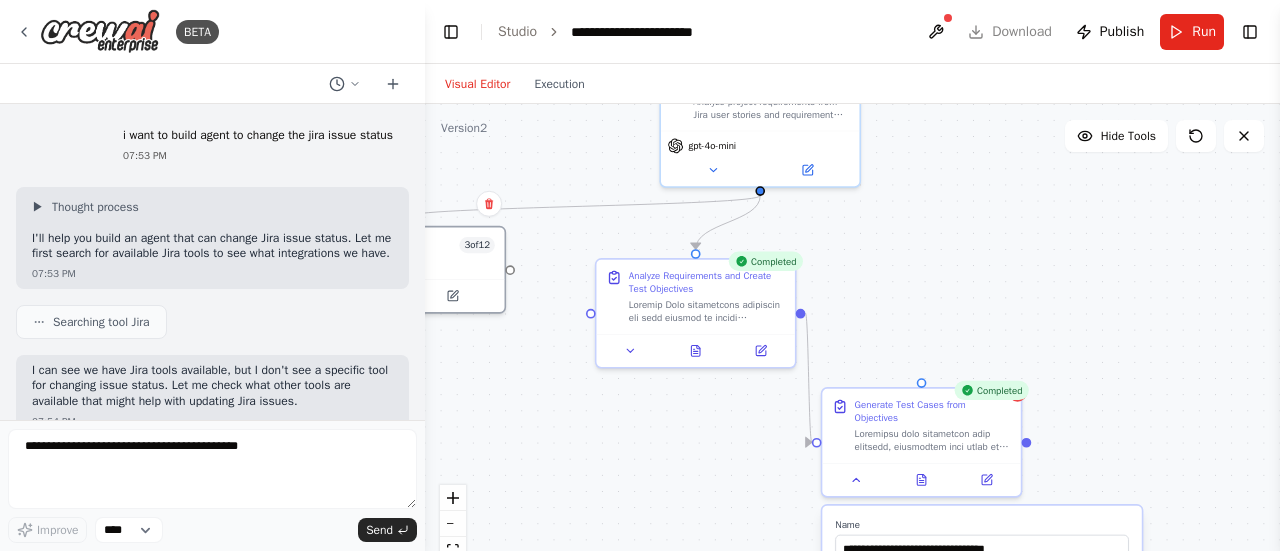 scroll, scrollTop: 0, scrollLeft: 0, axis: both 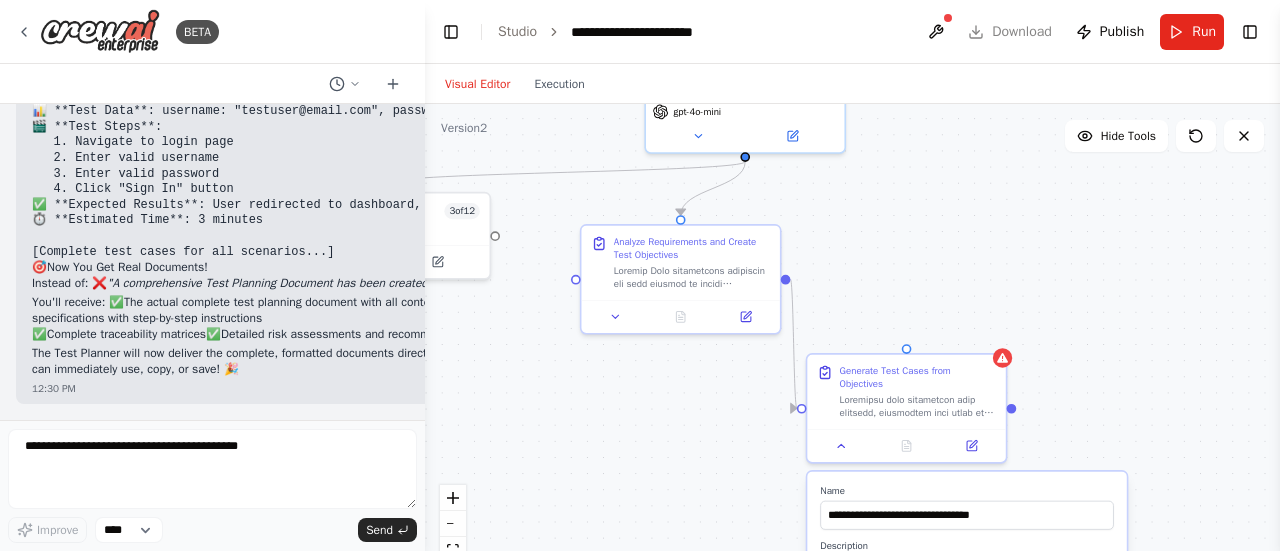 drag, startPoint x: 856, startPoint y: 291, endPoint x: 839, endPoint y: 268, distance: 28.600698 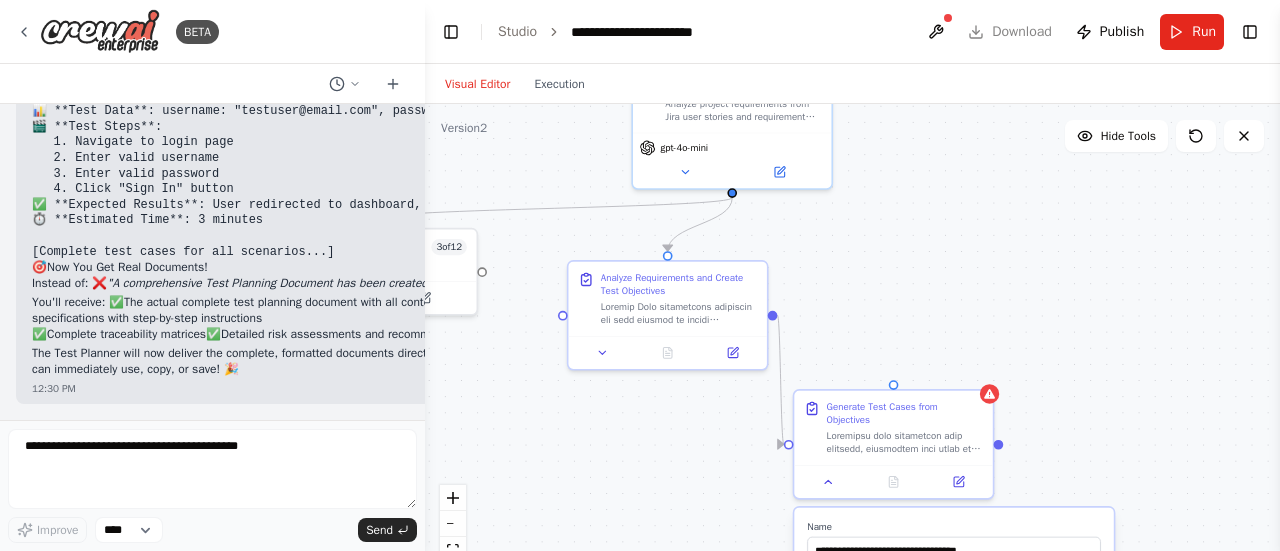 drag, startPoint x: 850, startPoint y: 269, endPoint x: 832, endPoint y: 292, distance: 29.206163 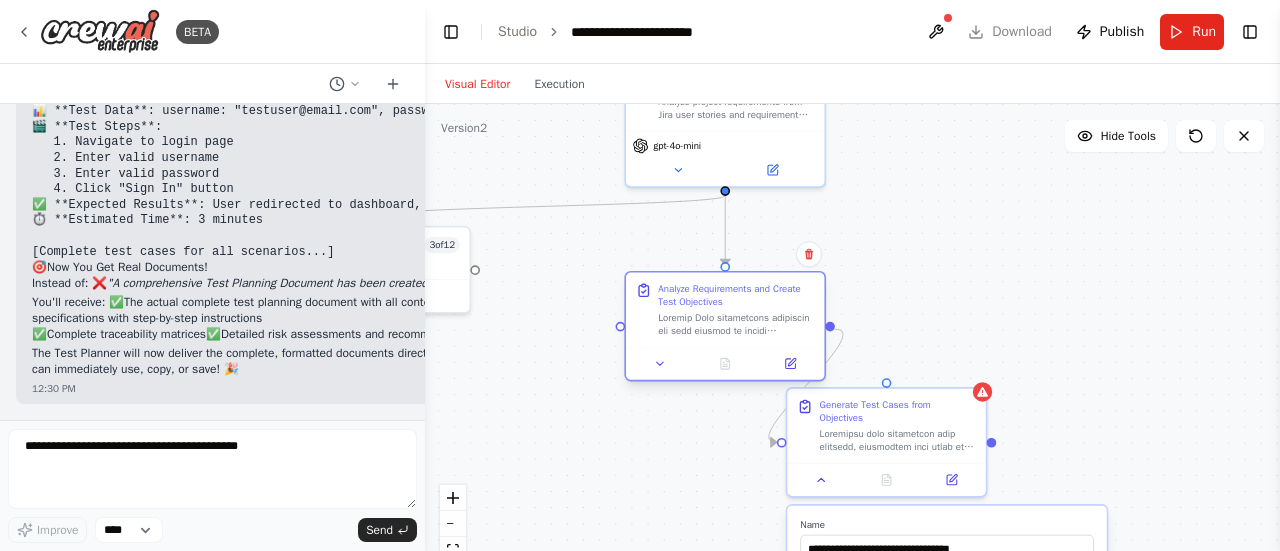 drag, startPoint x: 654, startPoint y: 277, endPoint x: 711, endPoint y: 295, distance: 59.77458 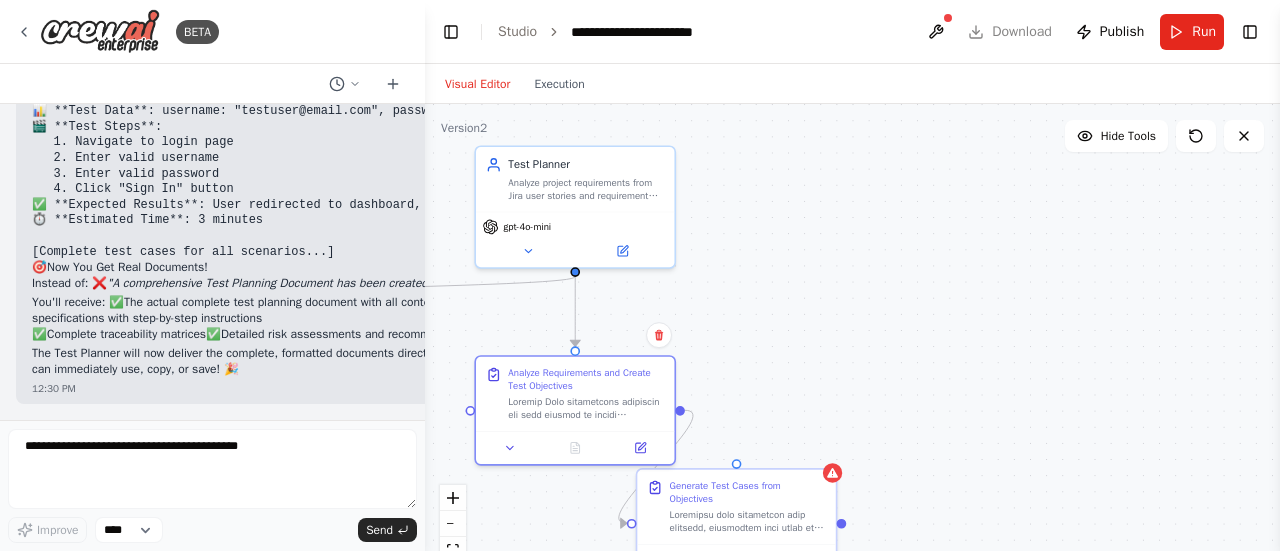 drag, startPoint x: 864, startPoint y: 216, endPoint x: 707, endPoint y: 299, distance: 177.58942 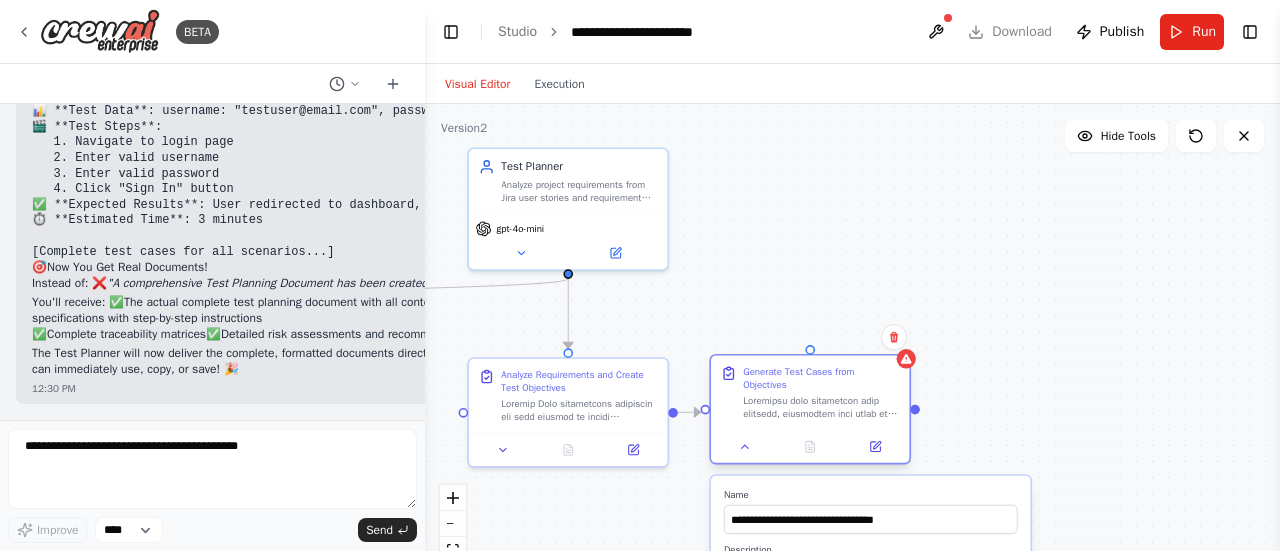 drag, startPoint x: 732, startPoint y: 497, endPoint x: 829, endPoint y: 363, distance: 165.42369 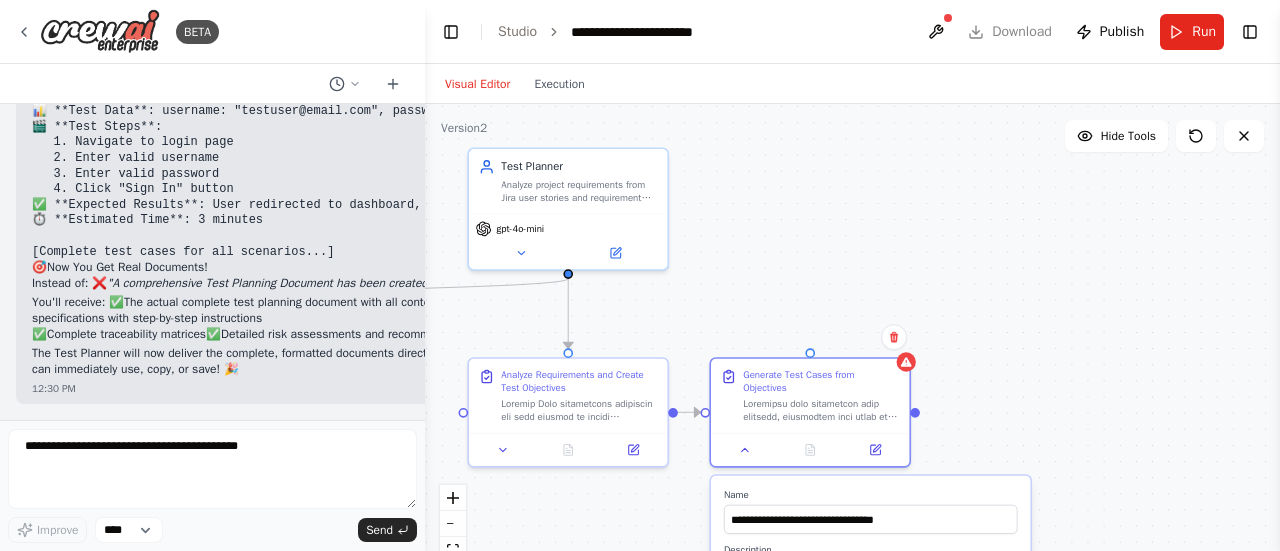 click on ".deletable-edge-delete-btn {
width: 20px;
height: 20px;
border: 0px solid #ffffff;
color: #6b7280;
background-color: #f8fafc;
cursor: pointer;
border-radius: 50%;
font-size: 12px;
padding: 3px;
display: flex;
align-items: center;
justify-content: center;
transition: all 0.2s cubic-bezier(0.4, 0, 0.2, 1);
box-shadow: 0 2px 4px rgba(0, 0, 0, 0.1);
}
.deletable-edge-delete-btn:hover {
background-color: #ef4444;
color: #ffffff;
border-color: #dc2626;
transform: scale(1.1);
box-shadow: 0 4px 12px rgba(239, 68, 68, 0.4);
}
.deletable-edge-delete-btn:active {
transform: scale(0.95);
box-shadow: 0 2px 4px rgba(239, 68, 68, 0.3);
}
Test Planner gpt-4o-mini Jira 3  of  12 Sync issues to Jira Name Save" at bounding box center [852, 354] 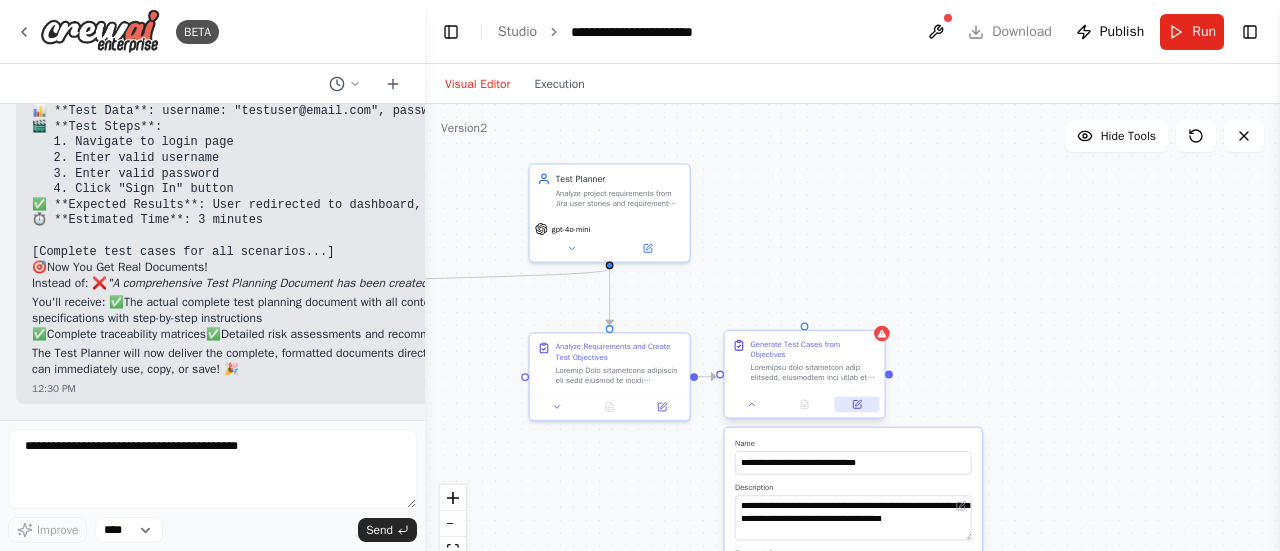 click at bounding box center (857, 405) 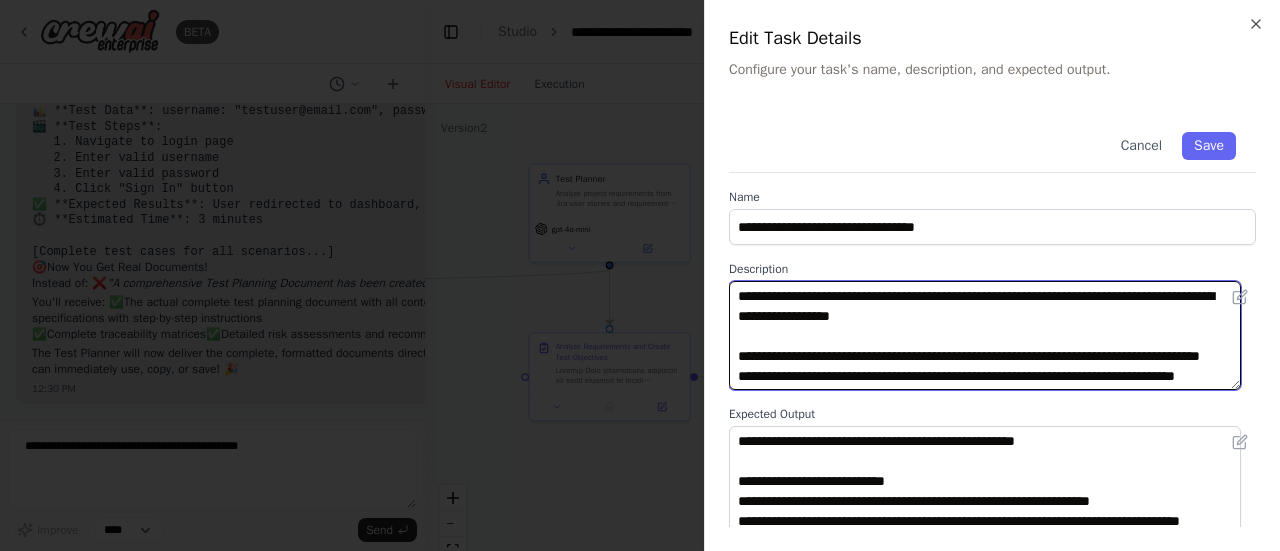 click at bounding box center [985, 335] 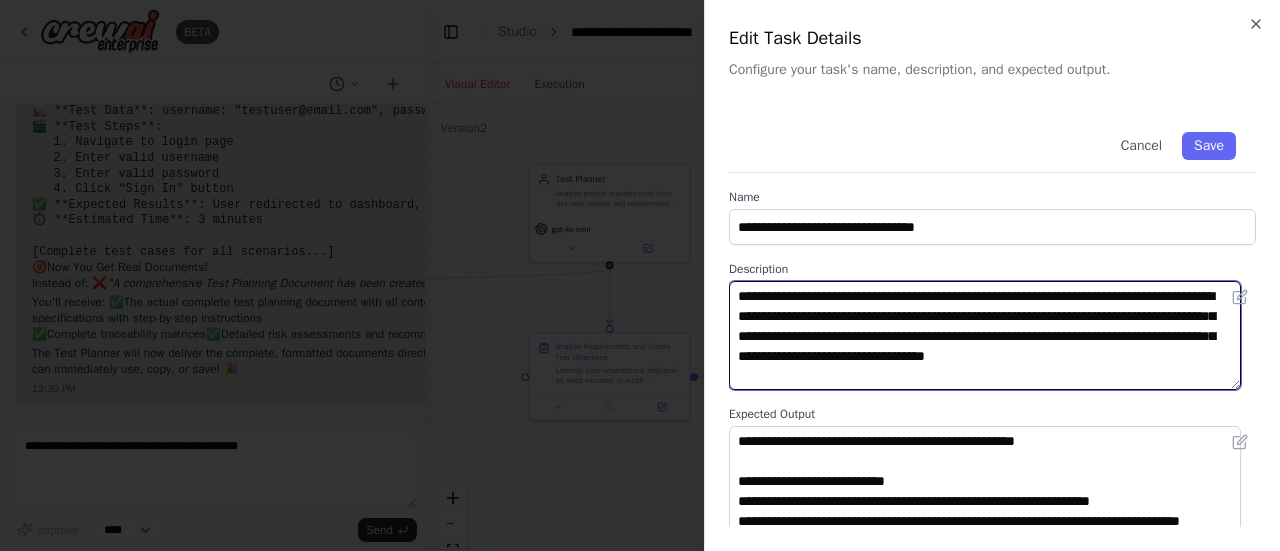 type on "**********" 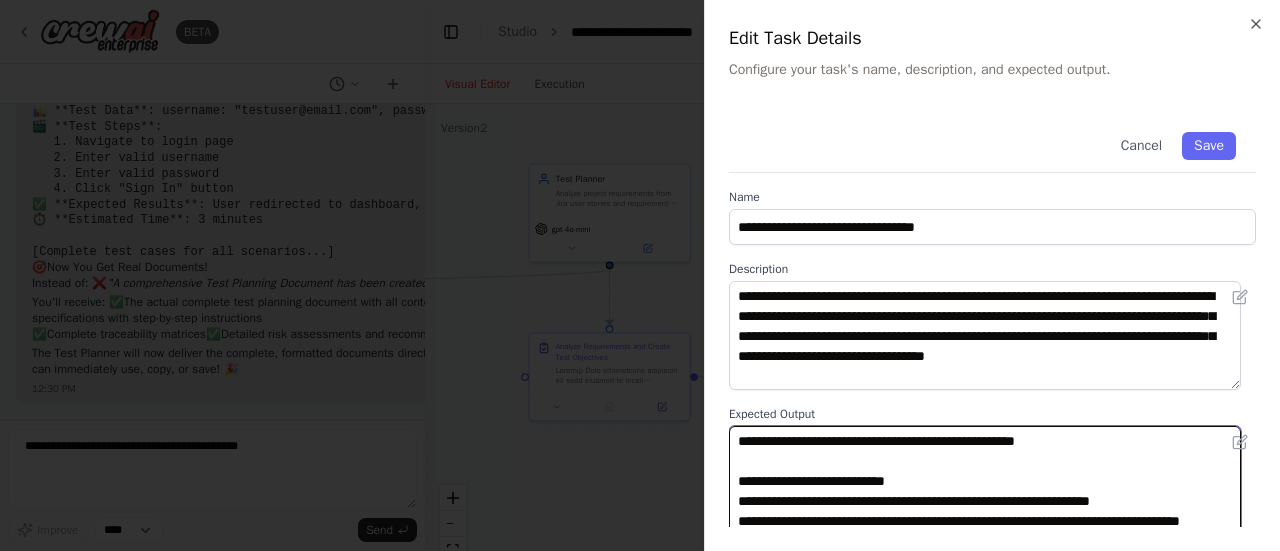 click at bounding box center [985, 480] 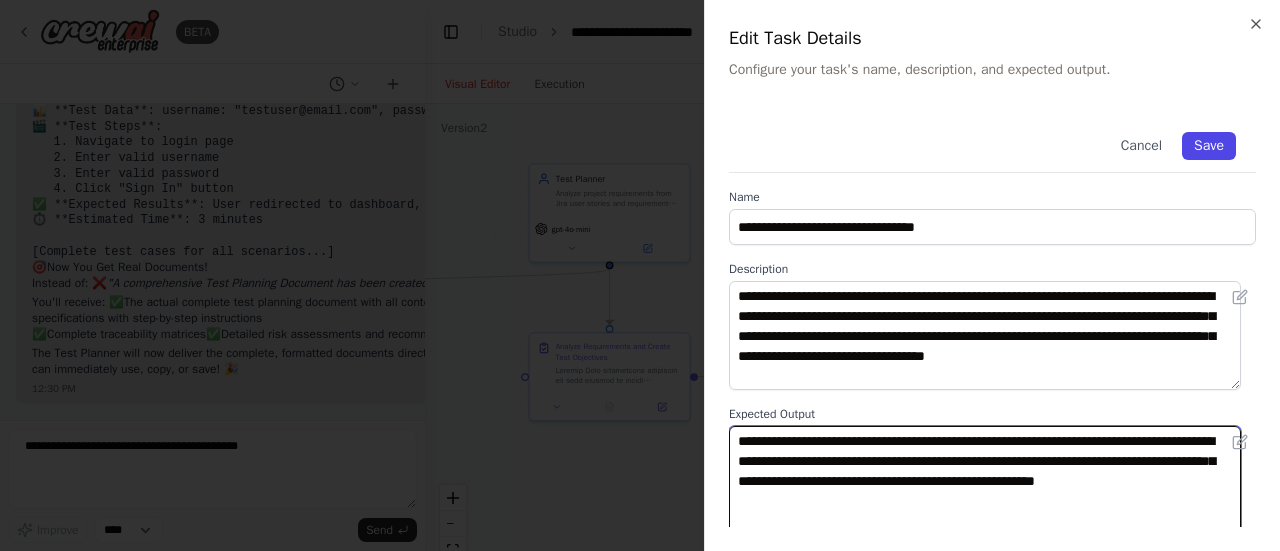 type on "**********" 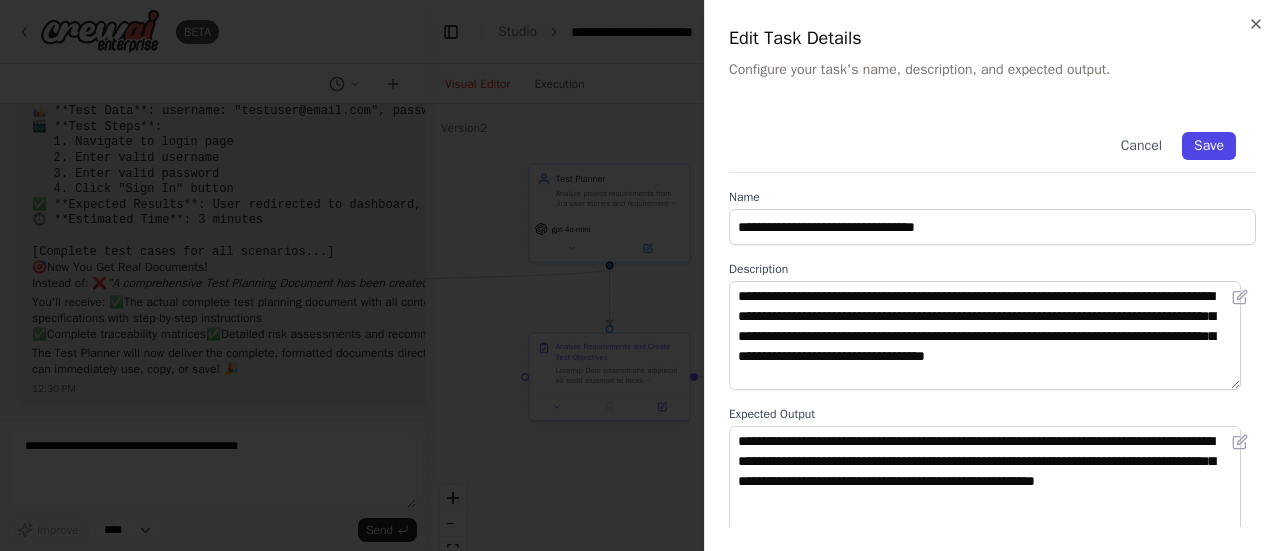 click on "Save" at bounding box center [1209, 146] 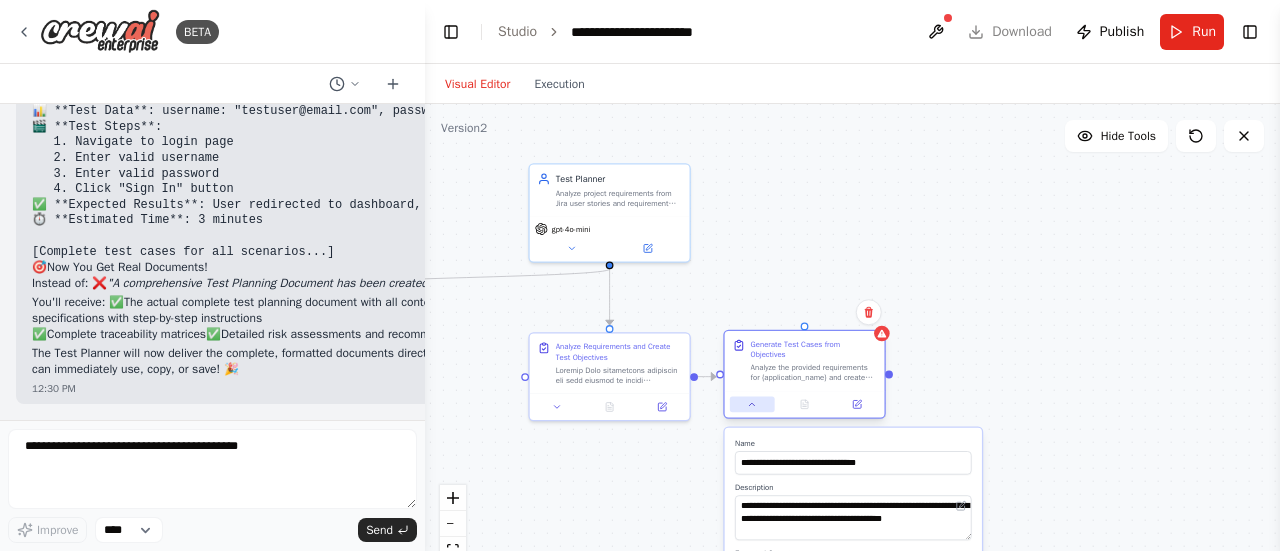 click 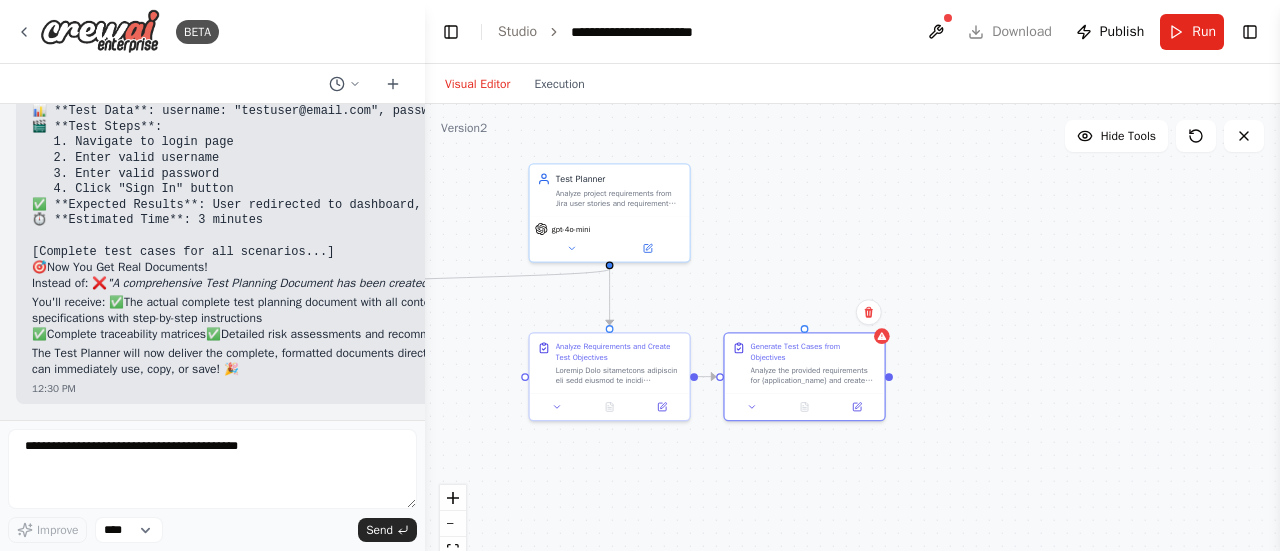 click on ".deletable-edge-delete-btn {
width: 20px;
height: 20px;
border: 0px solid #ffffff;
color: #6b7280;
background-color: #f8fafc;
cursor: pointer;
border-radius: 50%;
font-size: 12px;
padding: 3px;
display: flex;
align-items: center;
justify-content: center;
transition: all 0.2s cubic-bezier(0.4, 0, 0.2, 1);
box-shadow: 0 2px 4px rgba(0, 0, 0, 0.1);
}
.deletable-edge-delete-btn:hover {
background-color: #ef4444;
color: #ffffff;
border-color: #dc2626;
transform: scale(1.1);
box-shadow: 0 4px 12px rgba(239, 68, 68, 0.4);
}
.deletable-edge-delete-btn:active {
transform: scale(0.95);
box-shadow: 0 2px 4px rgba(239, 68, 68, 0.3);
}
Test Planner gpt-4o-mini Jira 3  of  12 Sync issues to Jira" at bounding box center (852, 354) 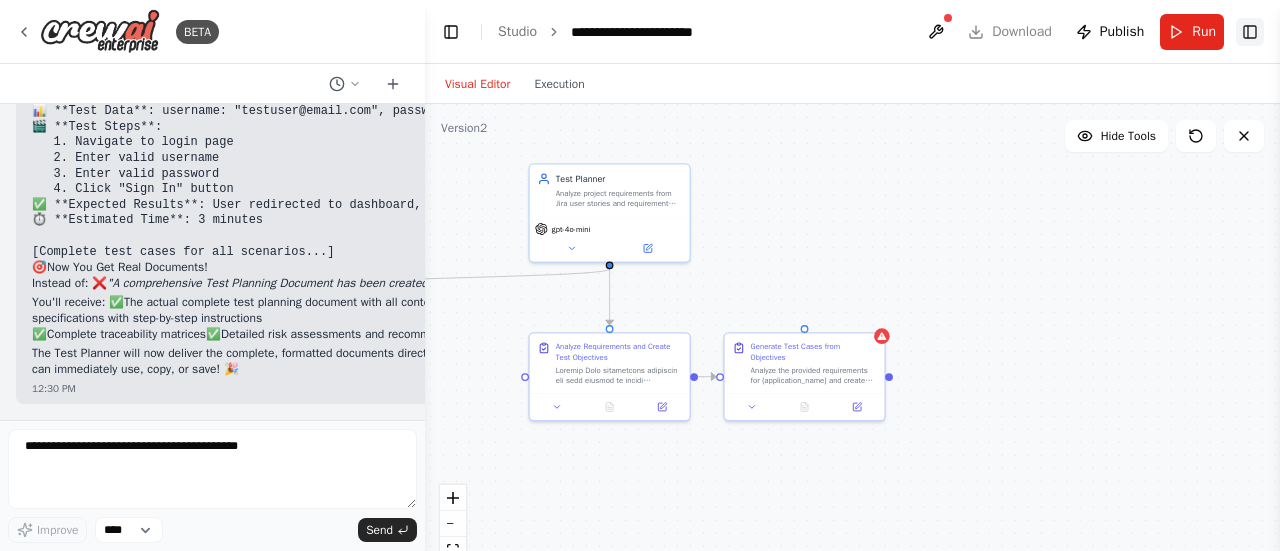 click on "Toggle Right Sidebar" at bounding box center [1250, 32] 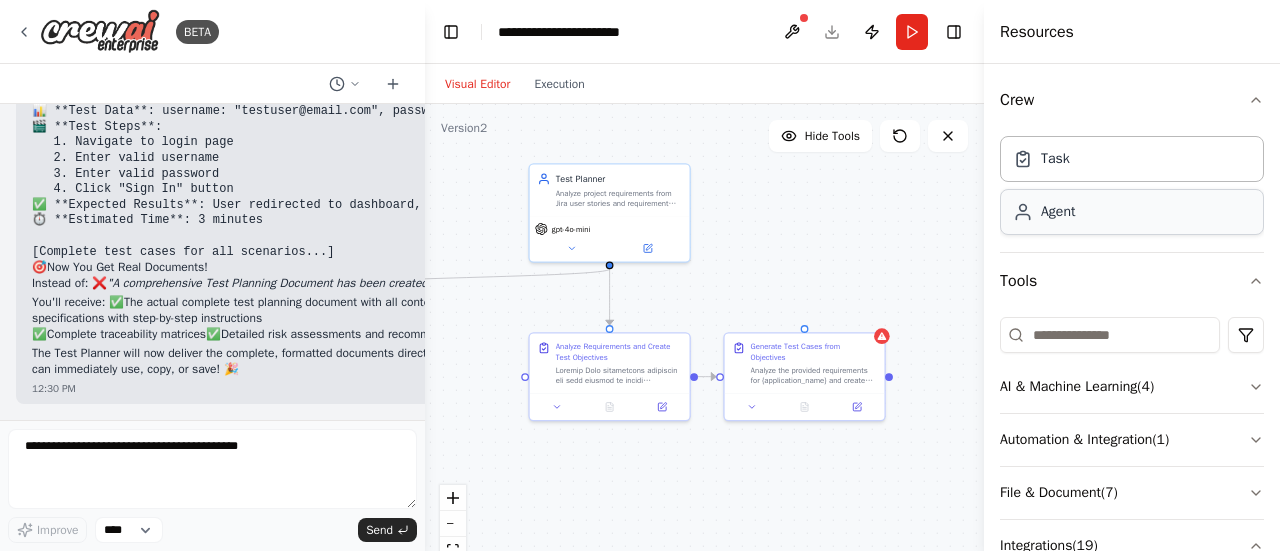 click on "Agent" at bounding box center (1132, 212) 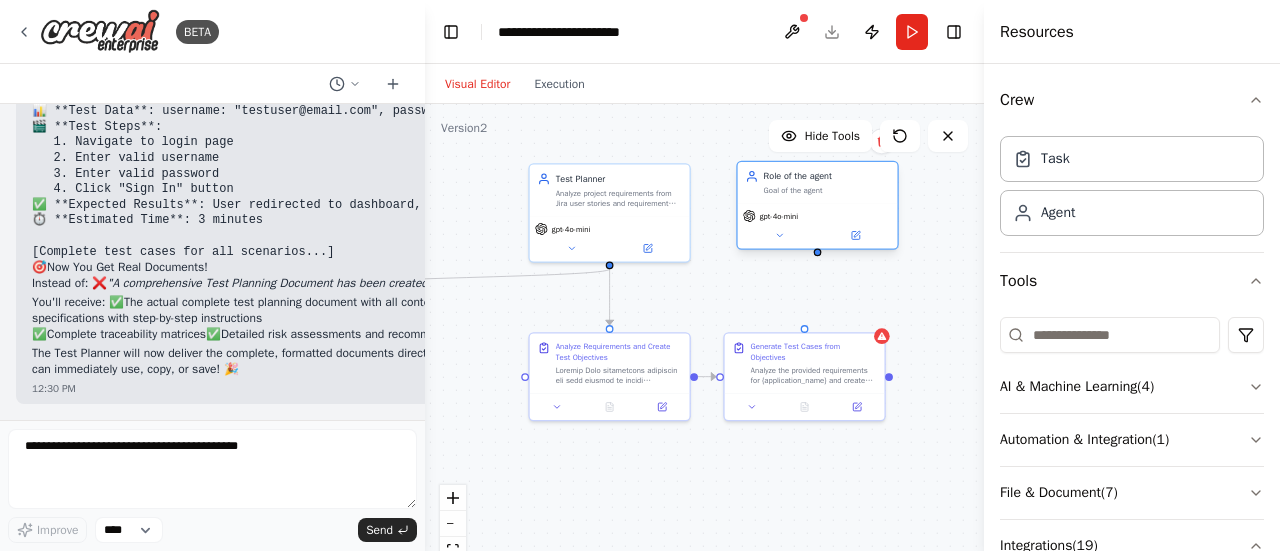 drag, startPoint x: 861, startPoint y: 220, endPoint x: 762, endPoint y: 172, distance: 110.02273 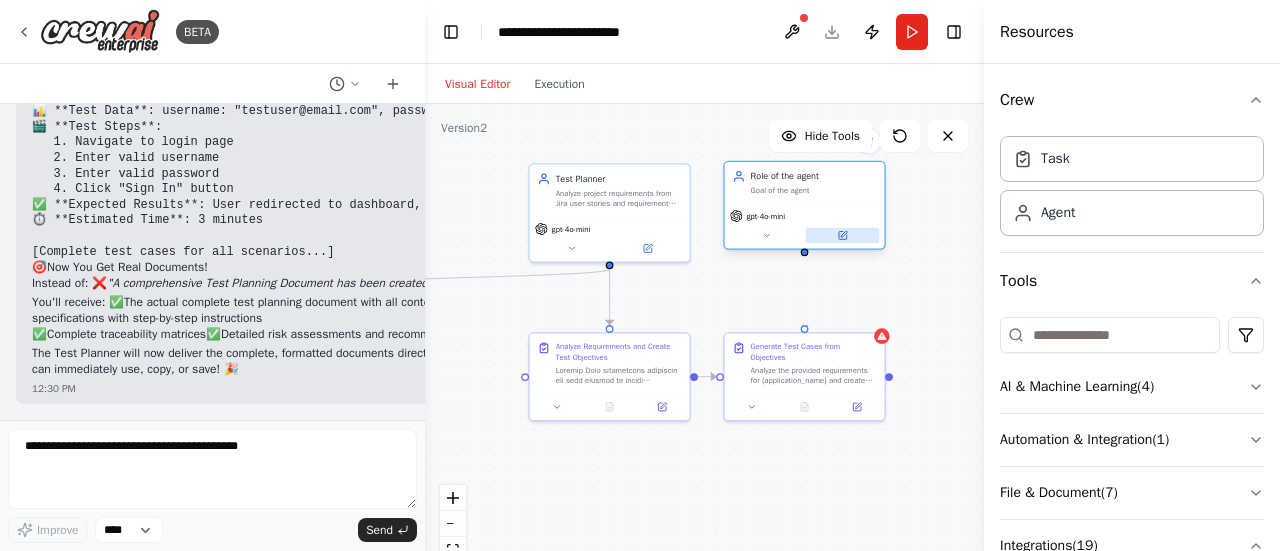 click 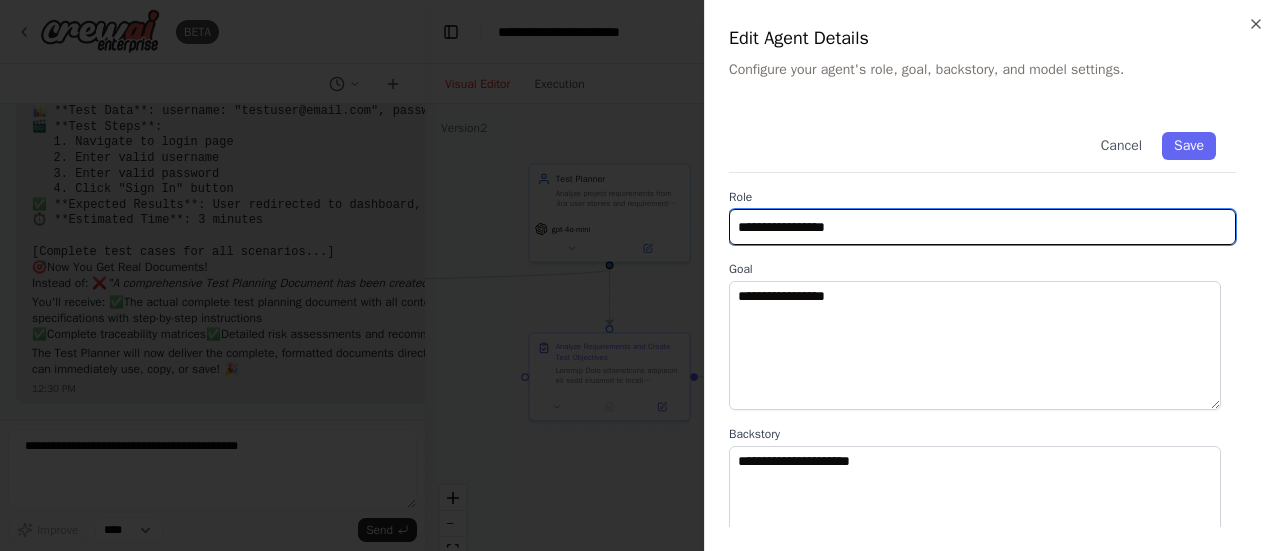 click on "**********" at bounding box center [982, 227] 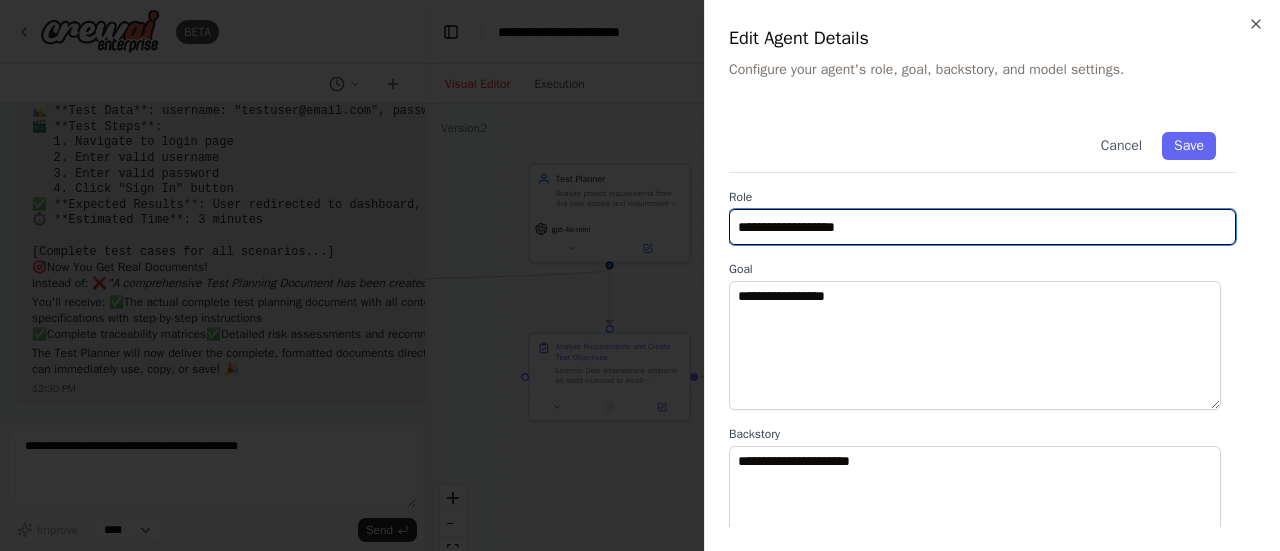 type on "**********" 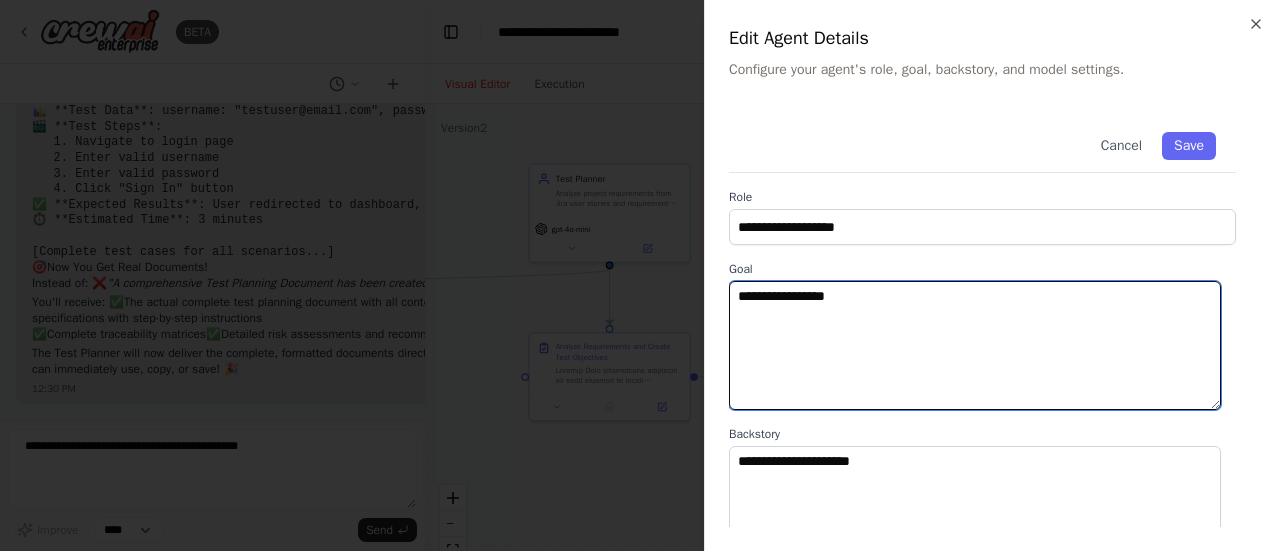 click on "**********" at bounding box center (975, 345) 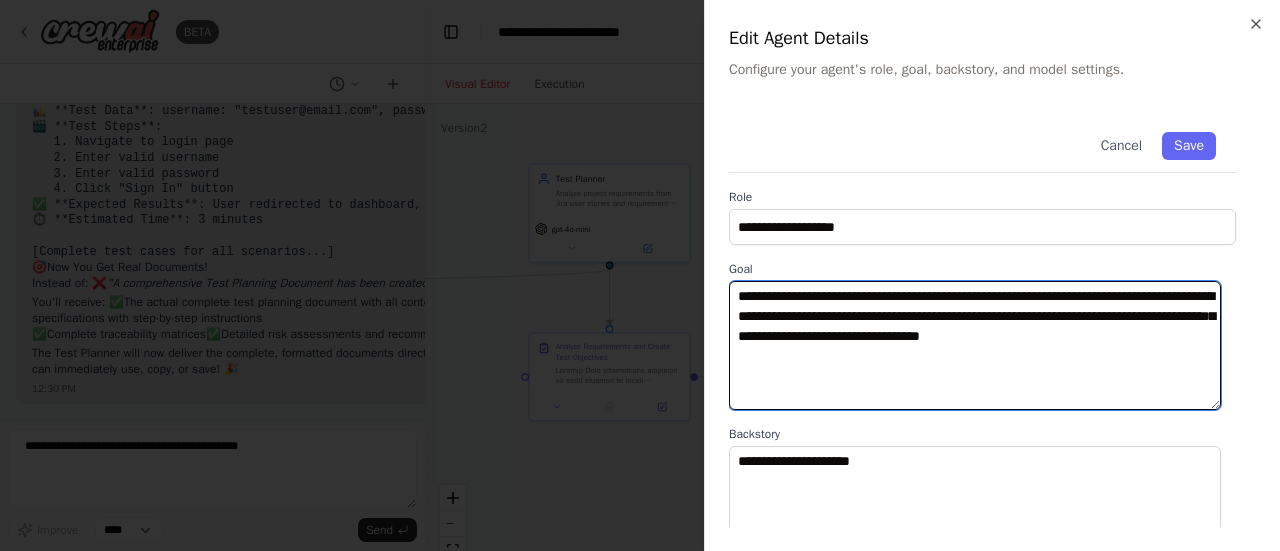 type on "**********" 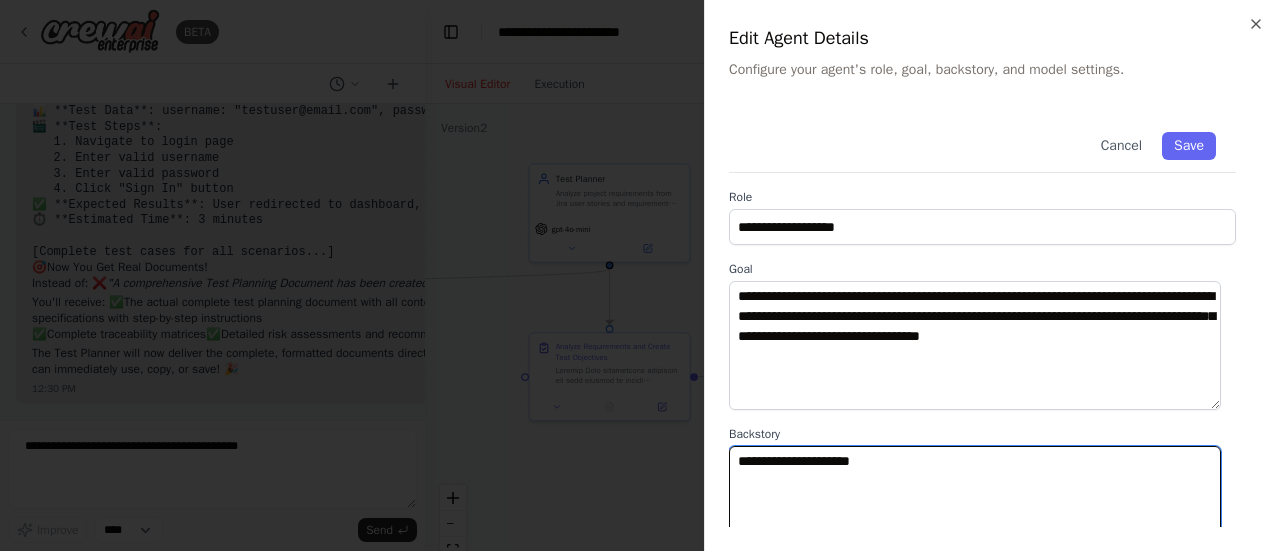 click on "**********" at bounding box center [975, 510] 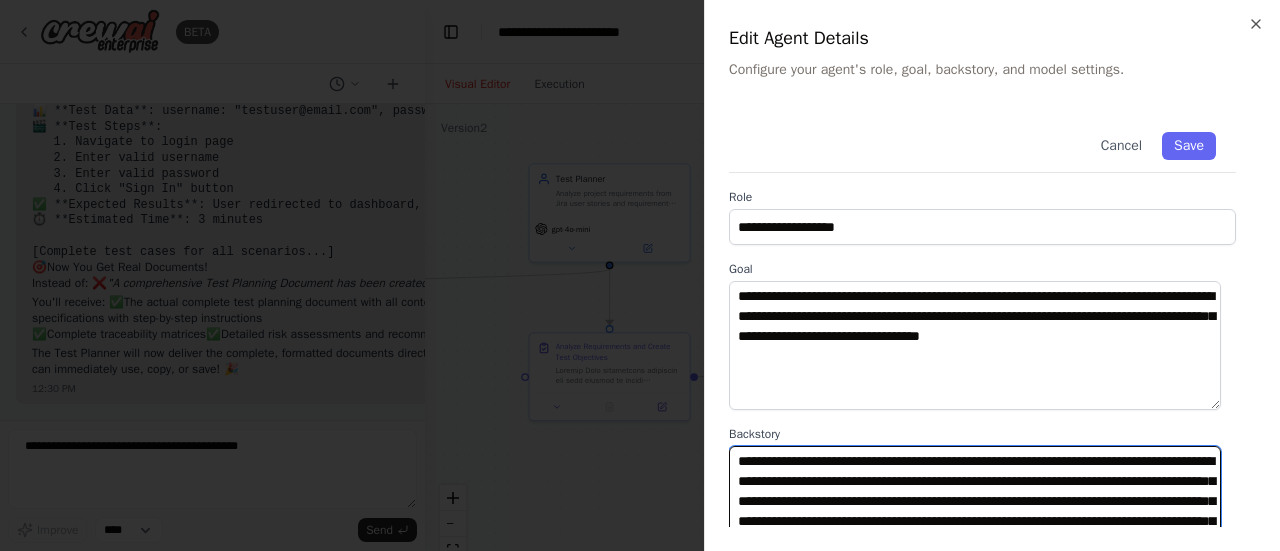 scroll, scrollTop: 15, scrollLeft: 0, axis: vertical 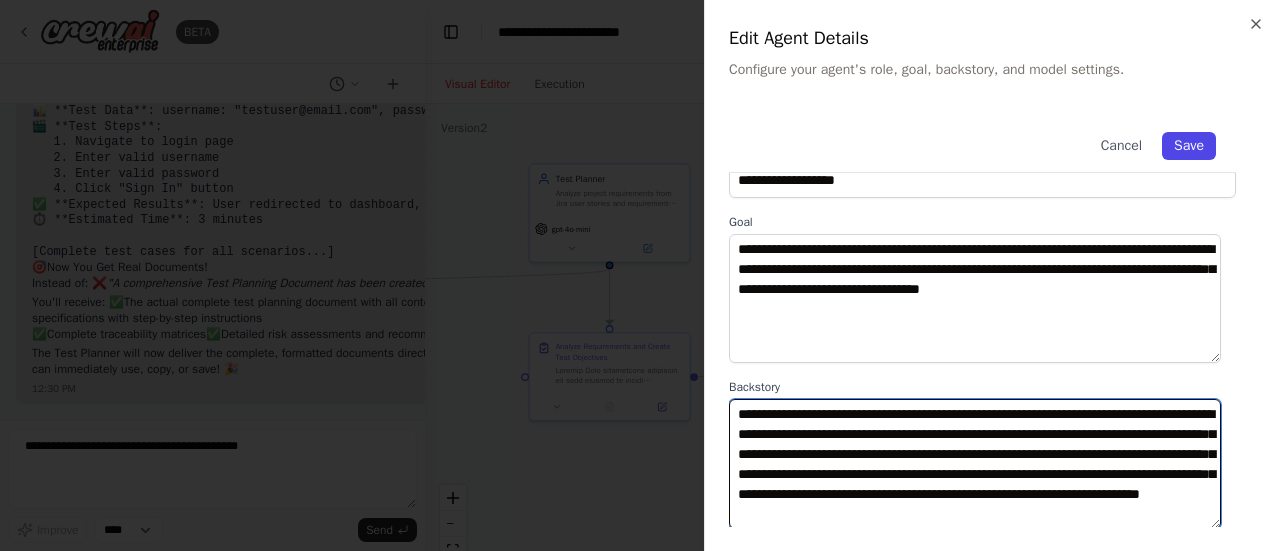 type on "**********" 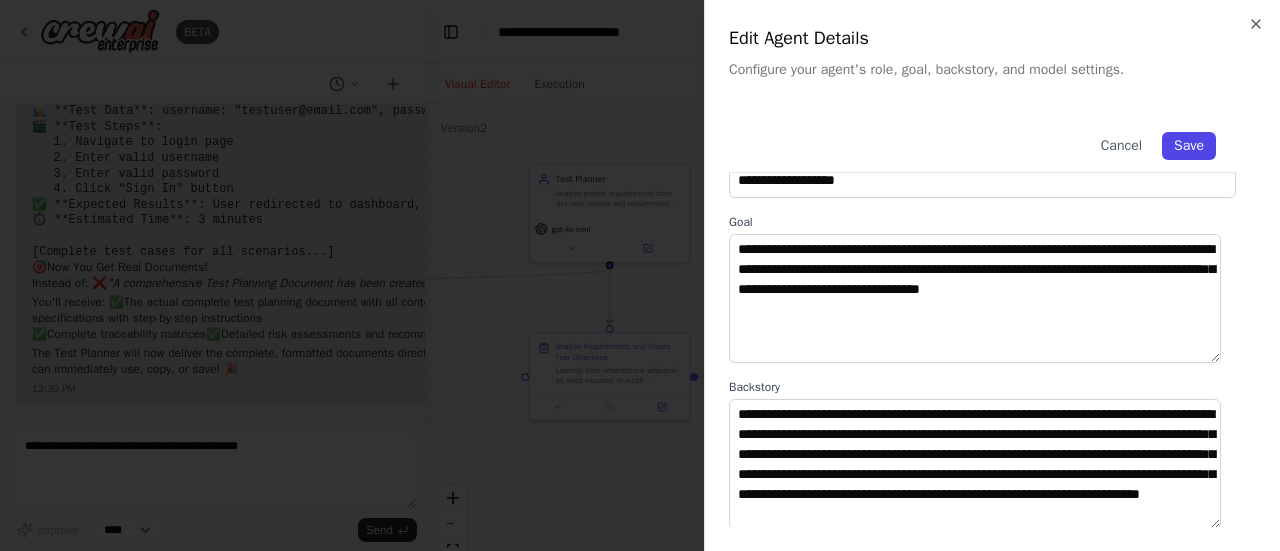 click on "Save" at bounding box center [1189, 146] 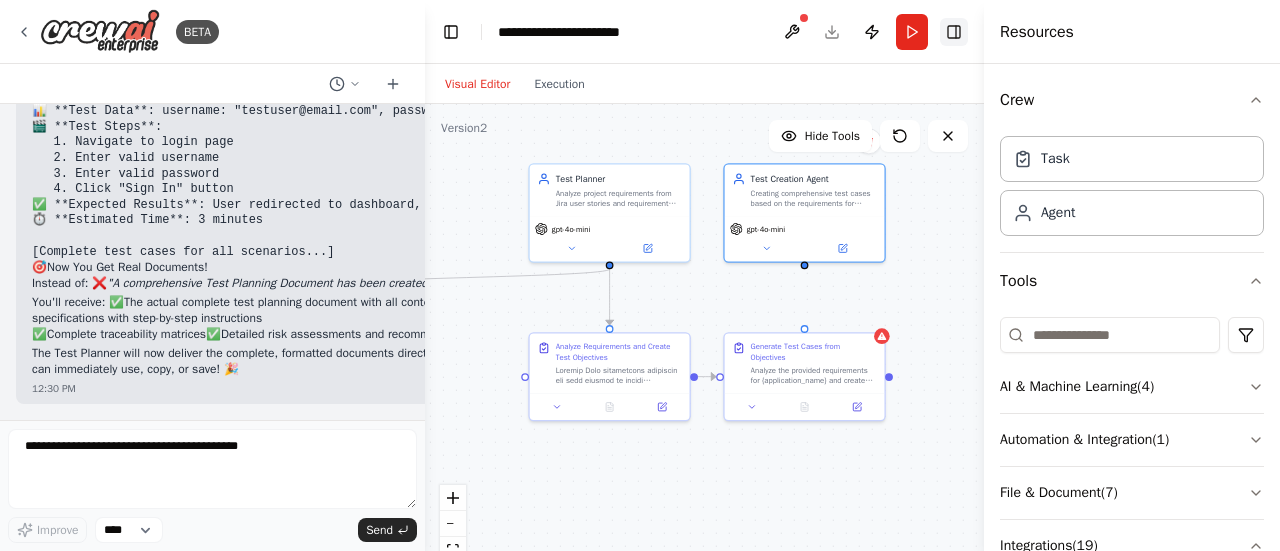 click on "Toggle Right Sidebar" at bounding box center [954, 32] 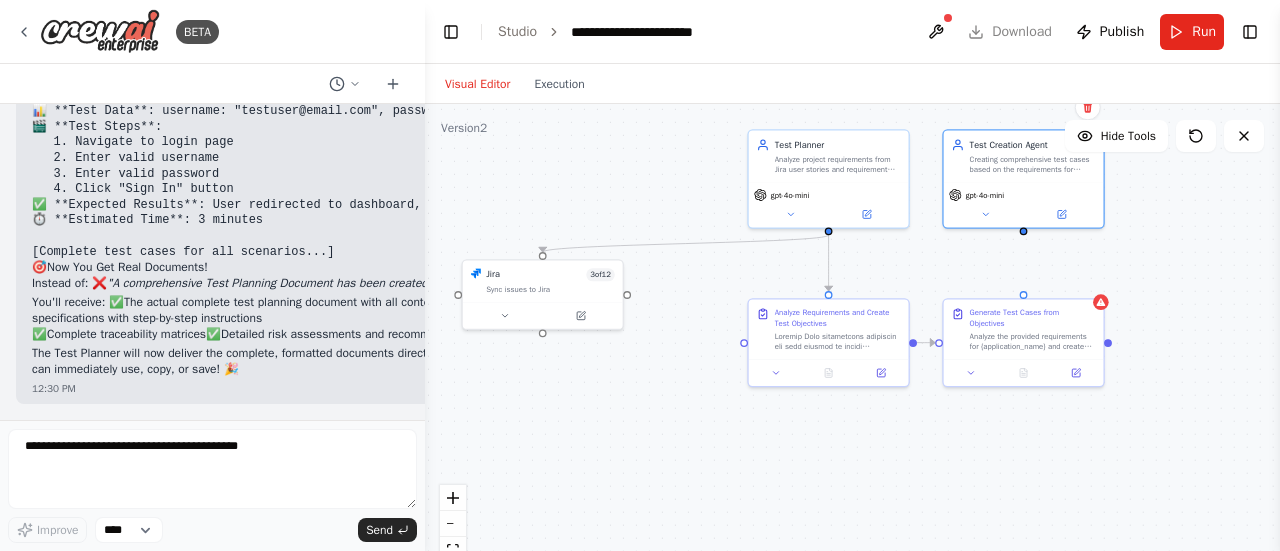 drag, startPoint x: 911, startPoint y: 277, endPoint x: 1143, endPoint y: 245, distance: 234.1965 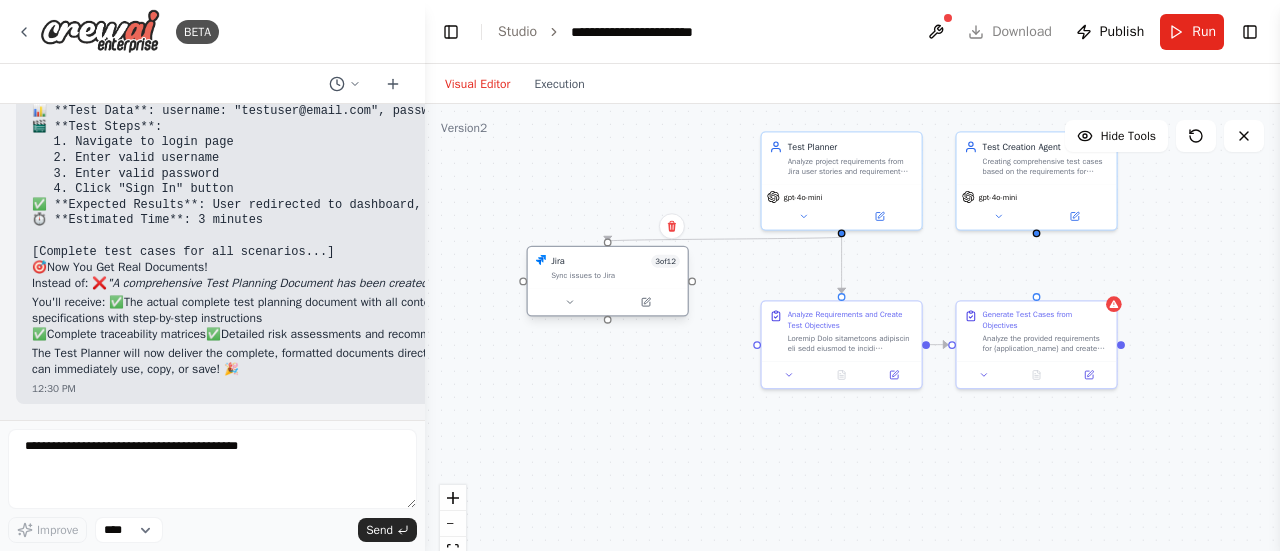 drag, startPoint x: 546, startPoint y: 272, endPoint x: 608, endPoint y: 255, distance: 64.288414 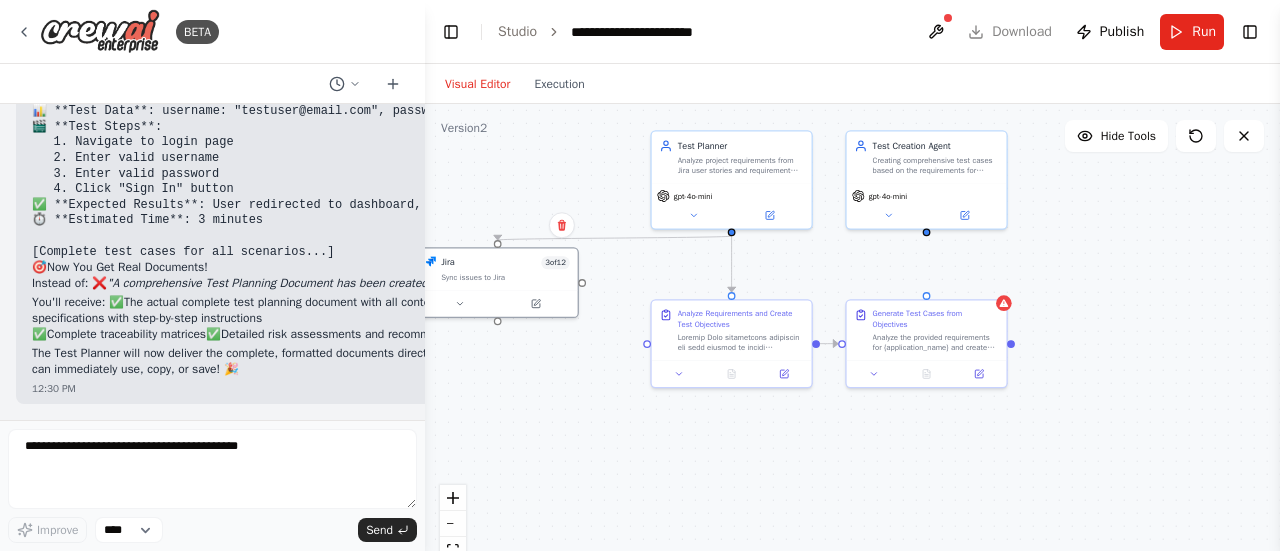 drag, startPoint x: 554, startPoint y: 191, endPoint x: 442, endPoint y: 189, distance: 112.01785 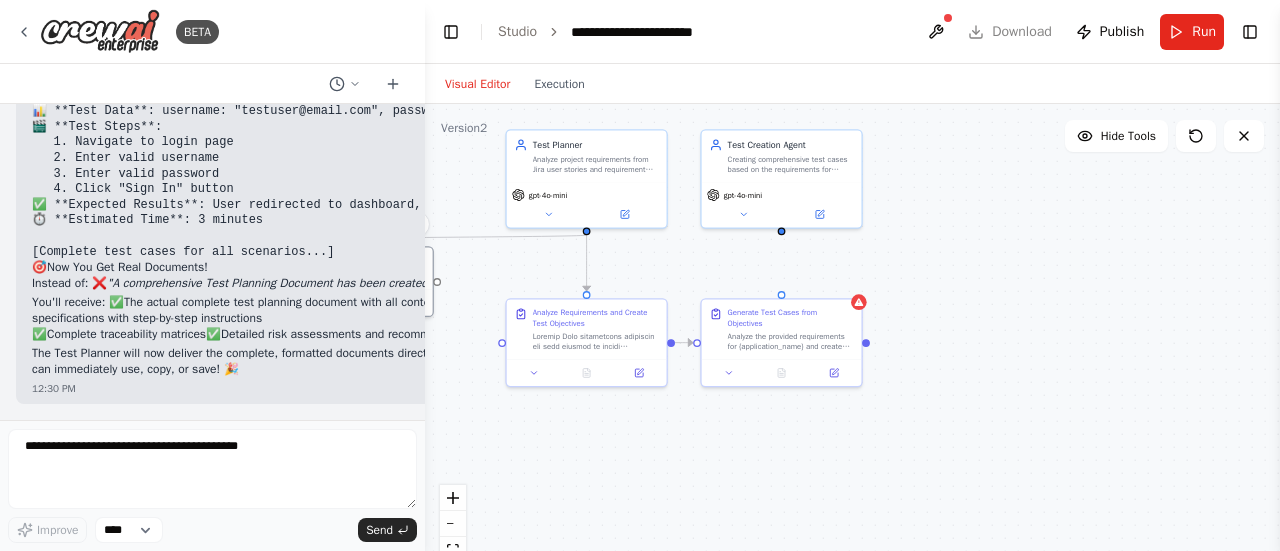 drag, startPoint x: 635, startPoint y: 437, endPoint x: 492, endPoint y: 437, distance: 143 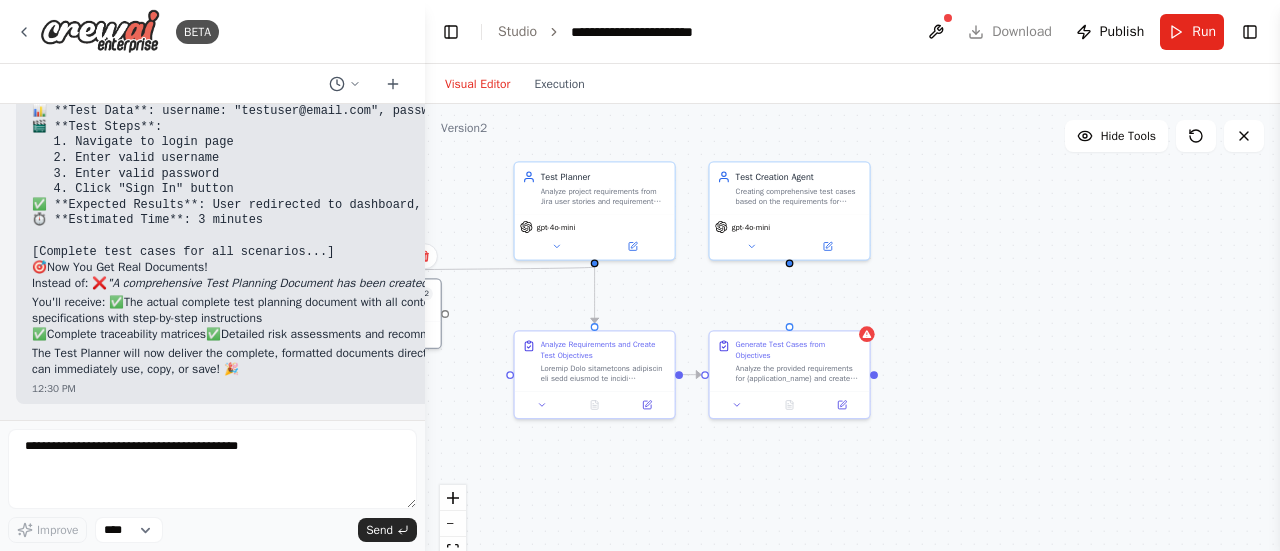 drag, startPoint x: 924, startPoint y: 279, endPoint x: 932, endPoint y: 311, distance: 32.984844 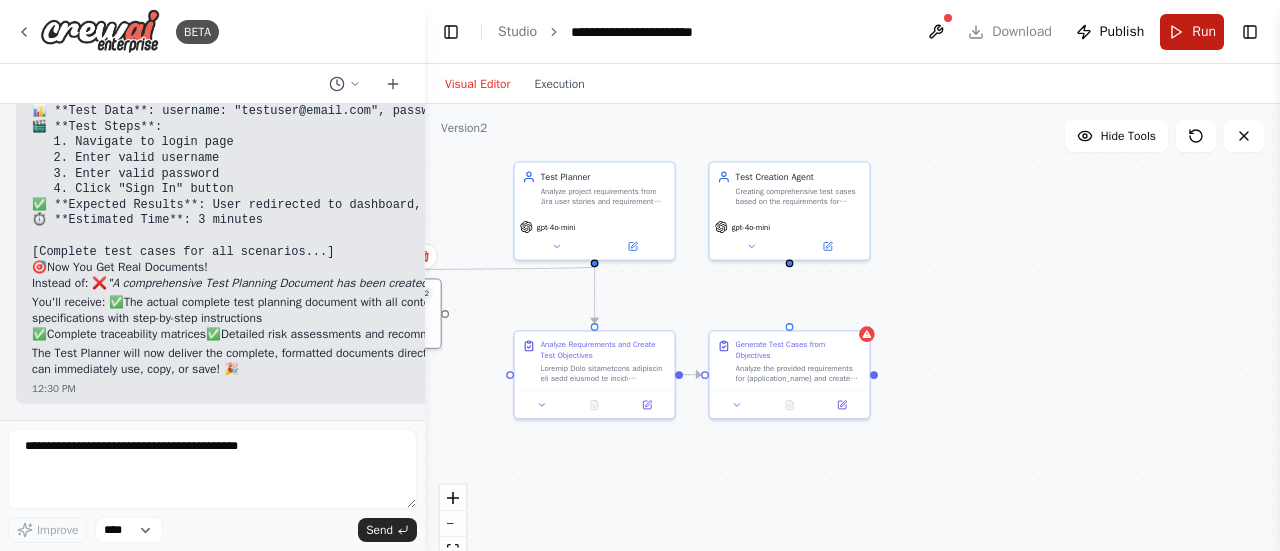 click on "Run" at bounding box center [1192, 32] 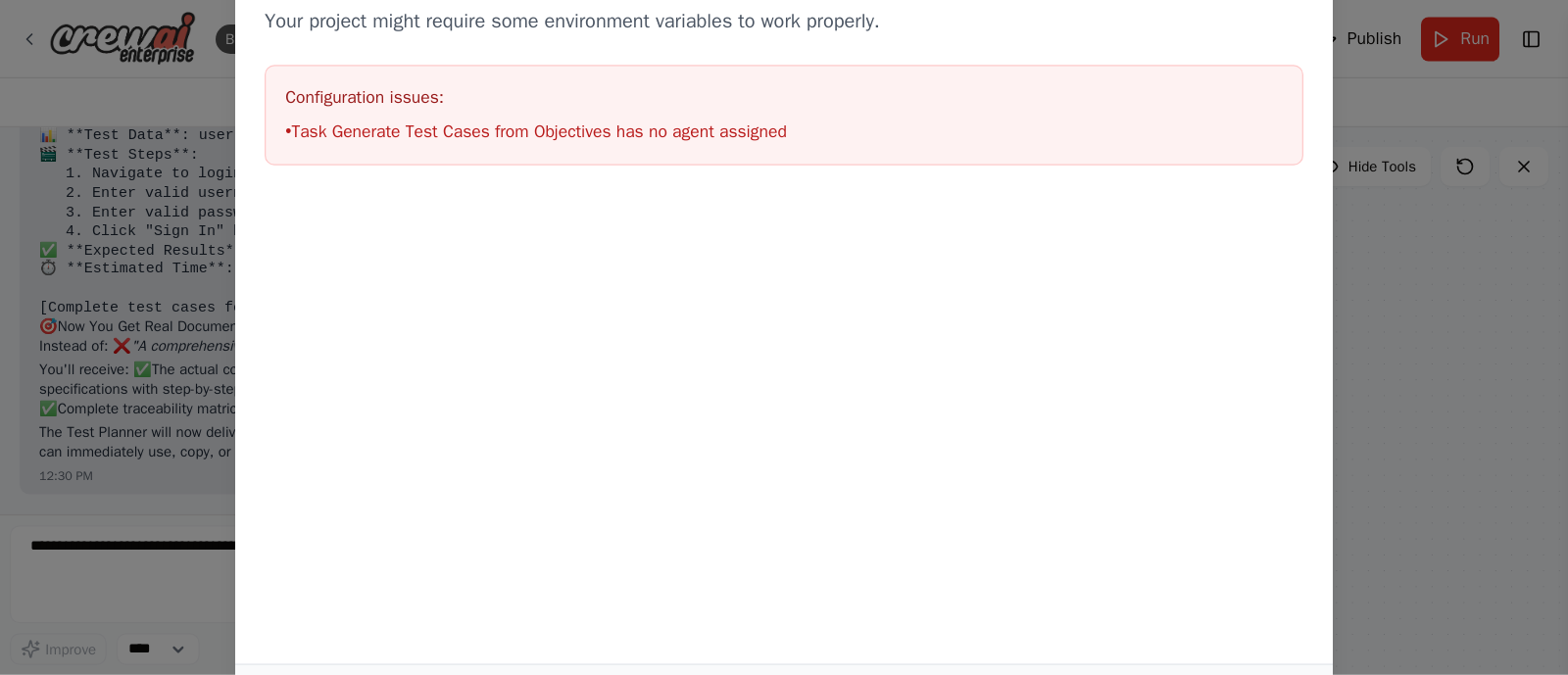 scroll, scrollTop: 13786, scrollLeft: 0, axis: vertical 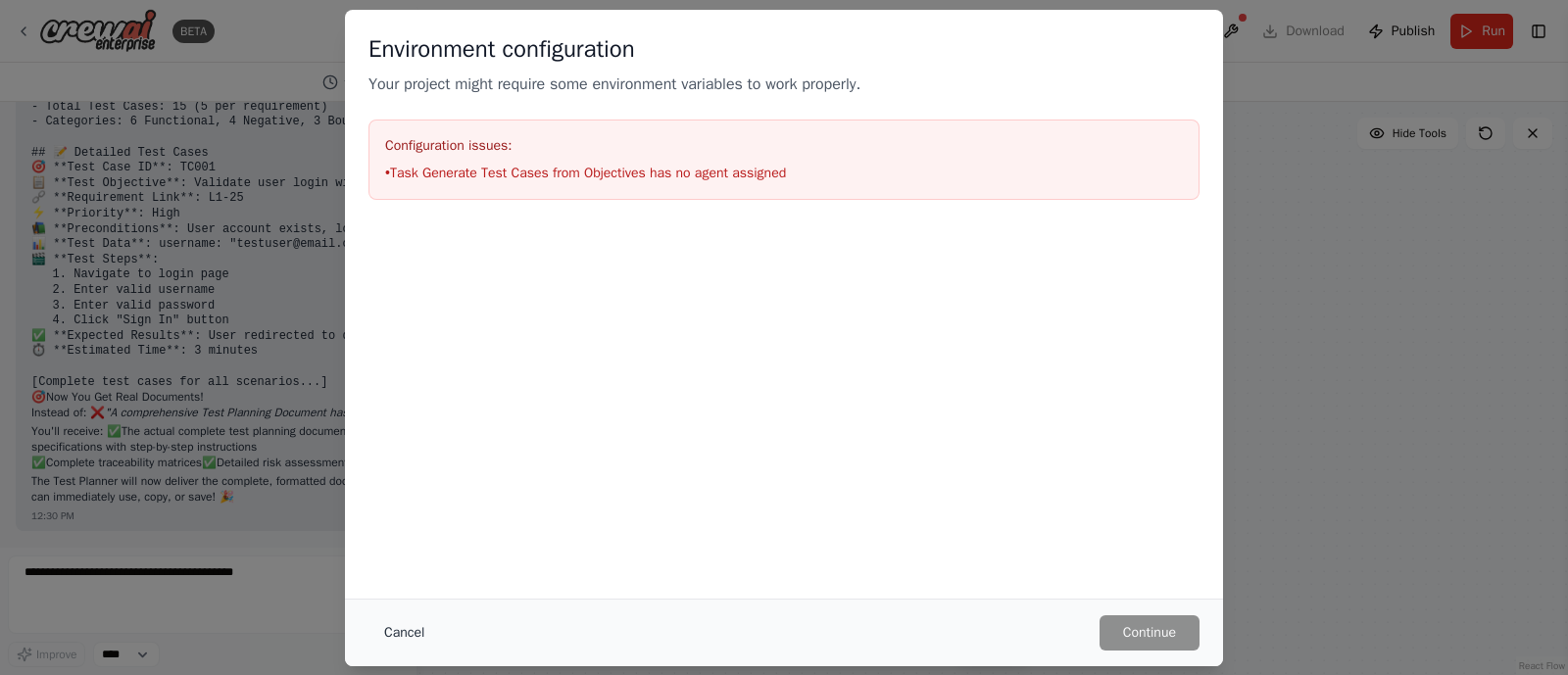 click on "Cancel" at bounding box center (404, 633) 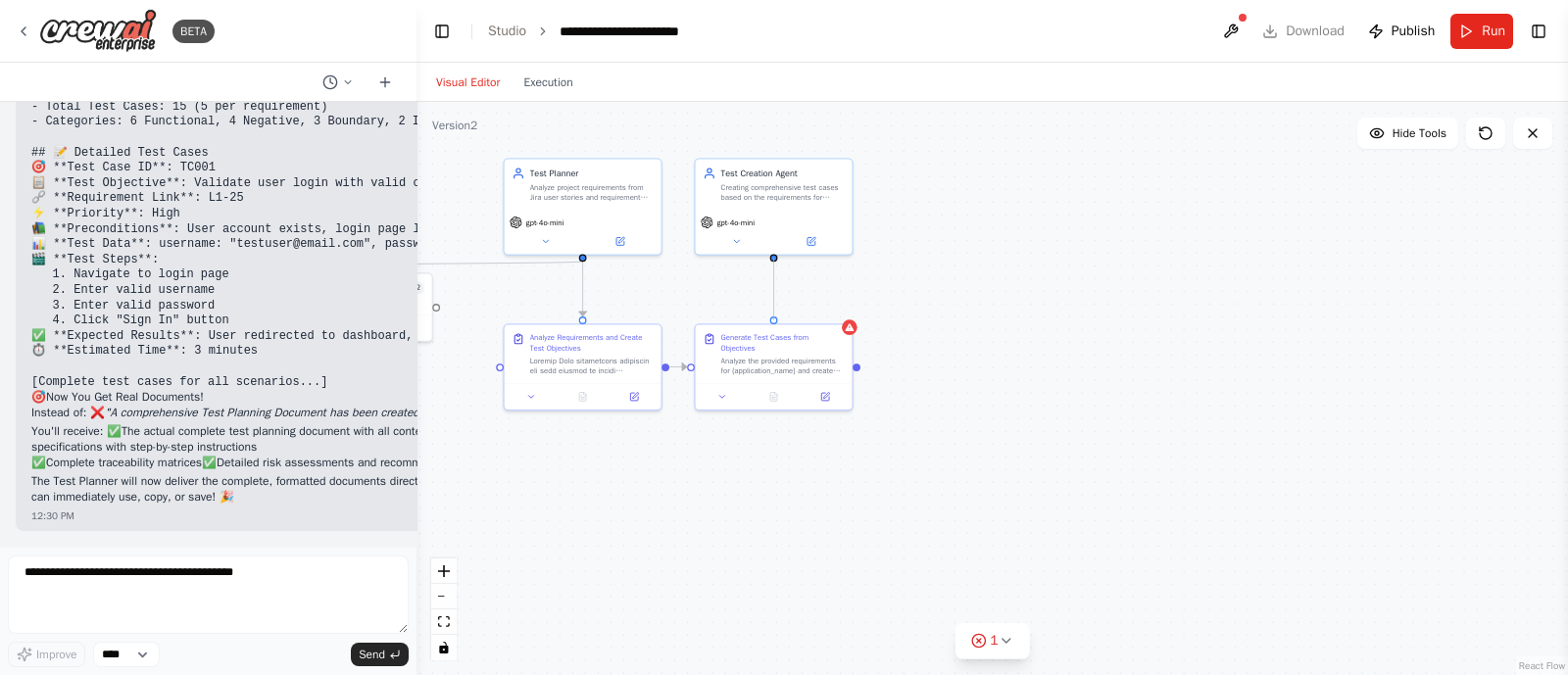 drag, startPoint x: 774, startPoint y: 257, endPoint x: 777, endPoint y: 321, distance: 64.070274 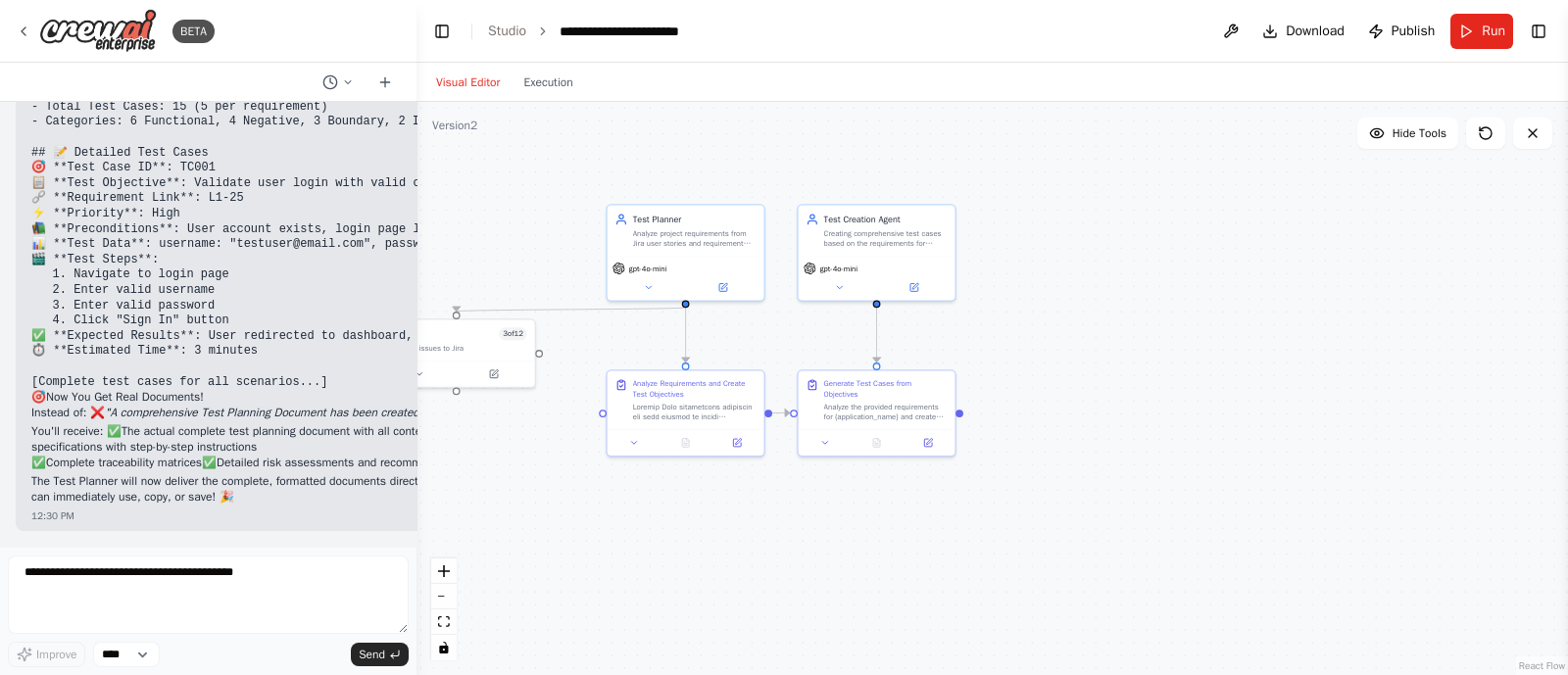 drag, startPoint x: 911, startPoint y: 265, endPoint x: 1050, endPoint y: 301, distance: 143.5862 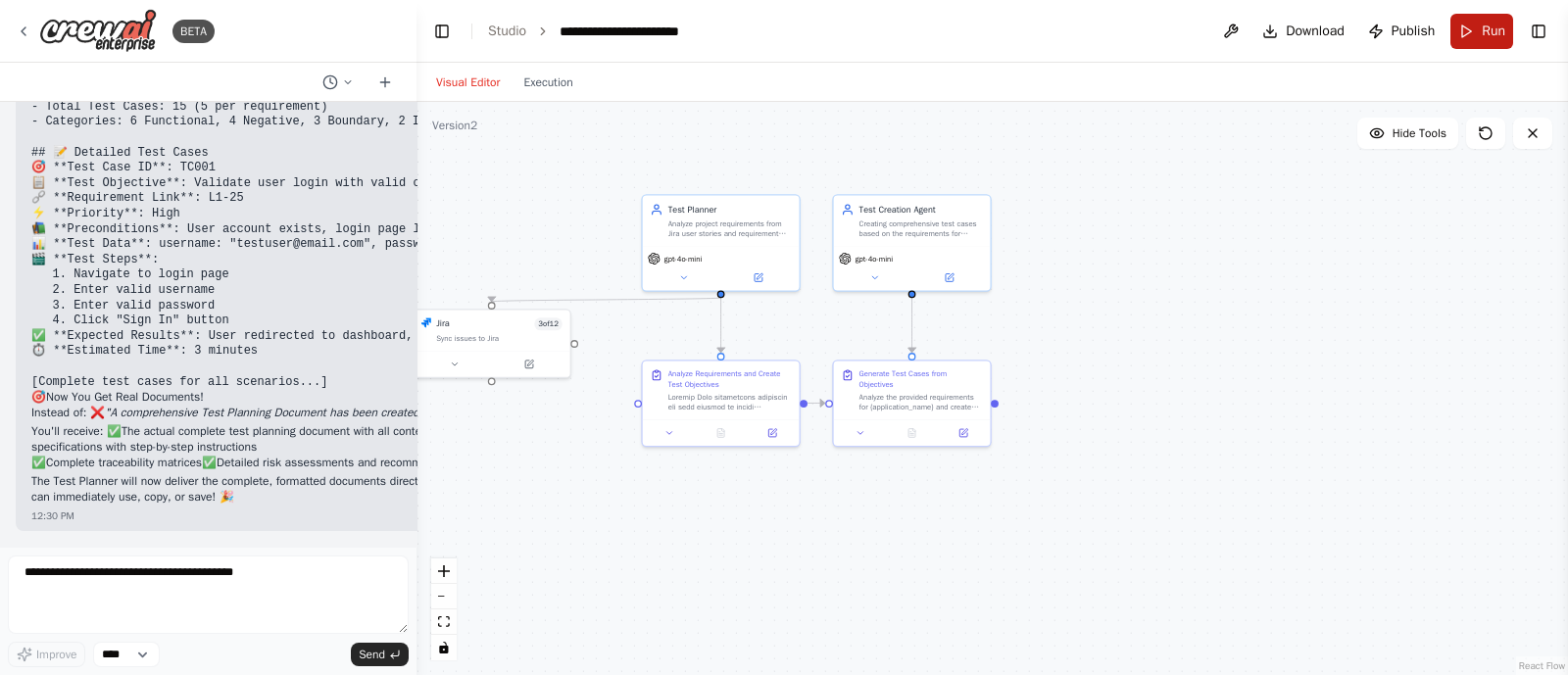 click on "Run" at bounding box center [1494, 31] 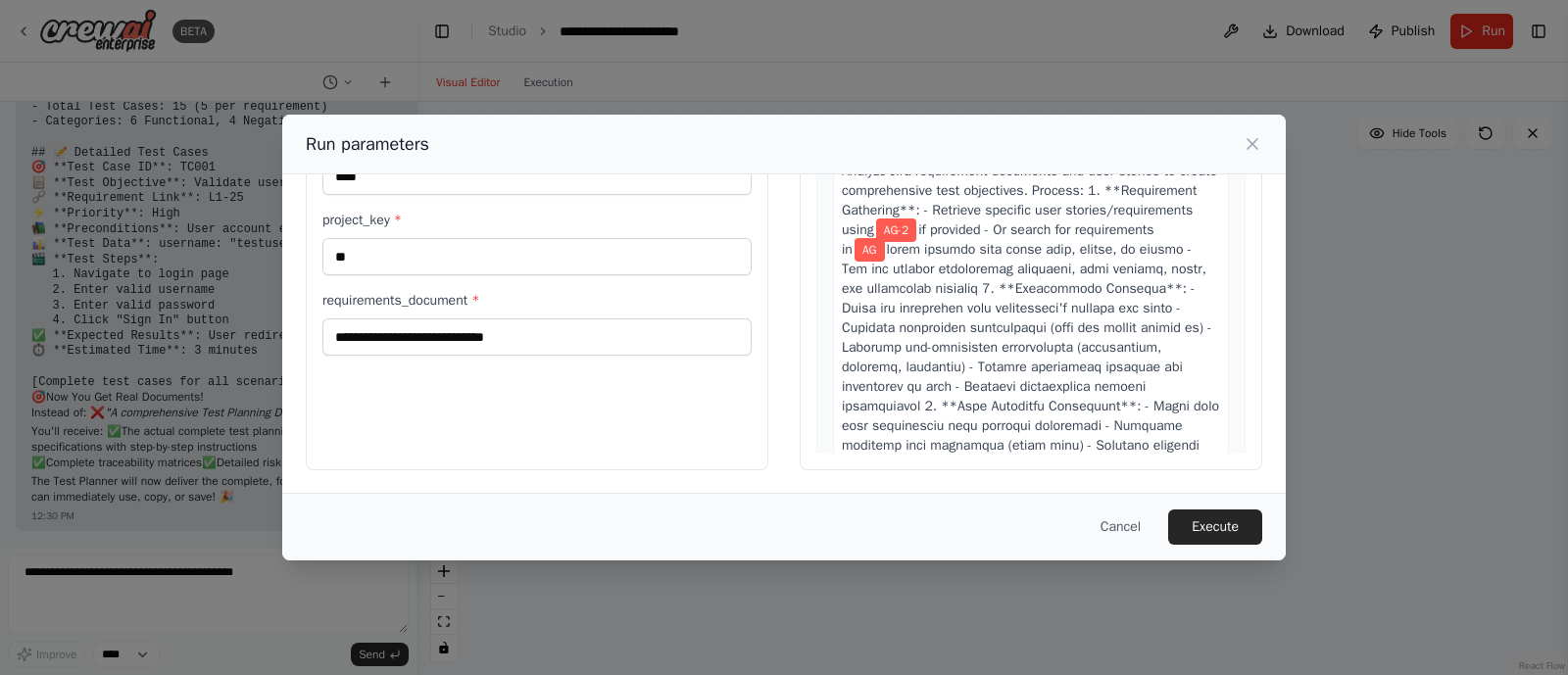 scroll, scrollTop: 0, scrollLeft: 0, axis: both 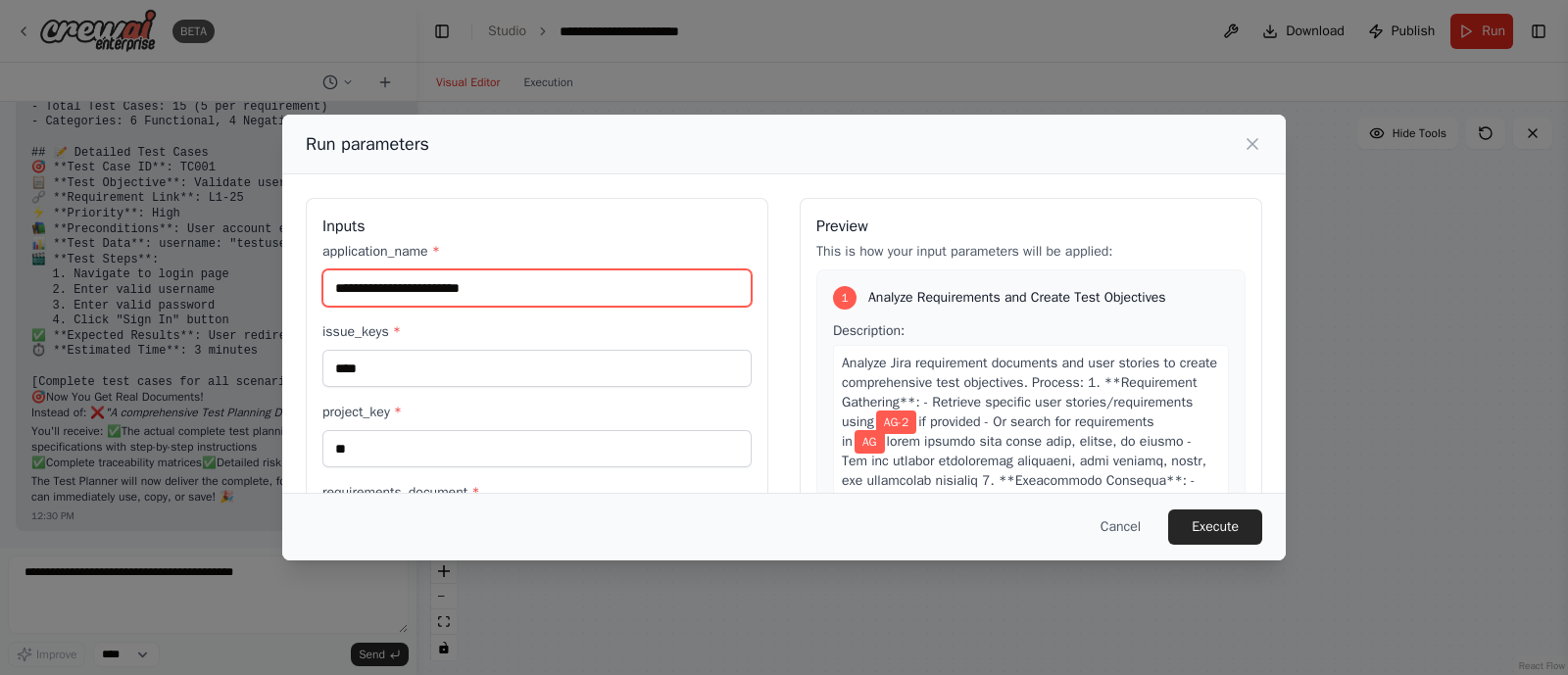 click on "application_name *" at bounding box center [537, 288] 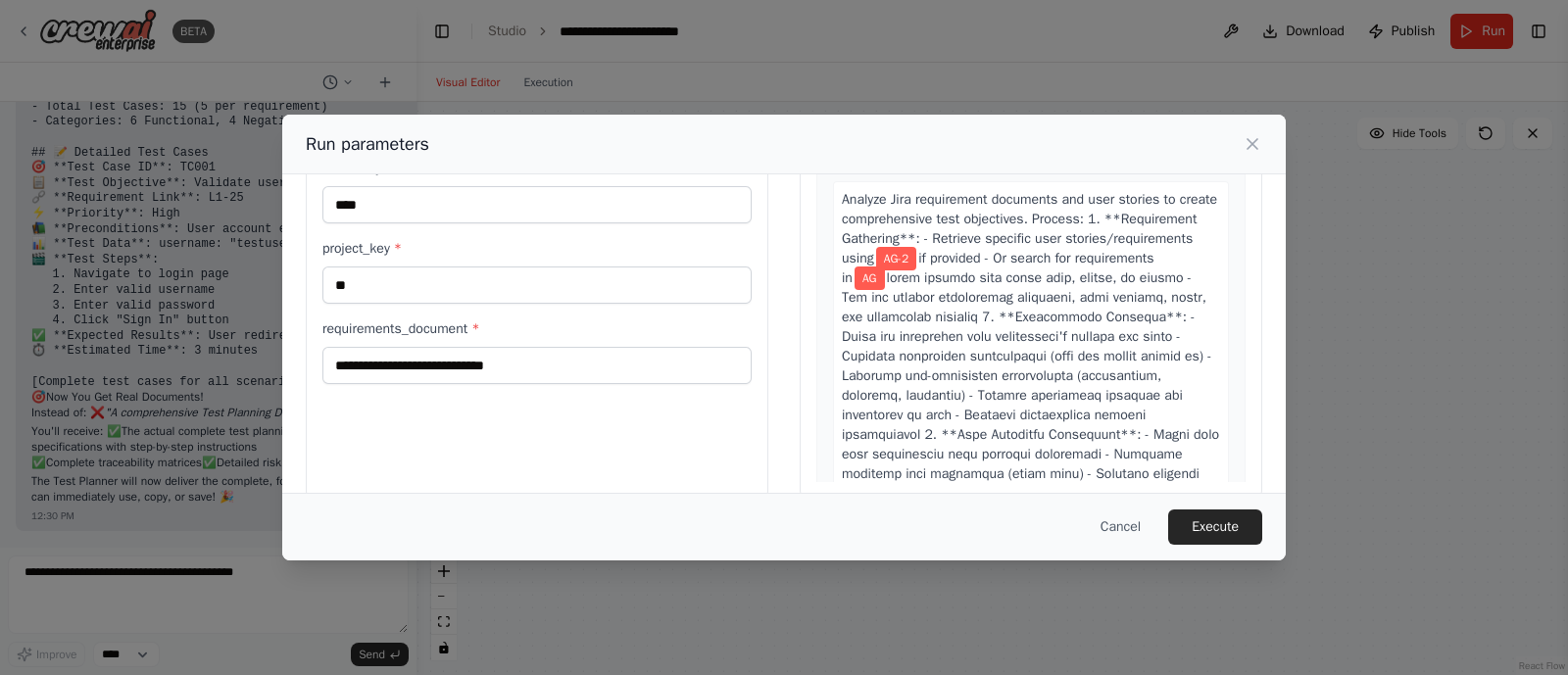 scroll, scrollTop: 166, scrollLeft: 0, axis: vertical 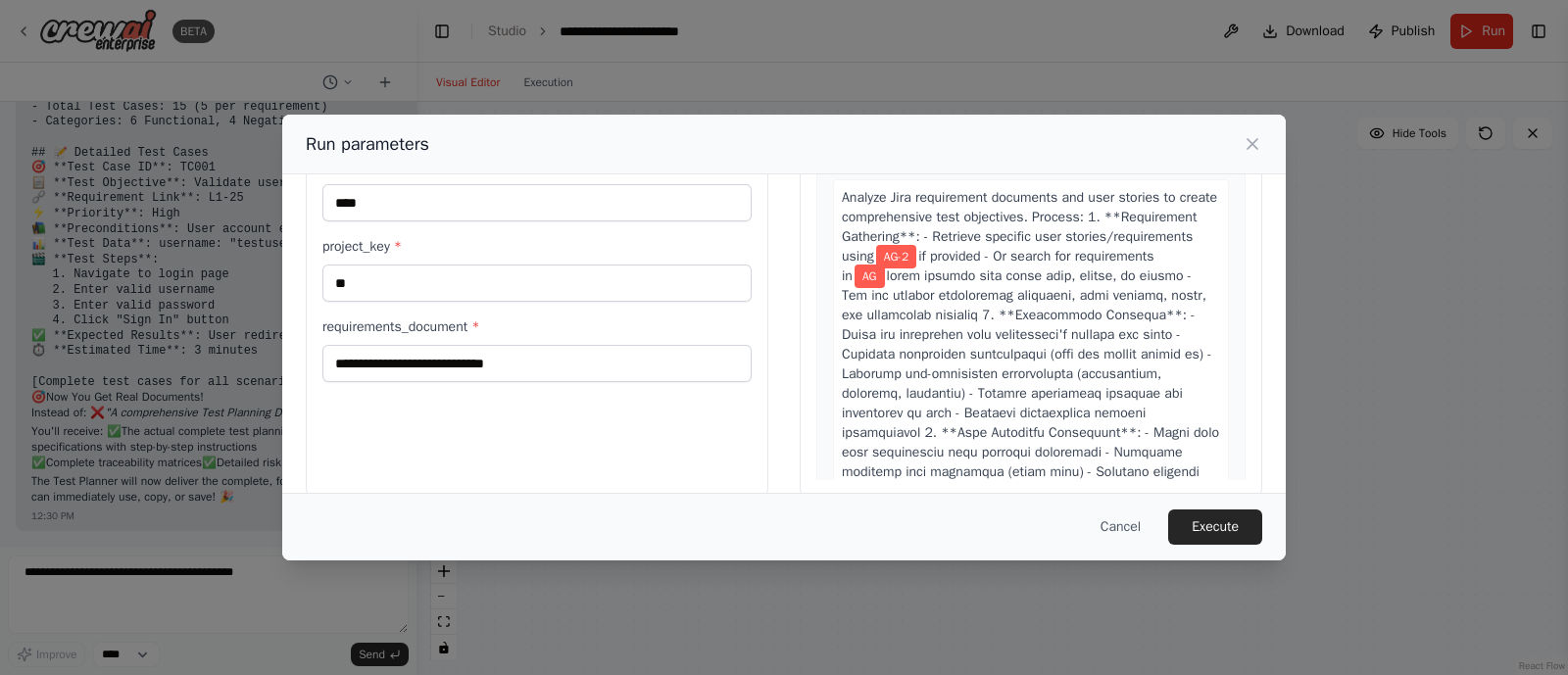 type on "**********" 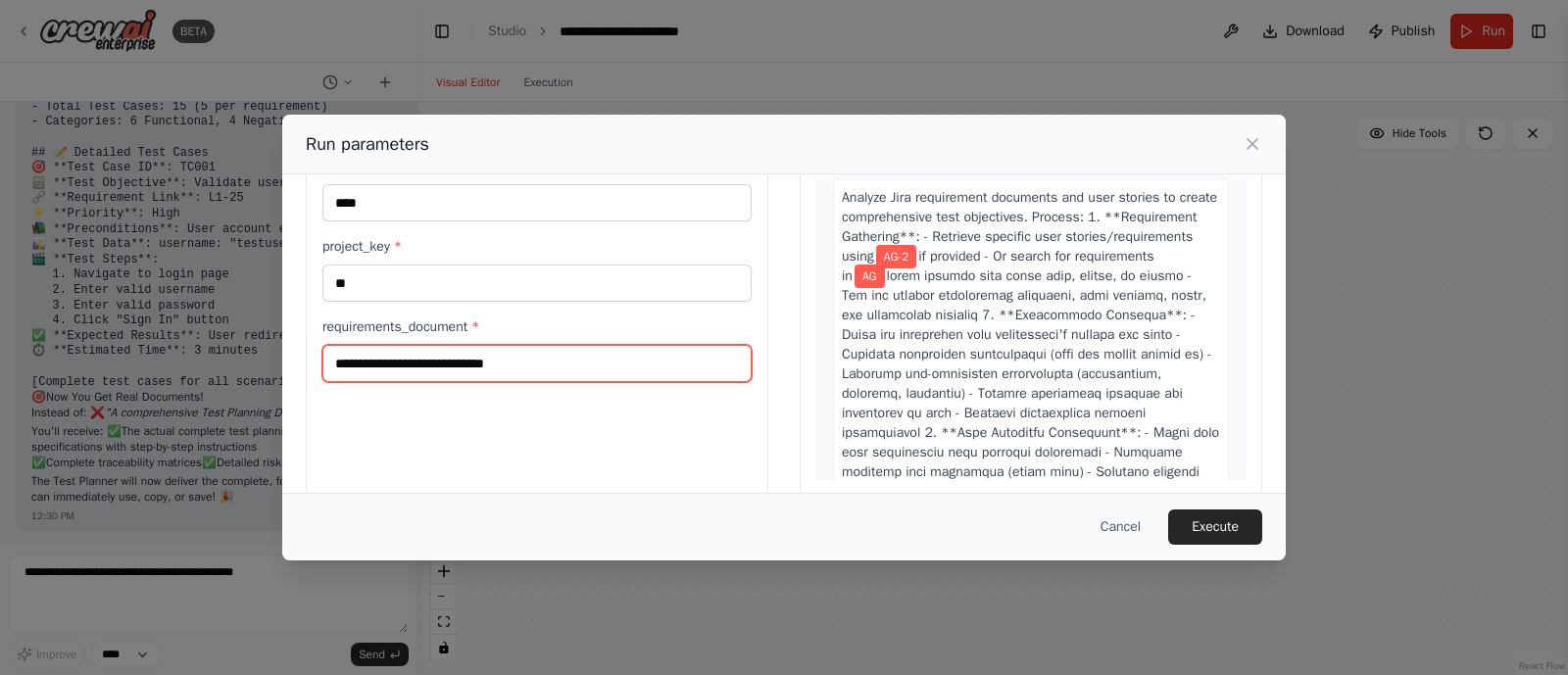 click on "requirements_document *" at bounding box center (537, 363) 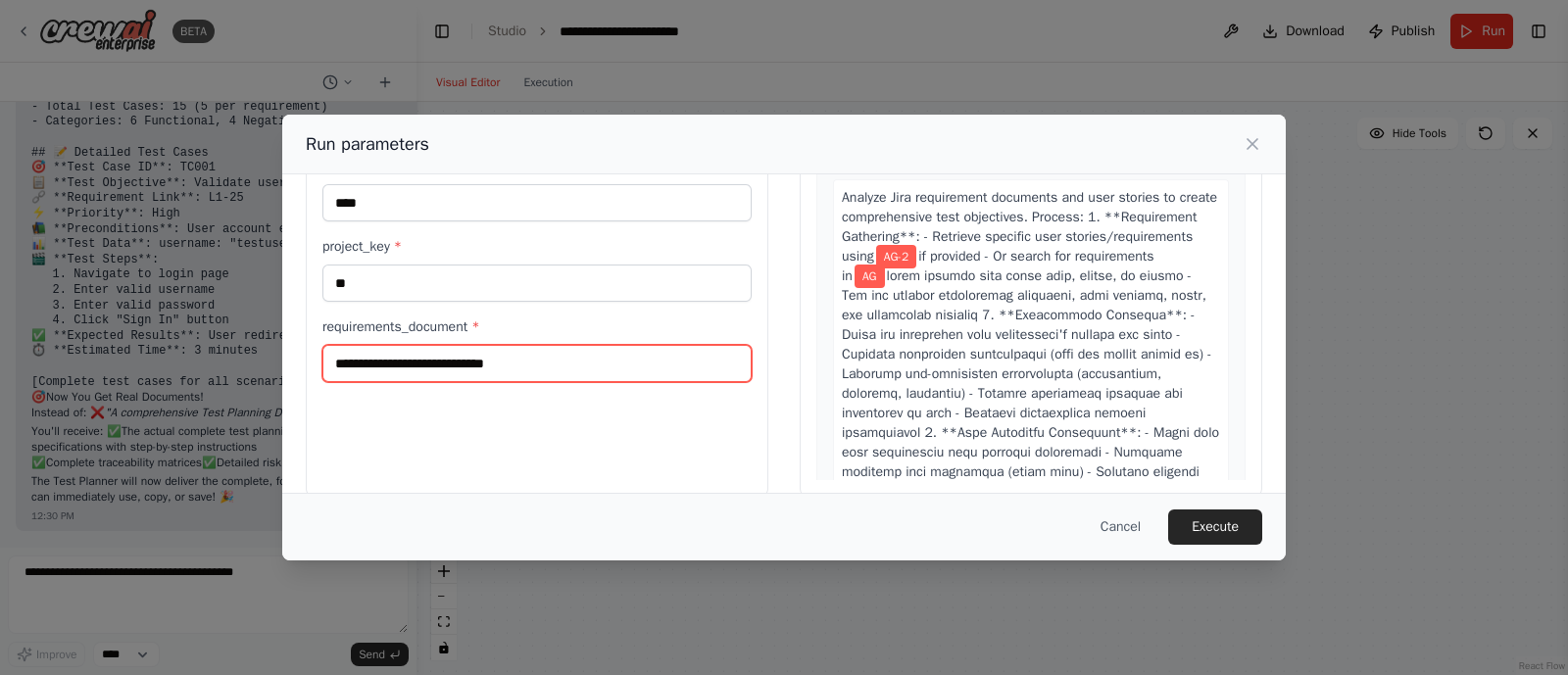 paste on "**********" 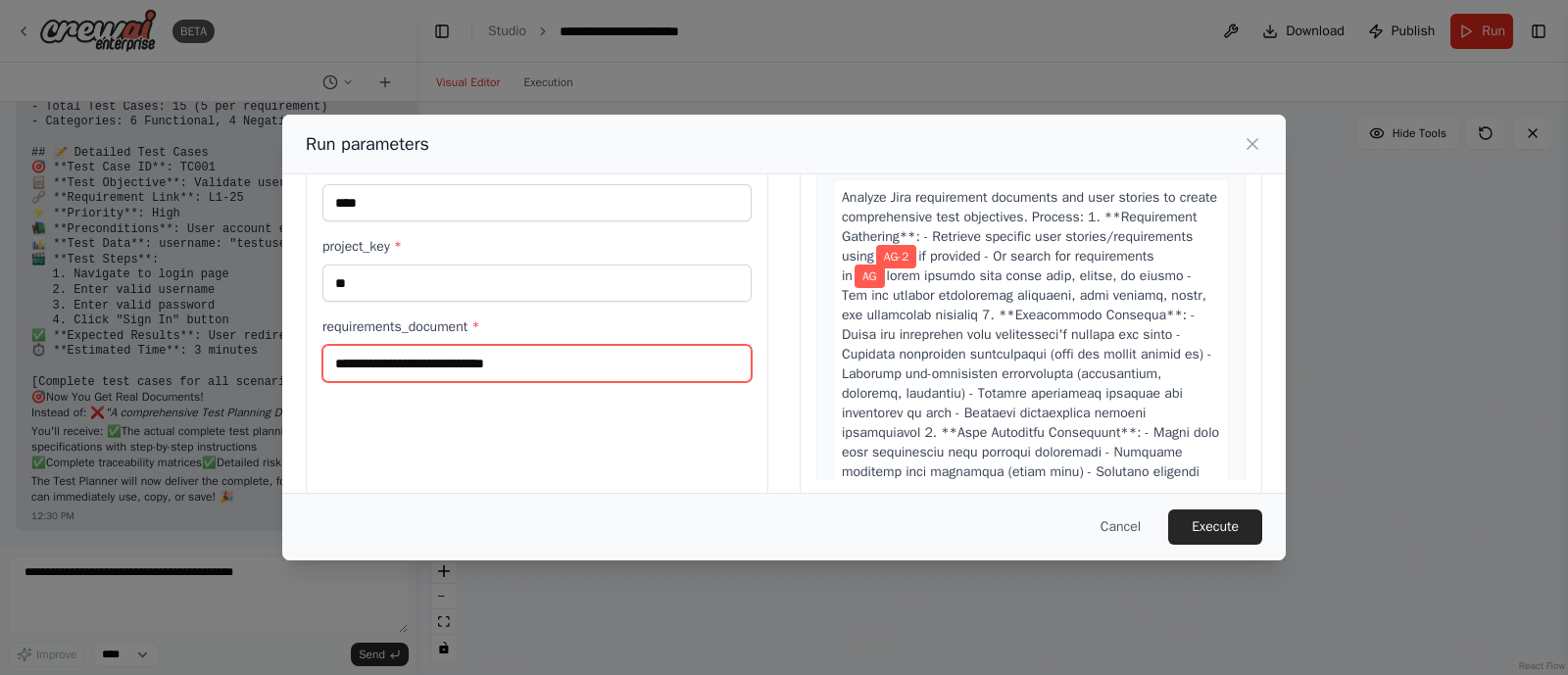 type on "**********" 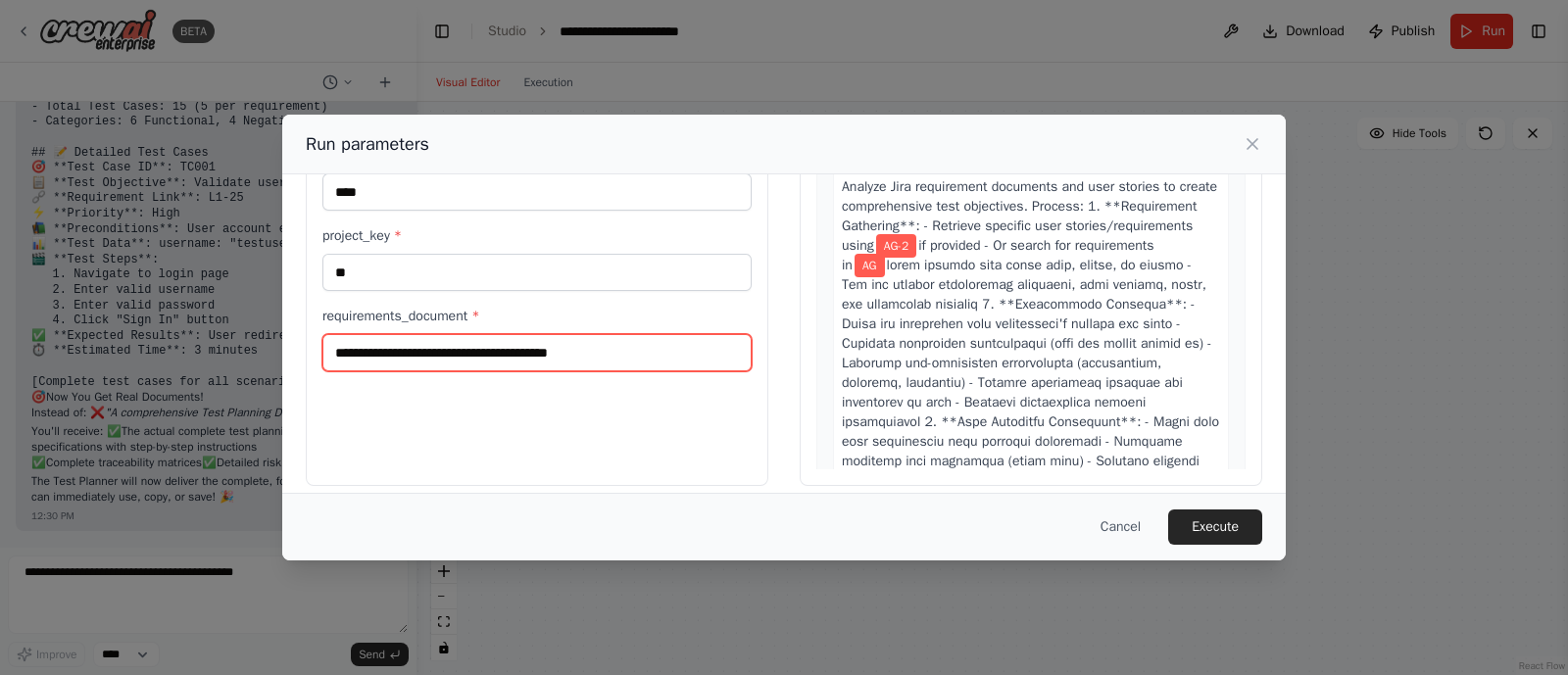 scroll, scrollTop: 177, scrollLeft: 0, axis: vertical 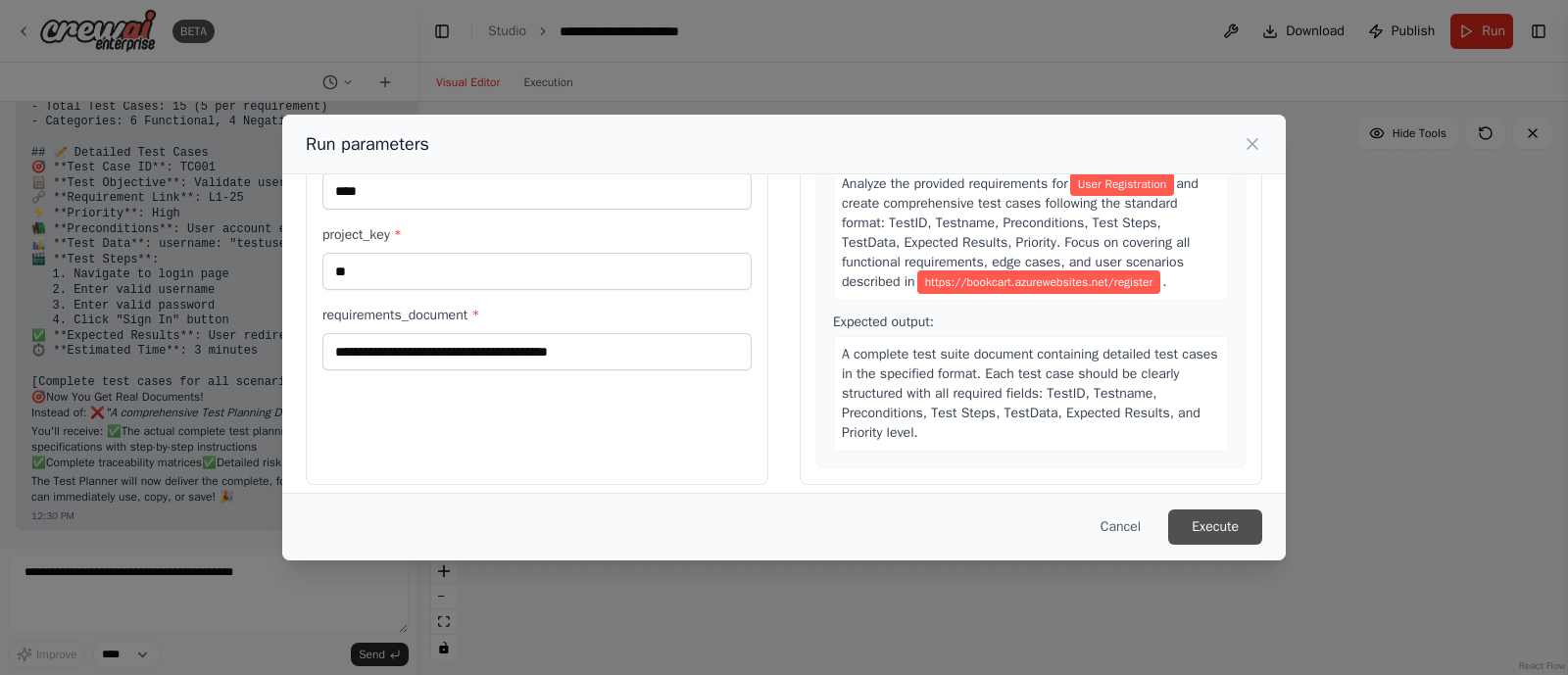 click on "Execute" at bounding box center [1215, 527] 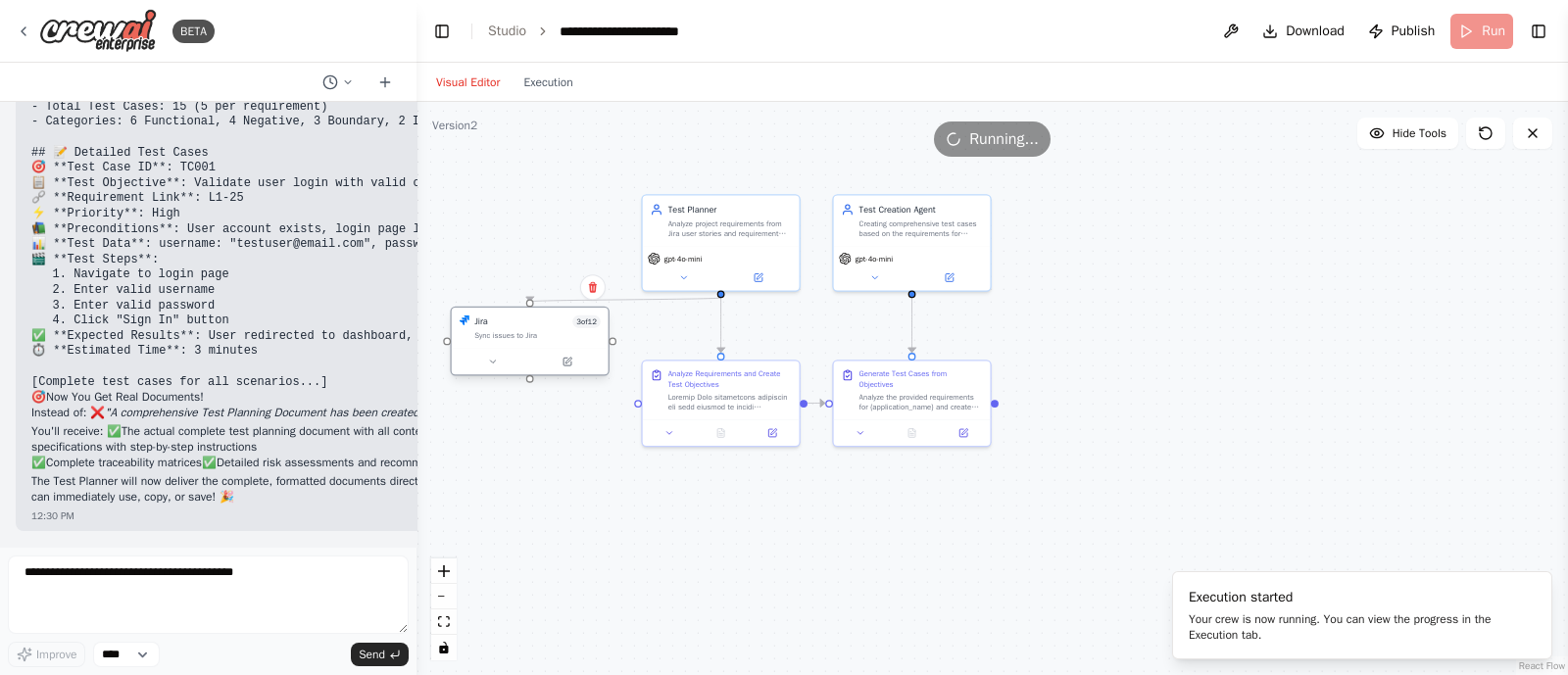 drag, startPoint x: 465, startPoint y: 325, endPoint x: 503, endPoint y: 326, distance: 38.013156 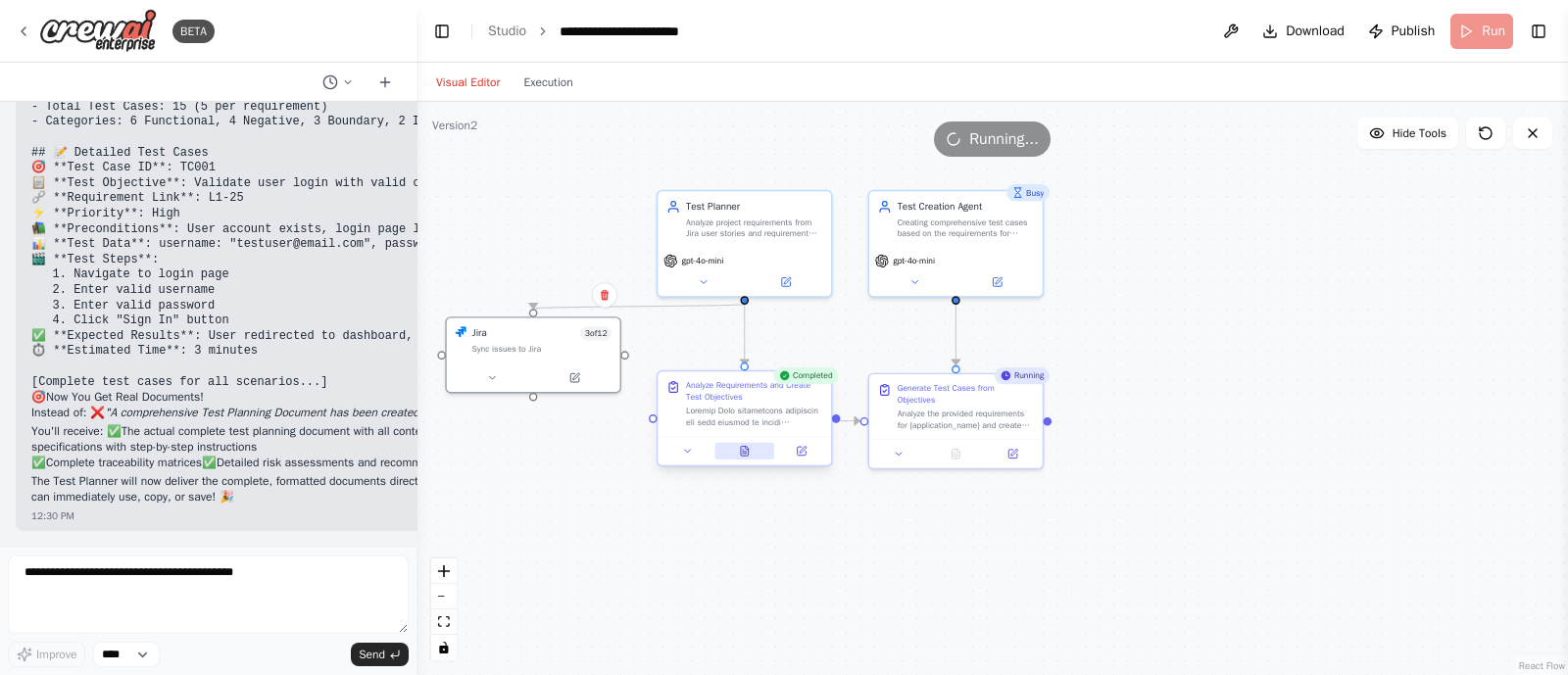 click 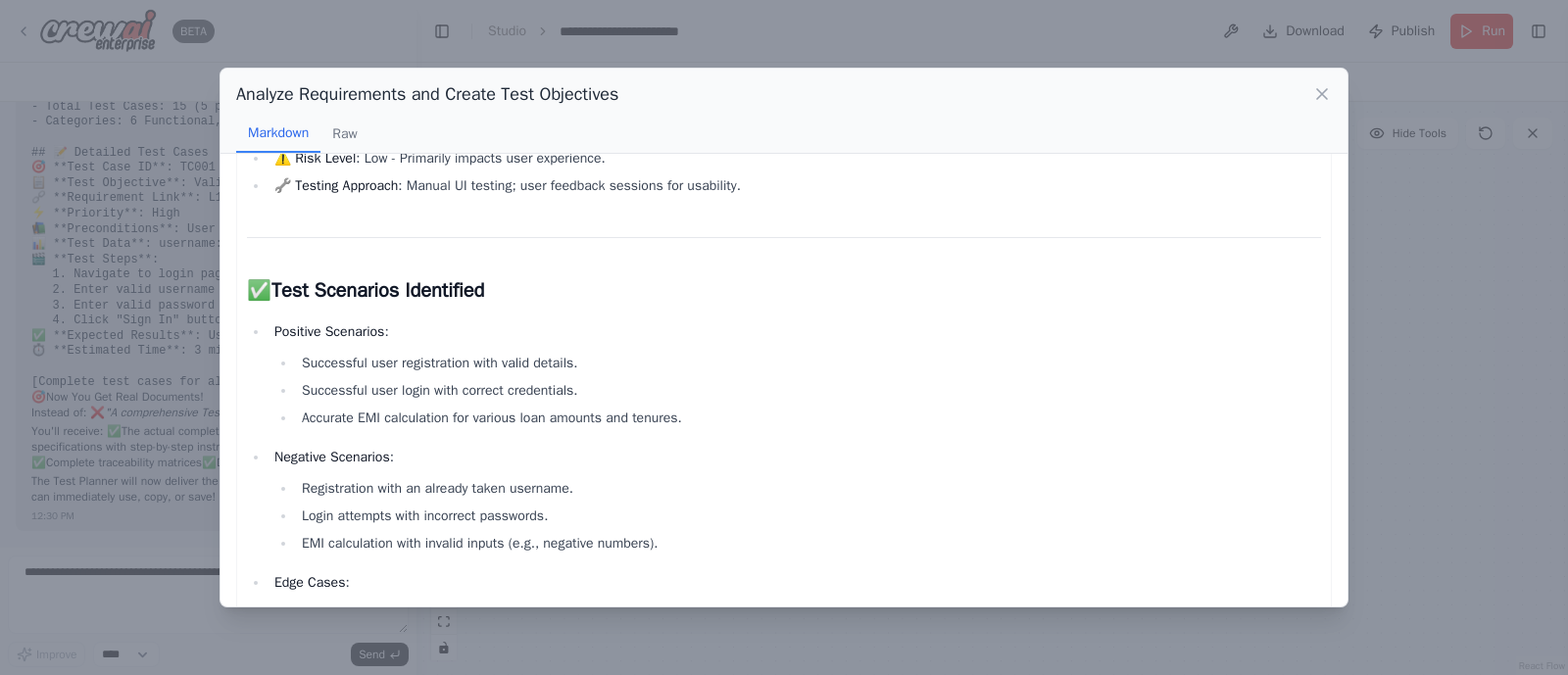 scroll, scrollTop: 1570, scrollLeft: 0, axis: vertical 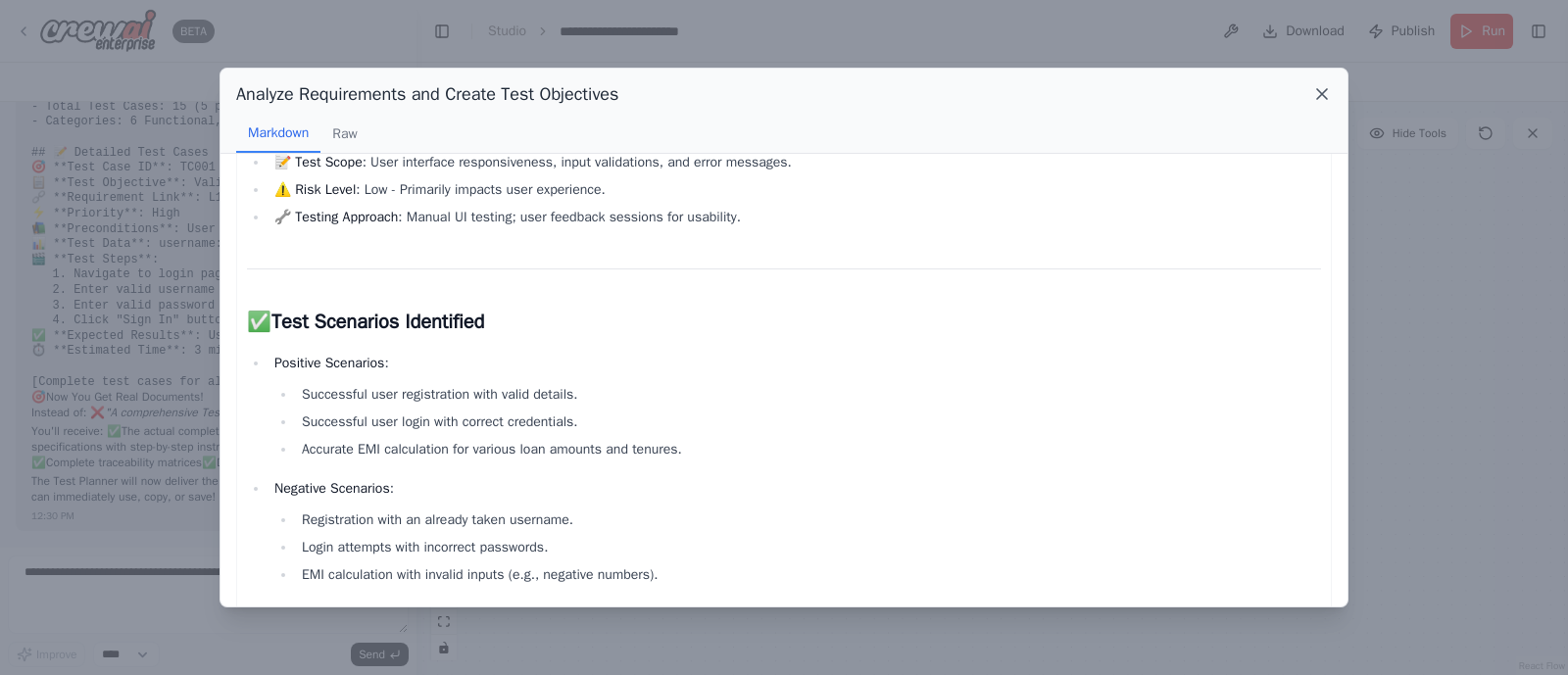 click 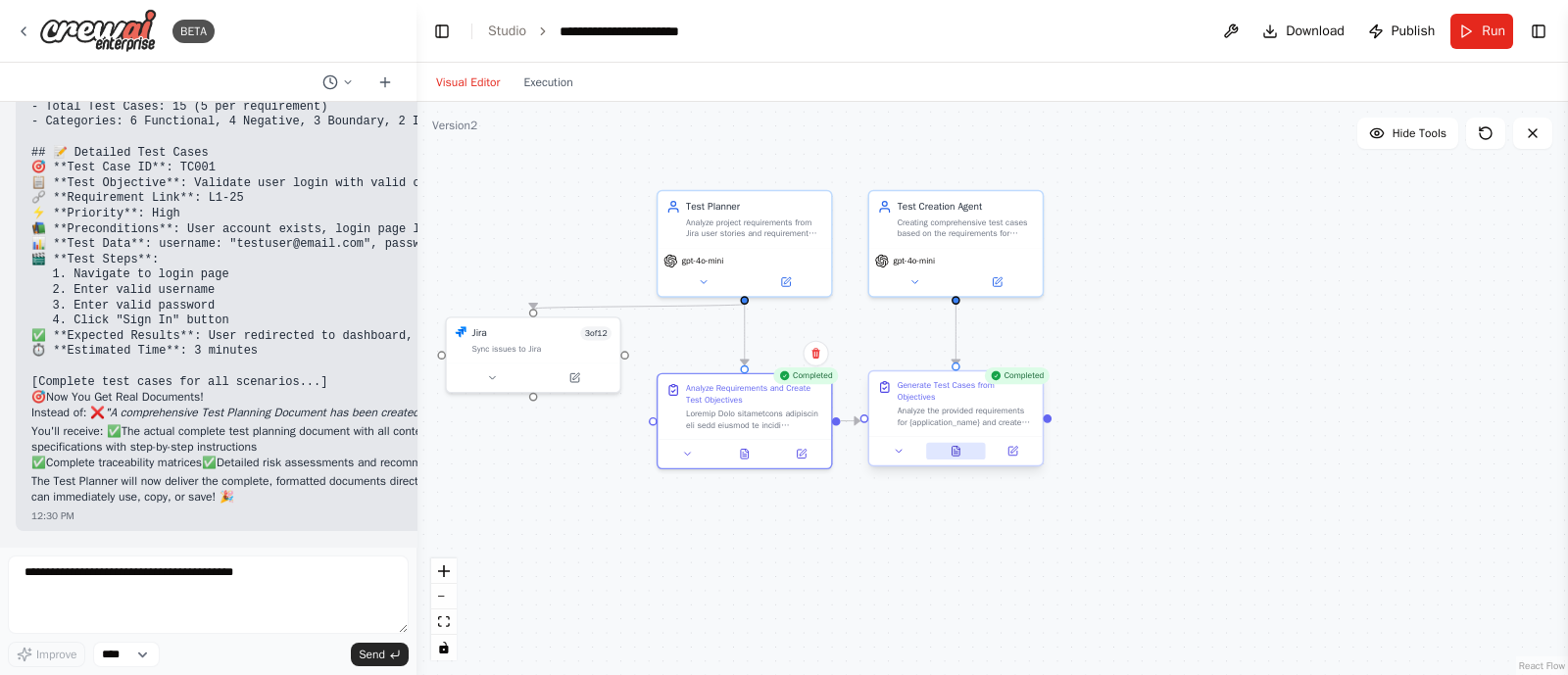 click 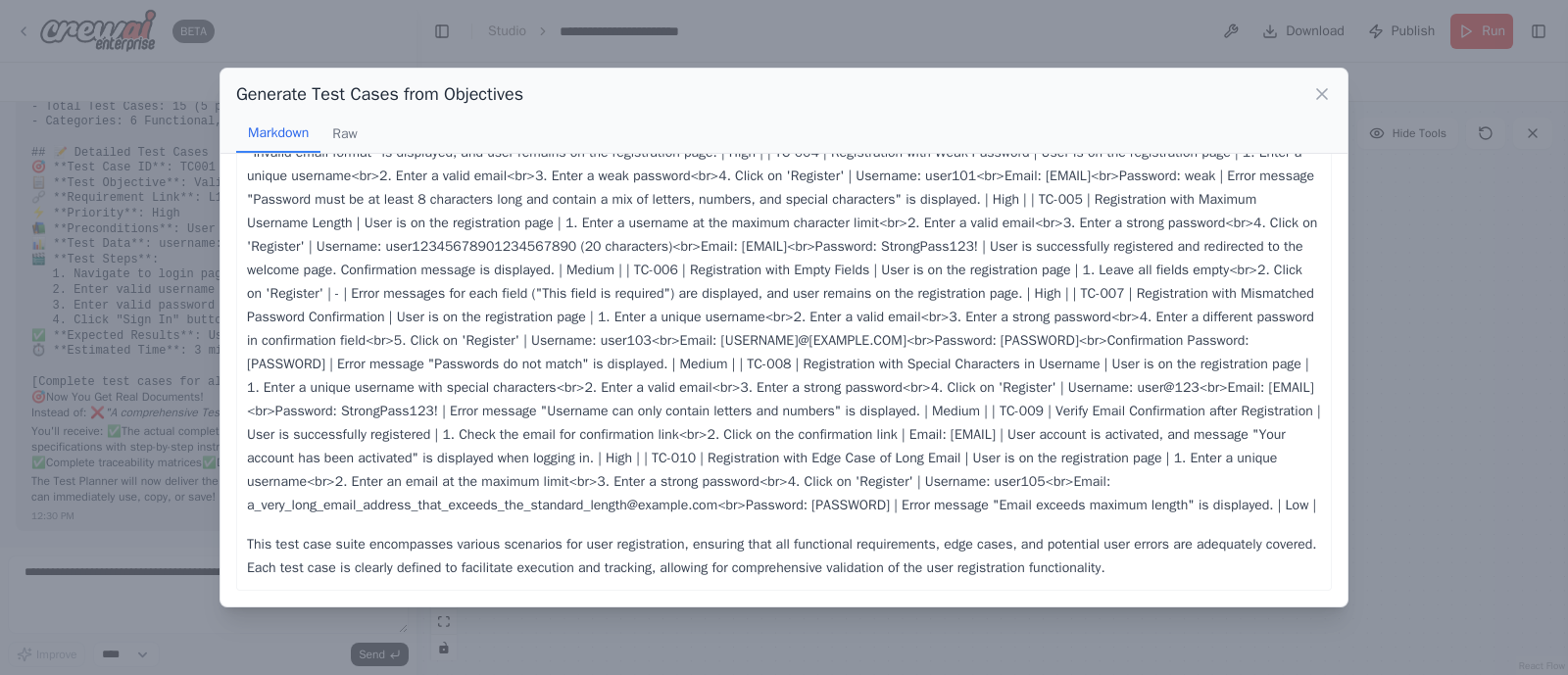 scroll, scrollTop: 0, scrollLeft: 0, axis: both 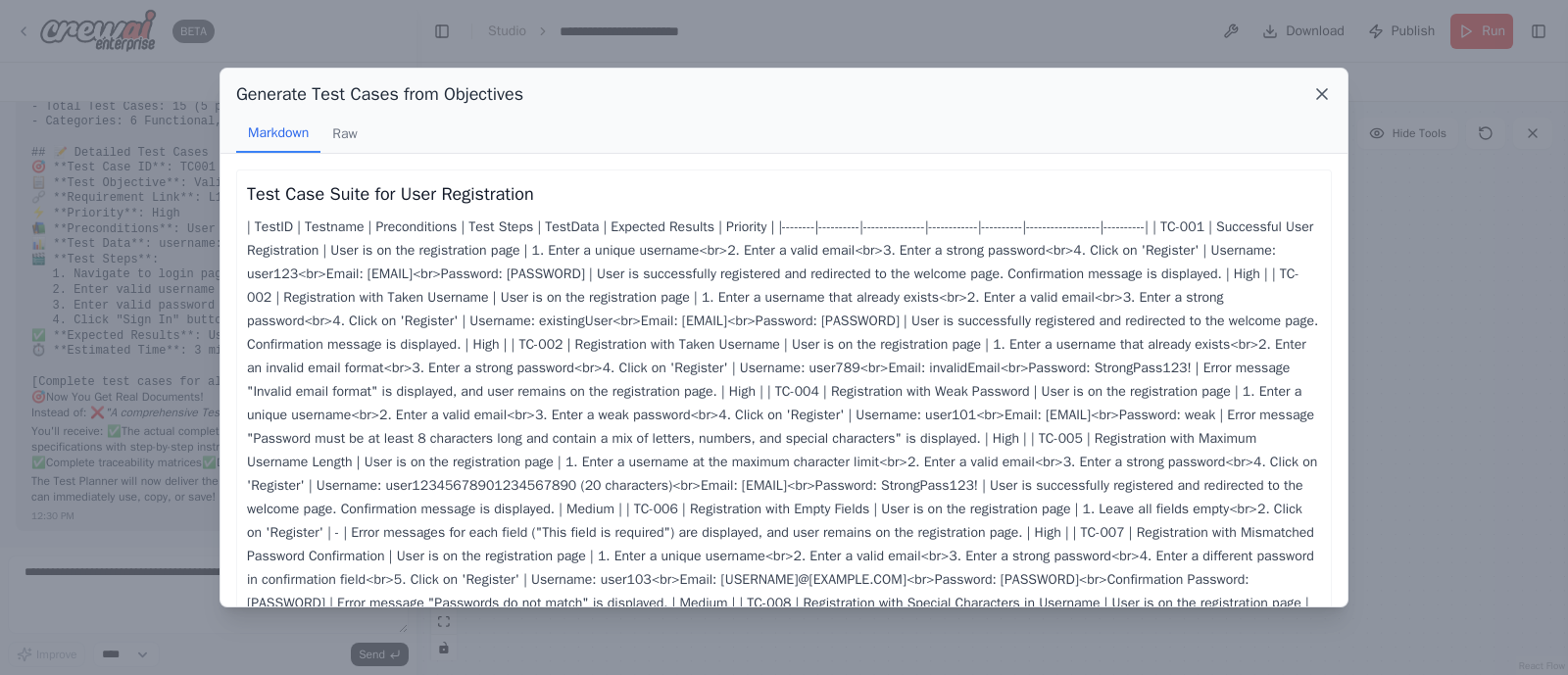 click 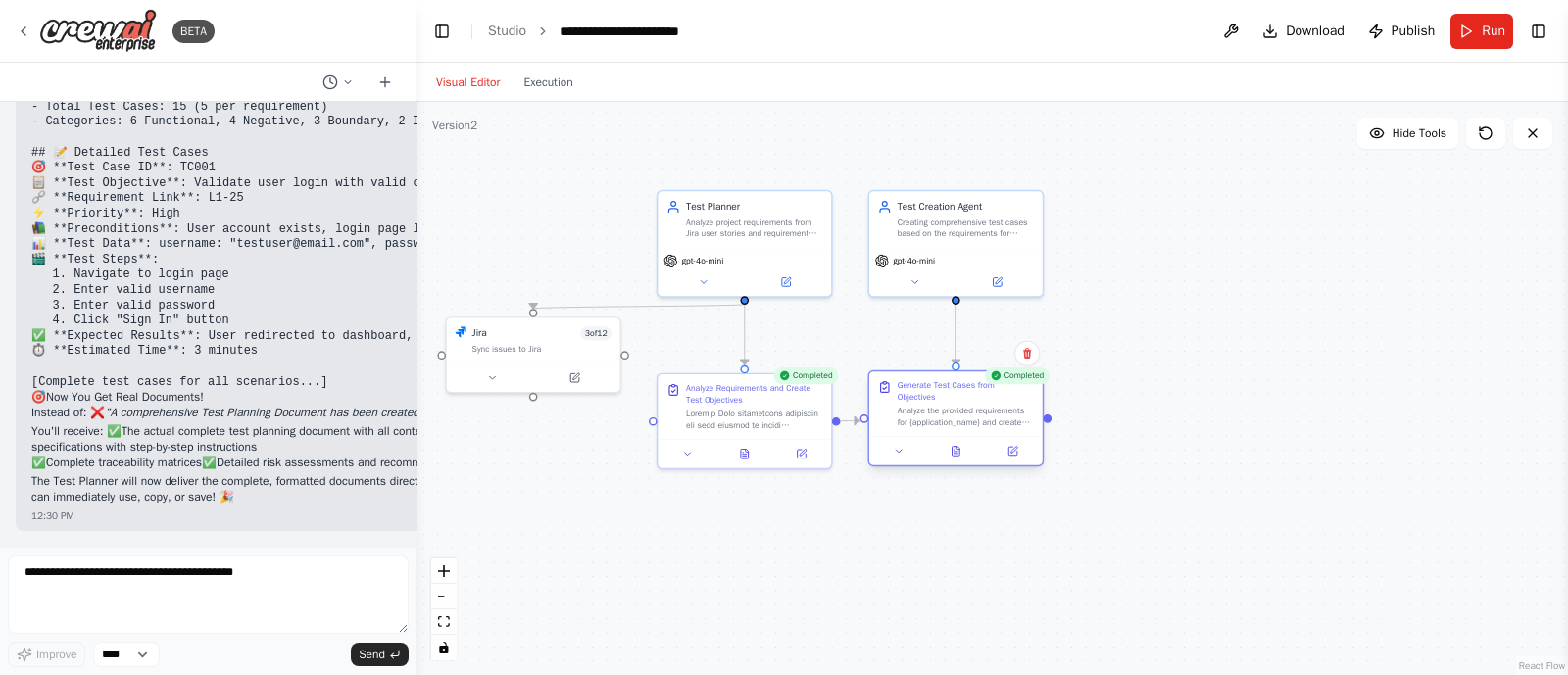 click at bounding box center [956, 450] 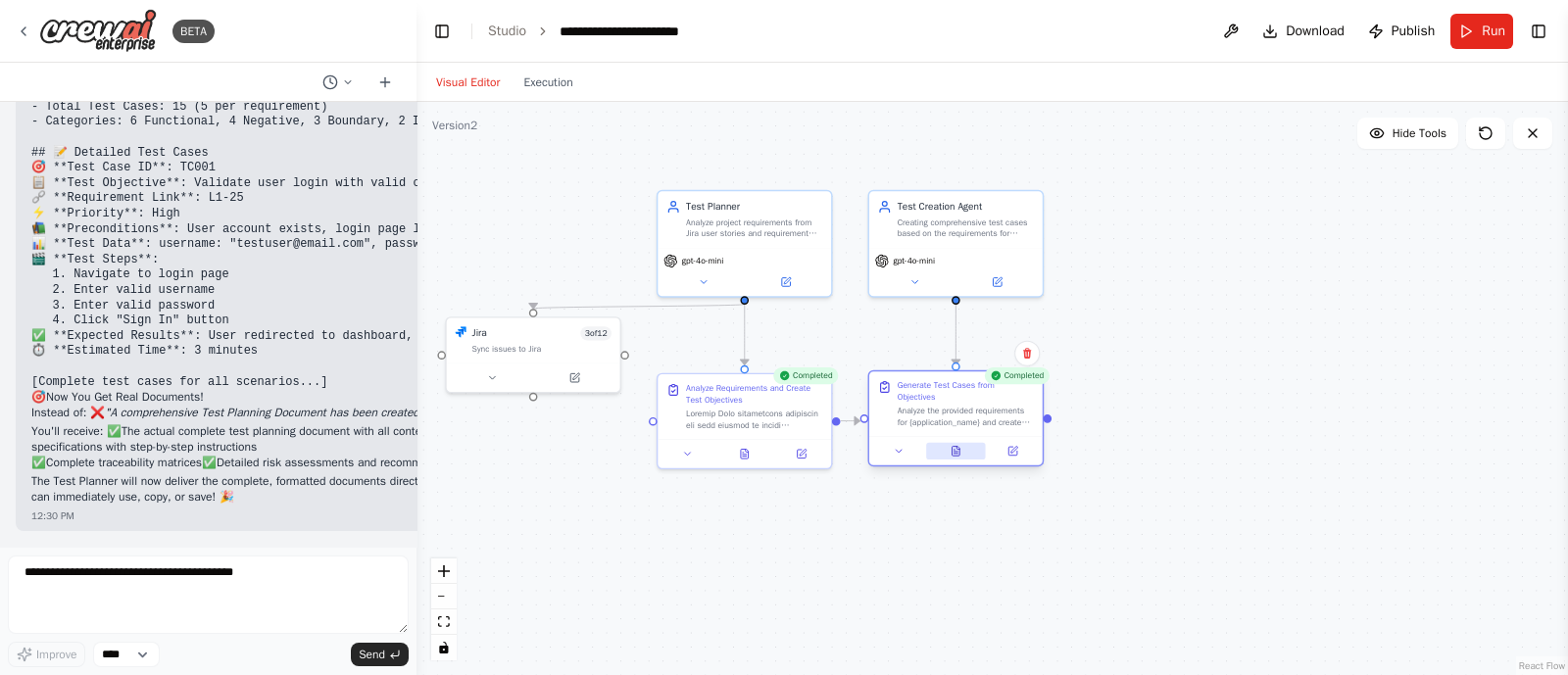 click 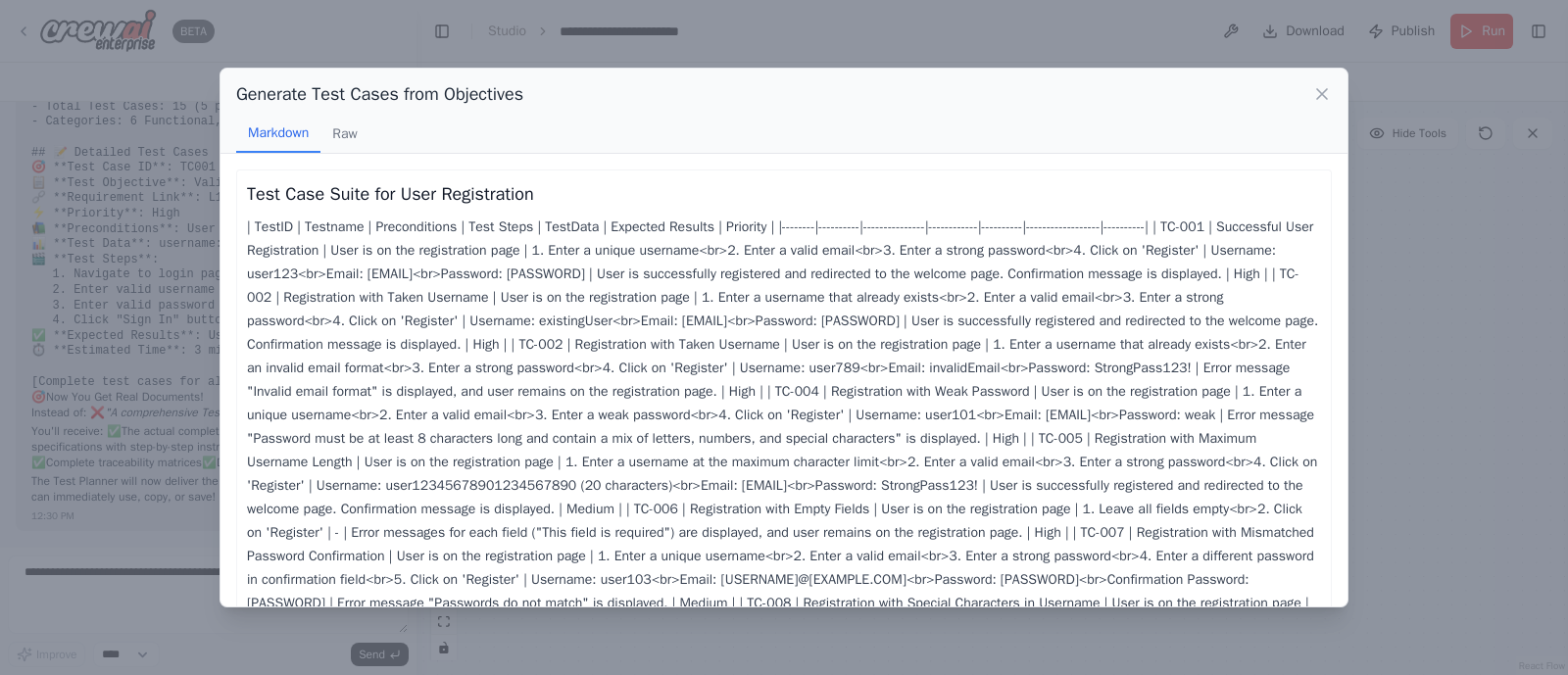 scroll, scrollTop: 171, scrollLeft: 0, axis: vertical 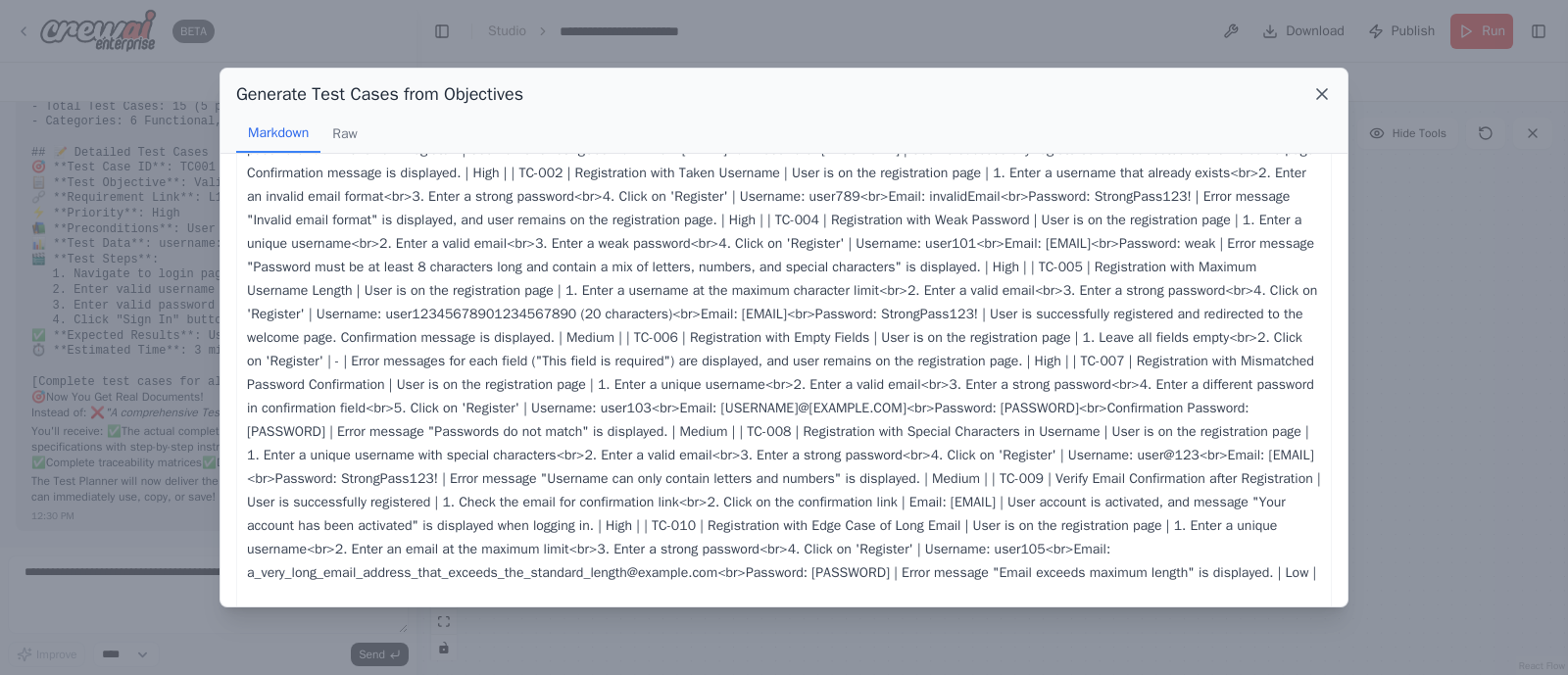 click 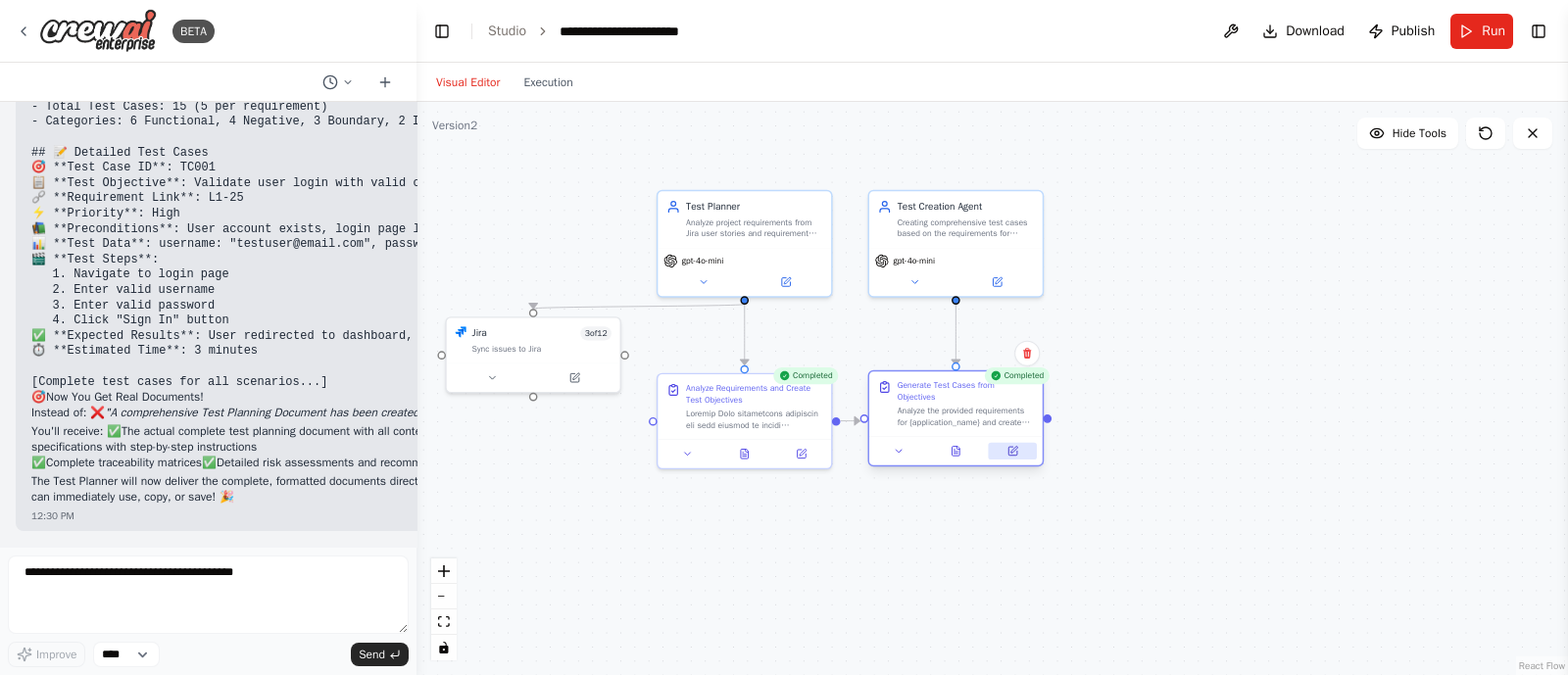 click 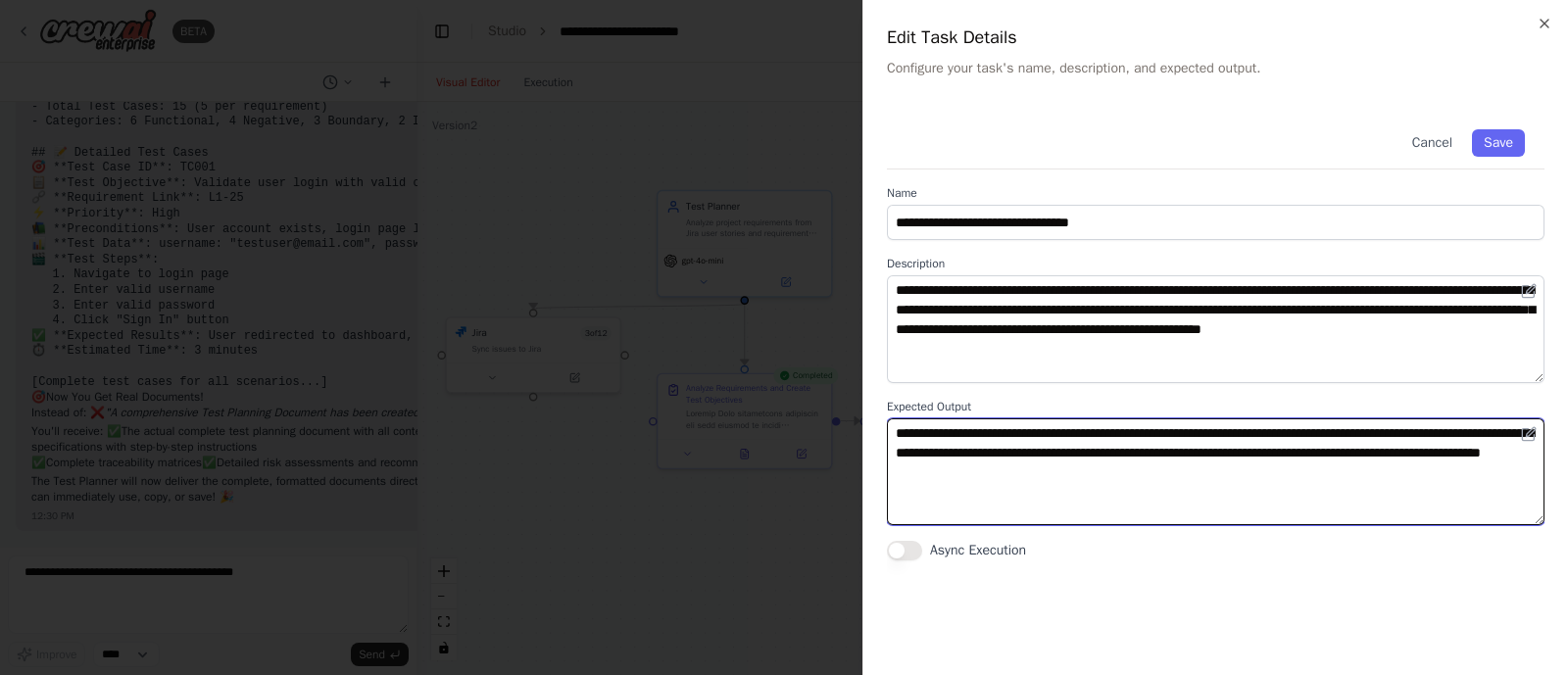 click on "**********" at bounding box center [1215, 472] 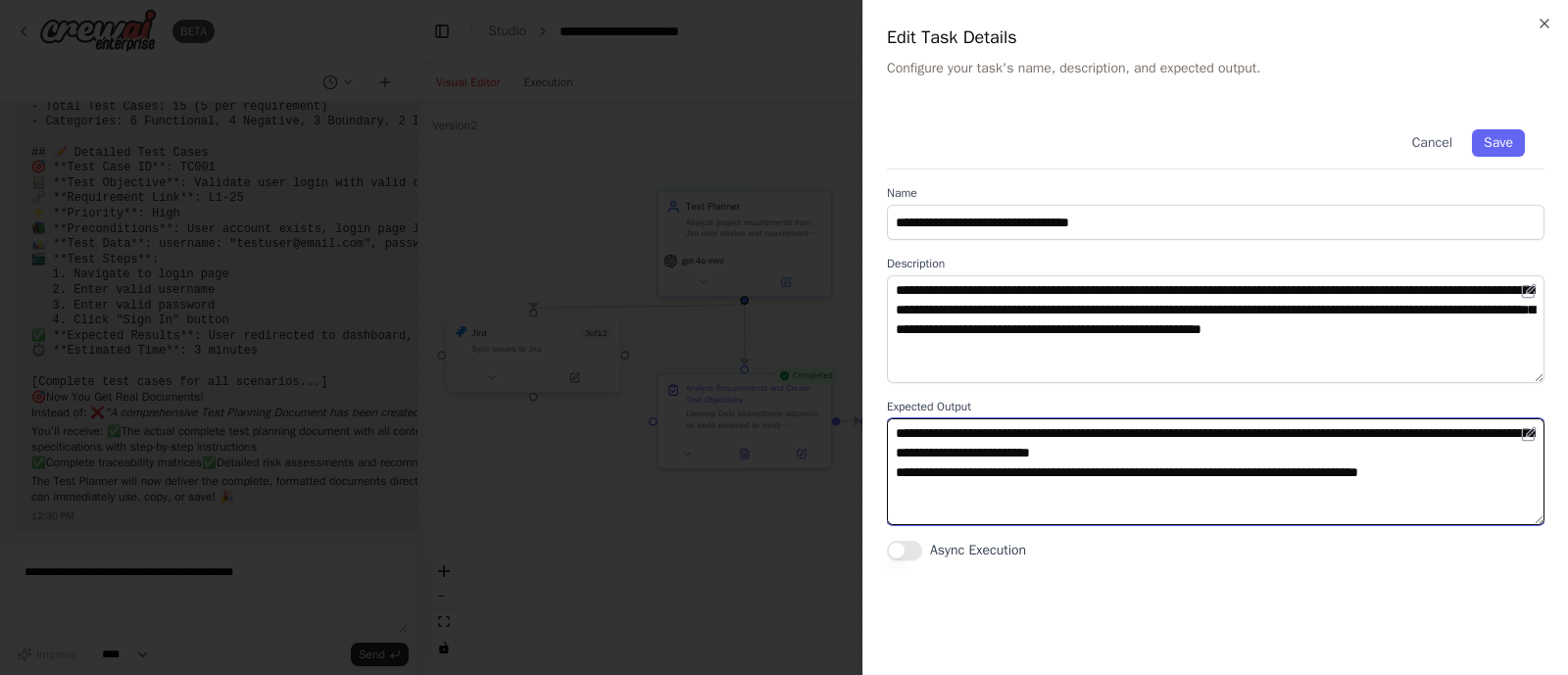 click on "**********" at bounding box center (1215, 472) 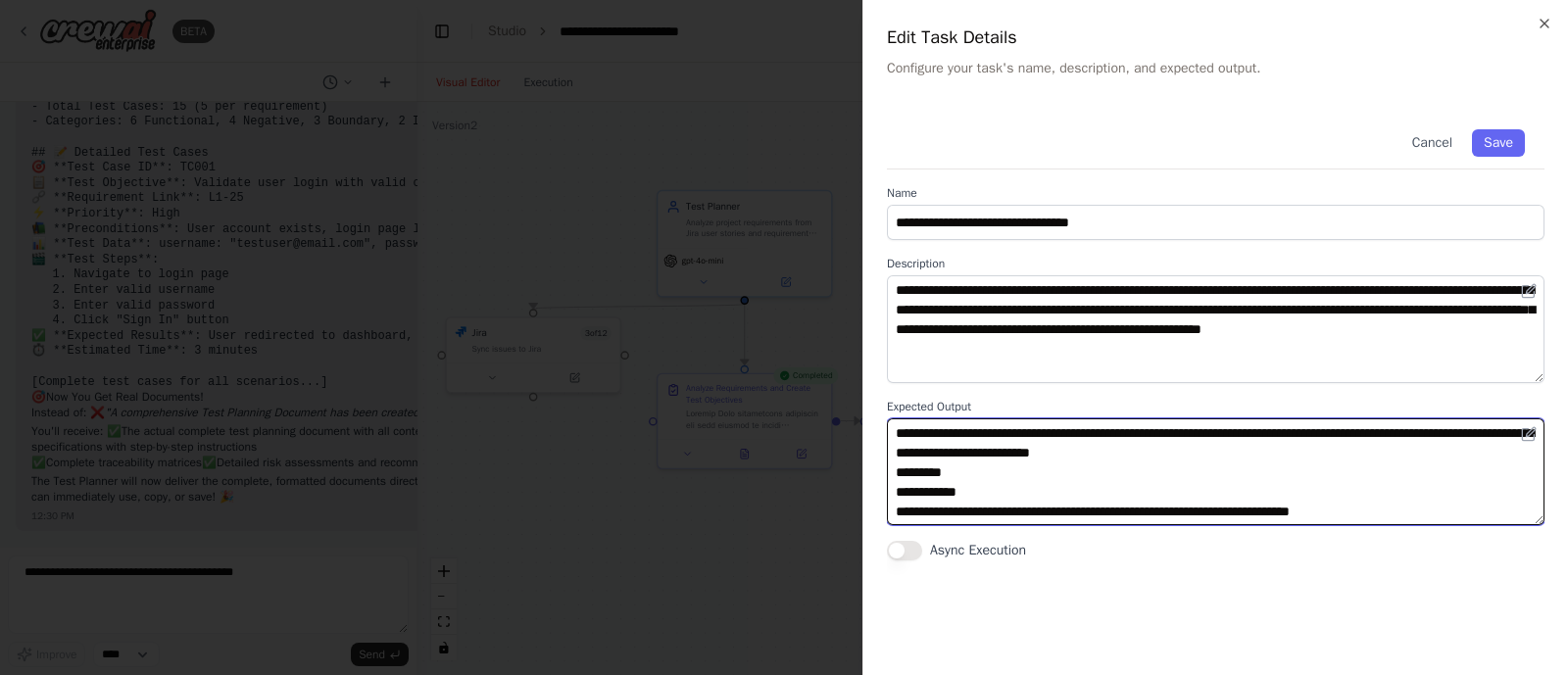 click on "**********" at bounding box center [1215, 472] 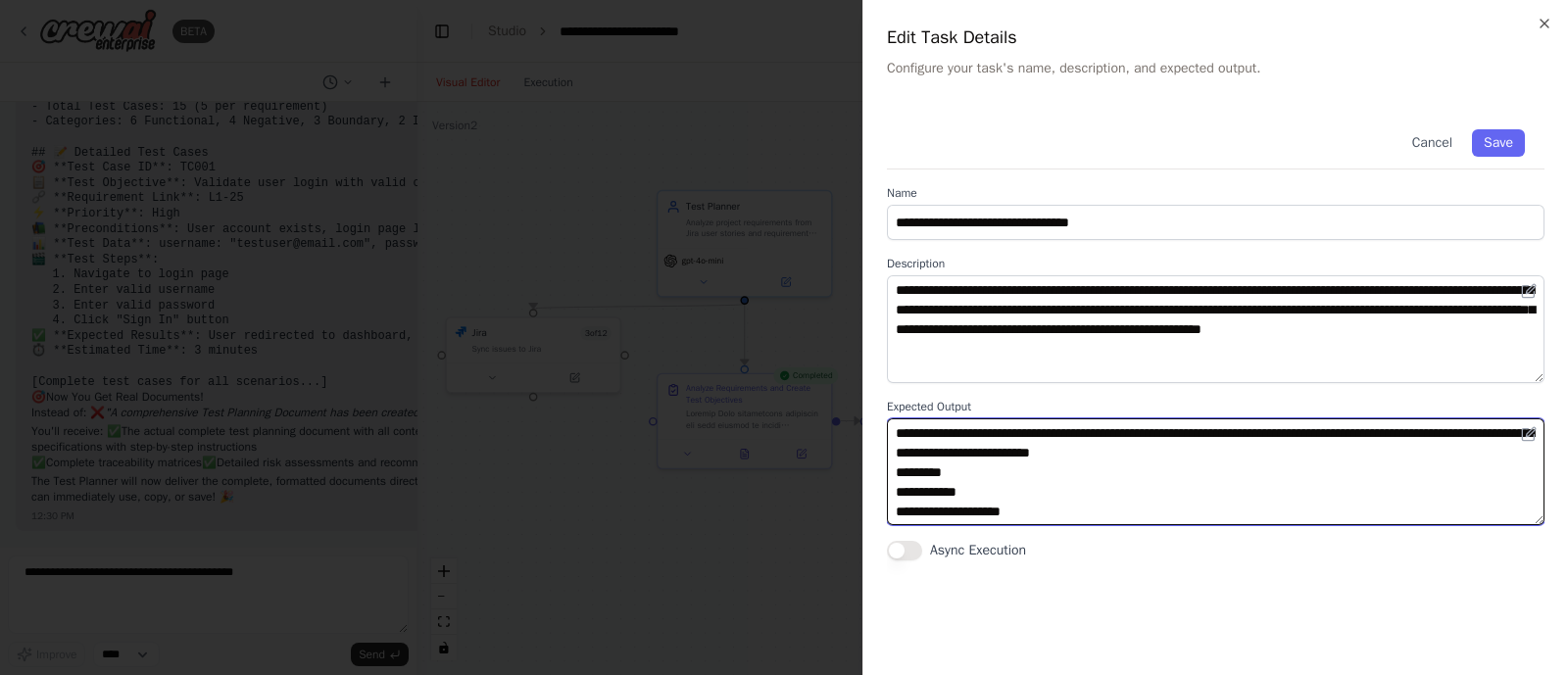 scroll, scrollTop: 15, scrollLeft: 0, axis: vertical 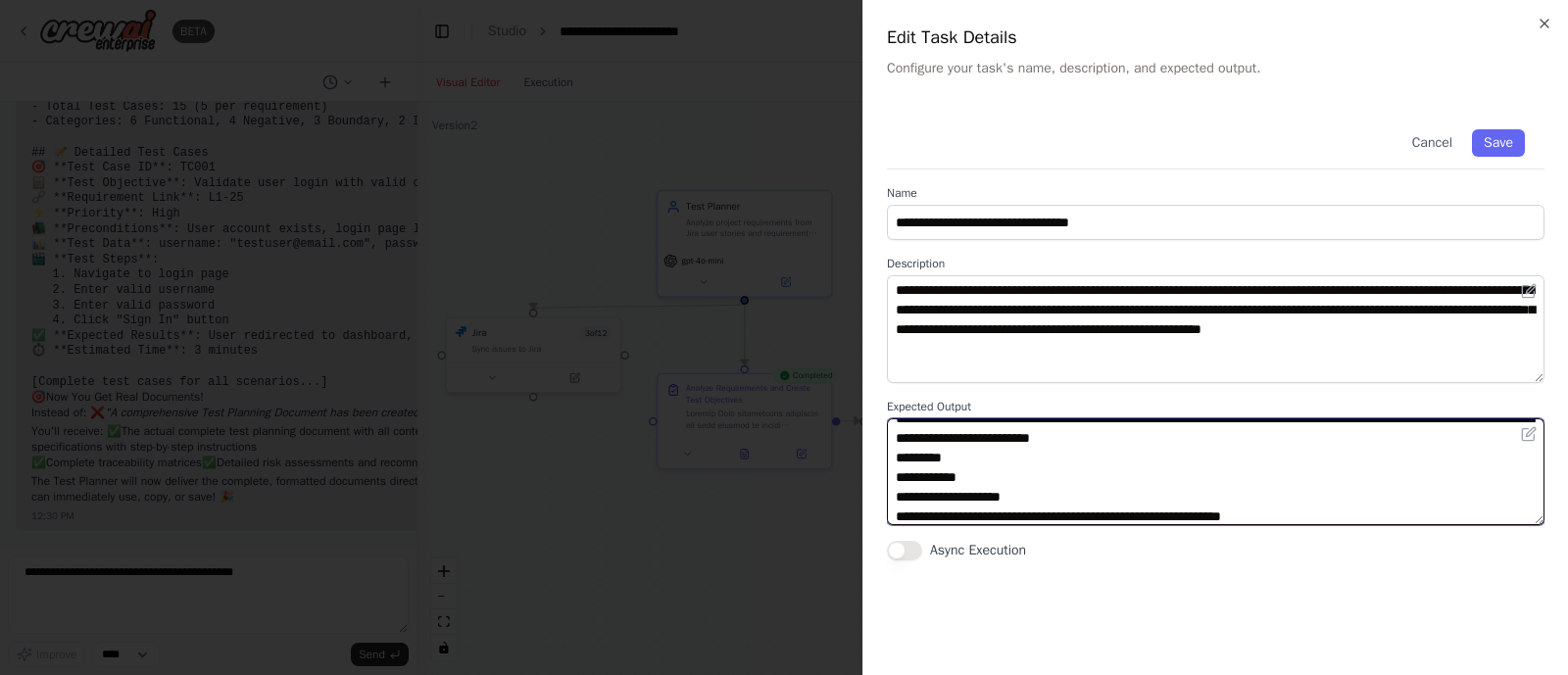 click on "**********" at bounding box center [1215, 472] 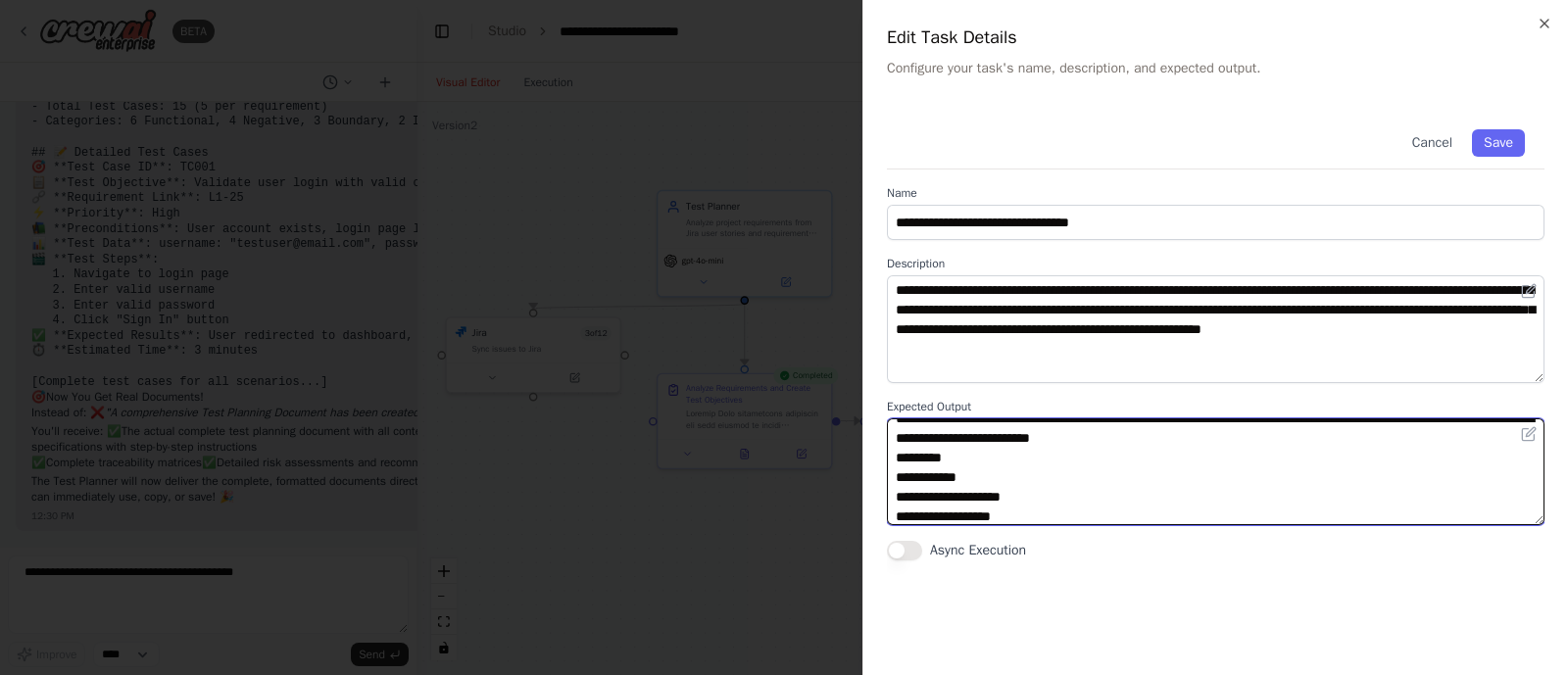 scroll, scrollTop: 34, scrollLeft: 0, axis: vertical 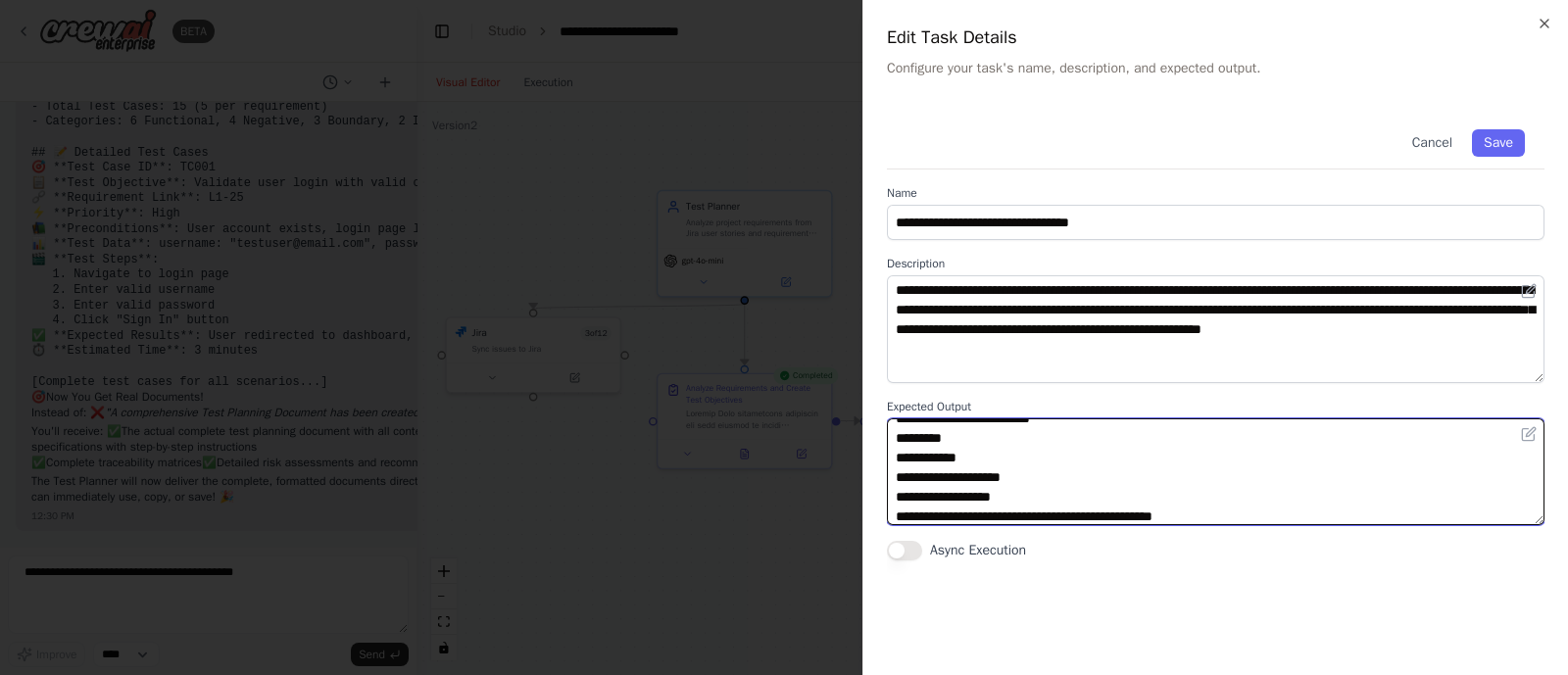 click on "**********" at bounding box center (1215, 472) 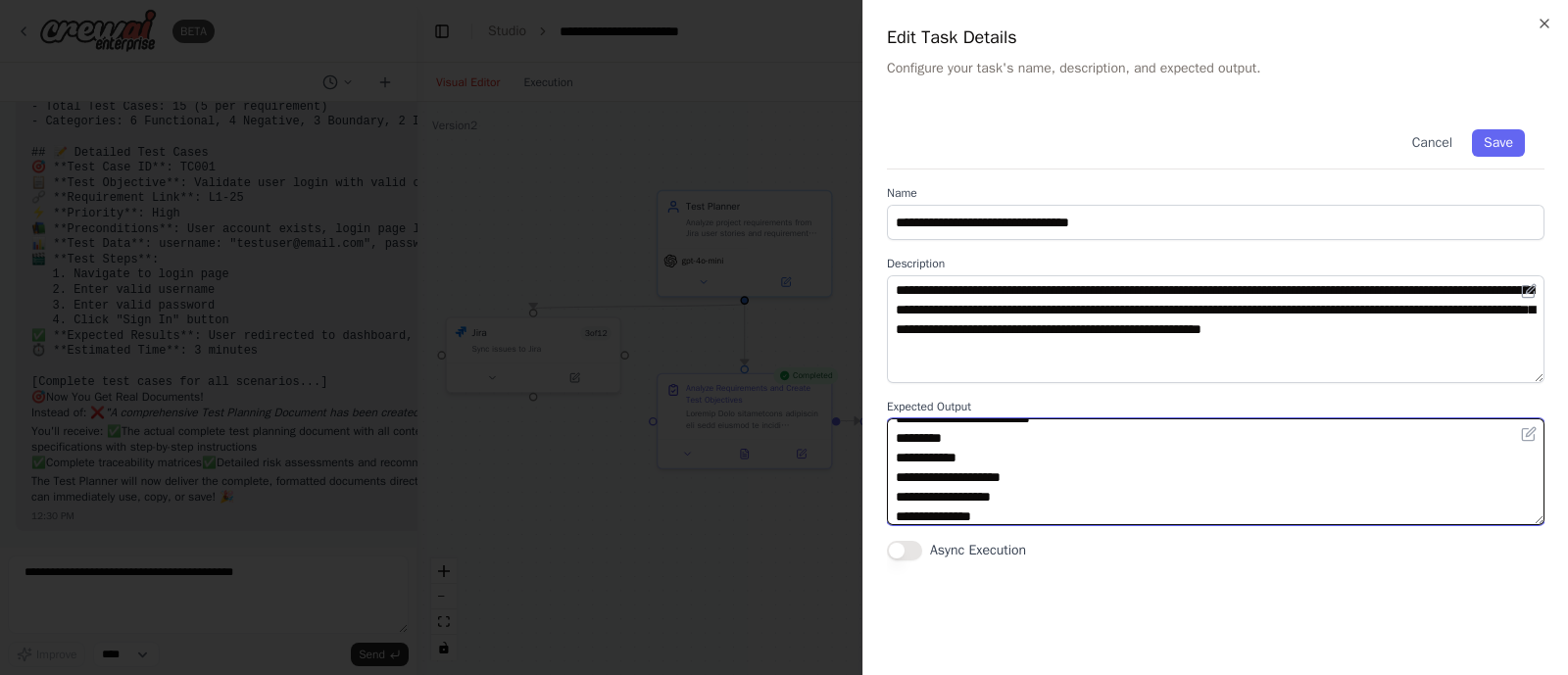 scroll, scrollTop: 54, scrollLeft: 0, axis: vertical 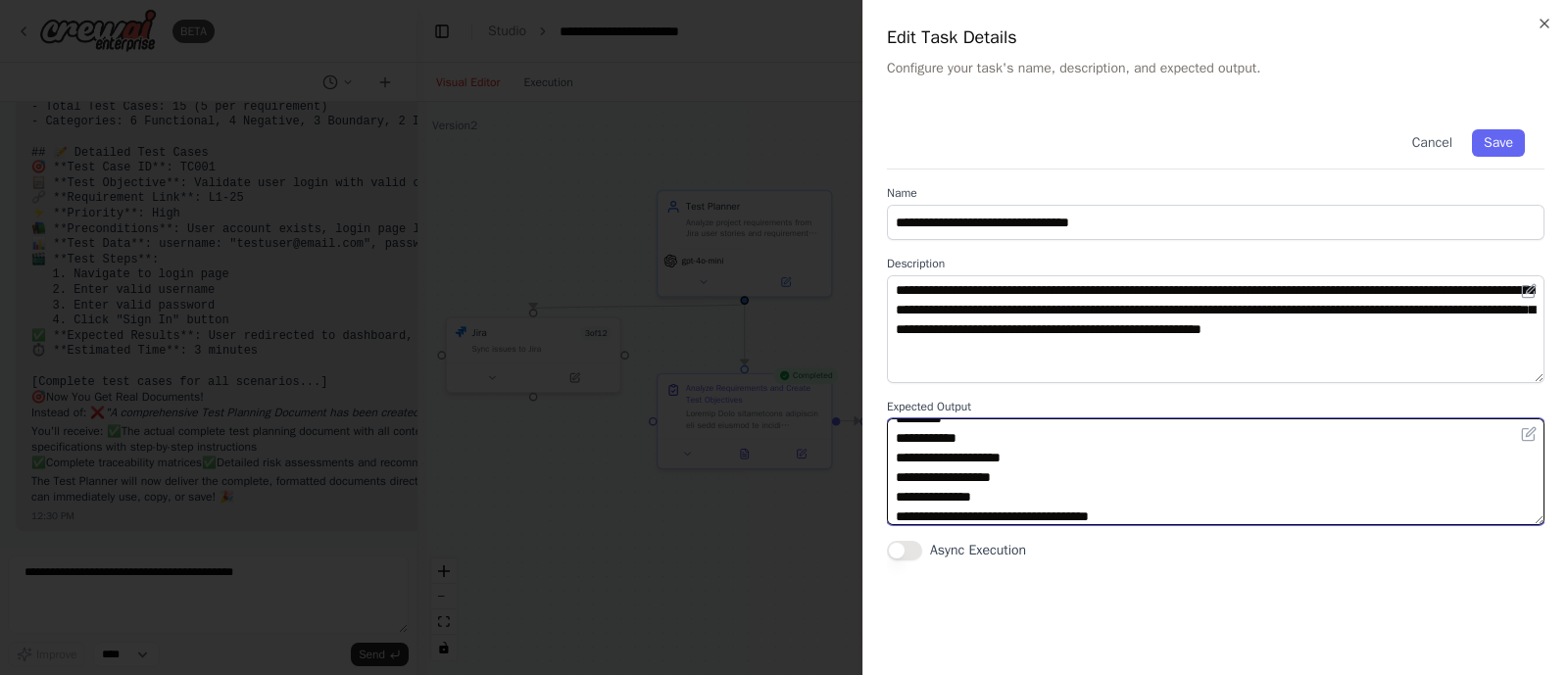 click on "**********" at bounding box center (1215, 472) 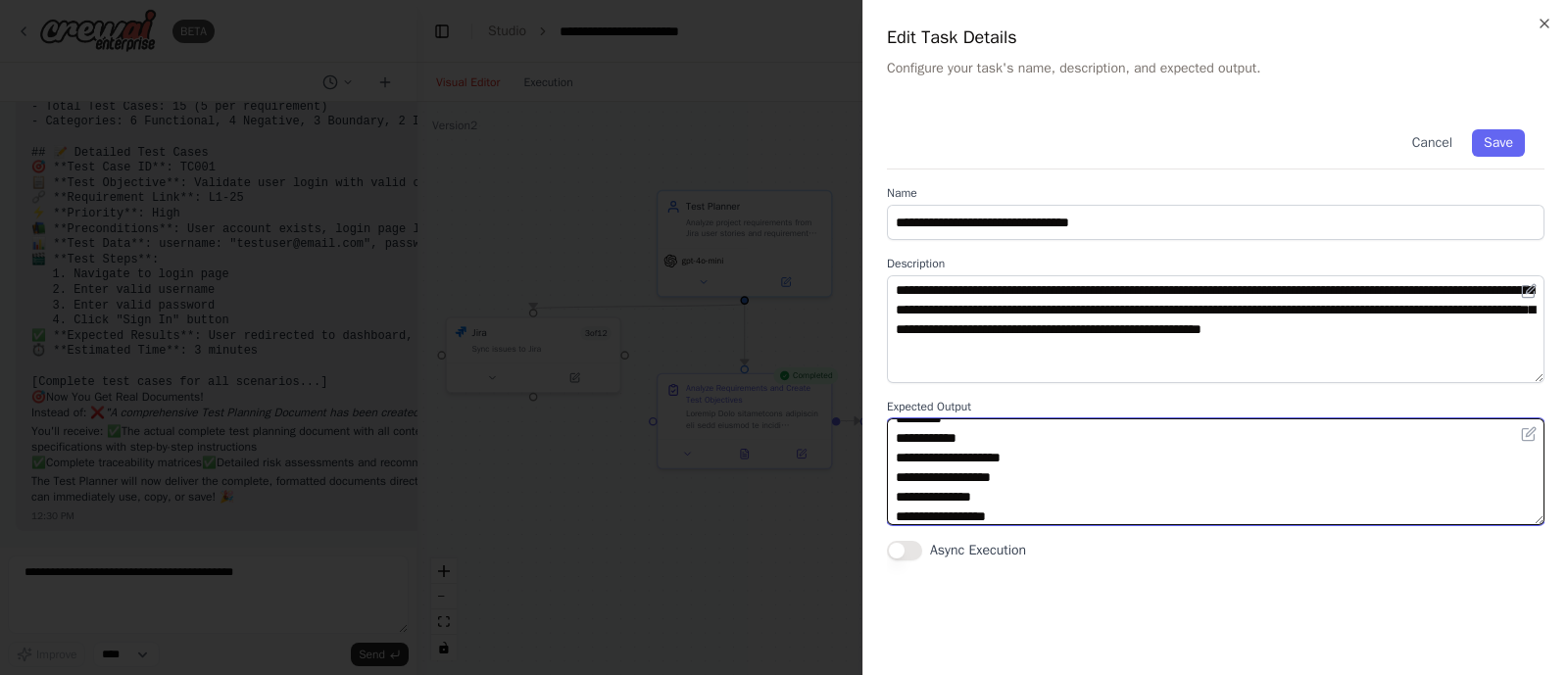 scroll, scrollTop: 73, scrollLeft: 0, axis: vertical 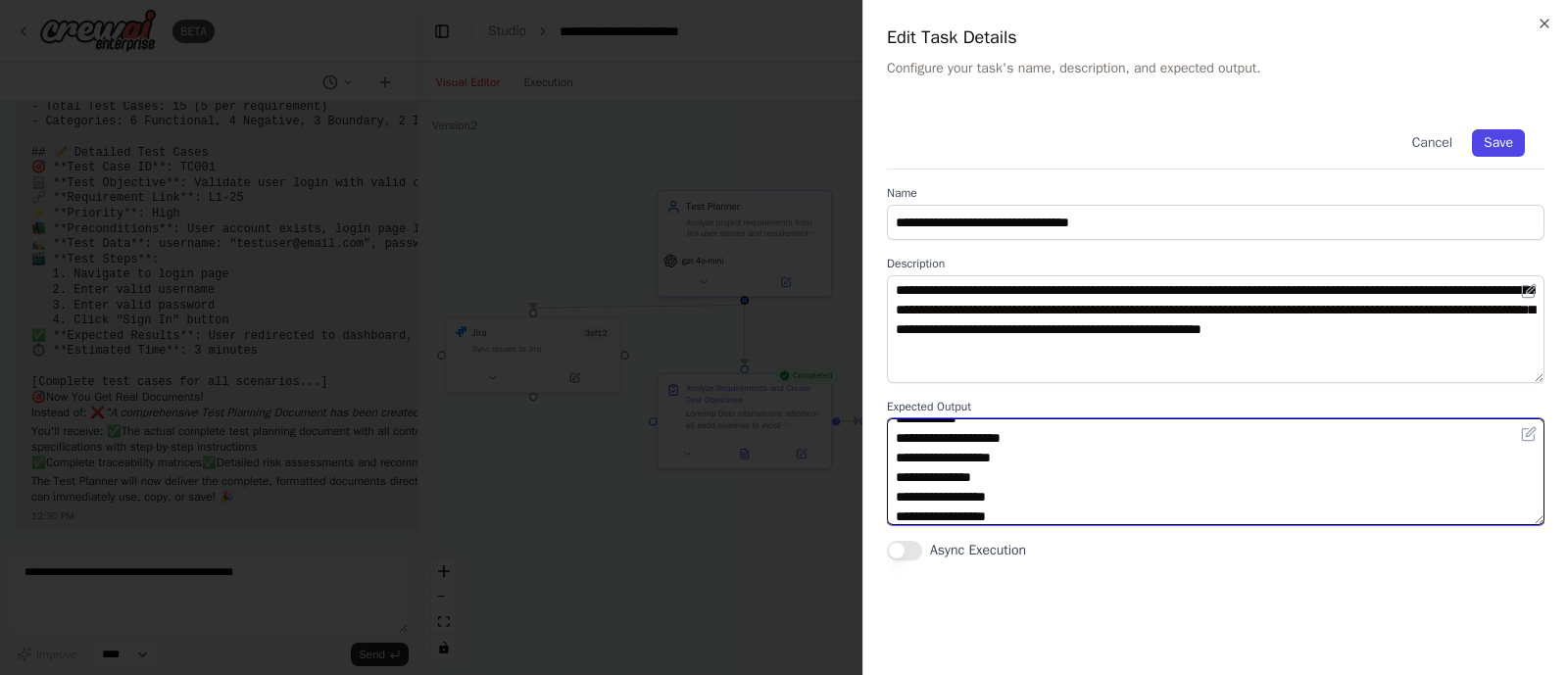 type on "**********" 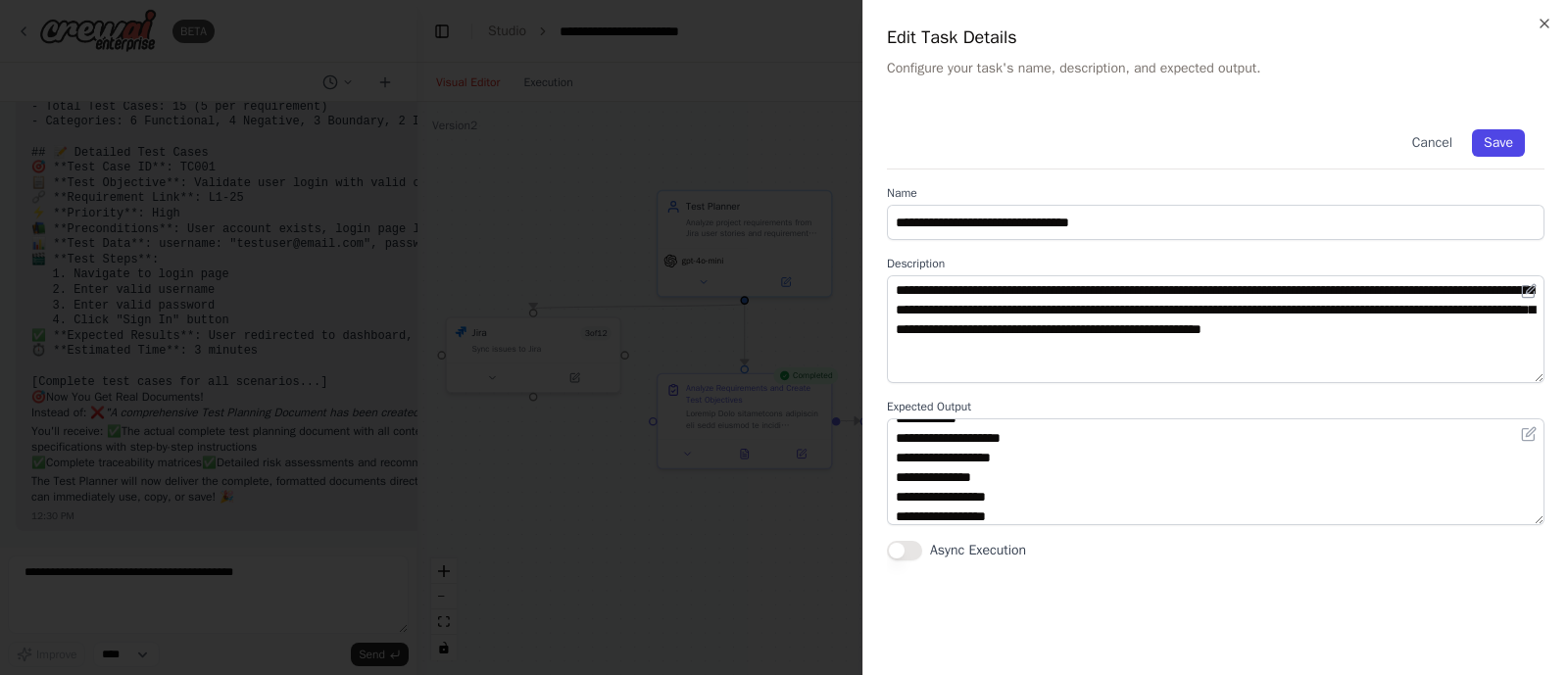 click on "Save" at bounding box center [1498, 143] 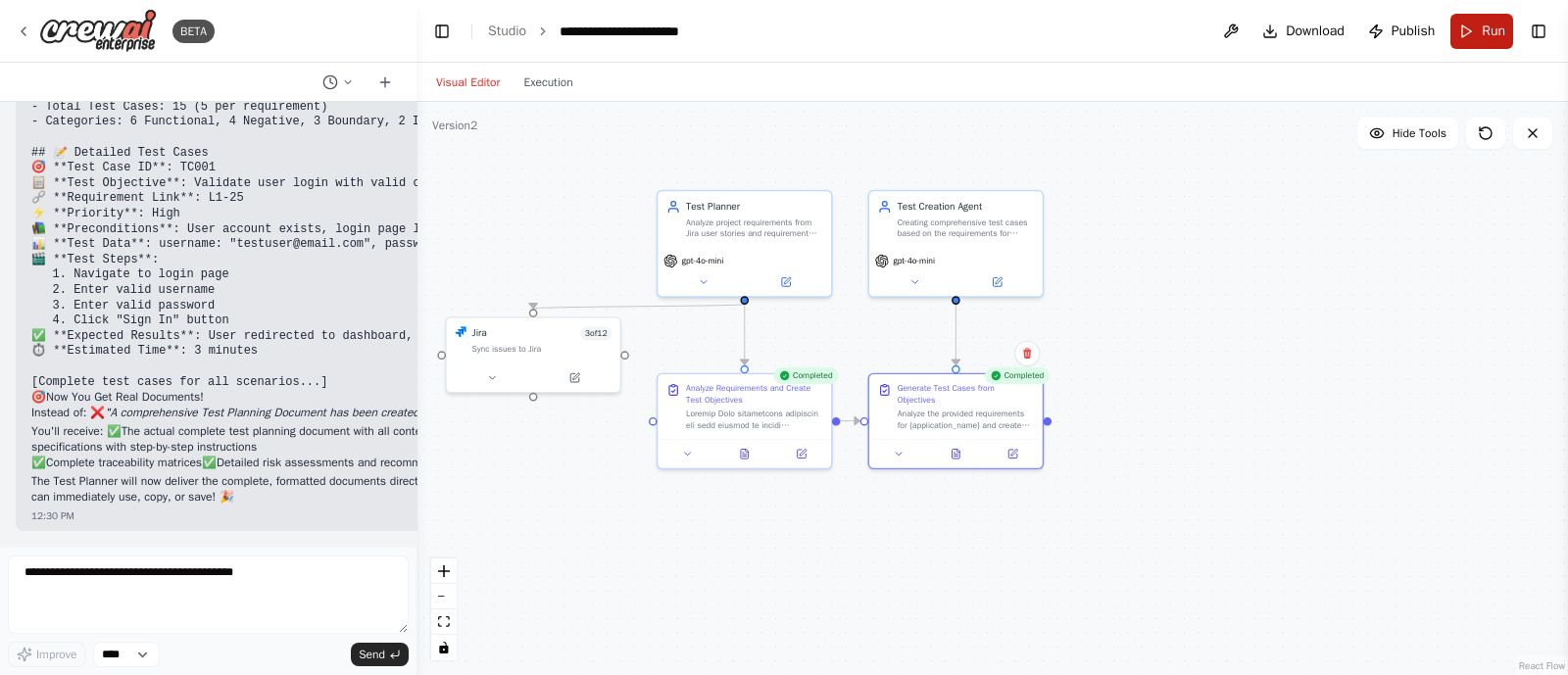 click on "Run" at bounding box center [1494, 31] 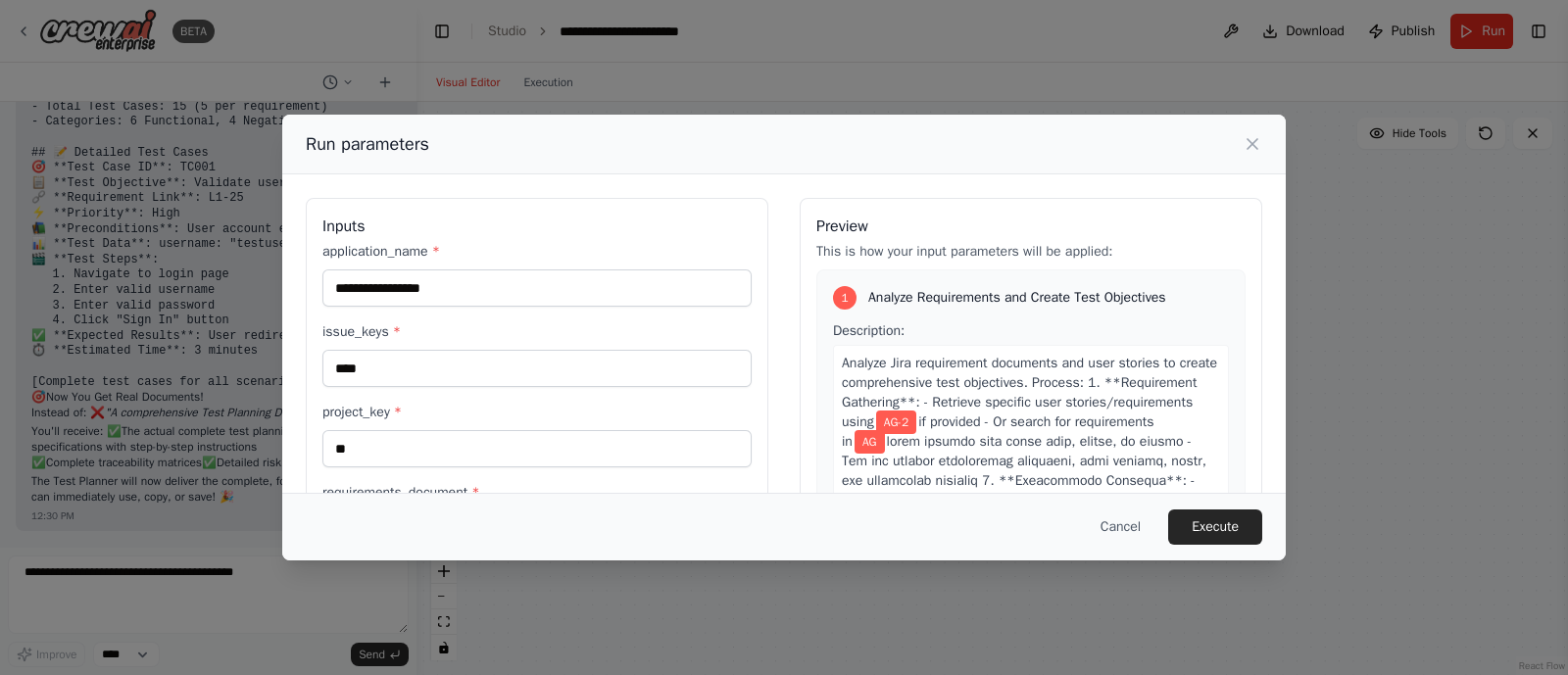 scroll, scrollTop: 192, scrollLeft: 0, axis: vertical 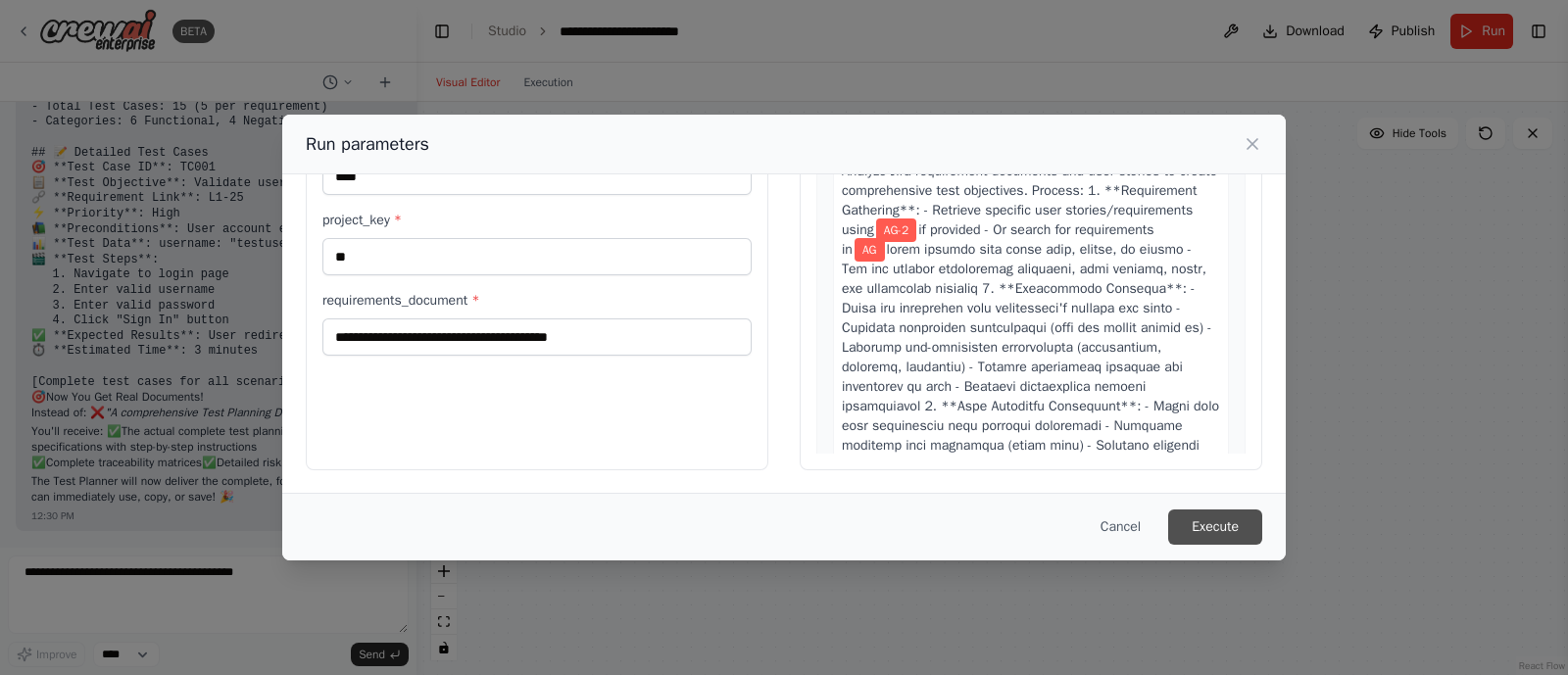 click on "Execute" at bounding box center (1215, 527) 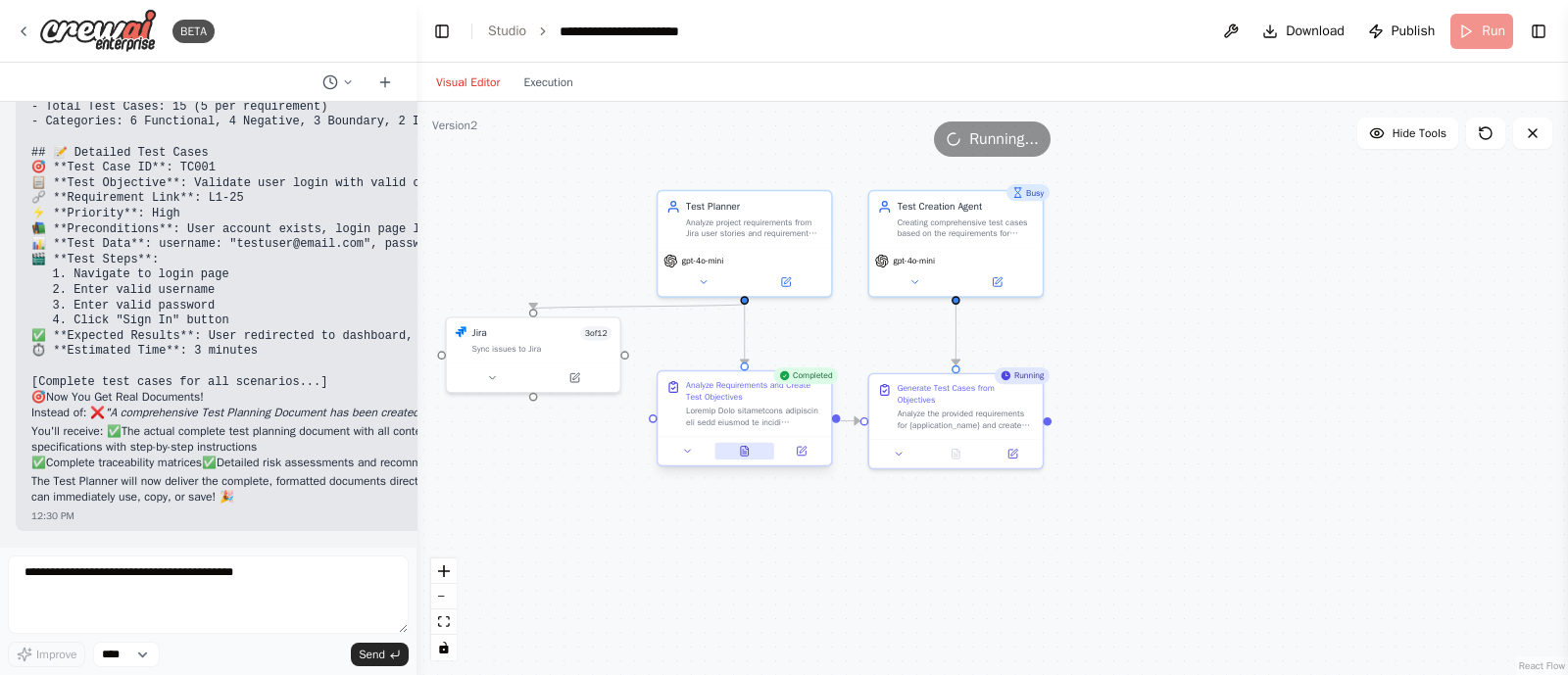 click 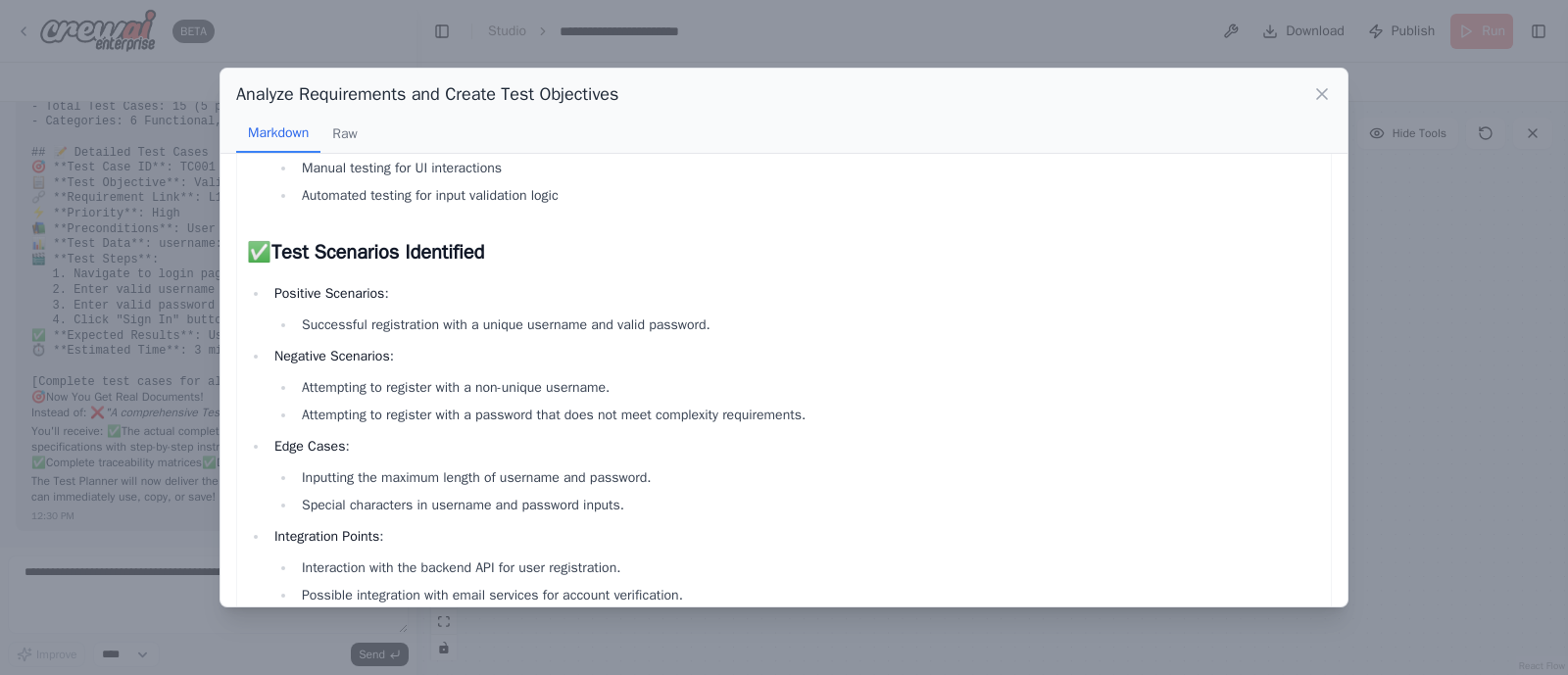 scroll, scrollTop: 590, scrollLeft: 0, axis: vertical 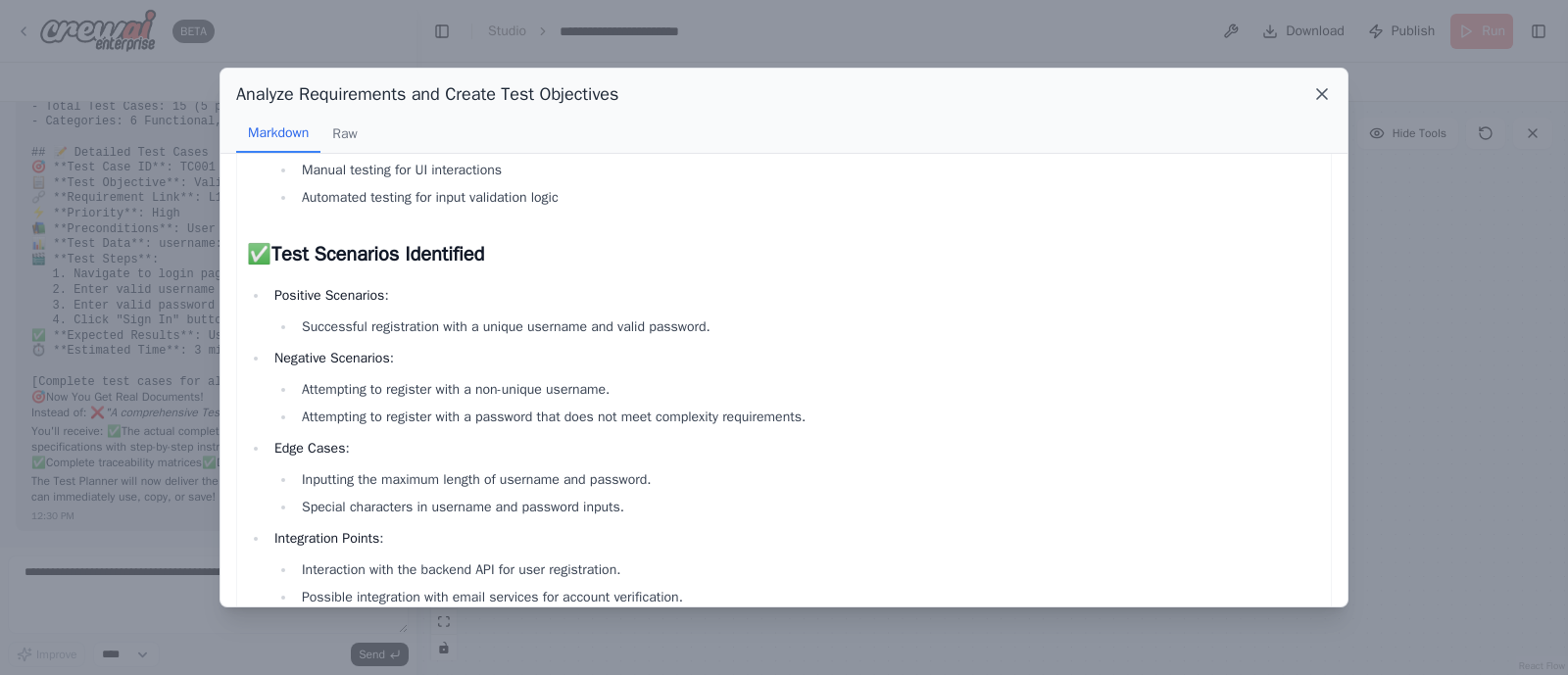 click 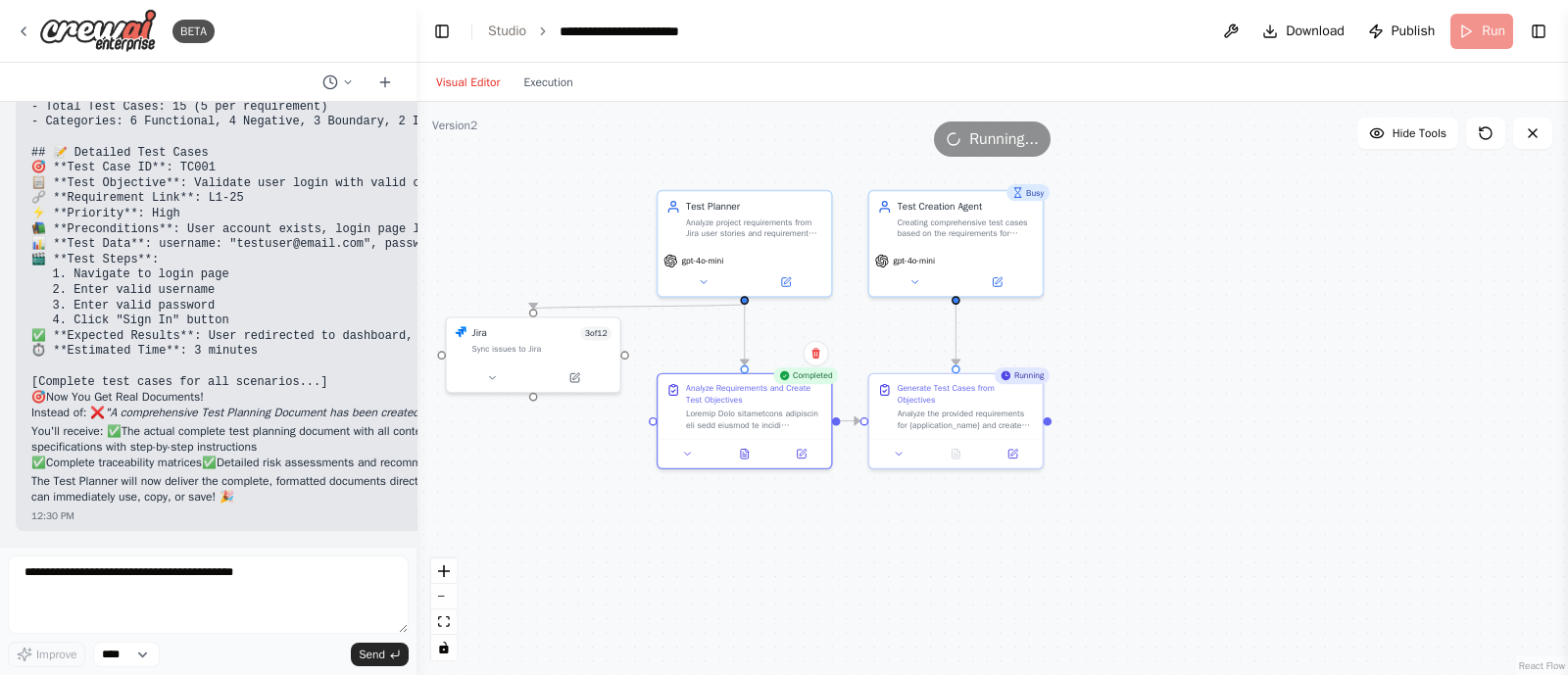click on "Test Planner gpt-4o-mini Jira 3  of  12 Sync issues to Jira Completed" at bounding box center [992, 388] 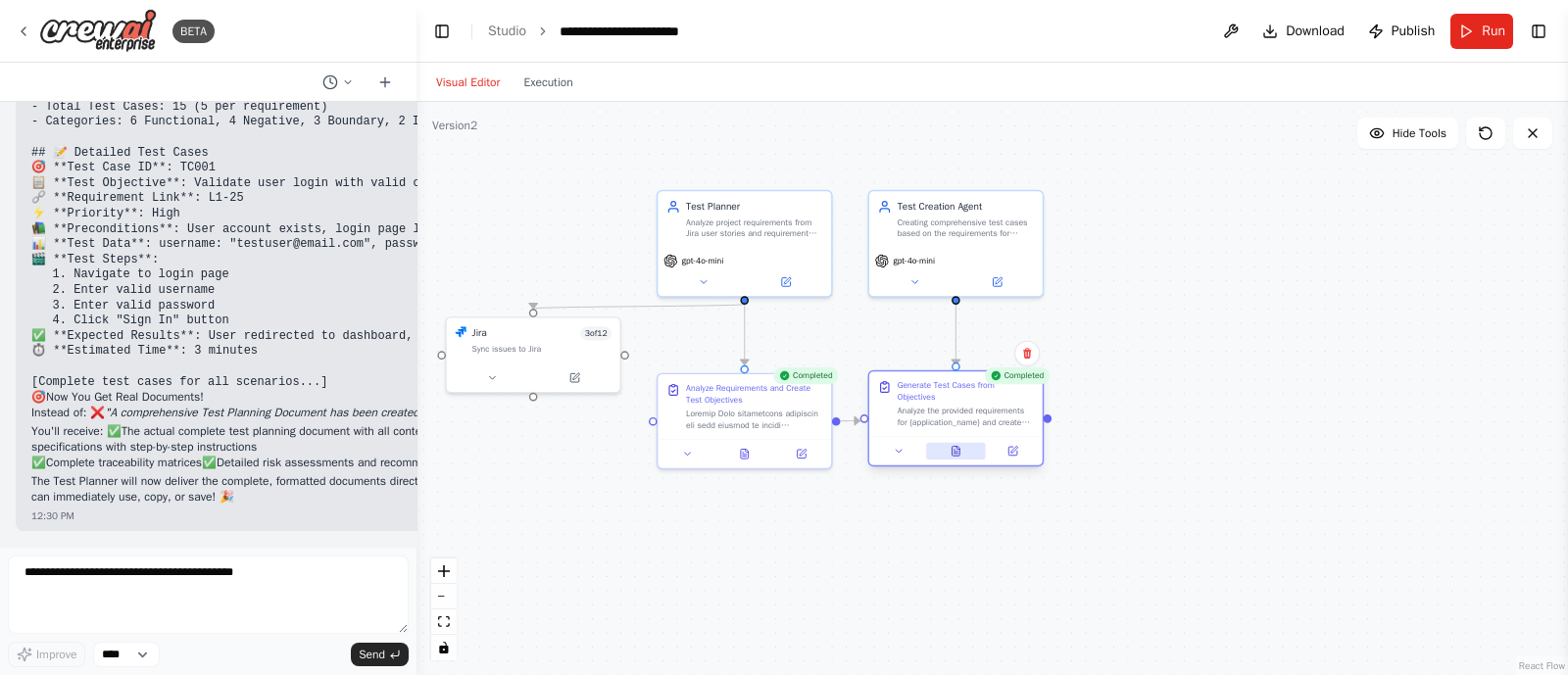 click at bounding box center (956, 451) 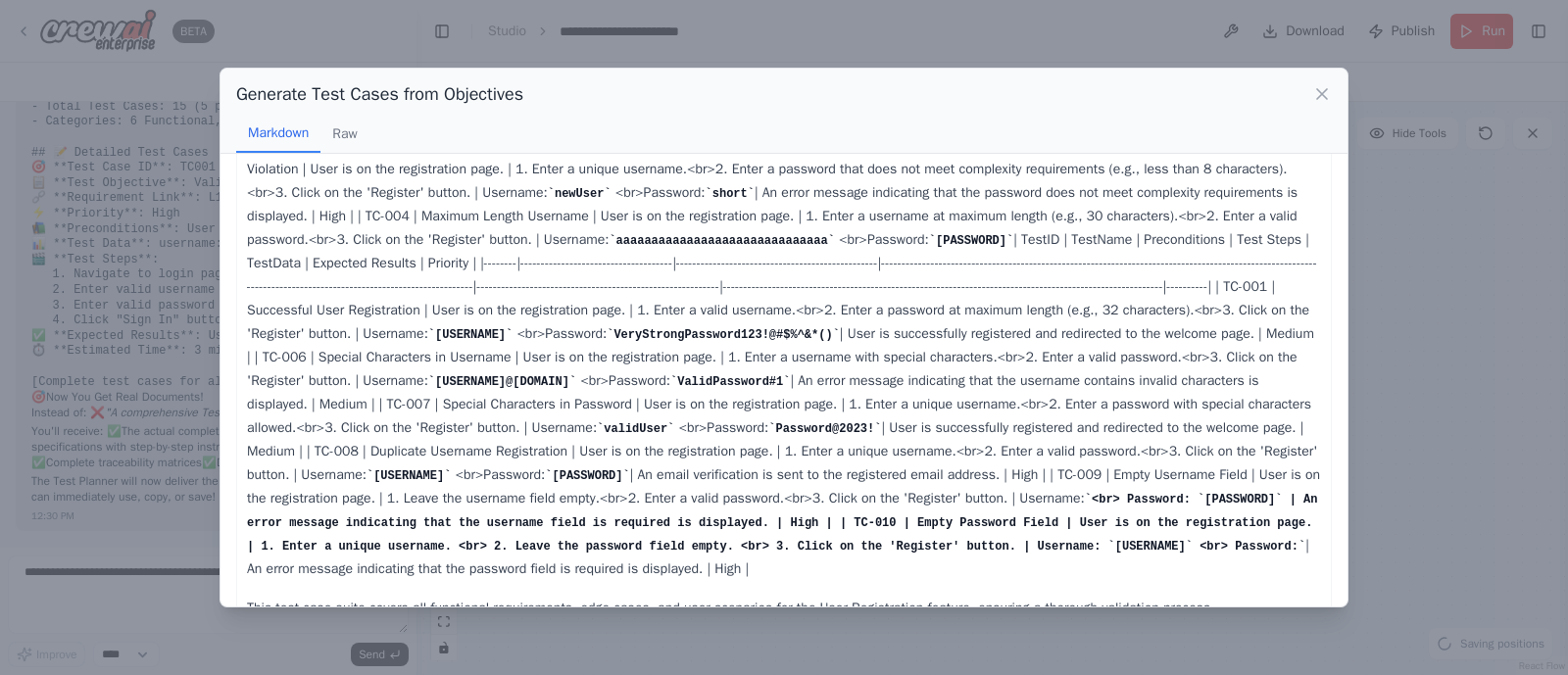 scroll, scrollTop: 0, scrollLeft: 0, axis: both 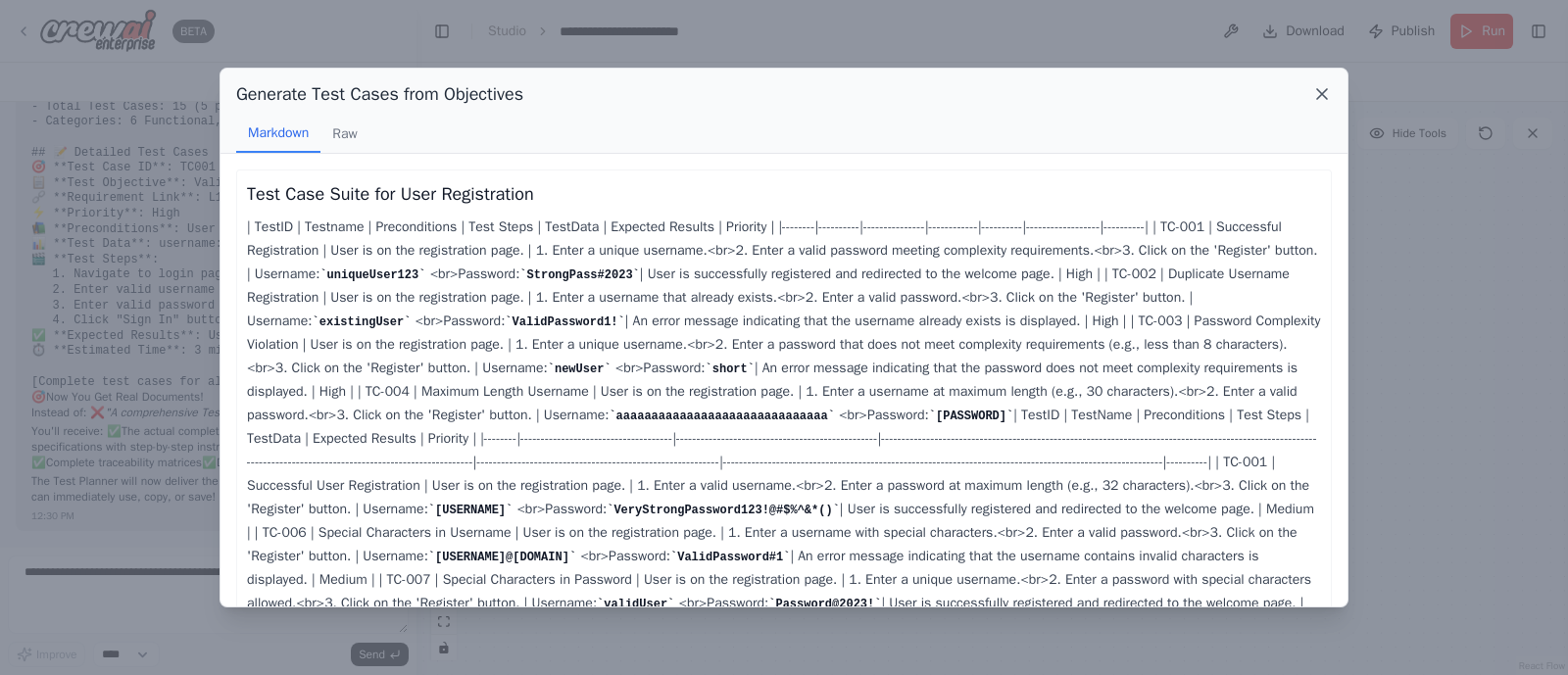 click 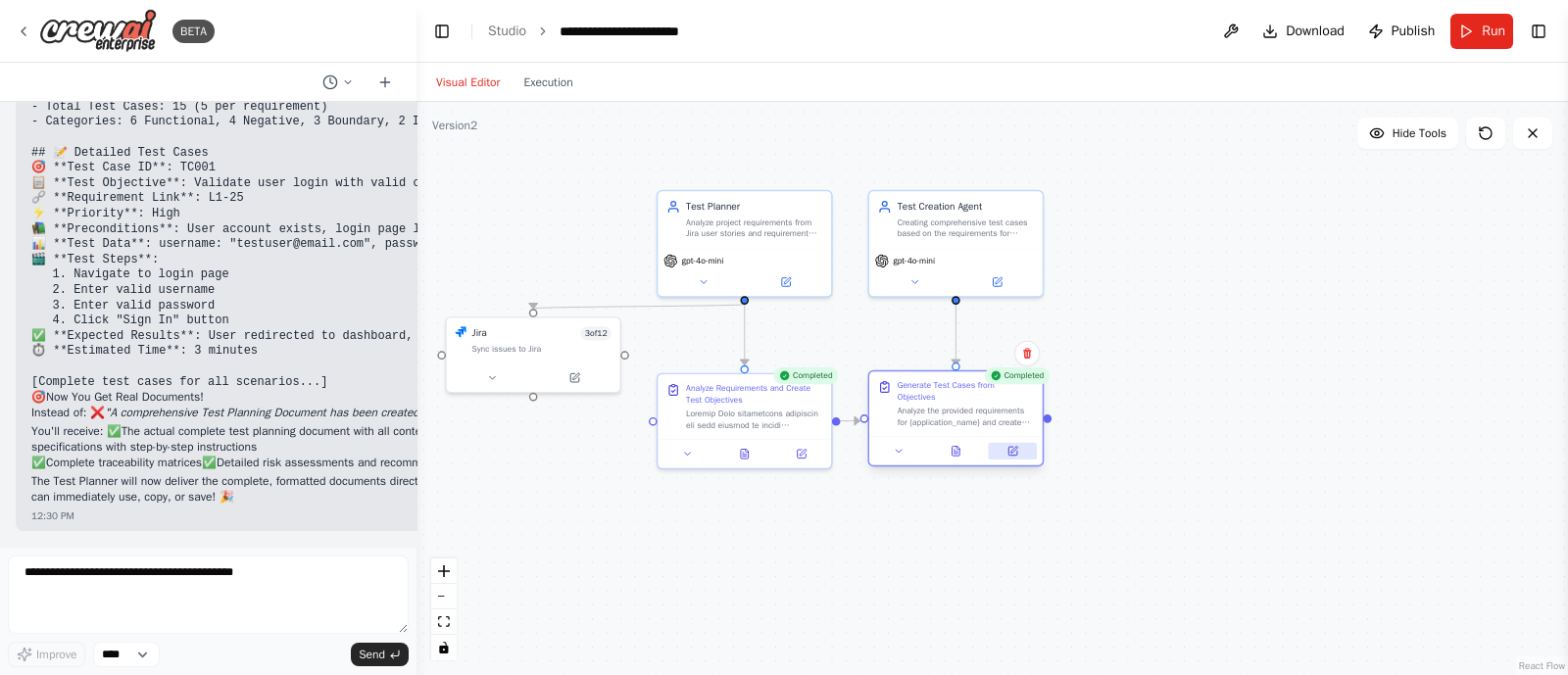 click 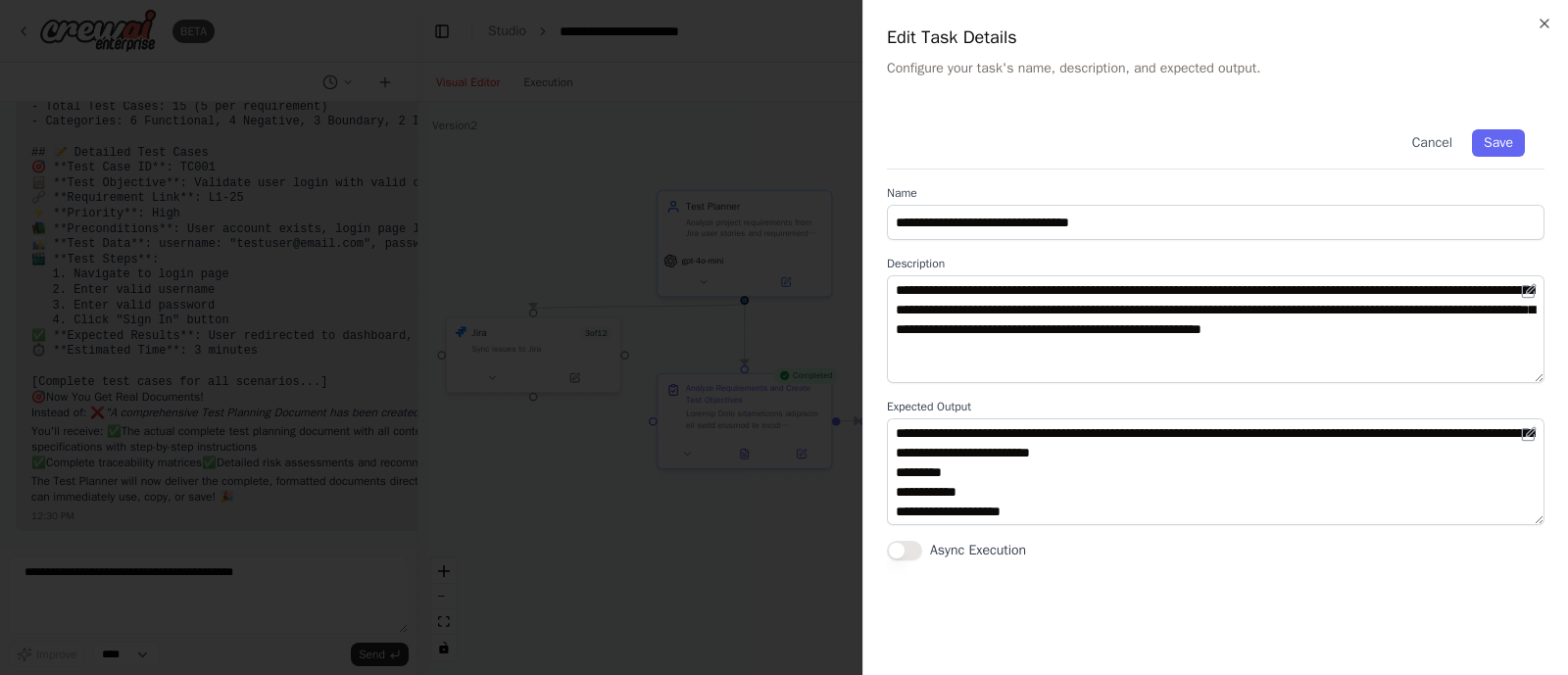scroll, scrollTop: 14, scrollLeft: 0, axis: vertical 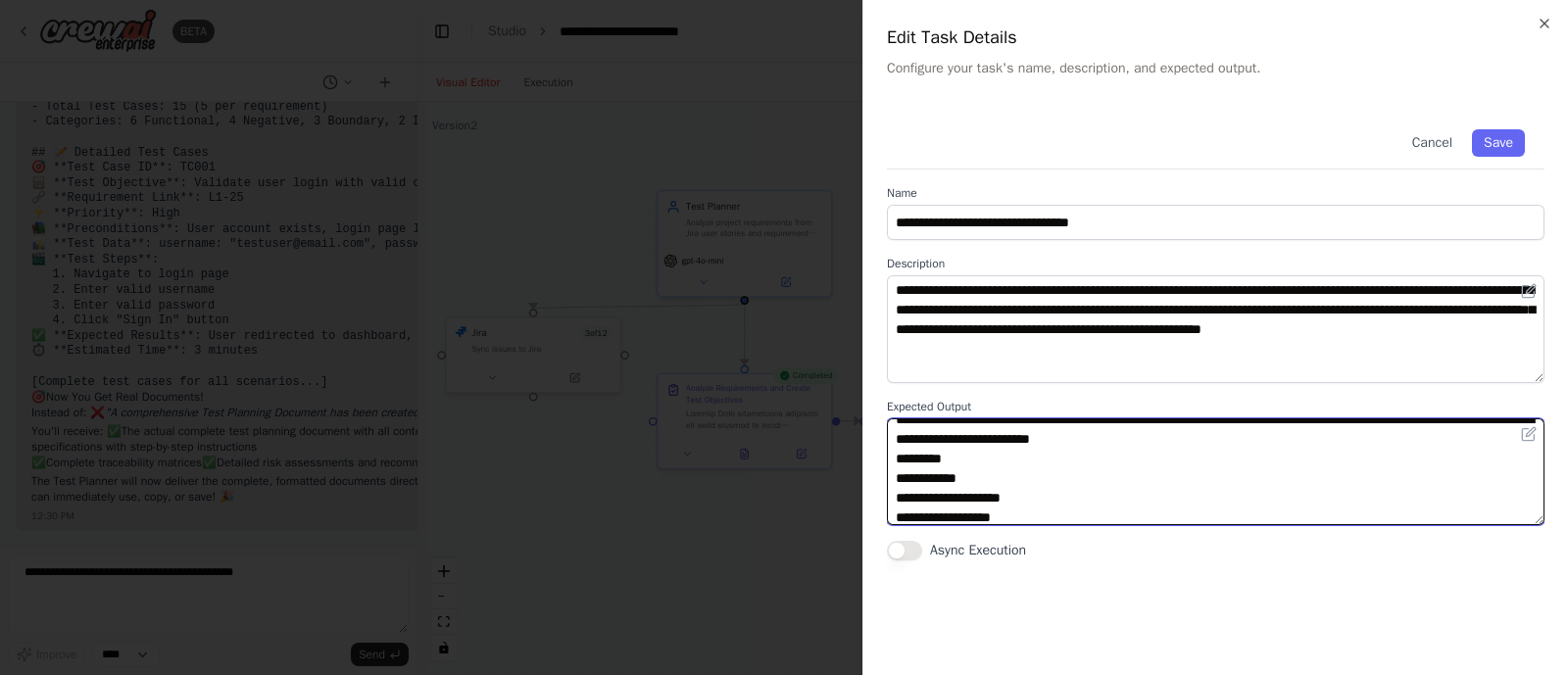 click on "**********" at bounding box center (1215, 472) 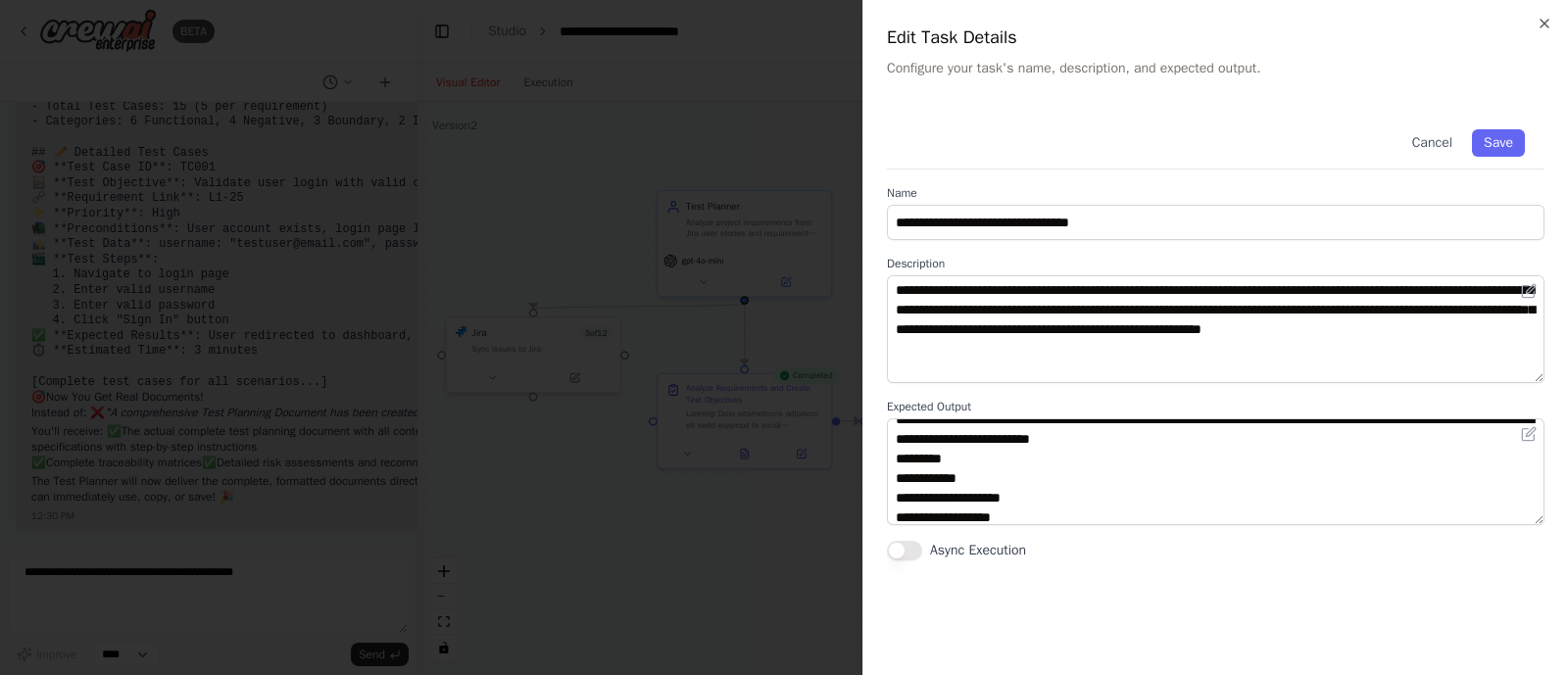 click on "Expected Output" at bounding box center [1215, 407] 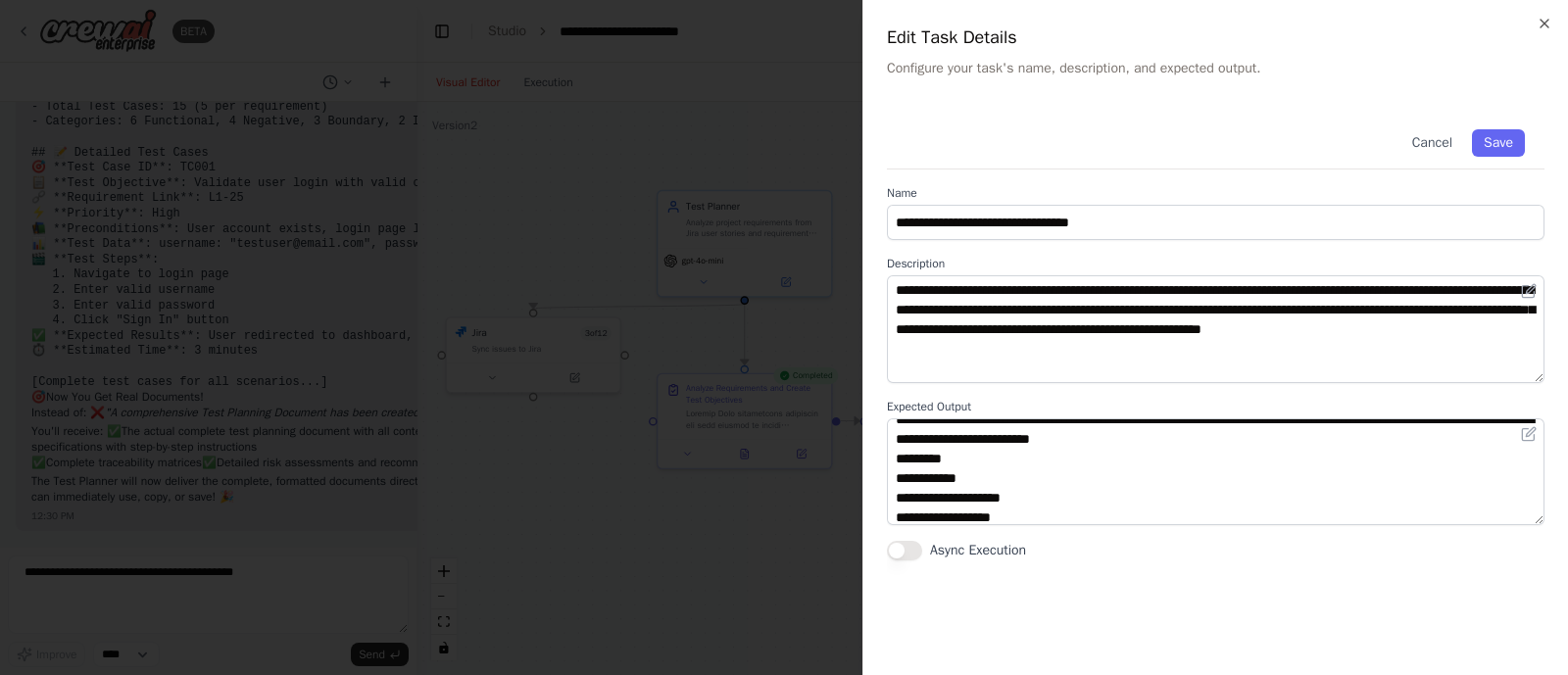 scroll, scrollTop: 0, scrollLeft: 0, axis: both 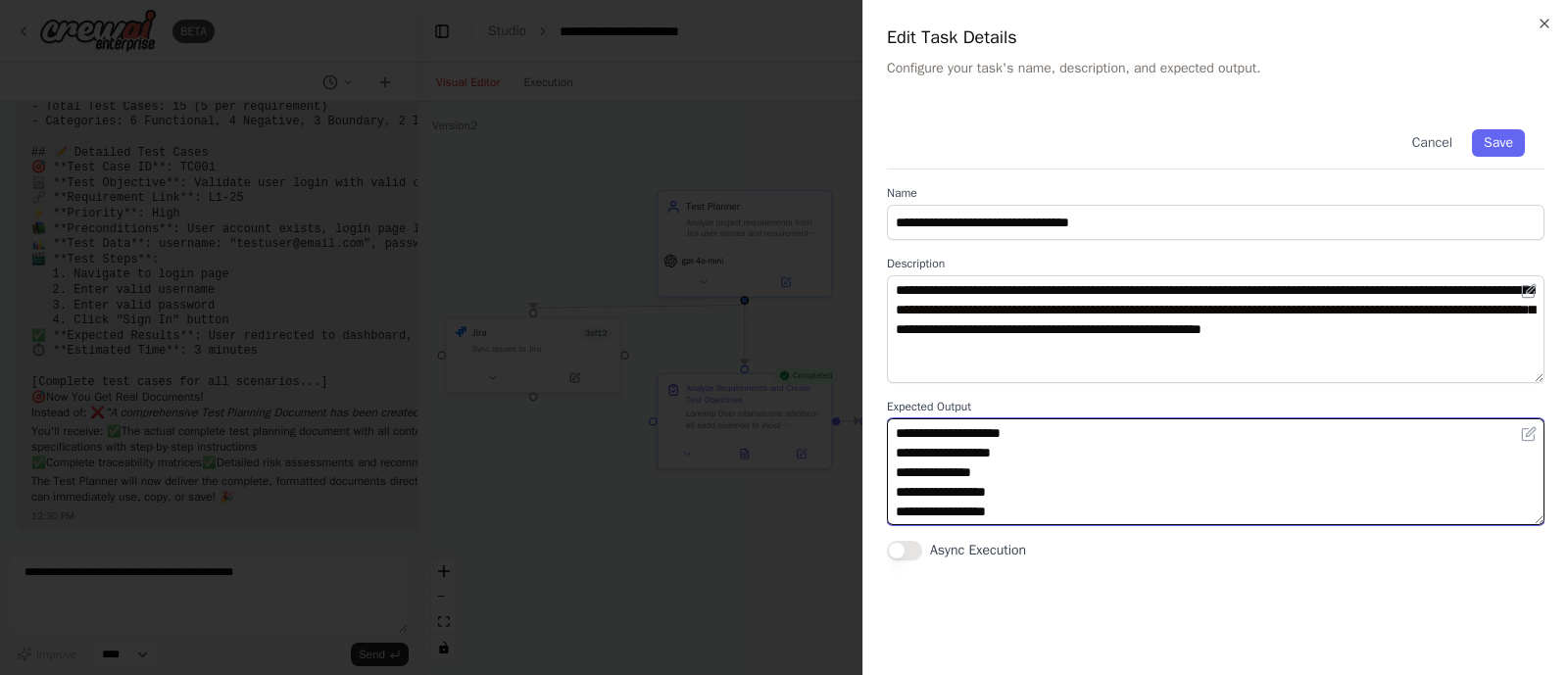 drag, startPoint x: 1417, startPoint y: 433, endPoint x: 1386, endPoint y: 541, distance: 112.36103 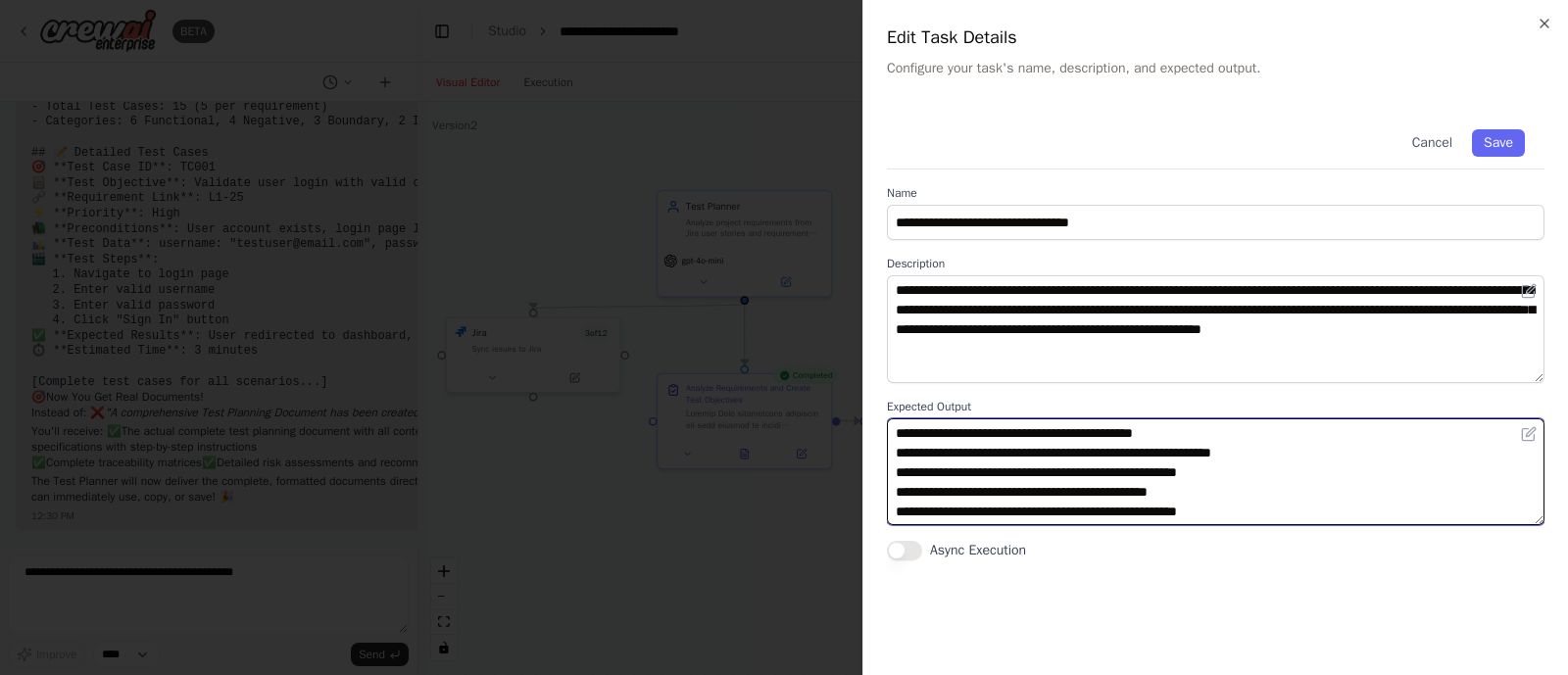 scroll, scrollTop: 132, scrollLeft: 0, axis: vertical 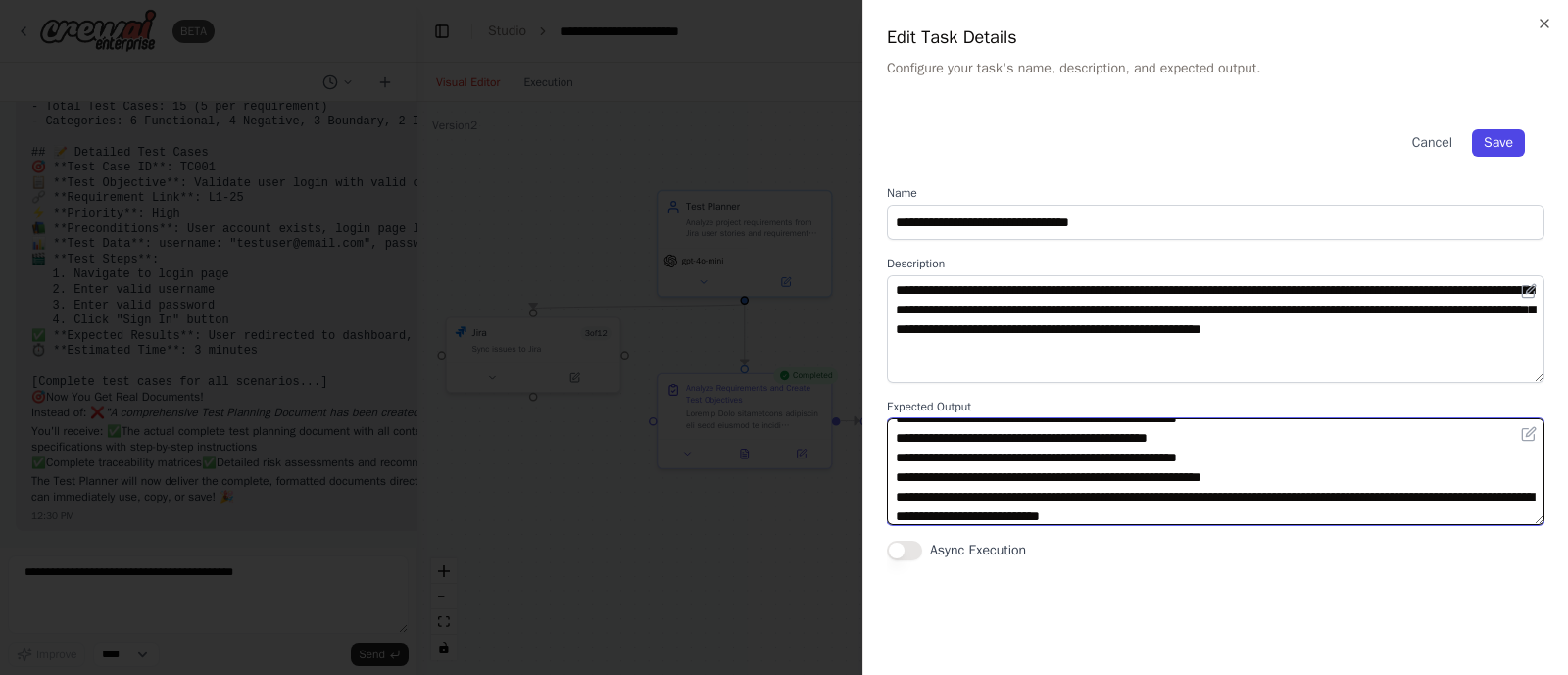 type on "**********" 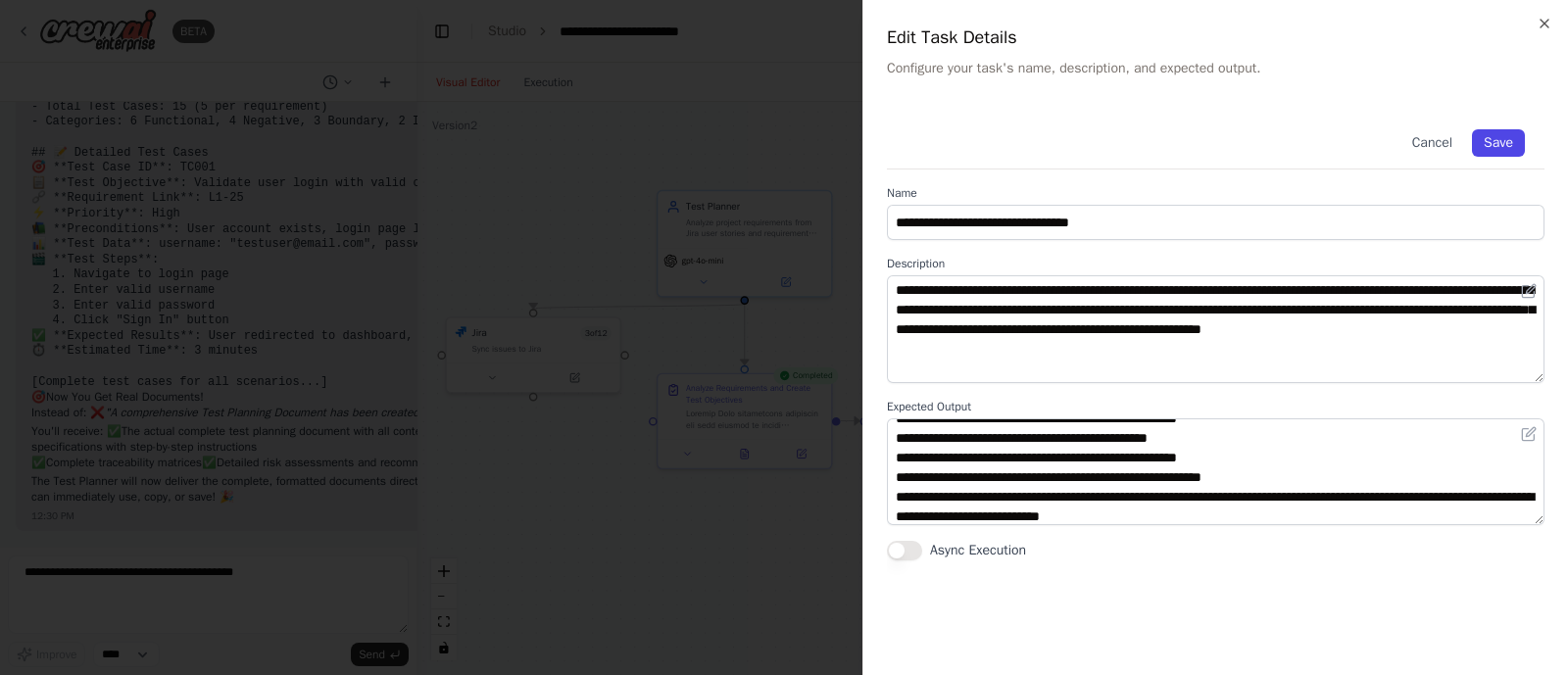 click on "Save" at bounding box center [1498, 143] 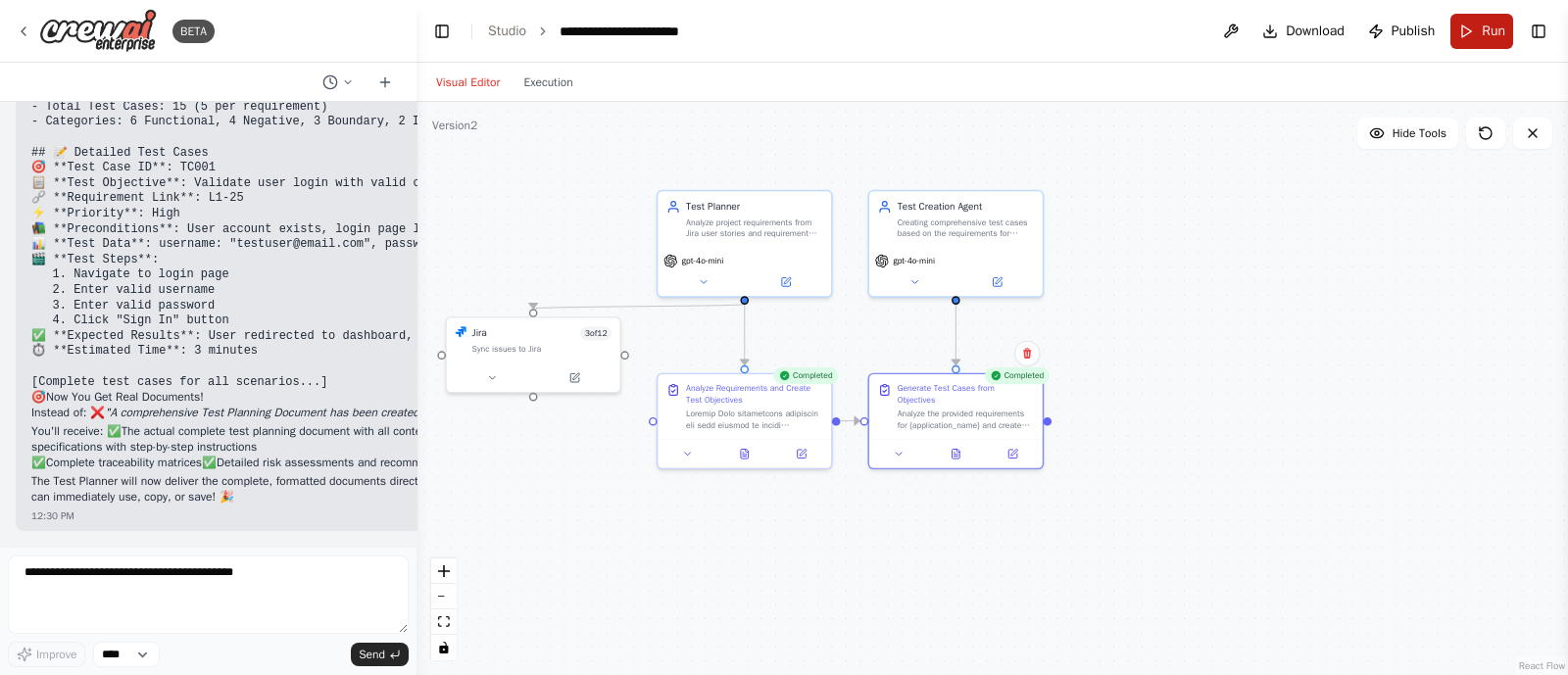click on "Run" at bounding box center (1494, 31) 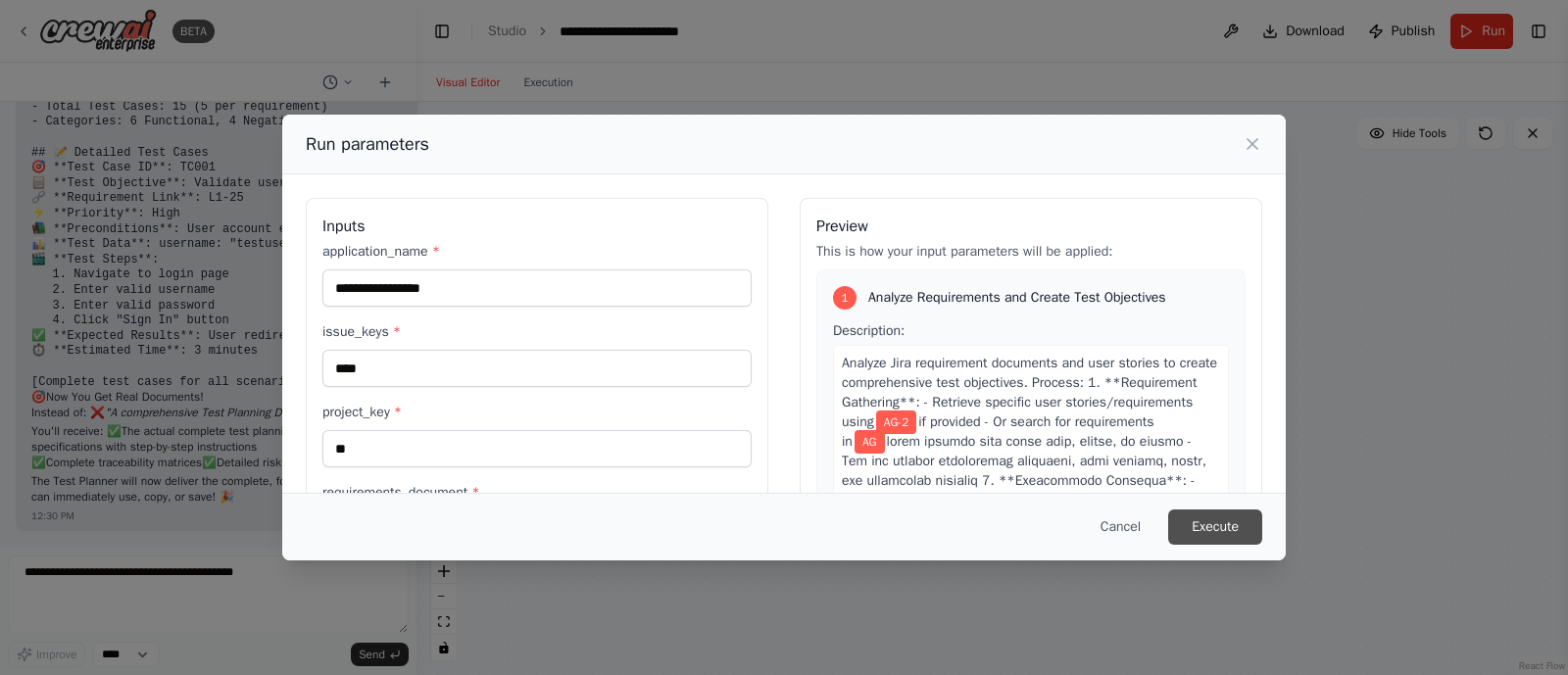 click on "Execute" at bounding box center (1215, 527) 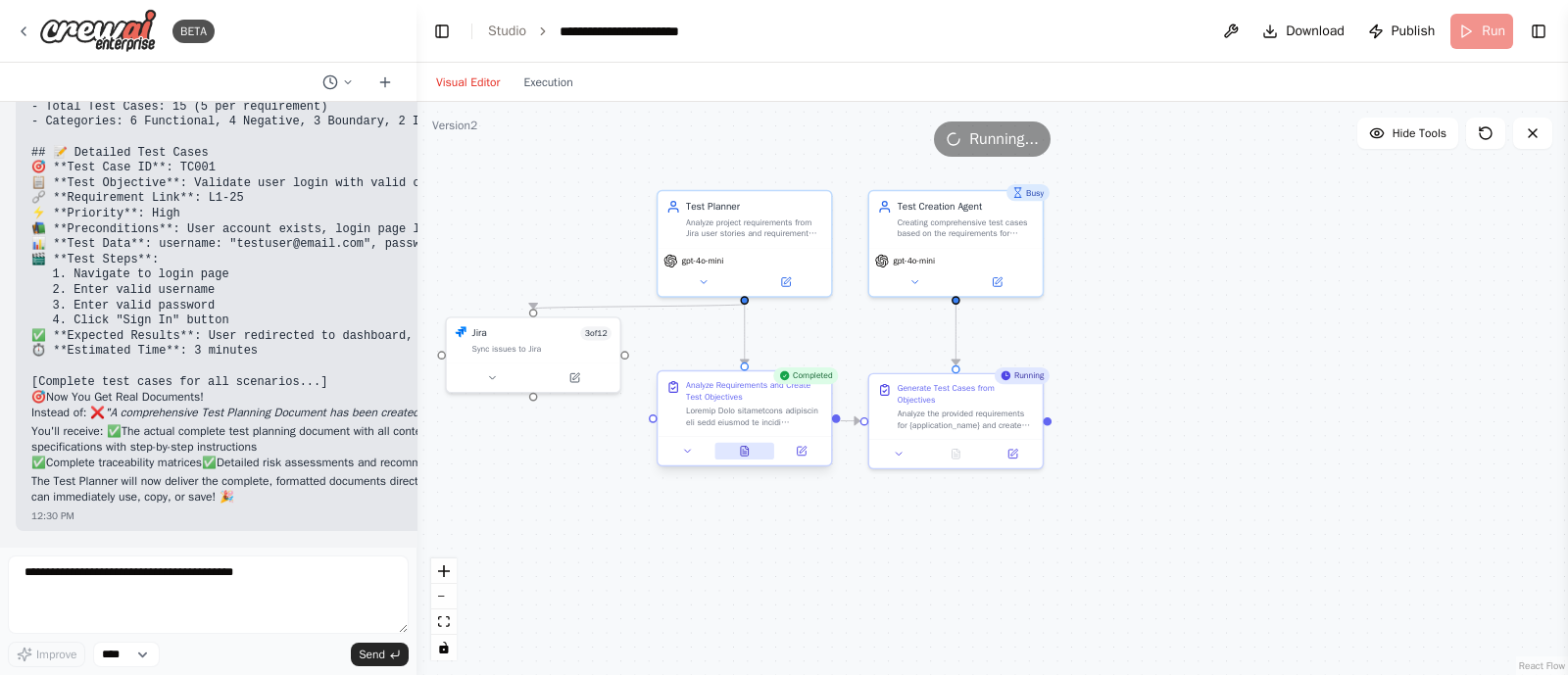 click 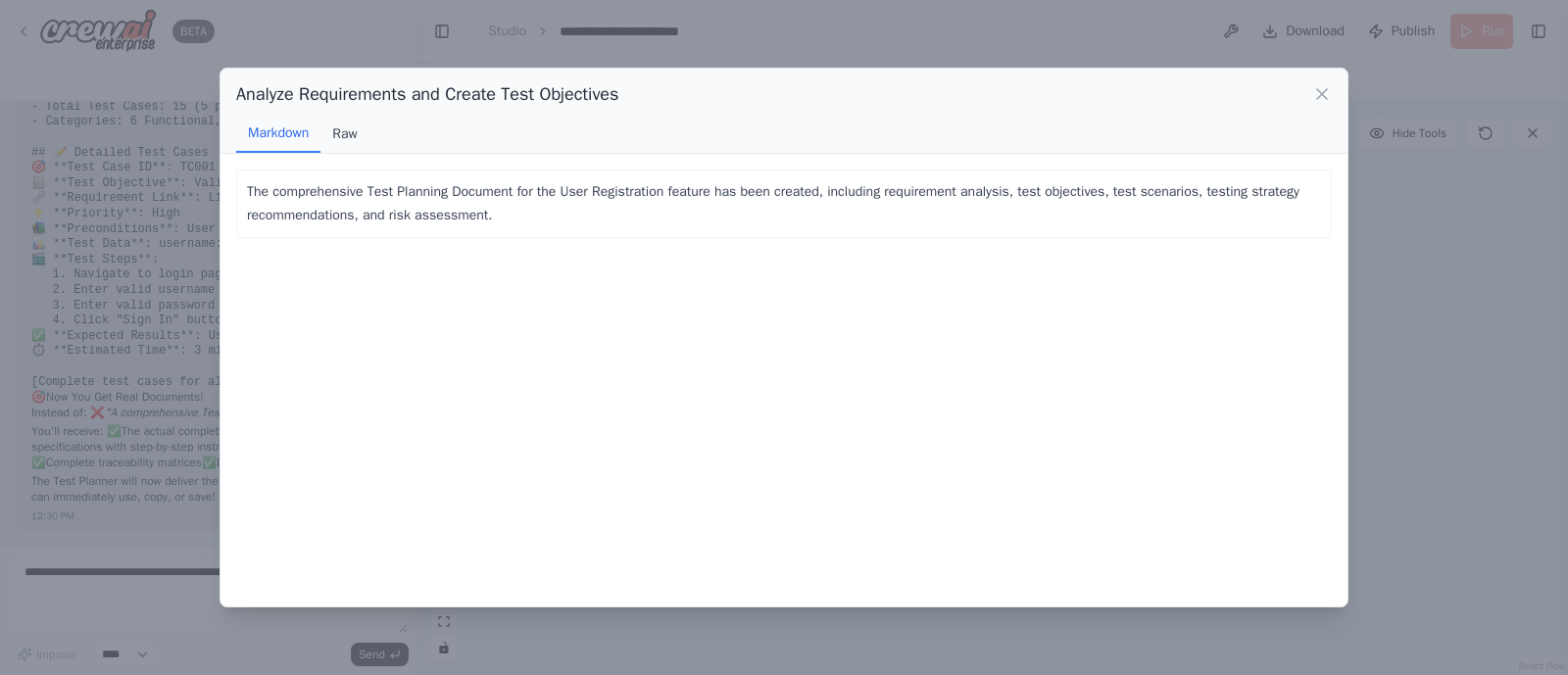click on "Raw" at bounding box center [344, 134] 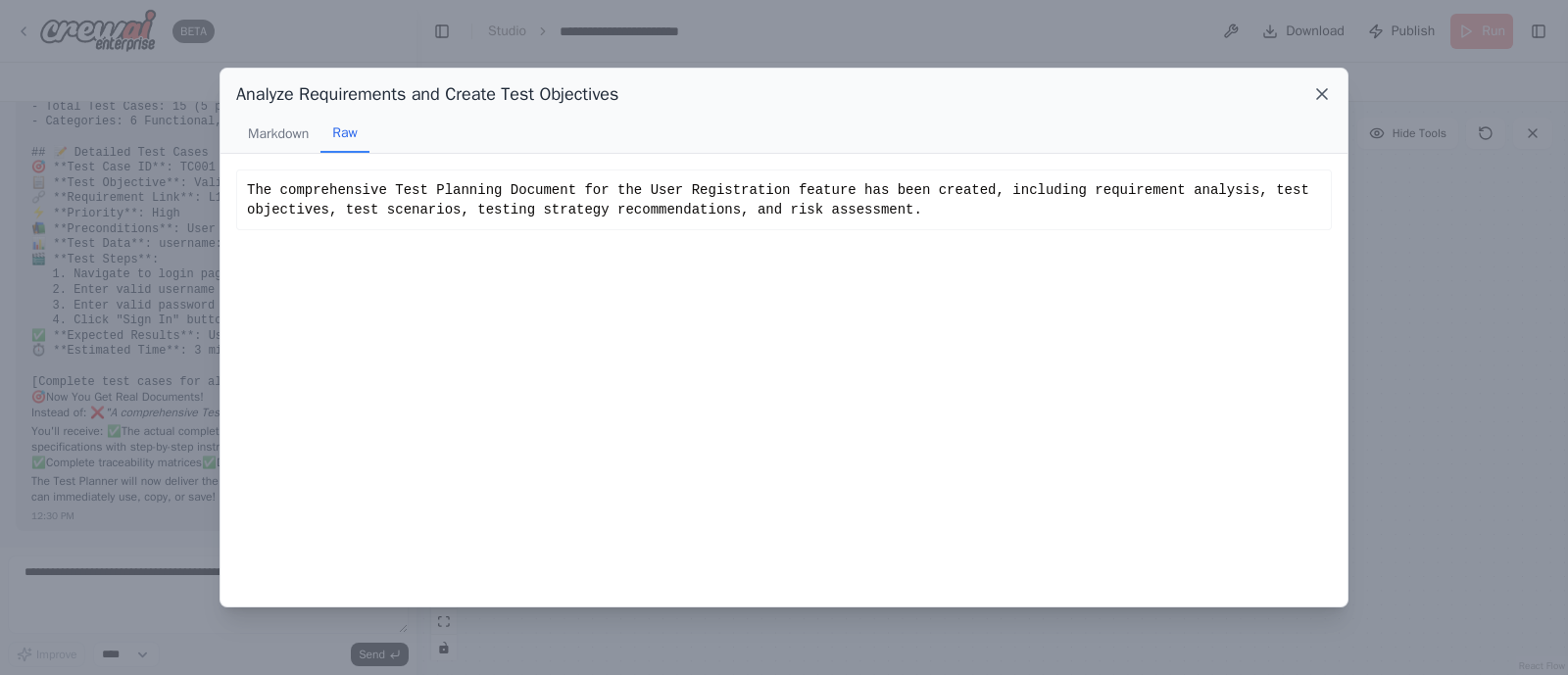 click 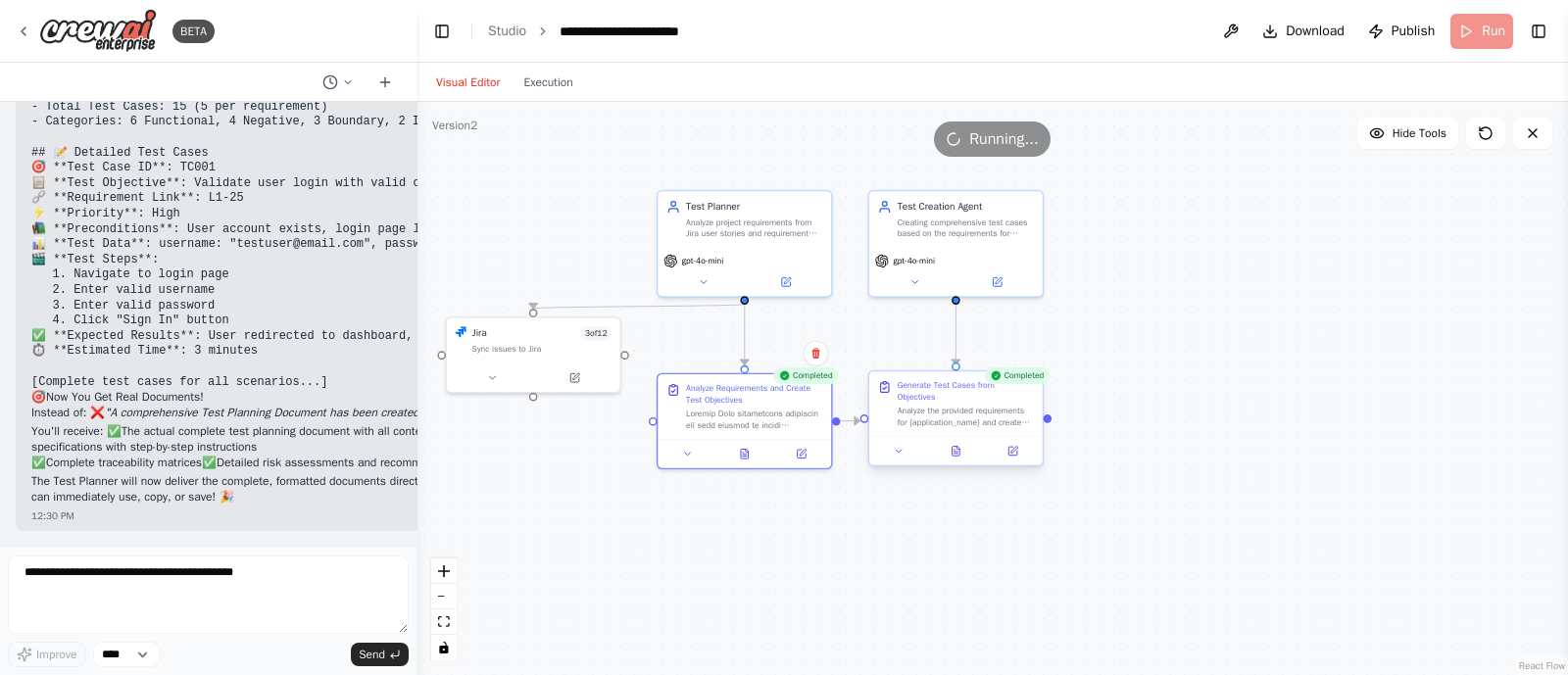 click at bounding box center (956, 450) 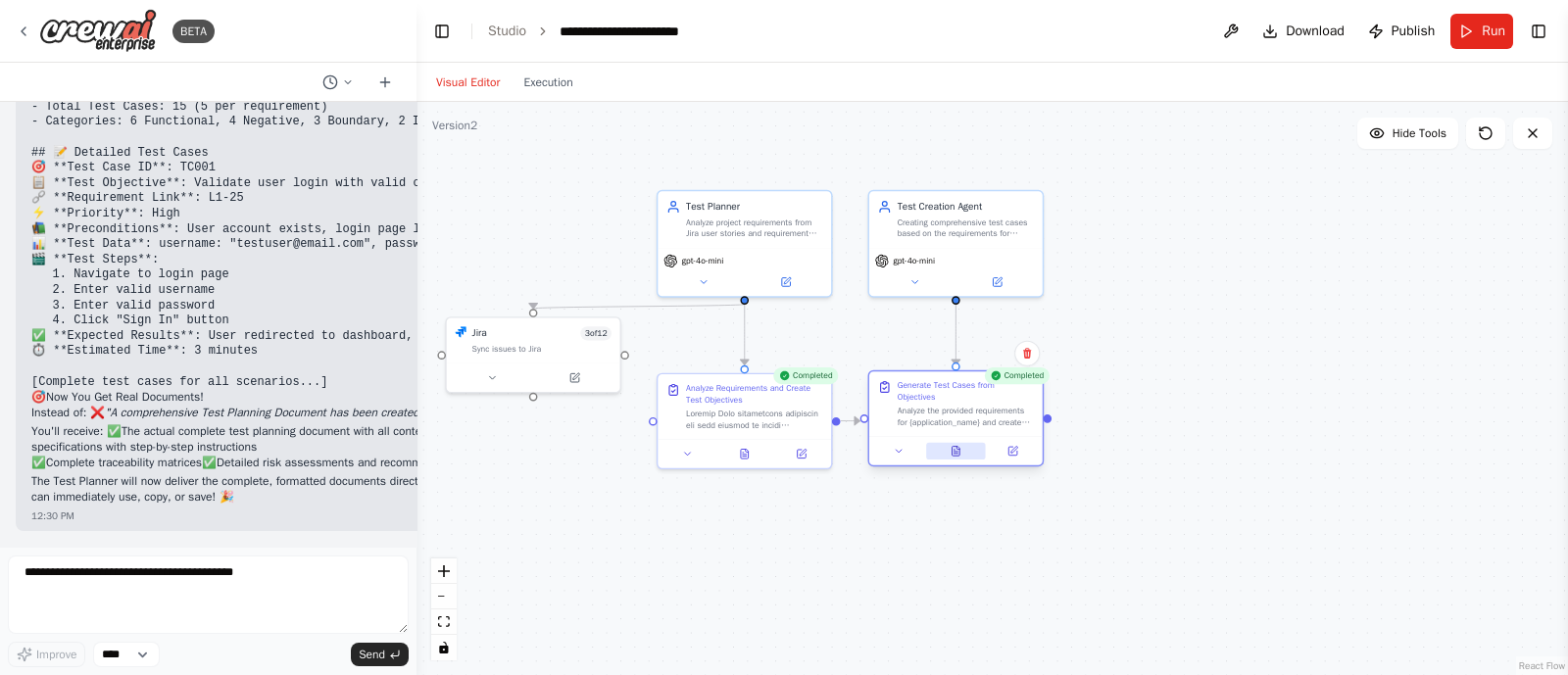 click at bounding box center [956, 451] 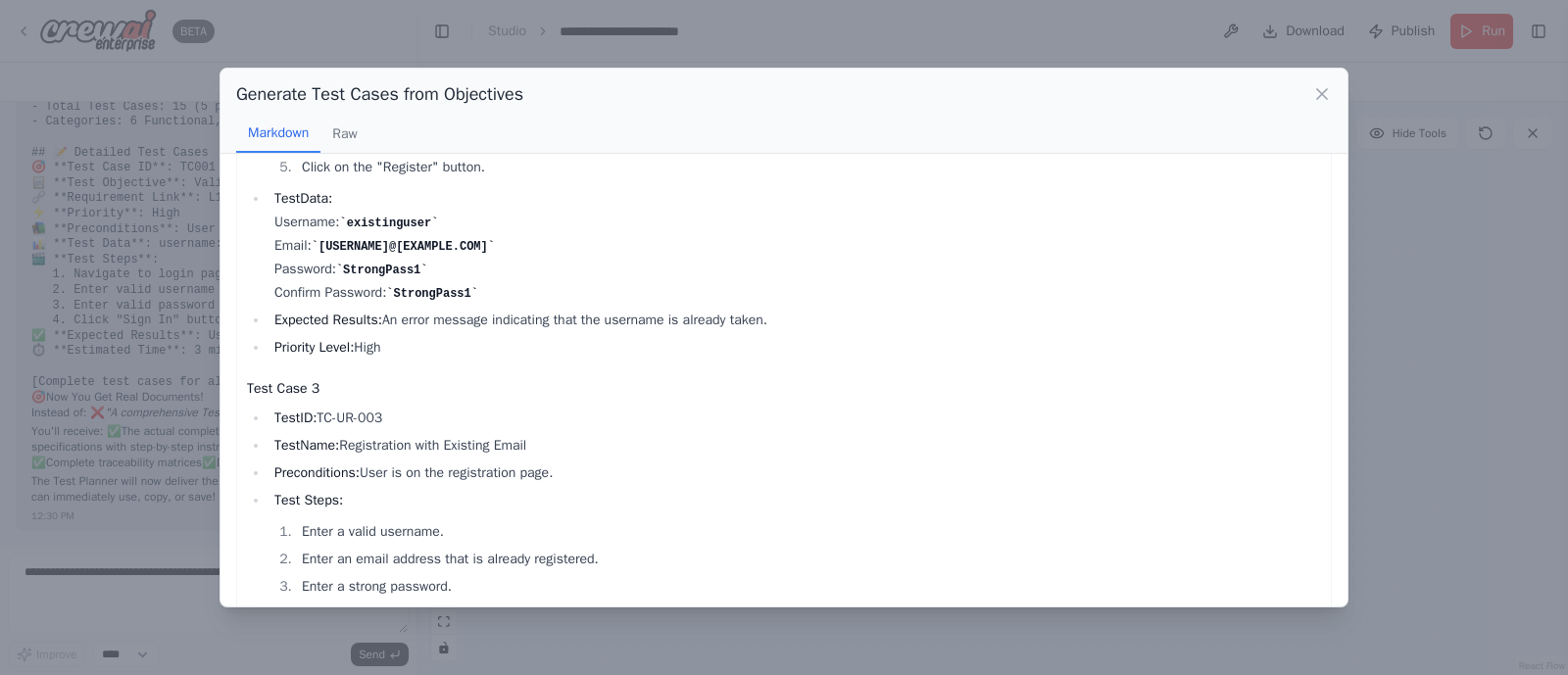 scroll, scrollTop: 597, scrollLeft: 0, axis: vertical 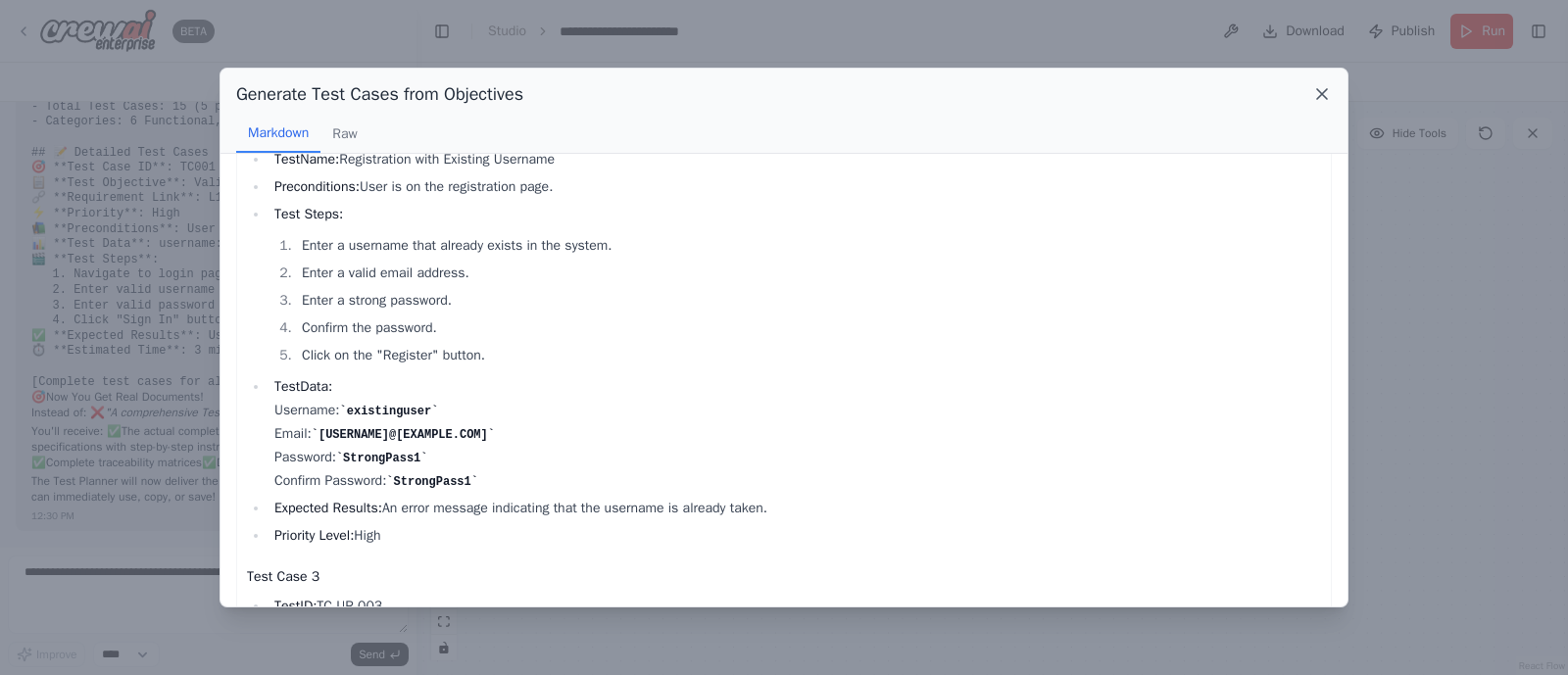 click 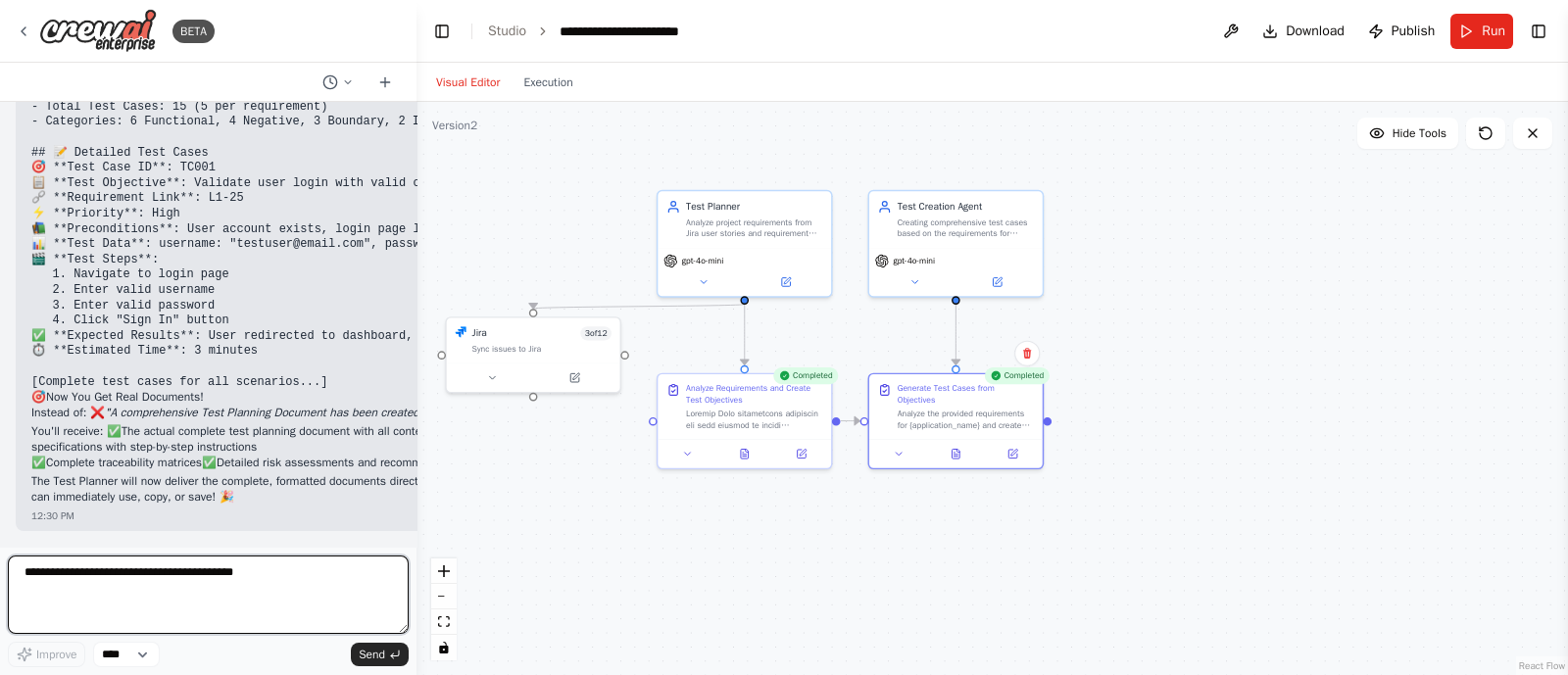 click at bounding box center (208, 595) 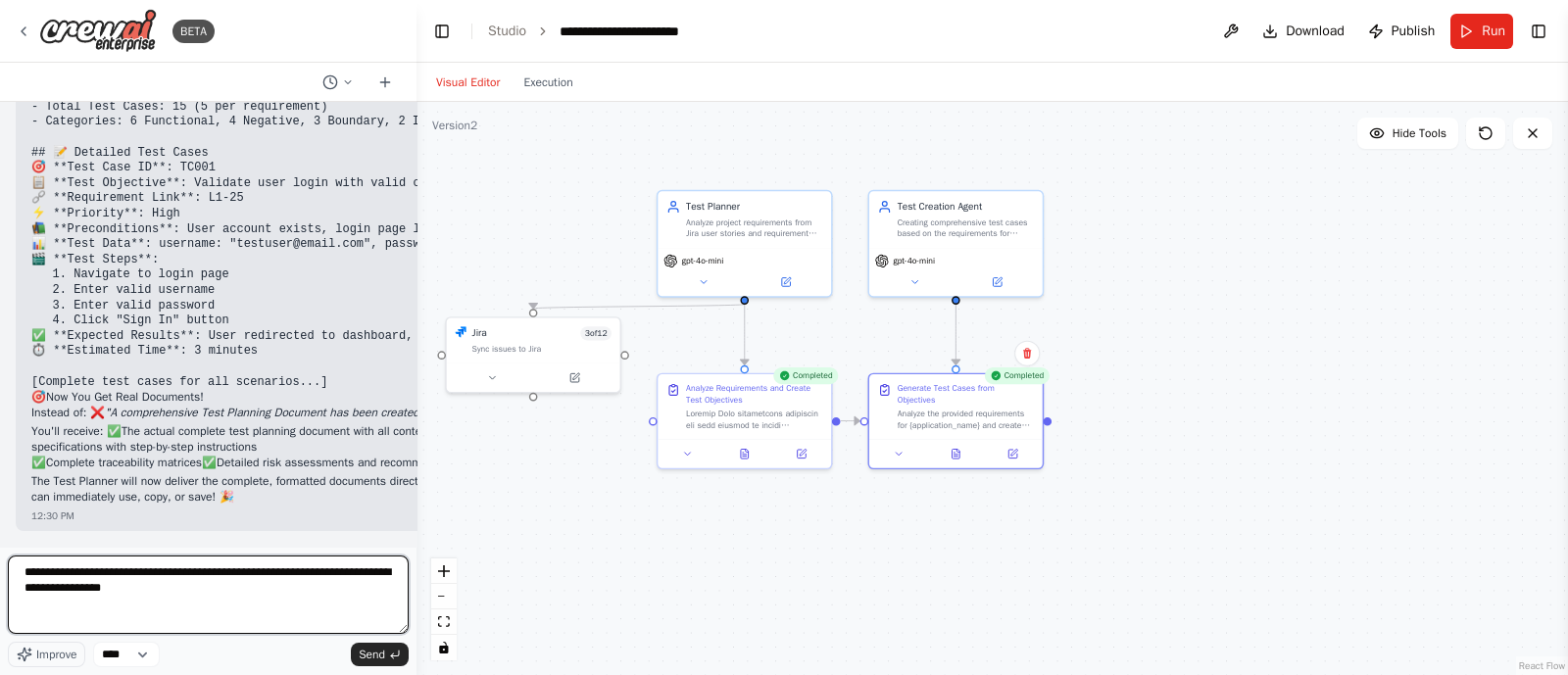 type on "**********" 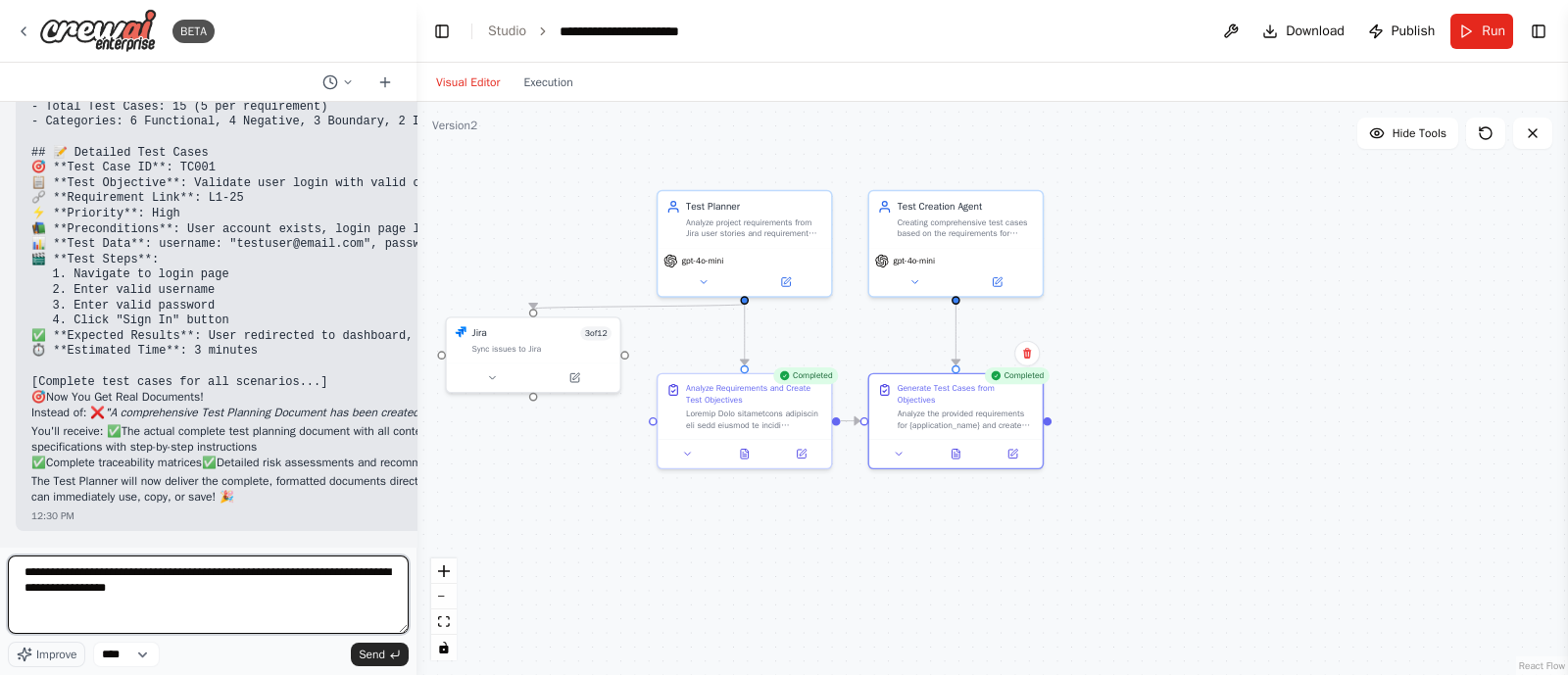 type 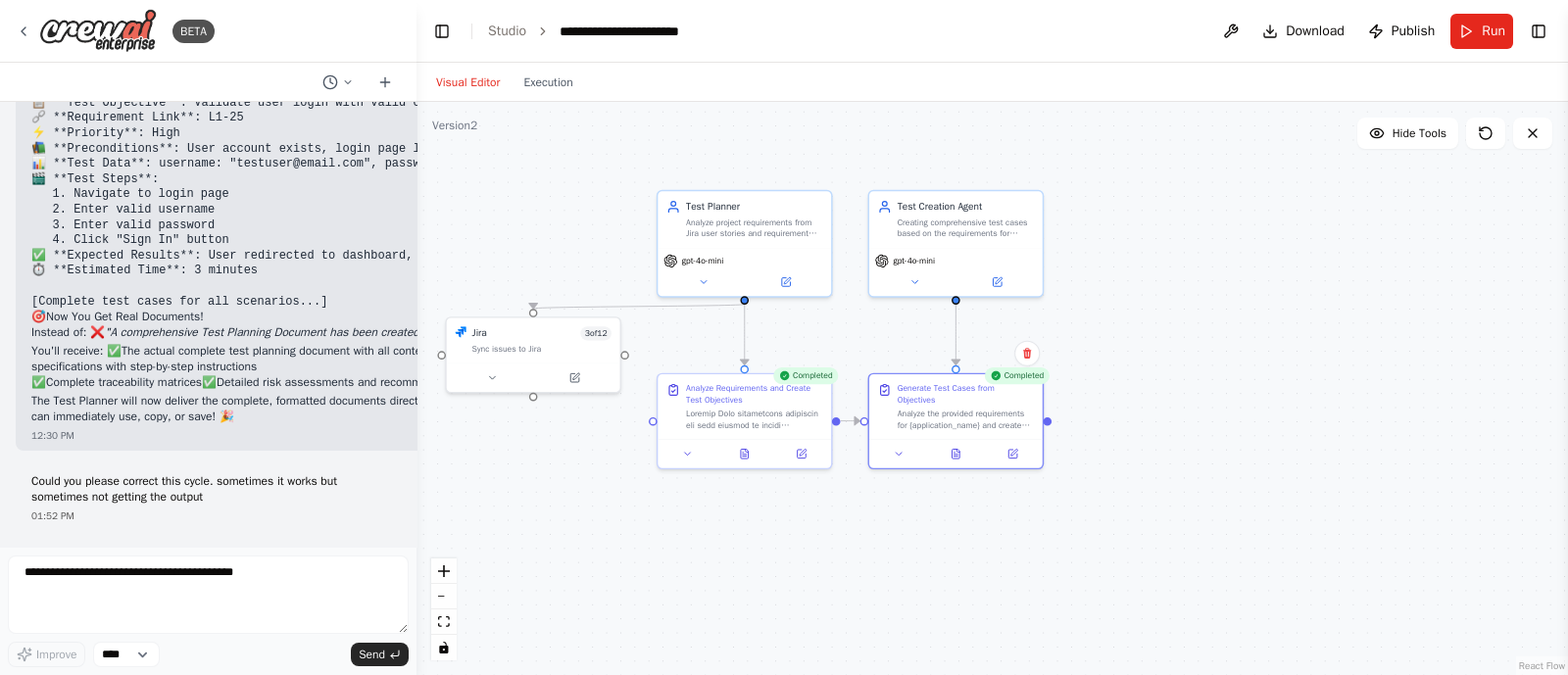scroll, scrollTop: 13927, scrollLeft: 0, axis: vertical 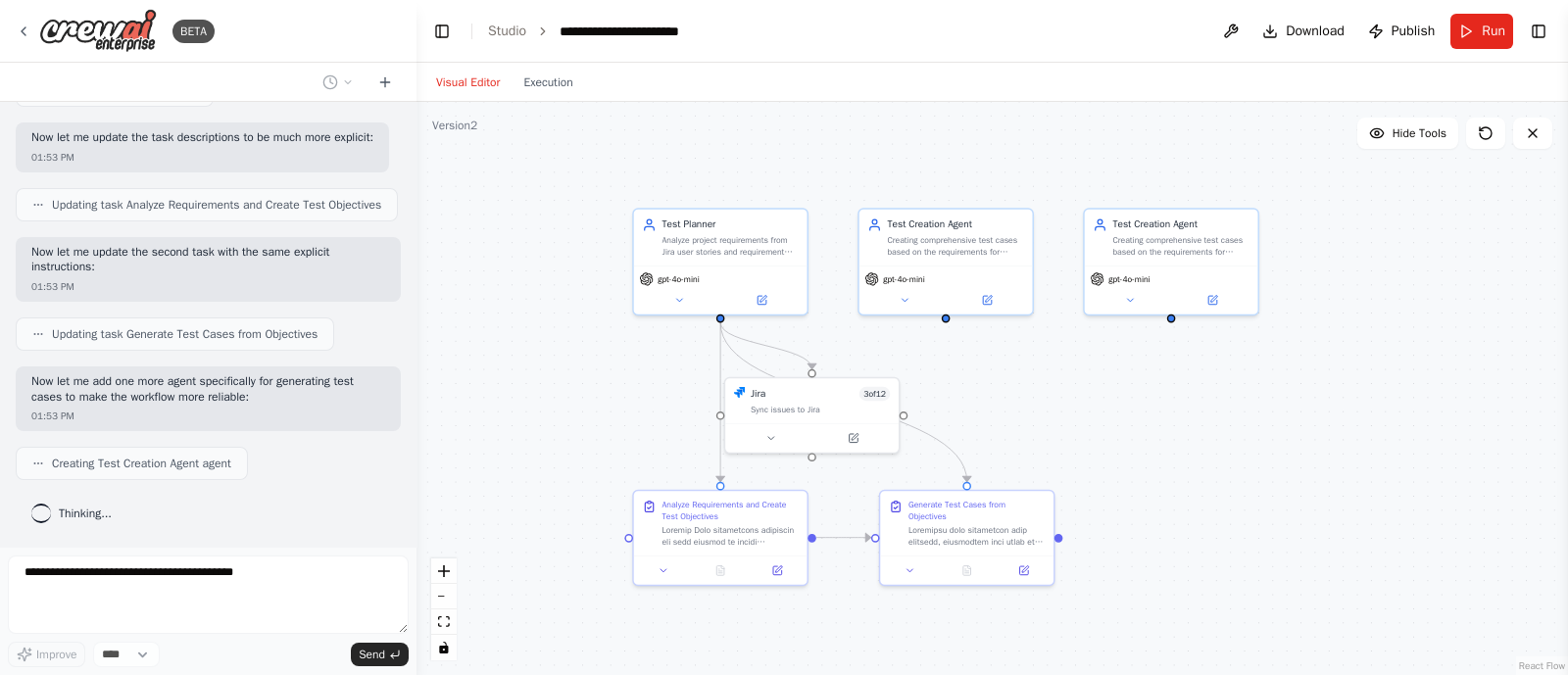 drag, startPoint x: 990, startPoint y: 183, endPoint x: 835, endPoint y: 141, distance: 160.58954 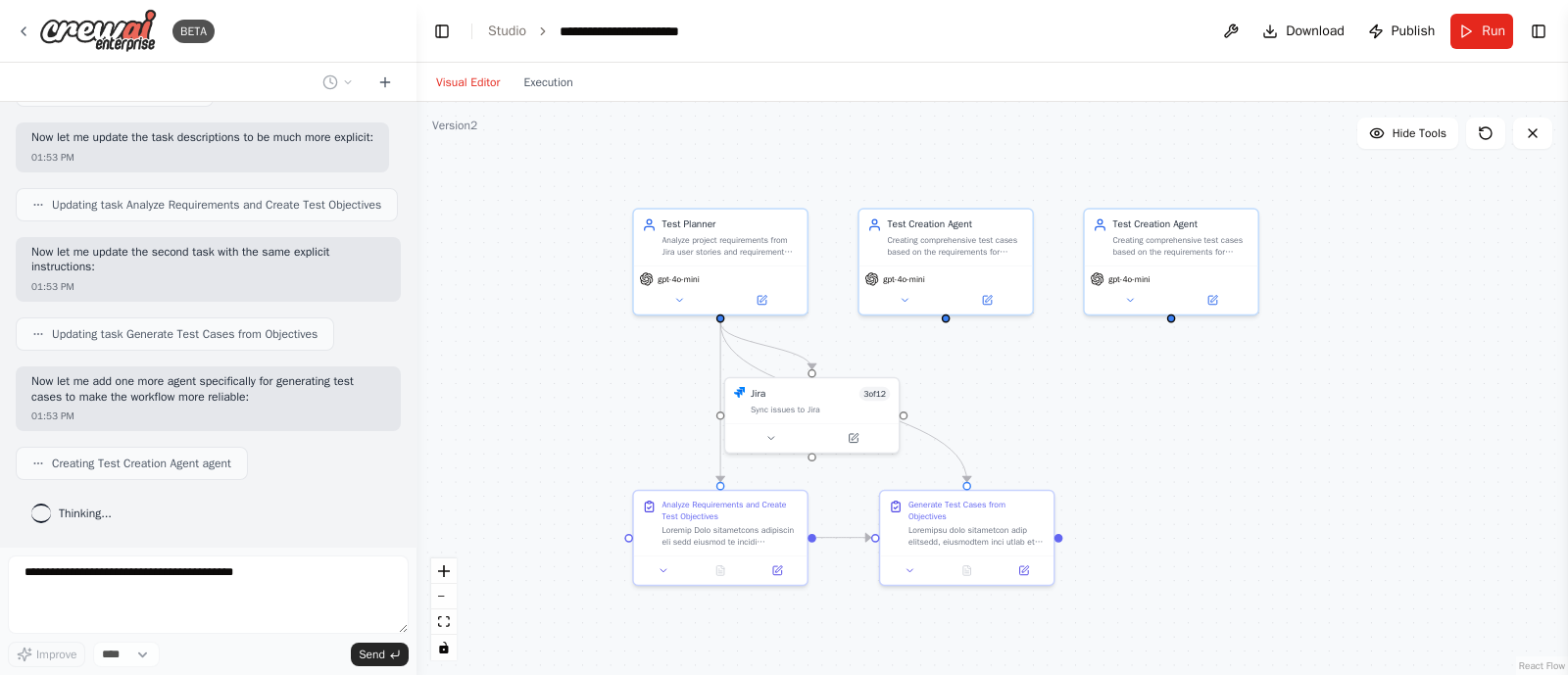 click on ".deletable-edge-delete-btn {
width: 20px;
height: 20px;
border: 0px solid #ffffff;
color: #6b7280;
background-color: #f8fafc;
cursor: pointer;
border-radius: 50%;
font-size: 12px;
padding: 3px;
display: flex;
align-items: center;
justify-content: center;
transition: all 0.2s cubic-bezier(0.4, 0, 0.2, 1);
box-shadow: 0 2px 4px rgba(0, 0, 0, 0.1);
}
.deletable-edge-delete-btn:hover {
background-color: #ef4444;
color: #ffffff;
border-color: #dc2626;
transform: scale(1.1);
box-shadow: 0 4px 12px rgba(239, 68, 68, 0.4);
}
.deletable-edge-delete-btn:active {
transform: scale(0.95);
box-shadow: 0 2px 4px rgba(239, 68, 68, 0.3);
}
Test Planner gpt-4o-mini Jira 3  of  12 Sync issues to Jira" at bounding box center (992, 388) 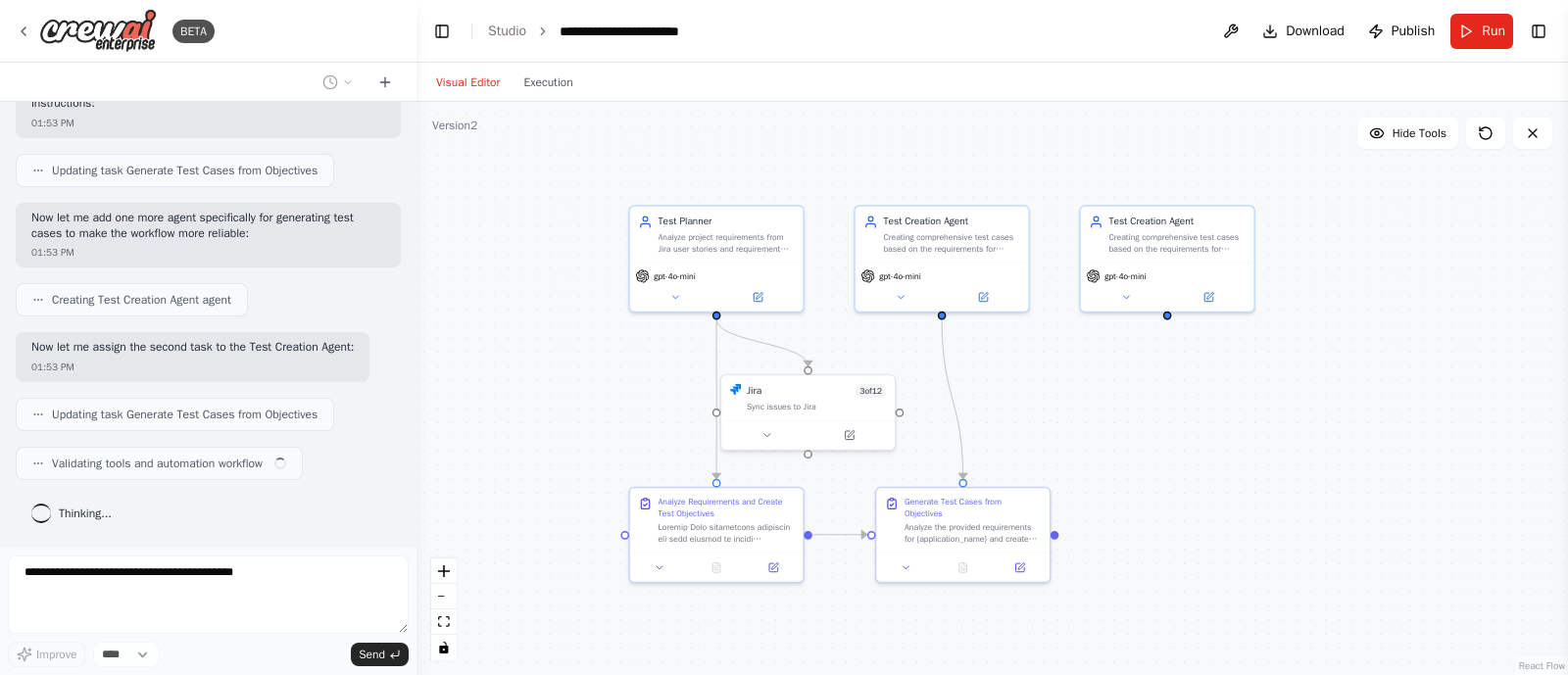 scroll, scrollTop: 14688, scrollLeft: 0, axis: vertical 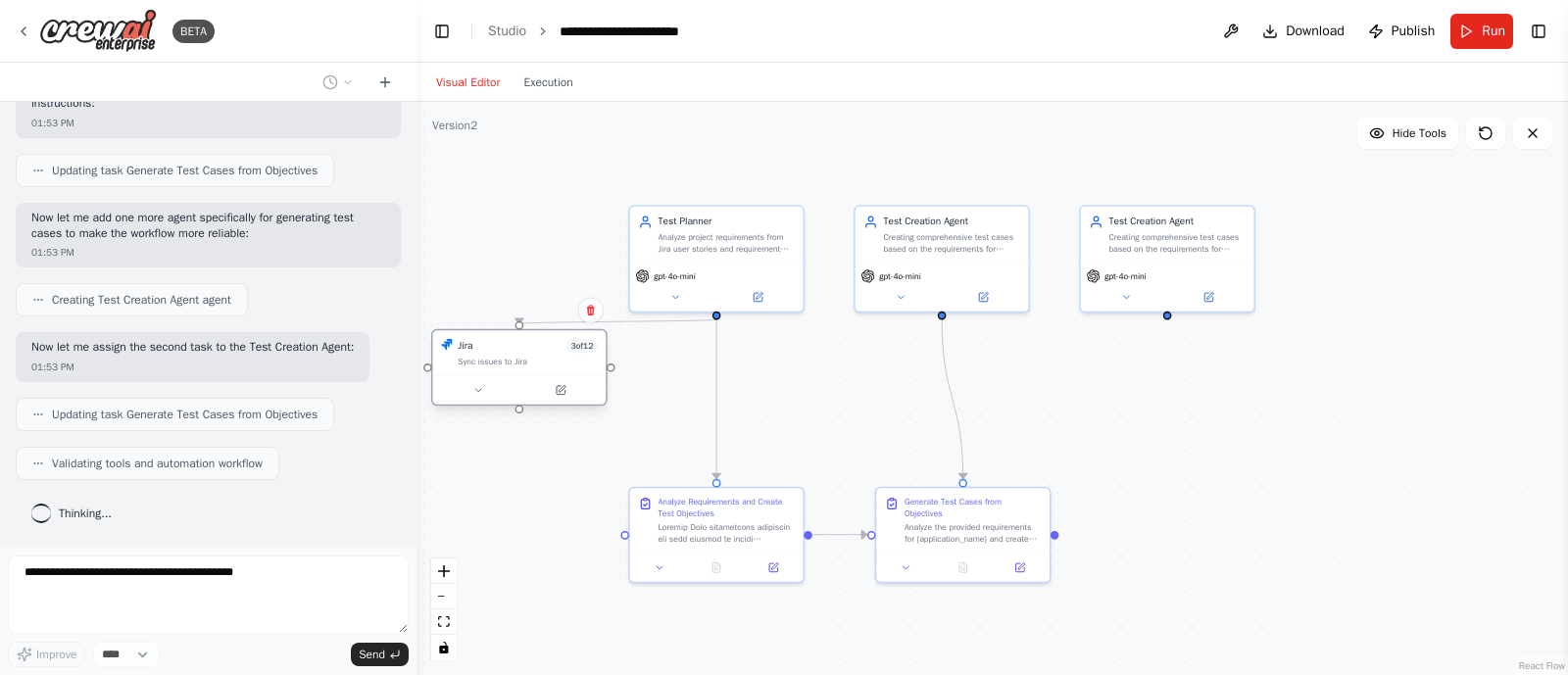 drag, startPoint x: 787, startPoint y: 393, endPoint x: 496, endPoint y: 352, distance: 293.874 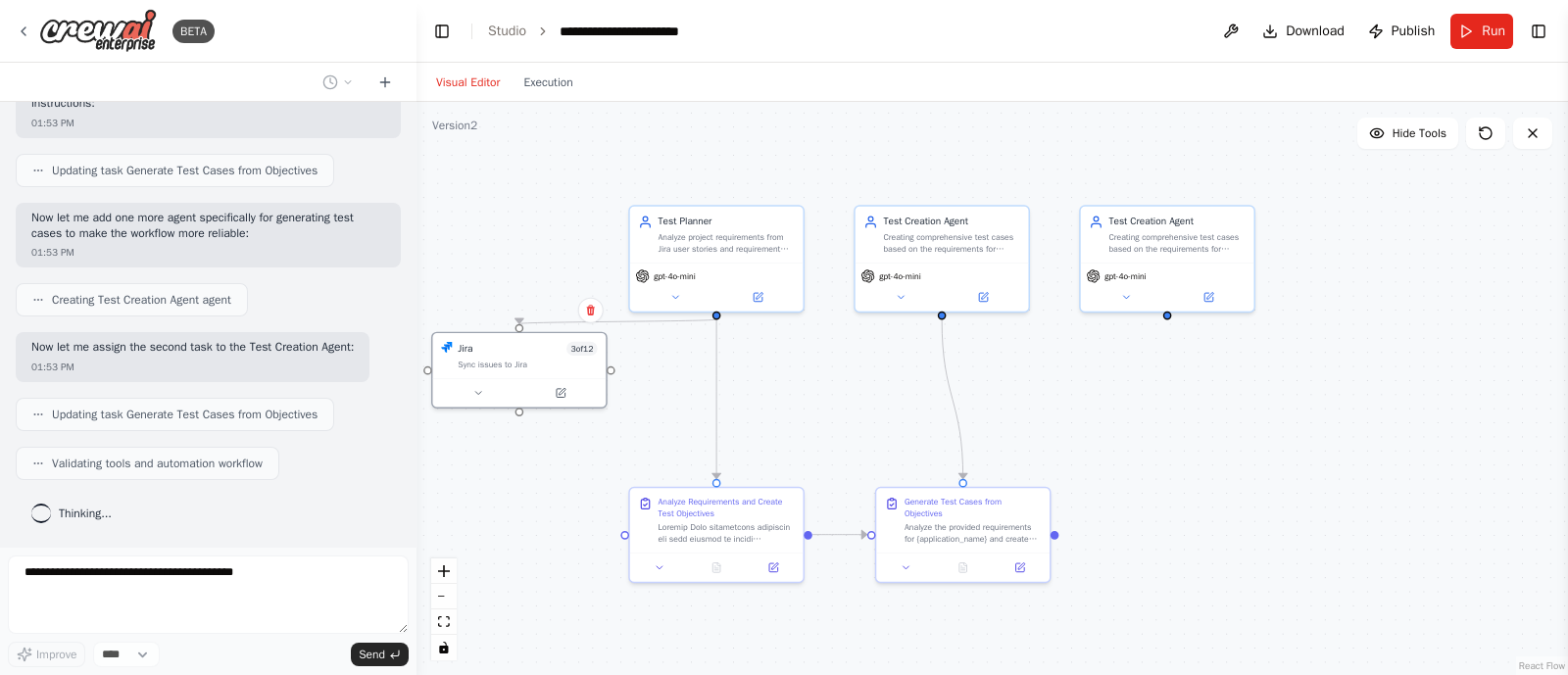 click on ".deletable-edge-delete-btn {
width: 20px;
height: 20px;
border: 0px solid #ffffff;
color: #6b7280;
background-color: #f8fafc;
cursor: pointer;
border-radius: 50%;
font-size: 12px;
padding: 3px;
display: flex;
align-items: center;
justify-content: center;
transition: all 0.2s cubic-bezier(0.4, 0, 0.2, 1);
box-shadow: 0 2px 4px rgba(0, 0, 0, 0.1);
}
.deletable-edge-delete-btn:hover {
background-color: #ef4444;
color: #ffffff;
border-color: #dc2626;
transform: scale(1.1);
box-shadow: 0 4px 12px rgba(239, 68, 68, 0.4);
}
.deletable-edge-delete-btn:active {
transform: scale(0.95);
box-shadow: 0 2px 4px rgba(239, 68, 68, 0.3);
}
Test Planner gpt-4o-mini Jira 3  of  12 Sync issues to Jira" at bounding box center [992, 388] 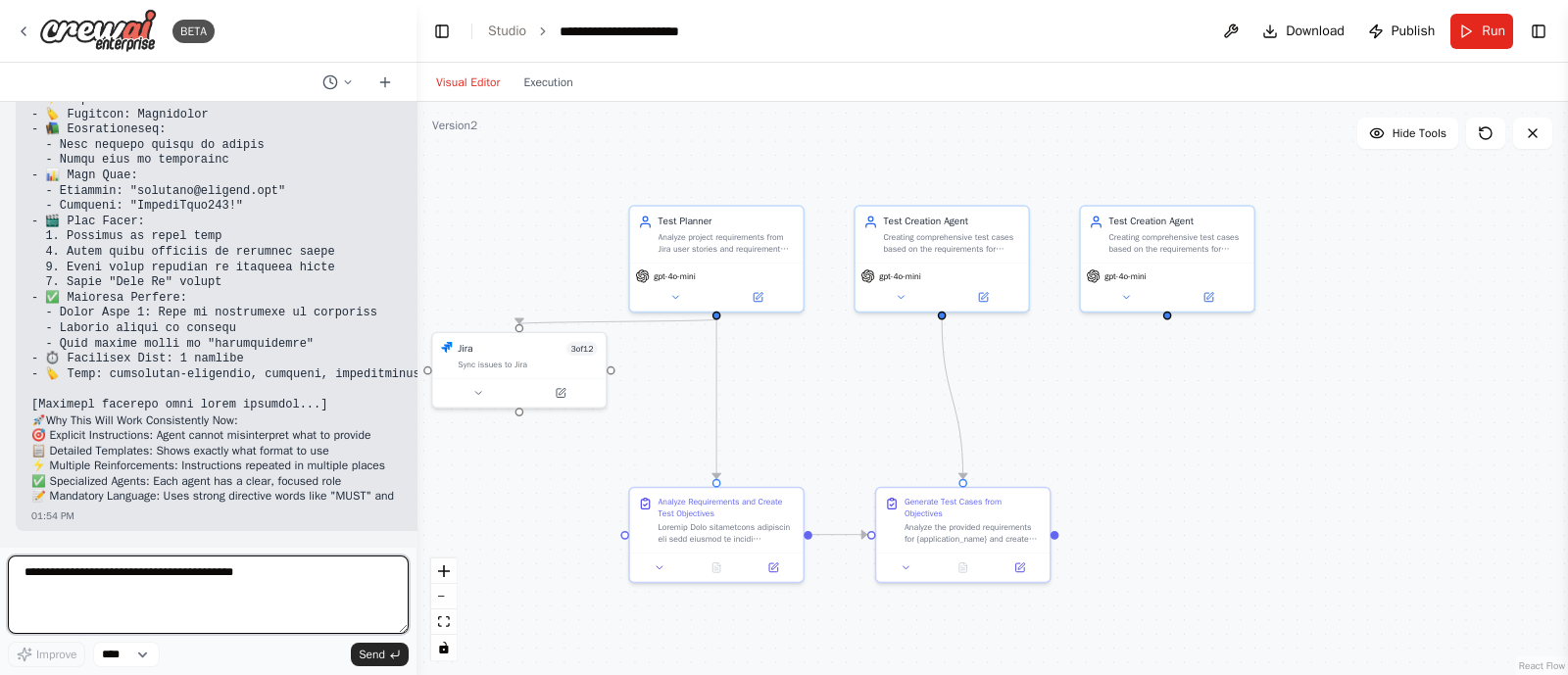 scroll, scrollTop: 16278, scrollLeft: 0, axis: vertical 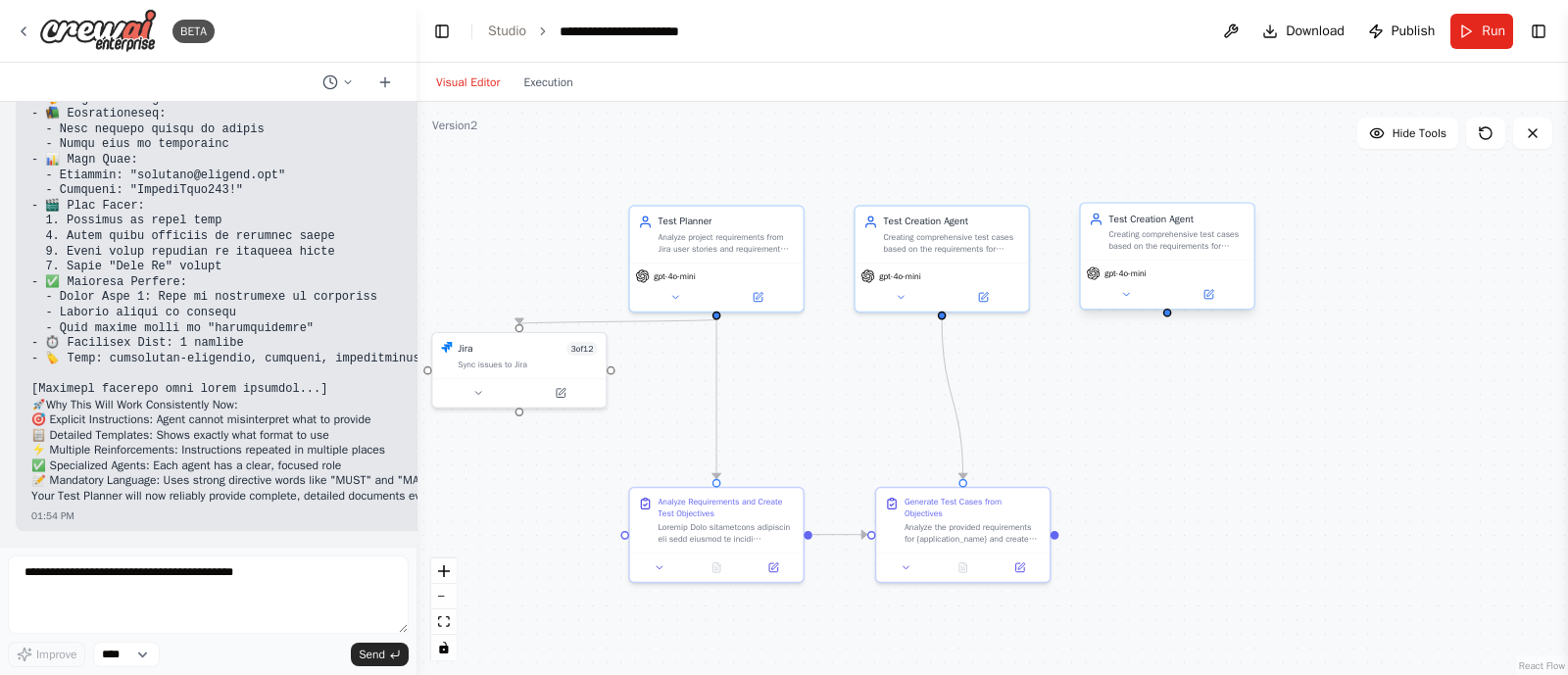 click on "Creating comprehensive test cases based on the requirements for {application_name}. Generate detailed test cases following the standard format: TestID, Testname, Preconditions, Test Steps, TestData, Expected Results, Priority." at bounding box center (1176, 240) 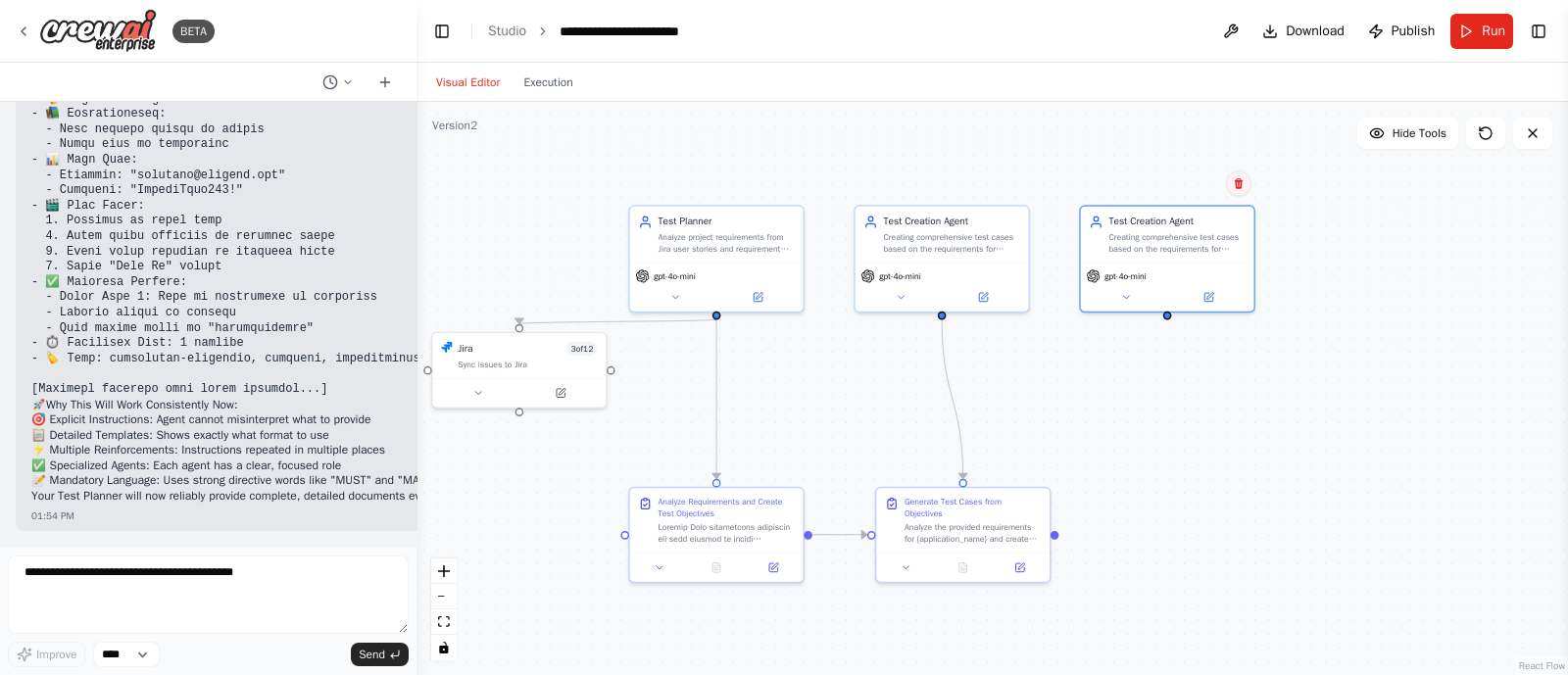 click 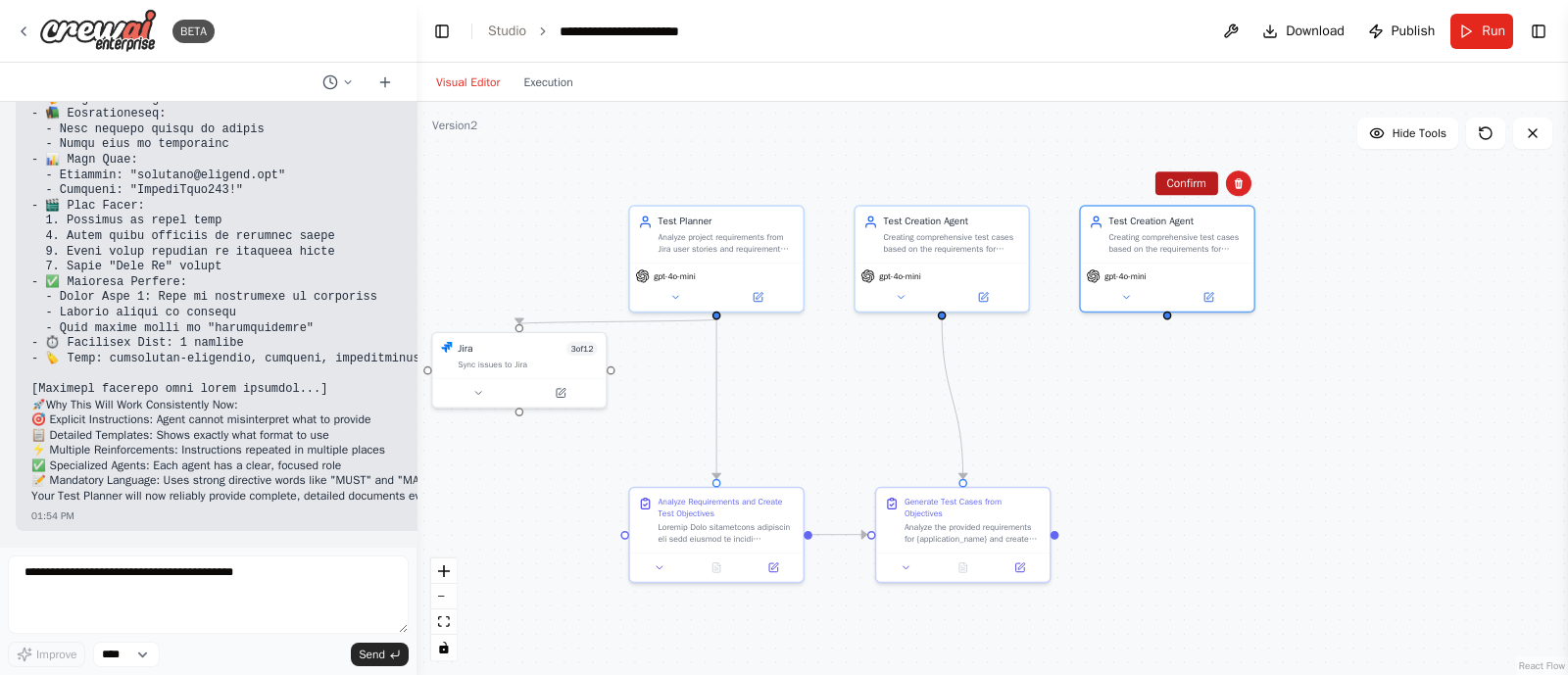 click on "Confirm" at bounding box center [1186, 183] 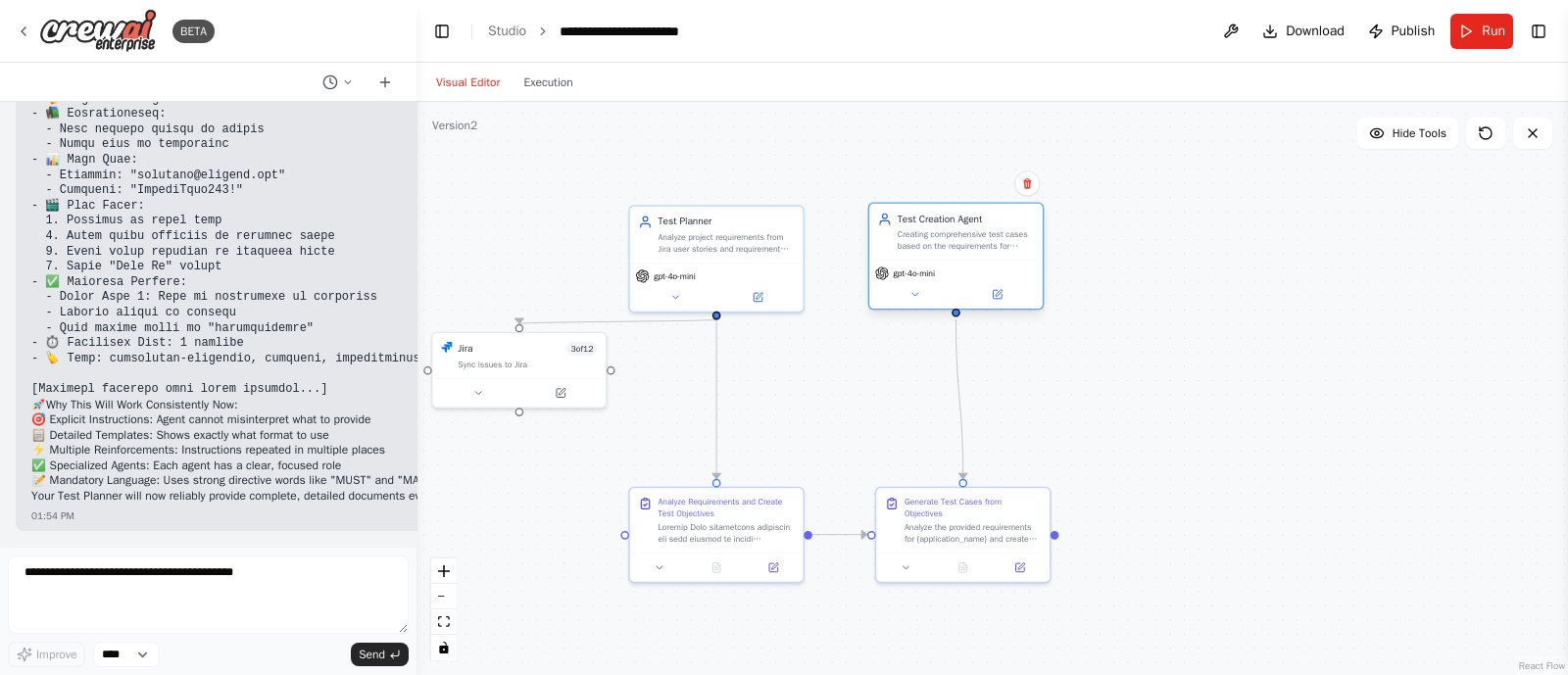 drag, startPoint x: 940, startPoint y: 234, endPoint x: 959, endPoint y: 235, distance: 19.026298 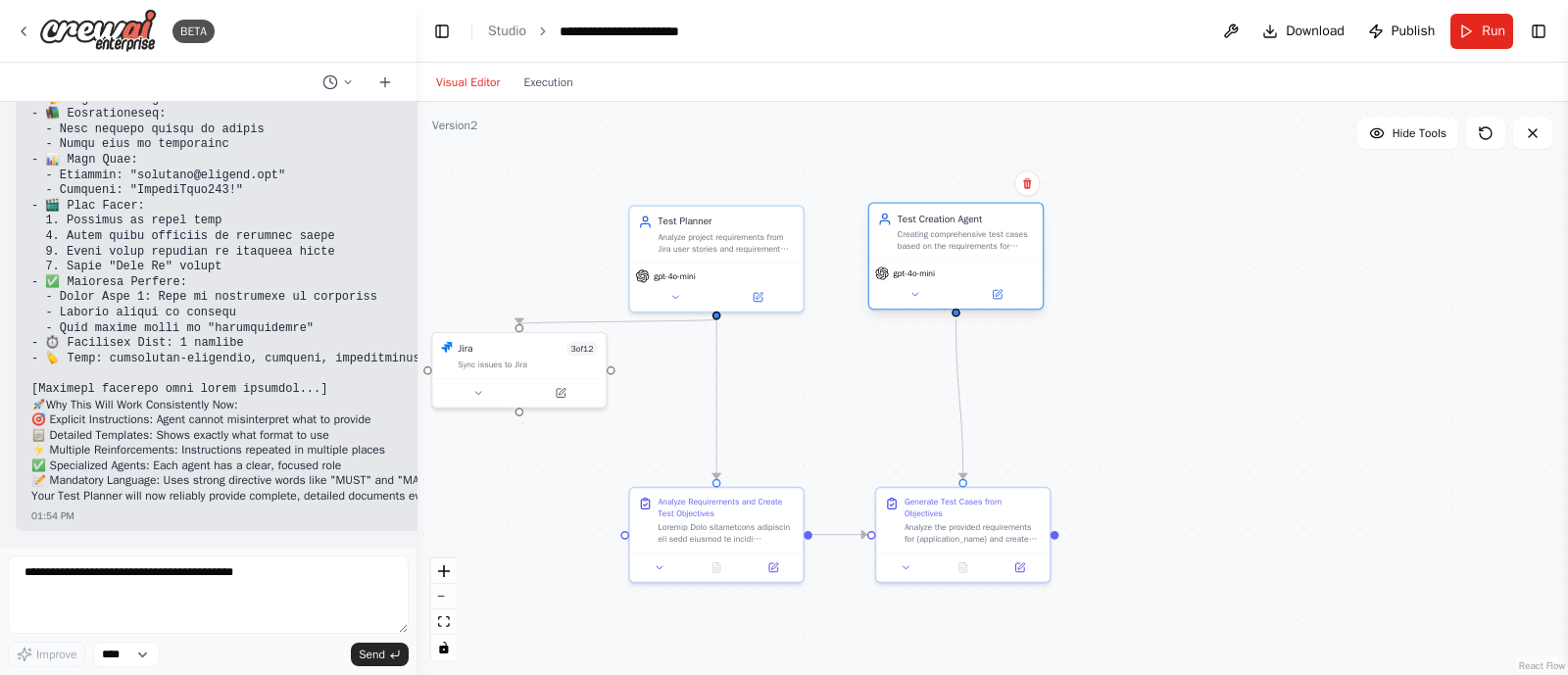 click on "Creating comprehensive test cases based on the requirements for {application_name}. Generate detailed test cases following the standard format: TestID, Testname, Preconditions, Test Steps, TestData, Expected Results, Priority." at bounding box center (965, 240) 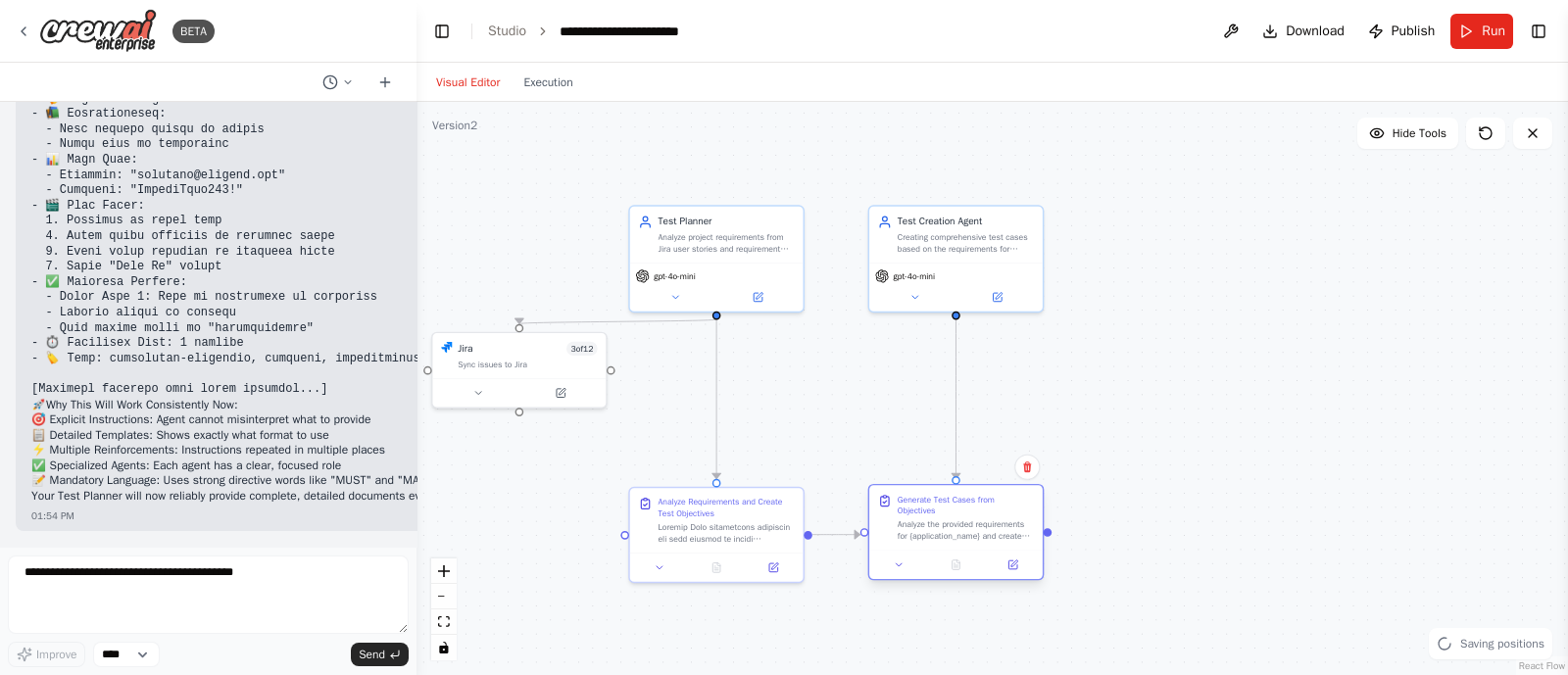 click on "Generate Test Cases from Objectives Analyze the provided requirements for {application_name} and create comprehensive test cases following the standard format: TestID, Testname, Preconditions, Test Steps, TestData, Expected Results, Priority. Focus on covering all functional requirements, edge cases, and user scenarios described in {requirements_document}." at bounding box center (956, 517) 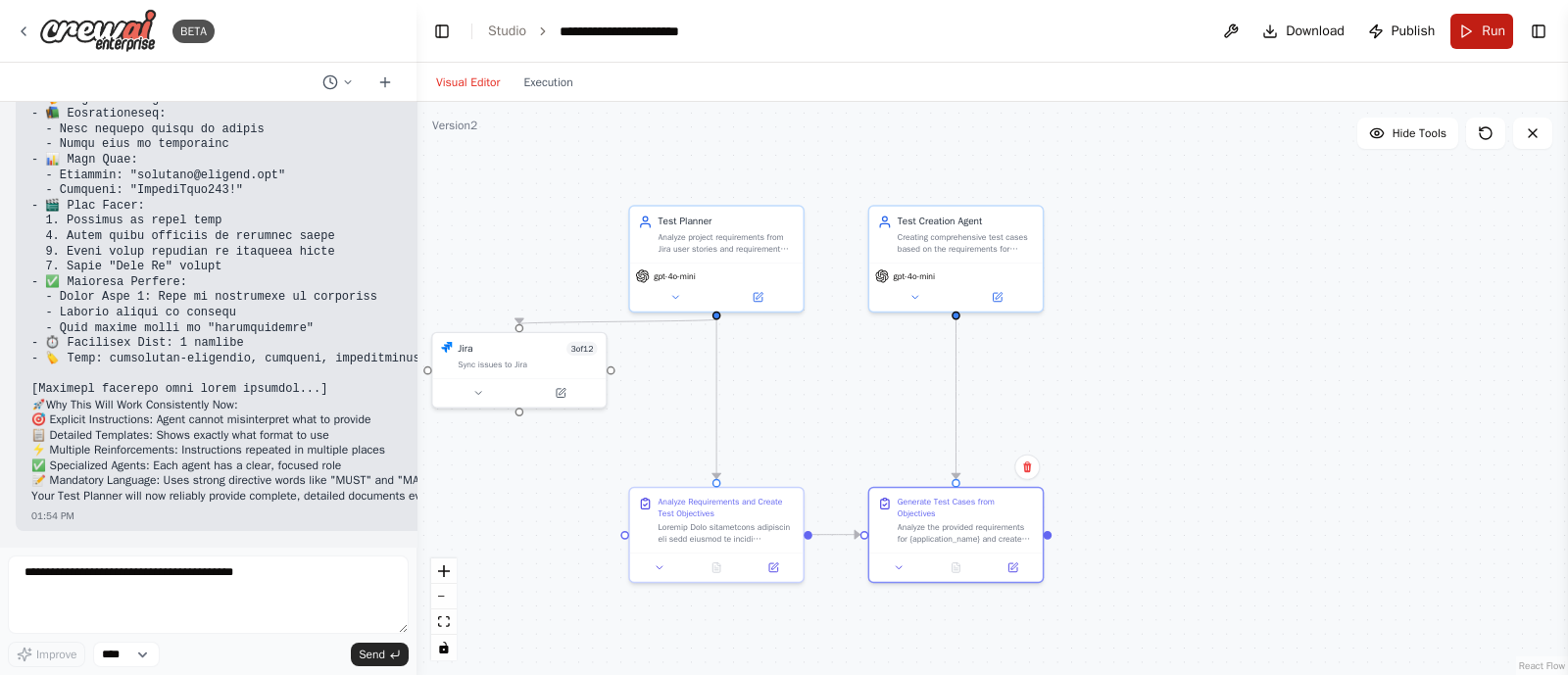click on "Run" at bounding box center [1482, 31] 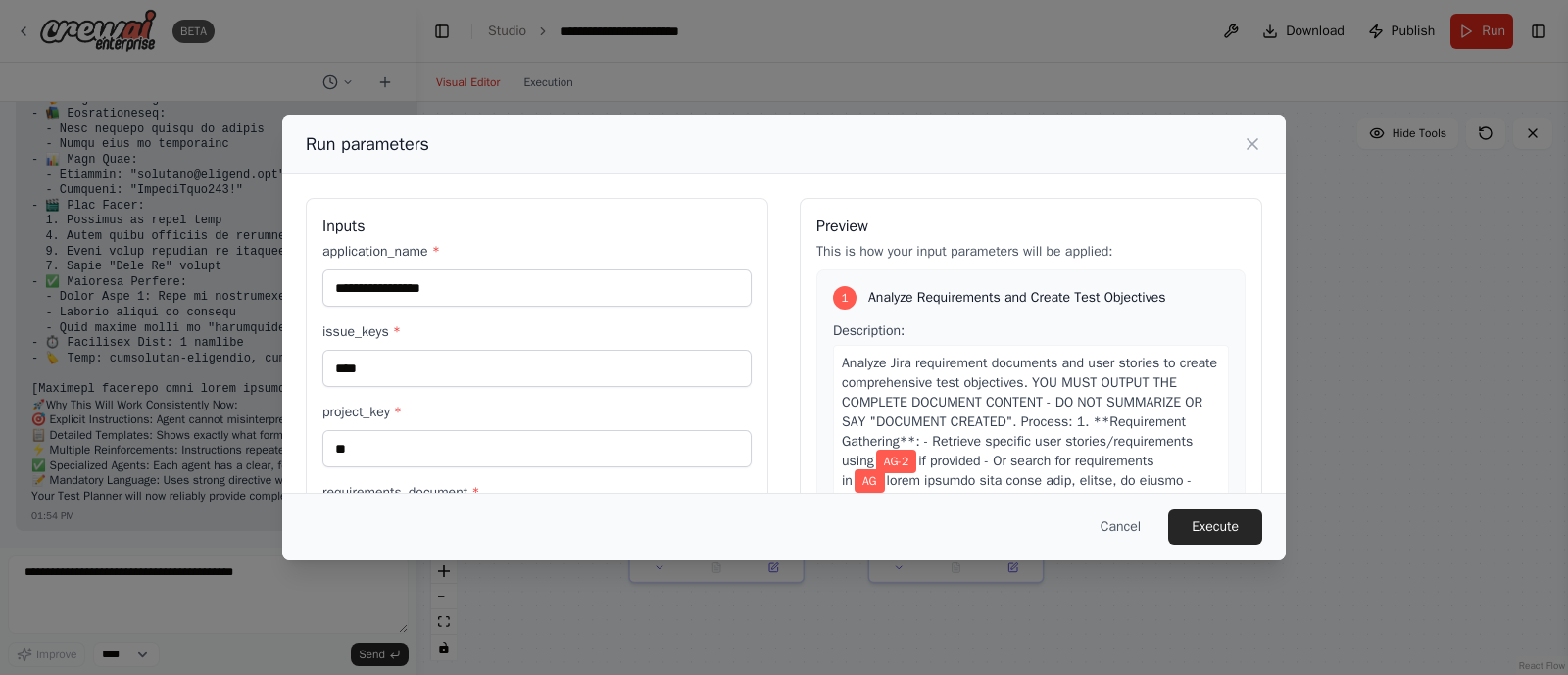 scroll, scrollTop: 192, scrollLeft: 0, axis: vertical 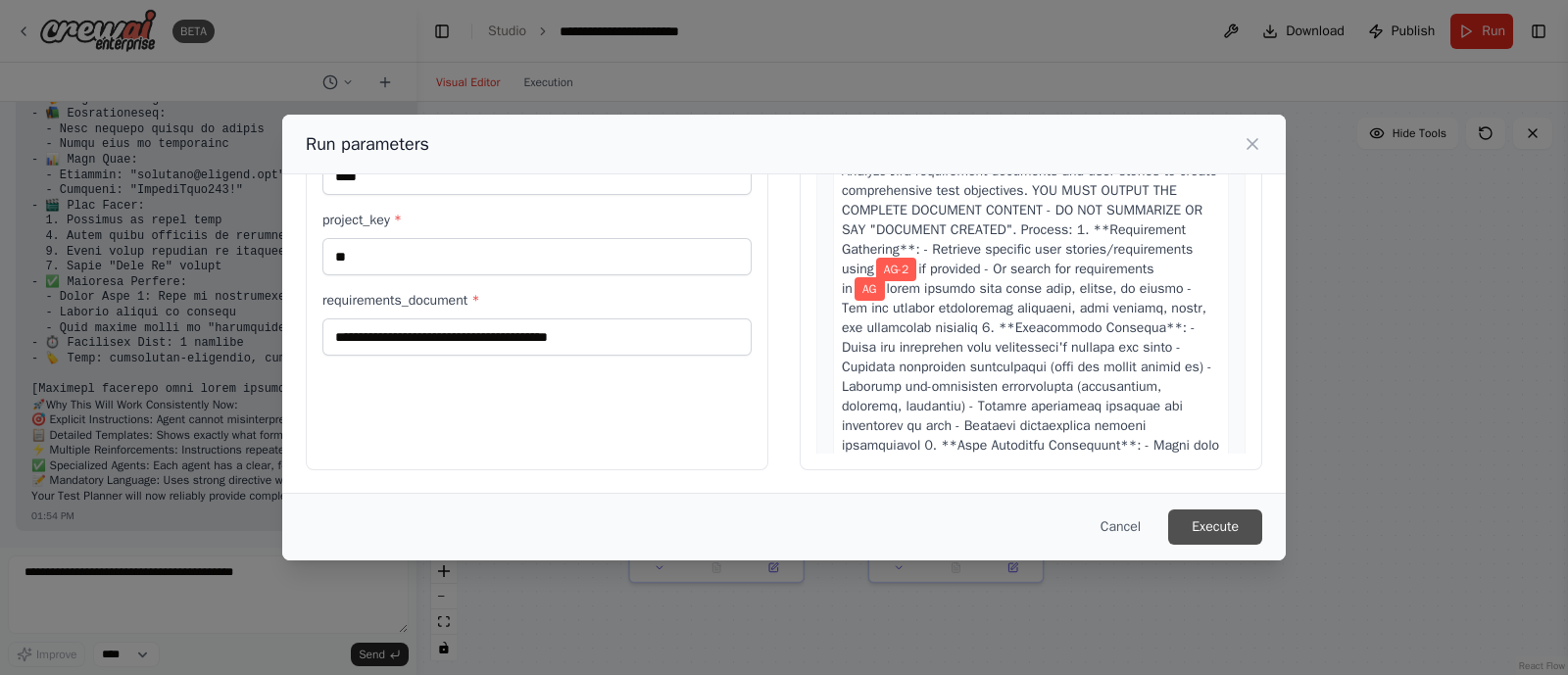 click on "Execute" at bounding box center (1215, 527) 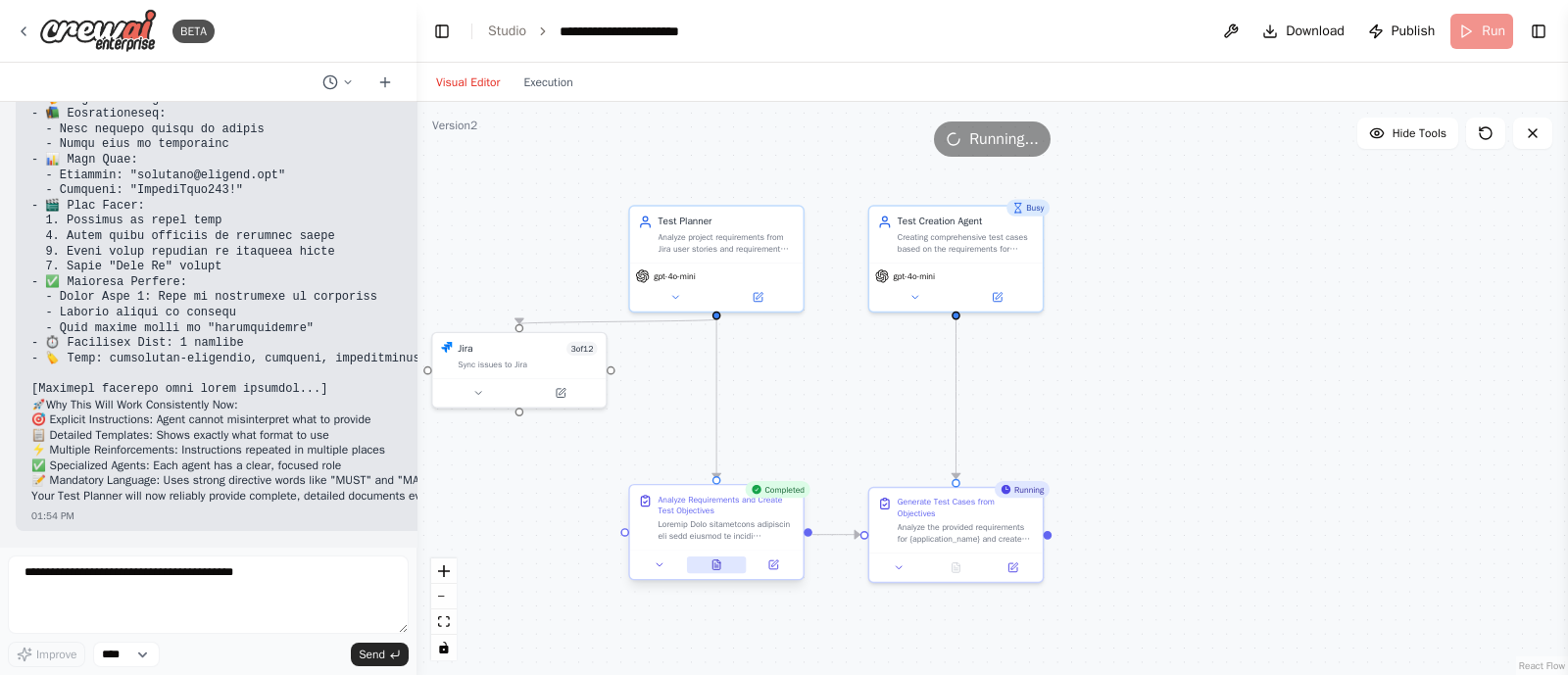 click at bounding box center (716, 564) 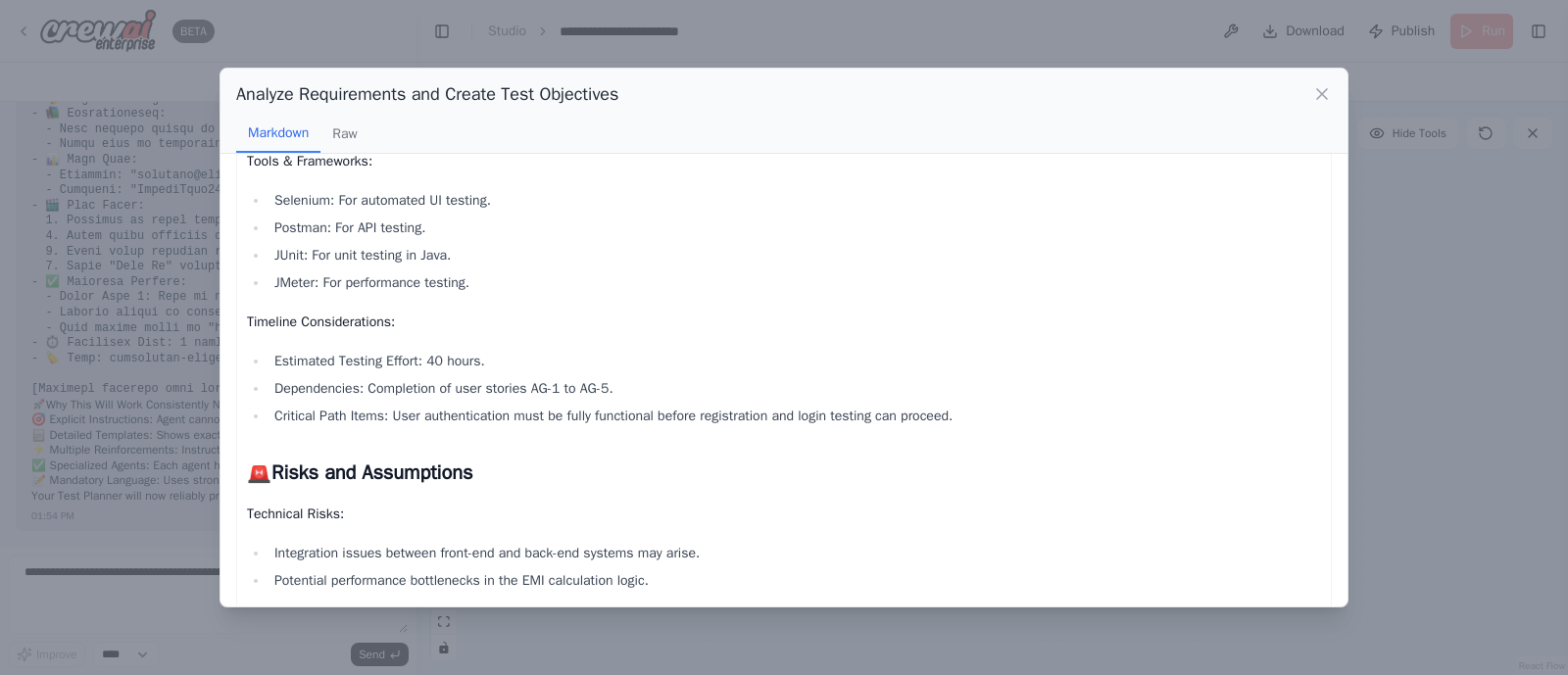 scroll, scrollTop: 2497, scrollLeft: 0, axis: vertical 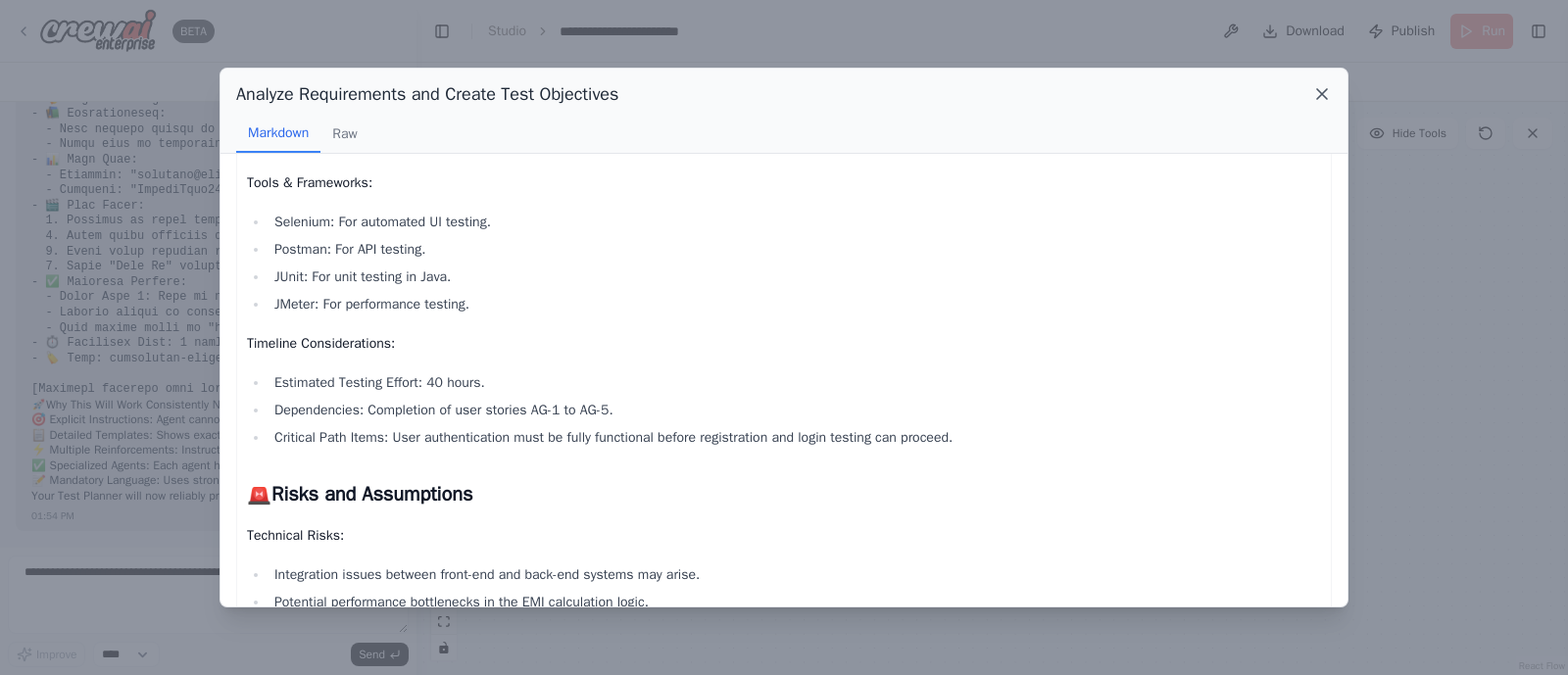 click 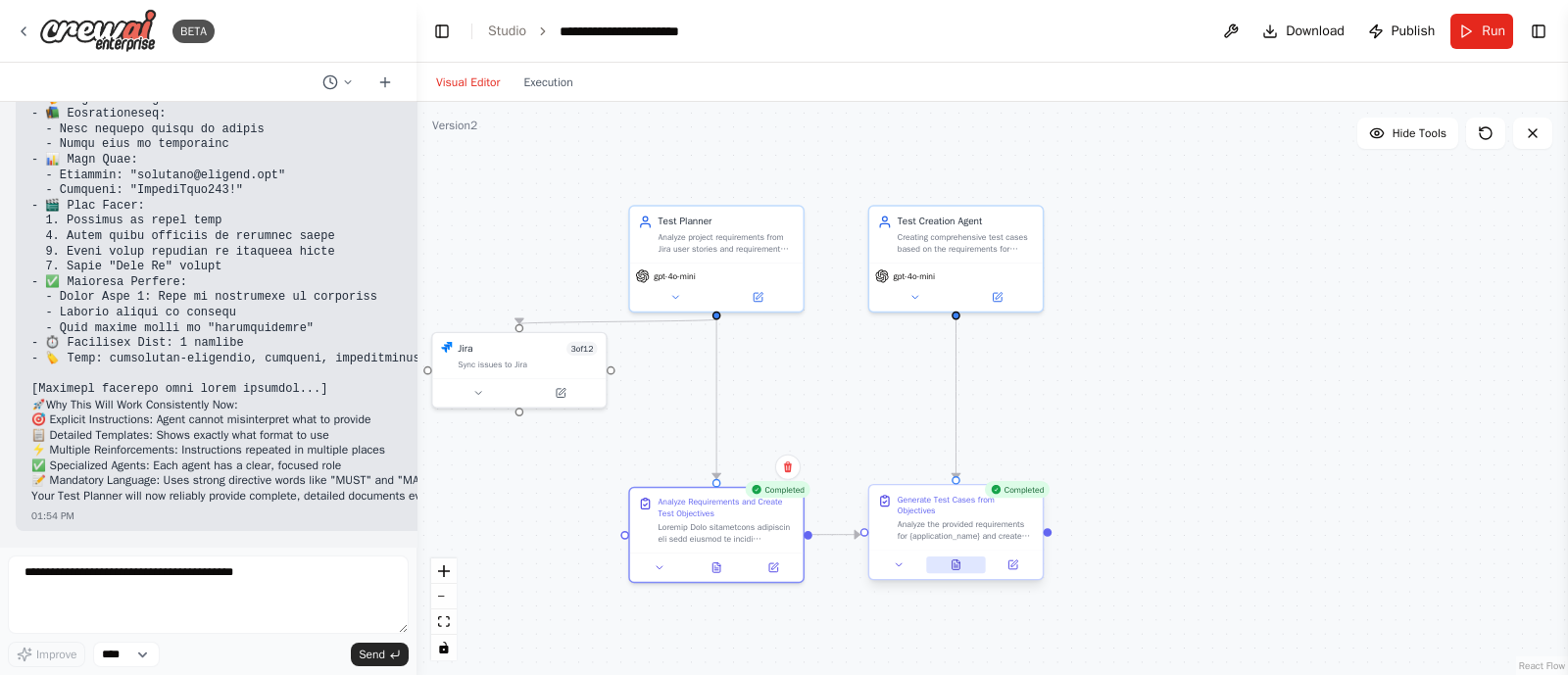click 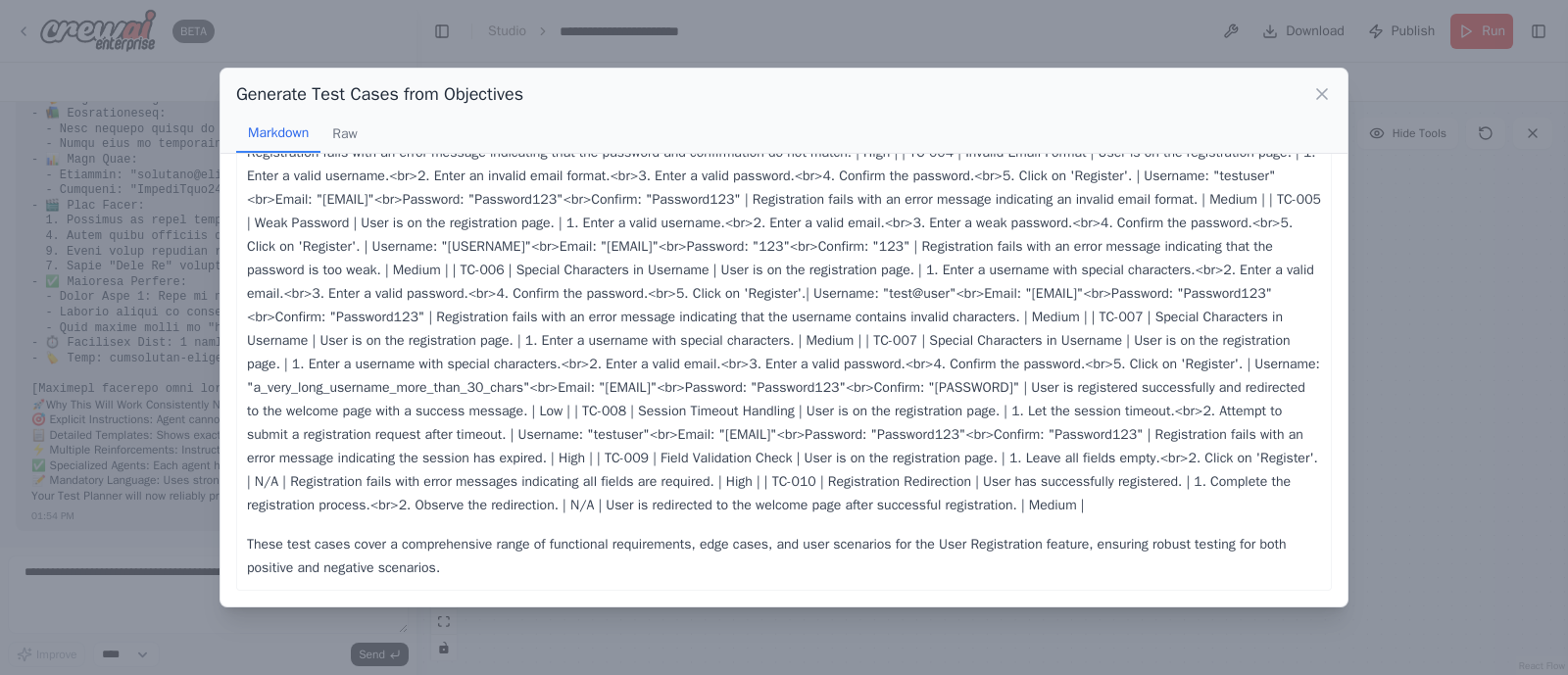 scroll, scrollTop: 0, scrollLeft: 0, axis: both 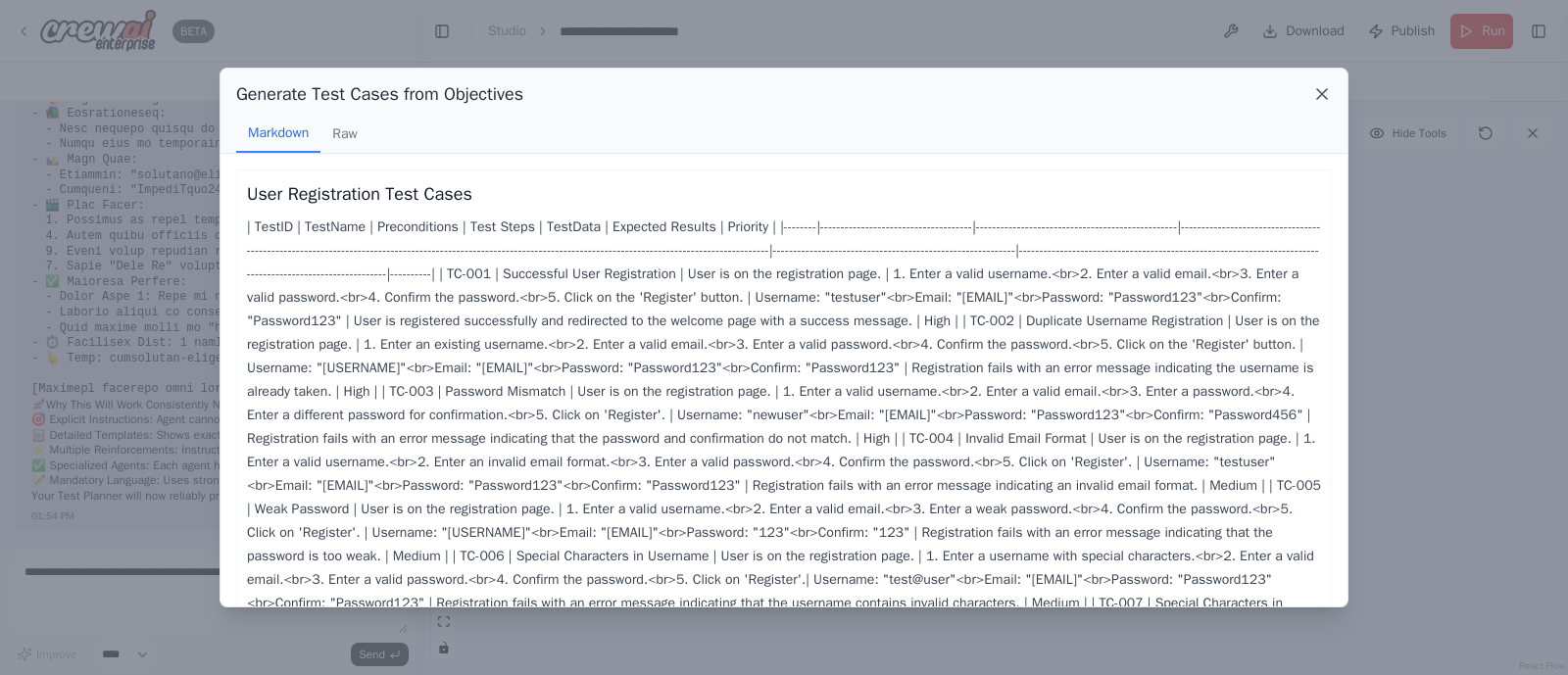 click 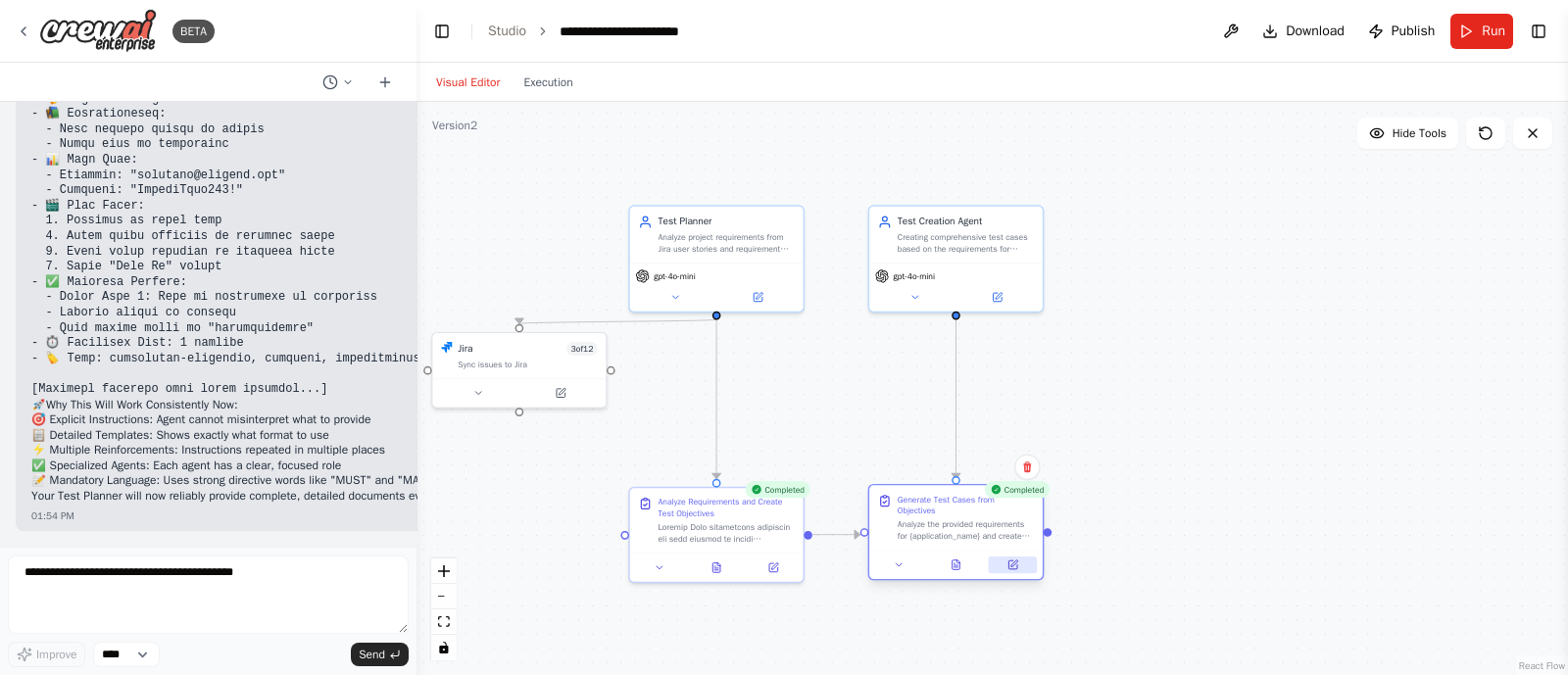 click at bounding box center [1012, 564] 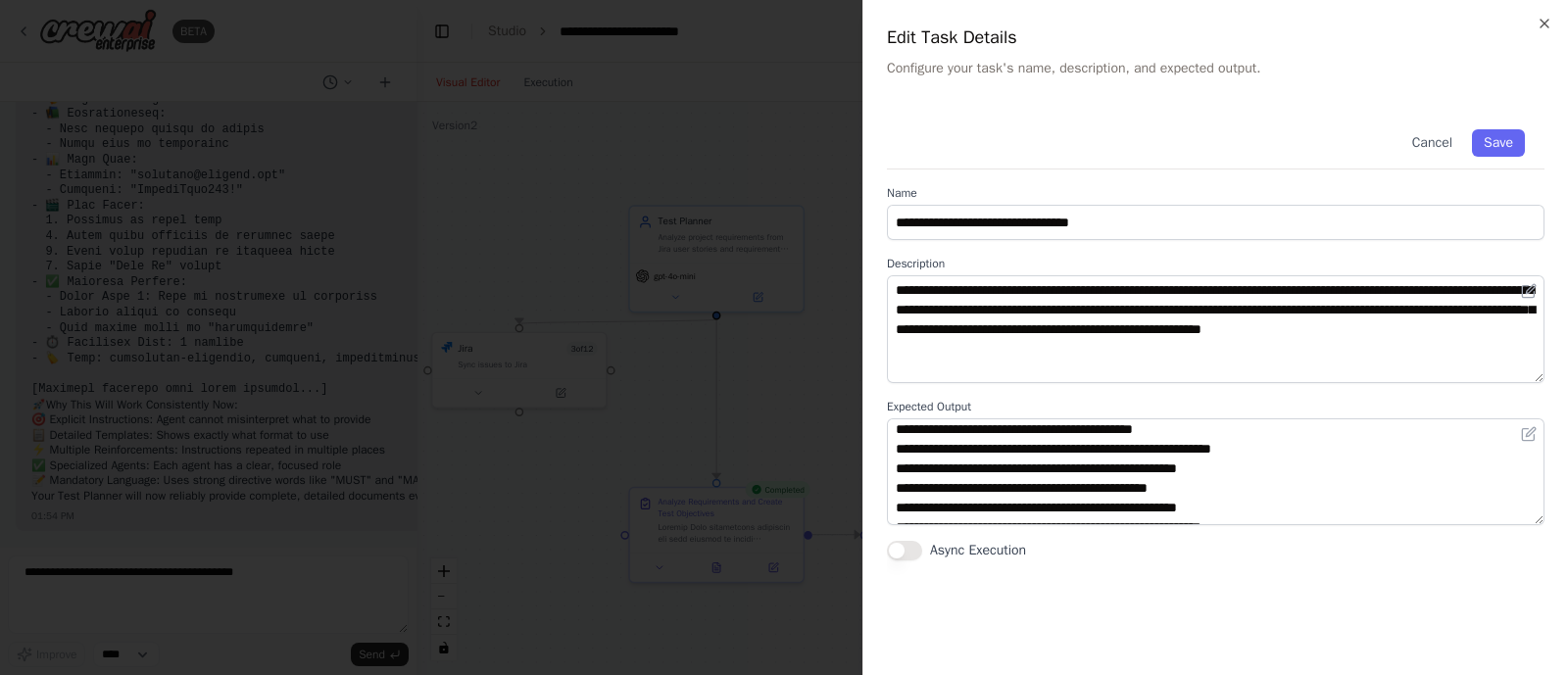 scroll, scrollTop: 80, scrollLeft: 0, axis: vertical 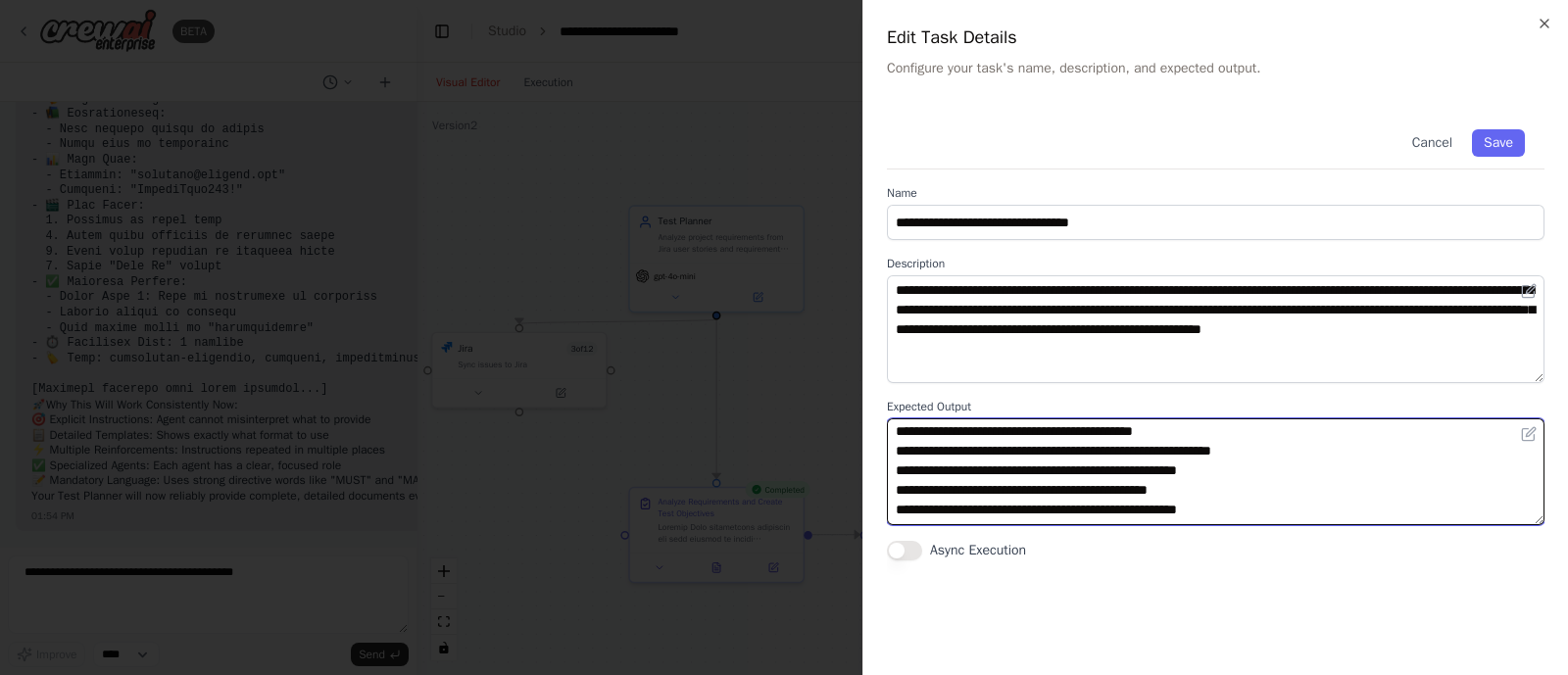 click on "**********" at bounding box center [1215, 472] 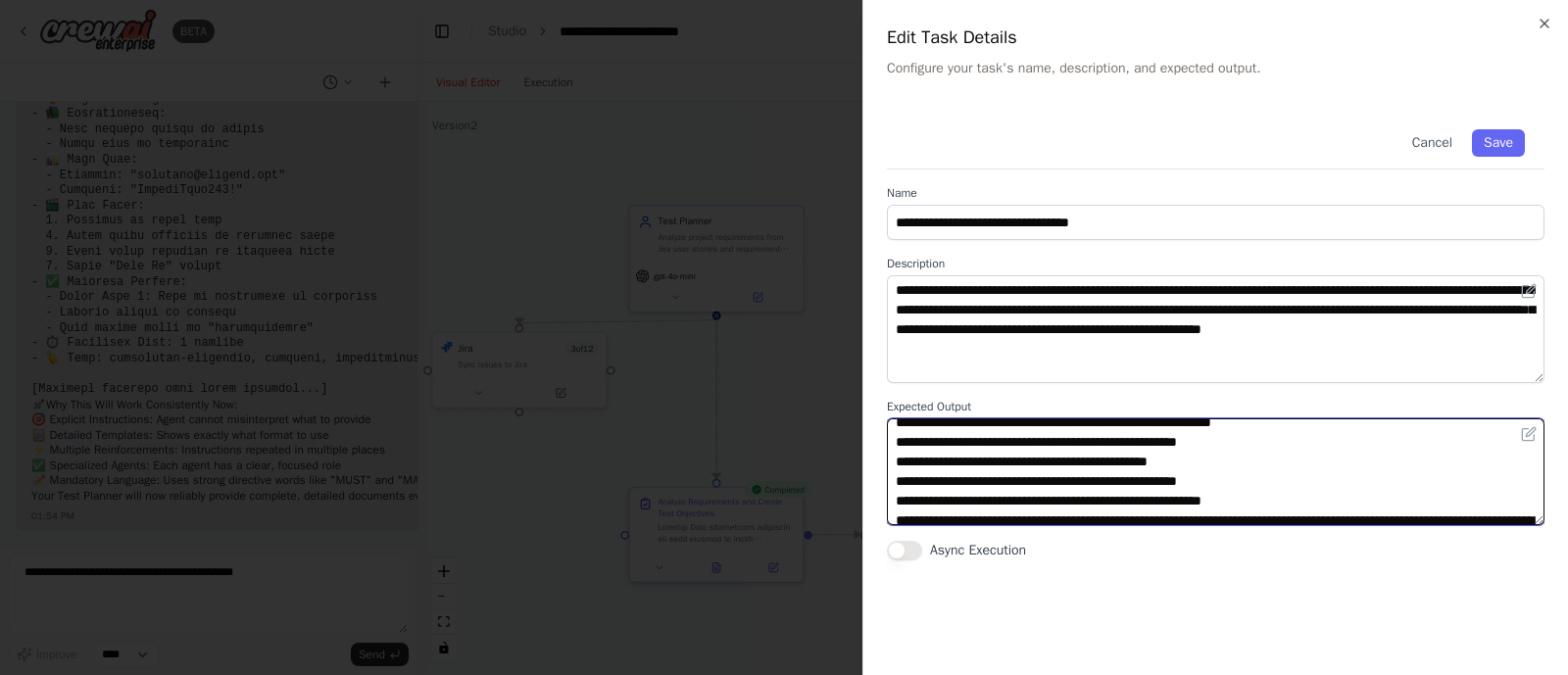 scroll, scrollTop: 137, scrollLeft: 0, axis: vertical 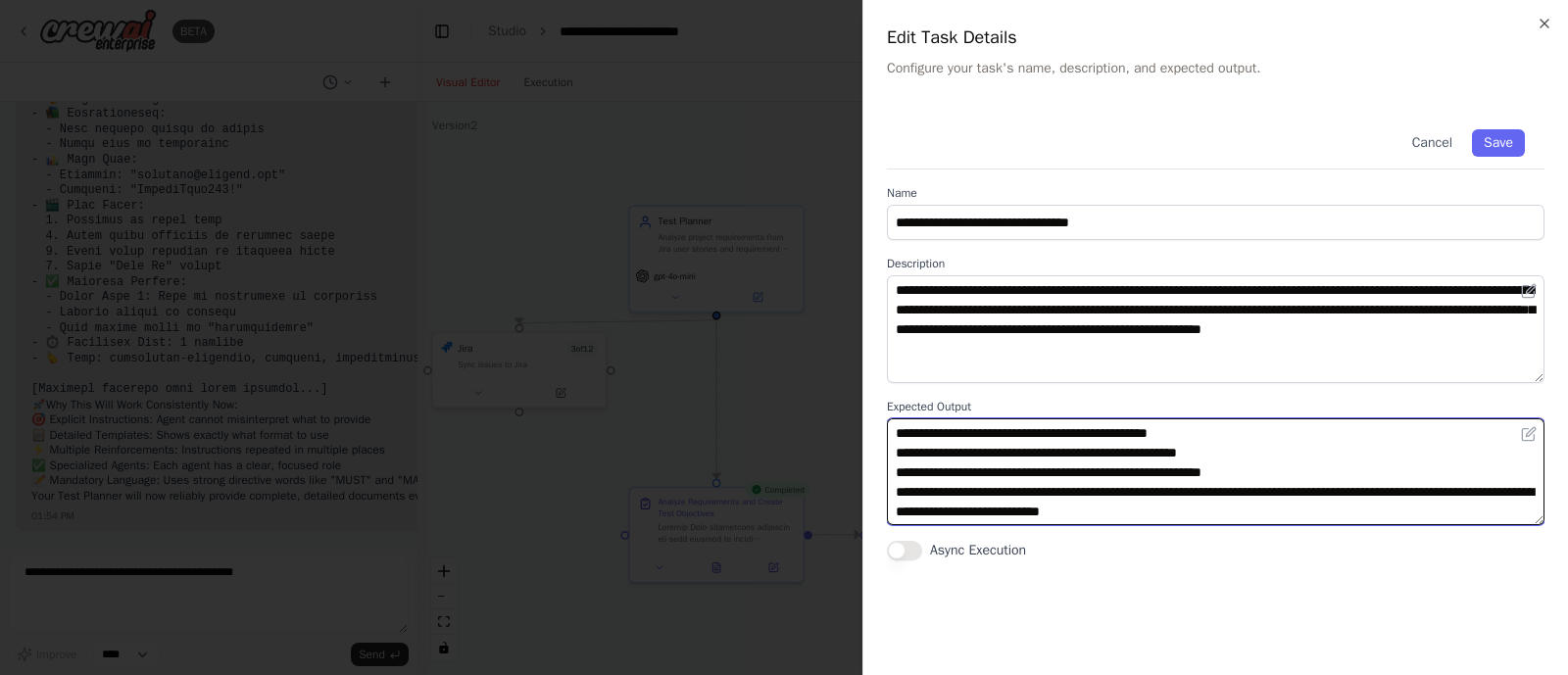drag, startPoint x: 900, startPoint y: 476, endPoint x: 1302, endPoint y: 508, distance: 403.2716 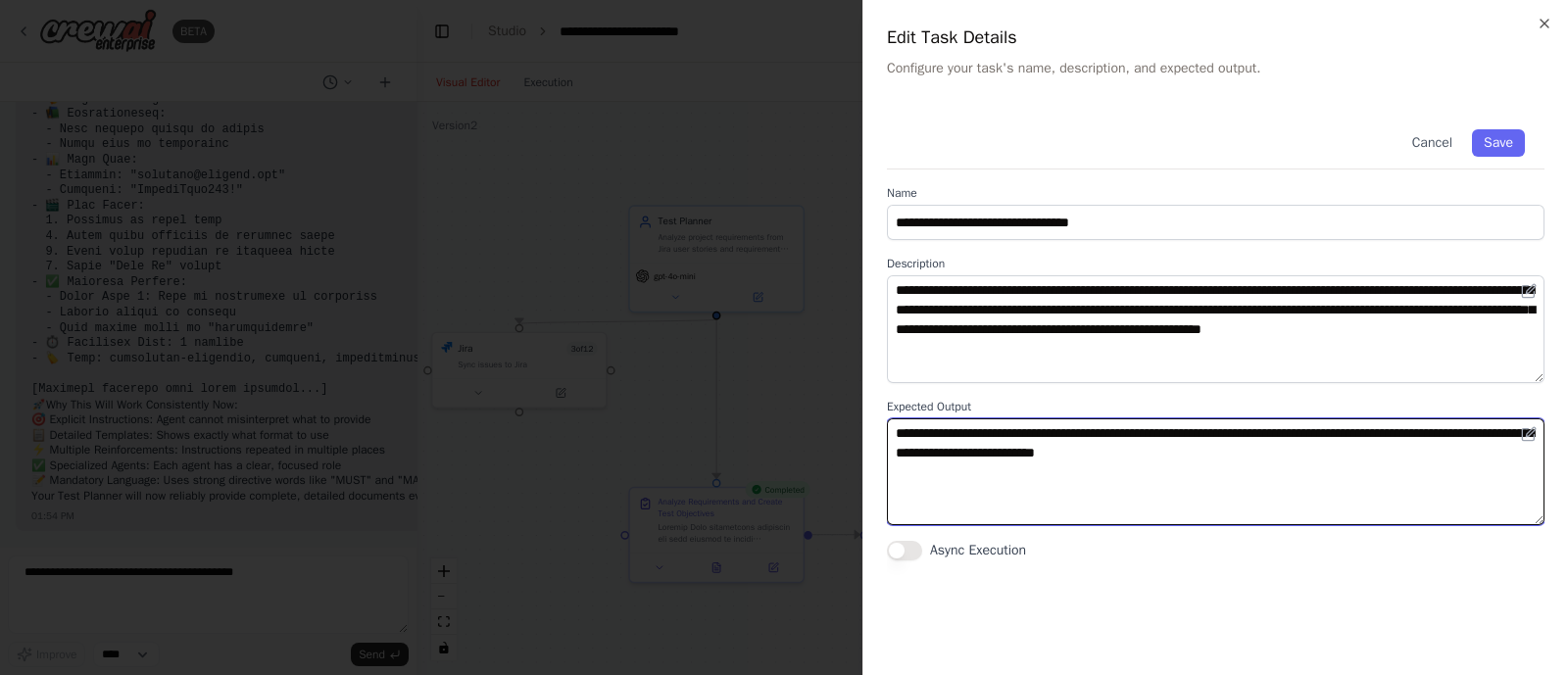 scroll, scrollTop: 0, scrollLeft: 0, axis: both 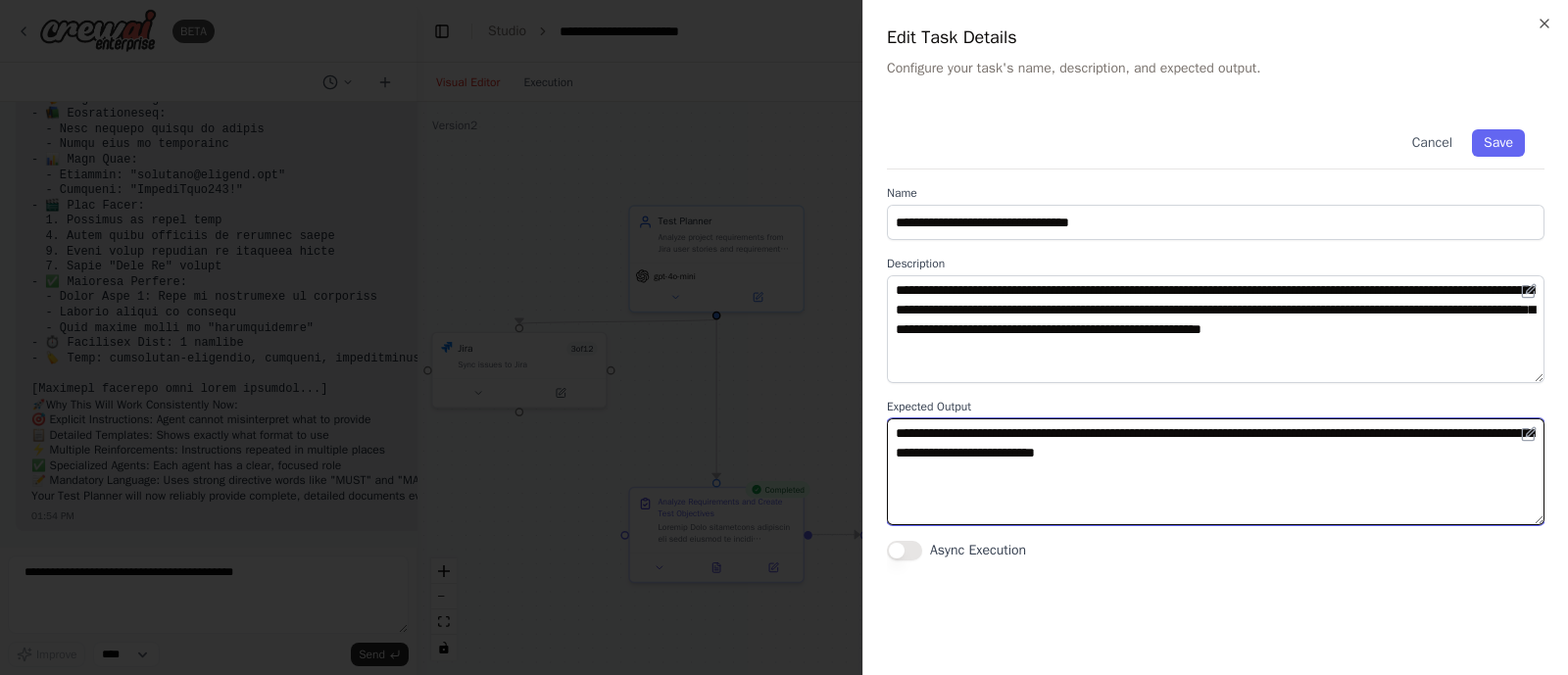 type on "**********" 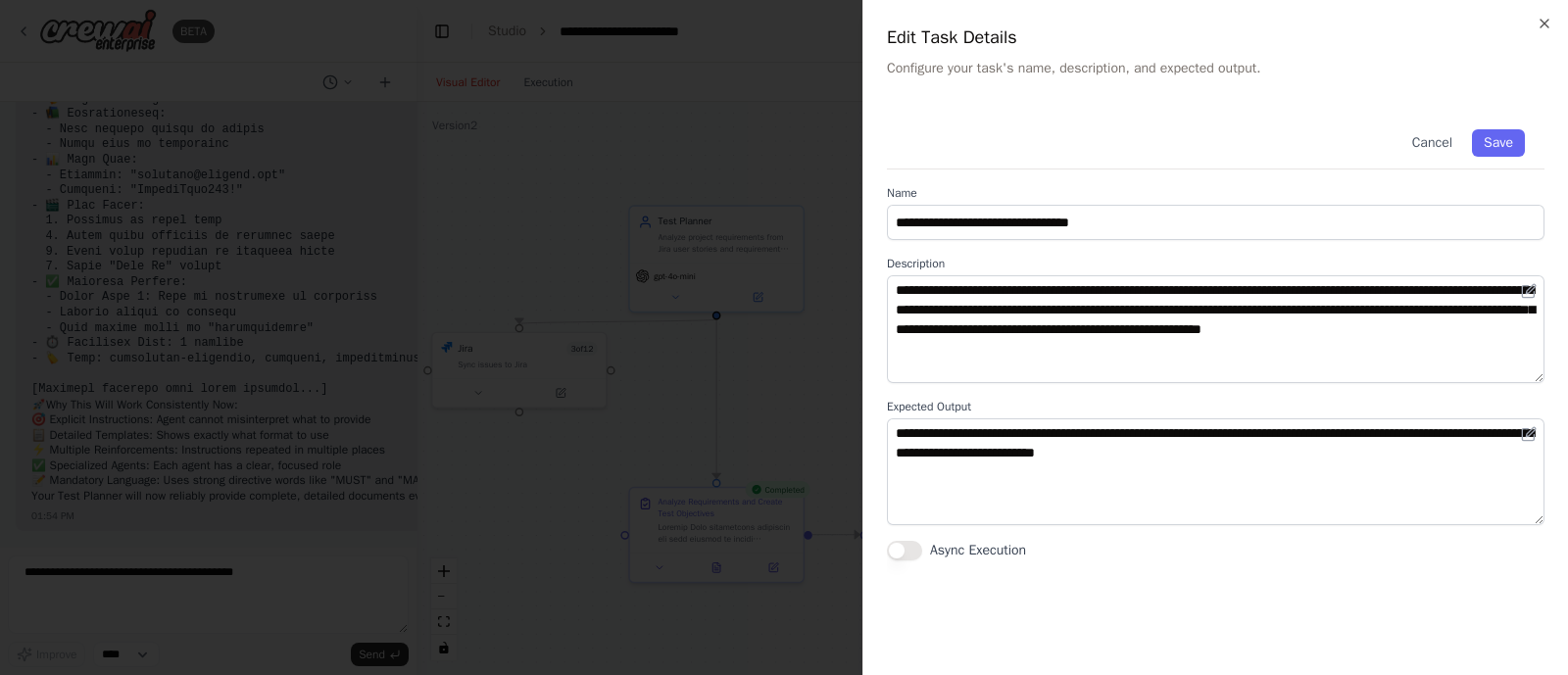 click at bounding box center [784, 337] 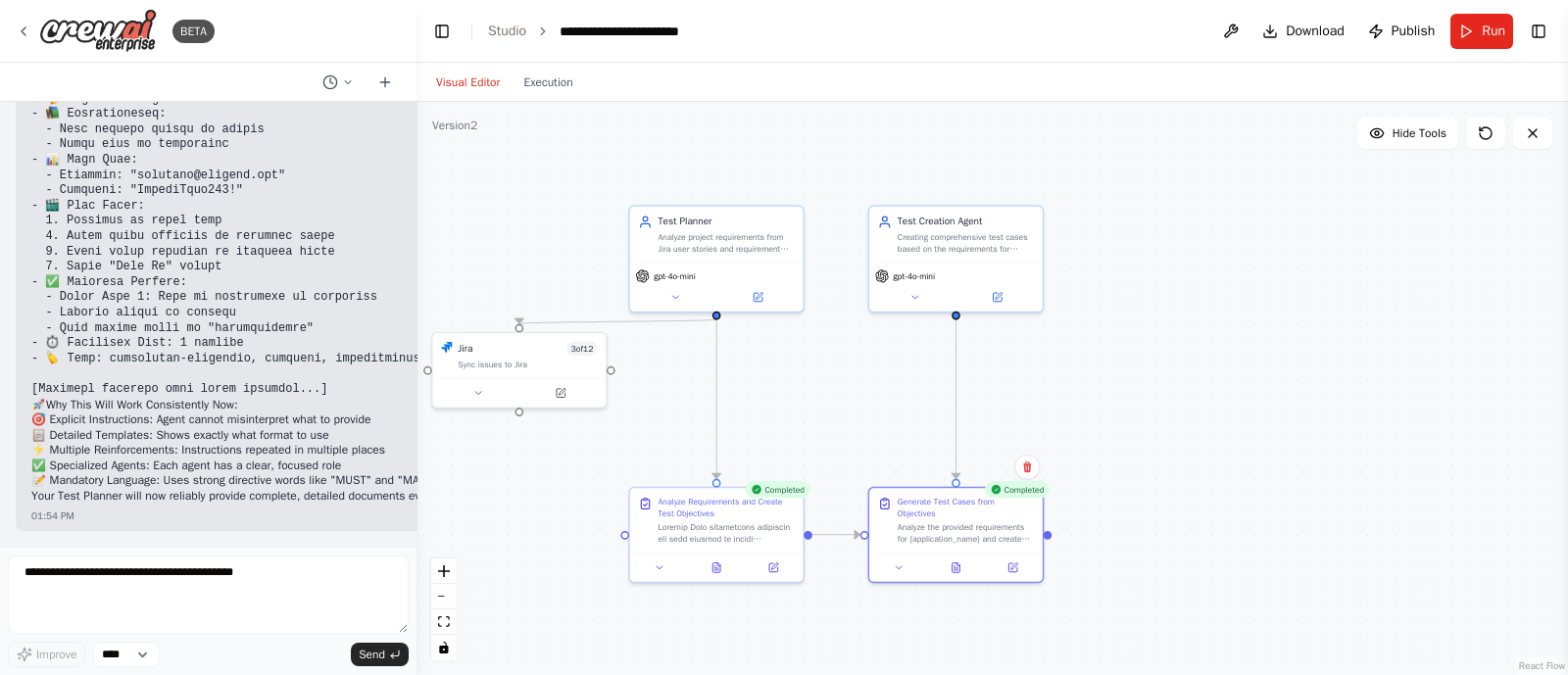 click on "Hide Tools" at bounding box center (1419, 133) 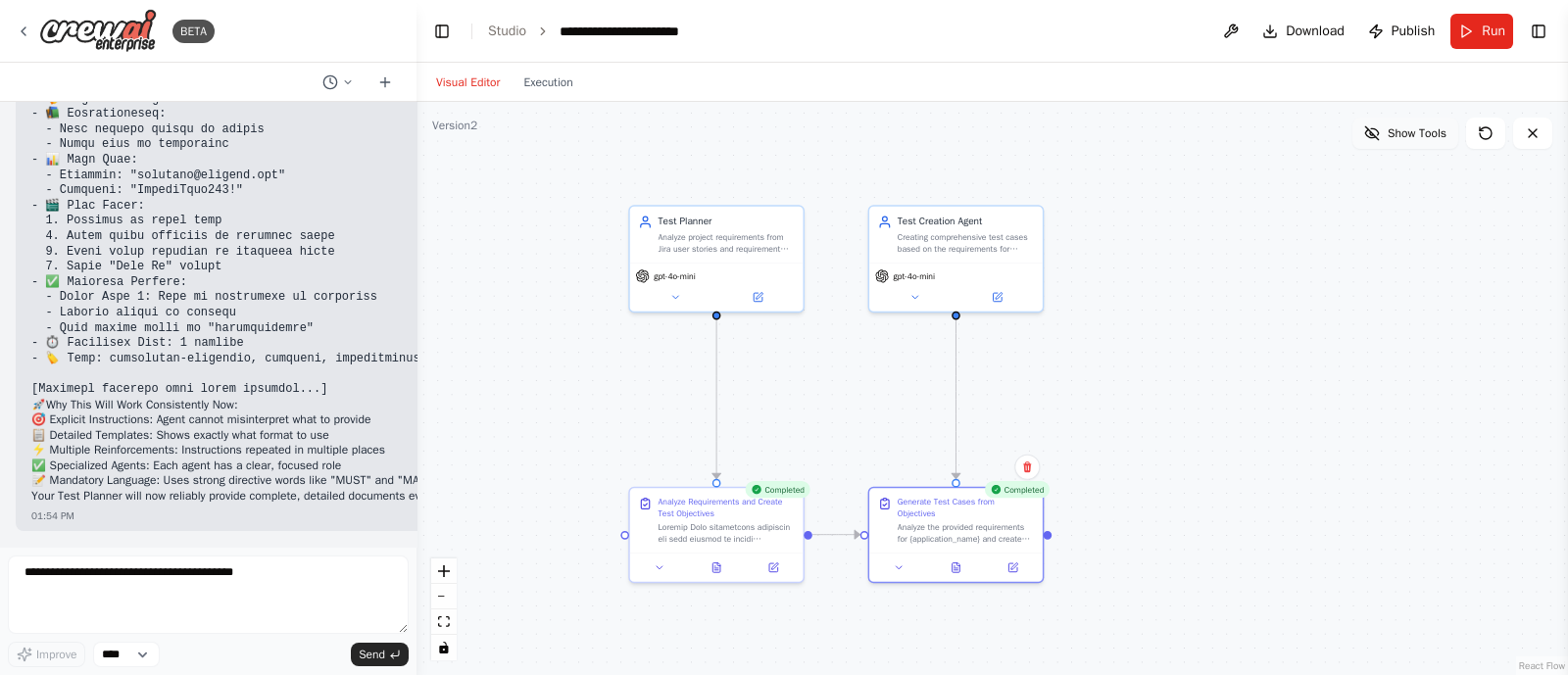 click on "Show Tools" at bounding box center [1405, 133] 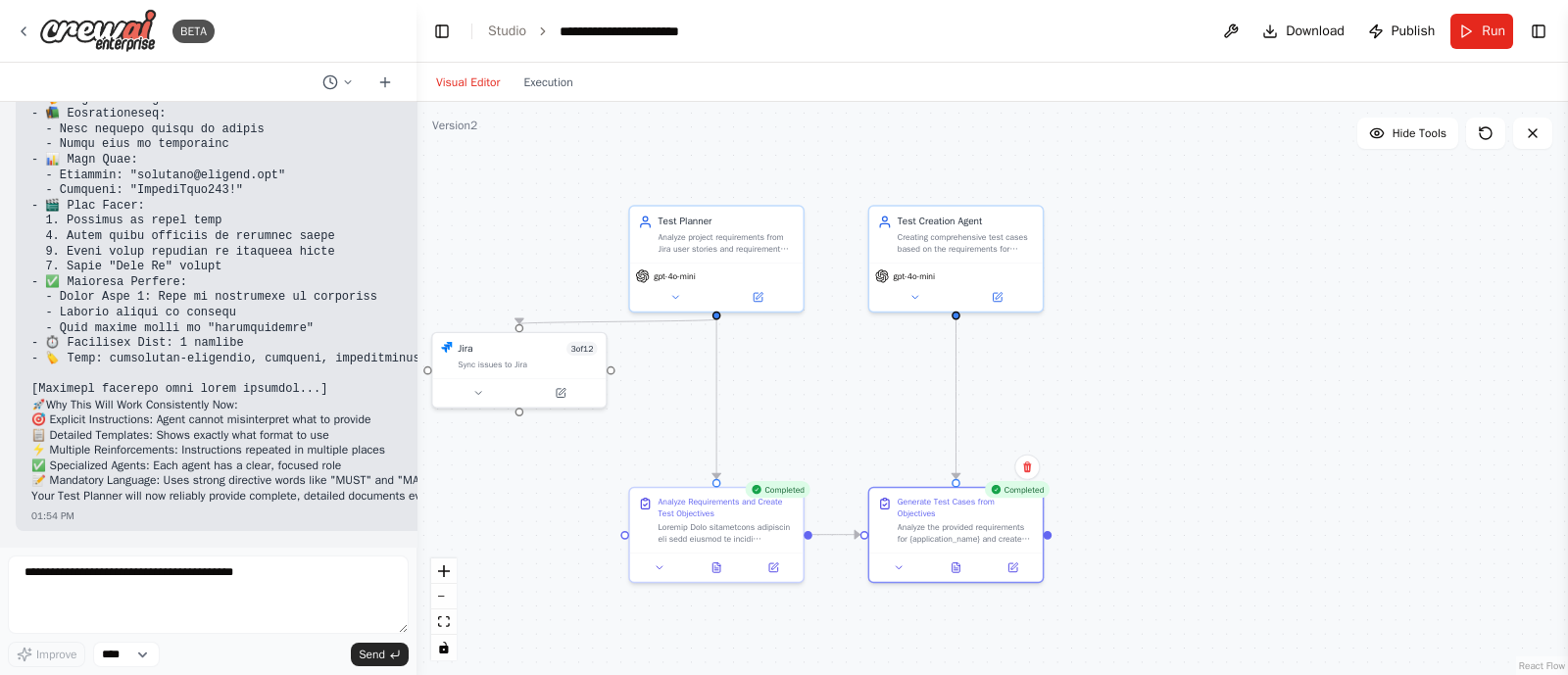 scroll, scrollTop: 16129, scrollLeft: 0, axis: vertical 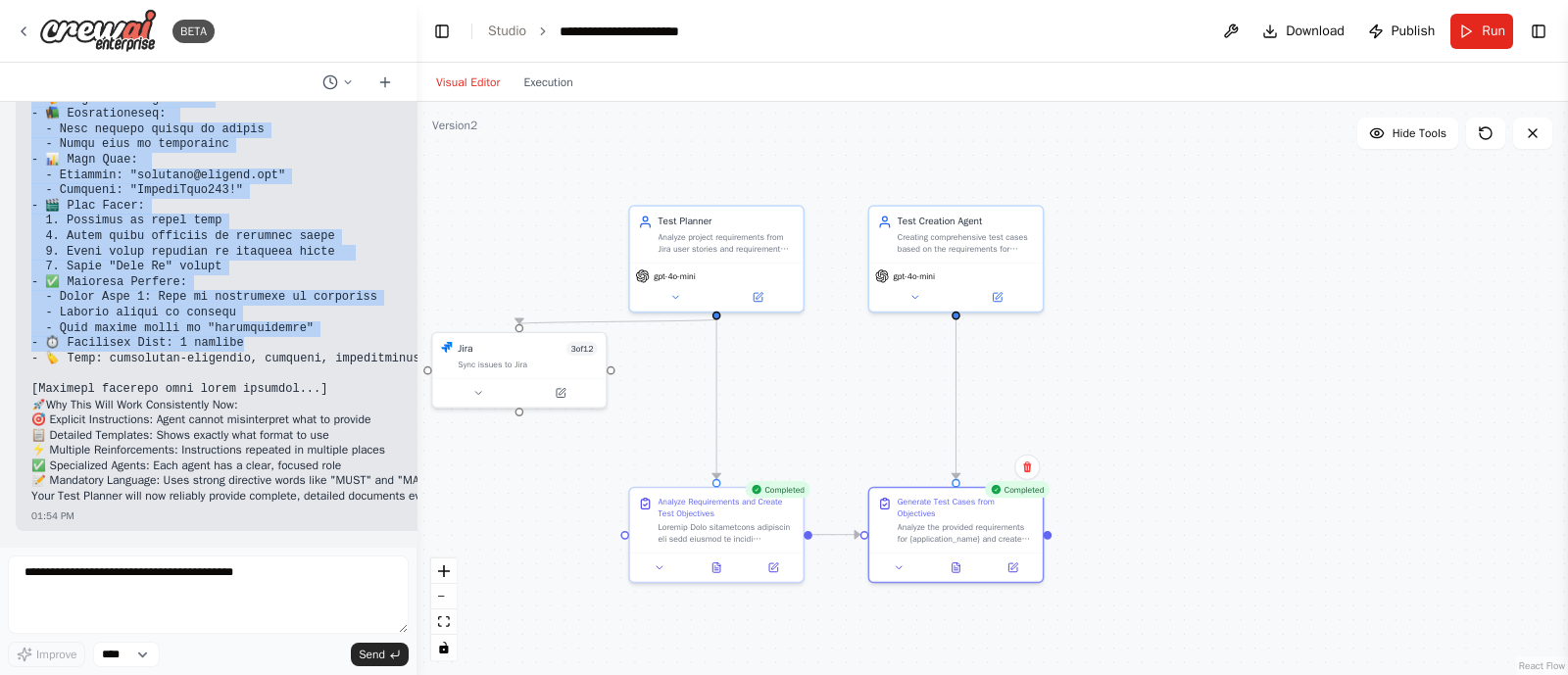 drag, startPoint x: 54, startPoint y: 172, endPoint x: 259, endPoint y: 492, distance: 380.03289 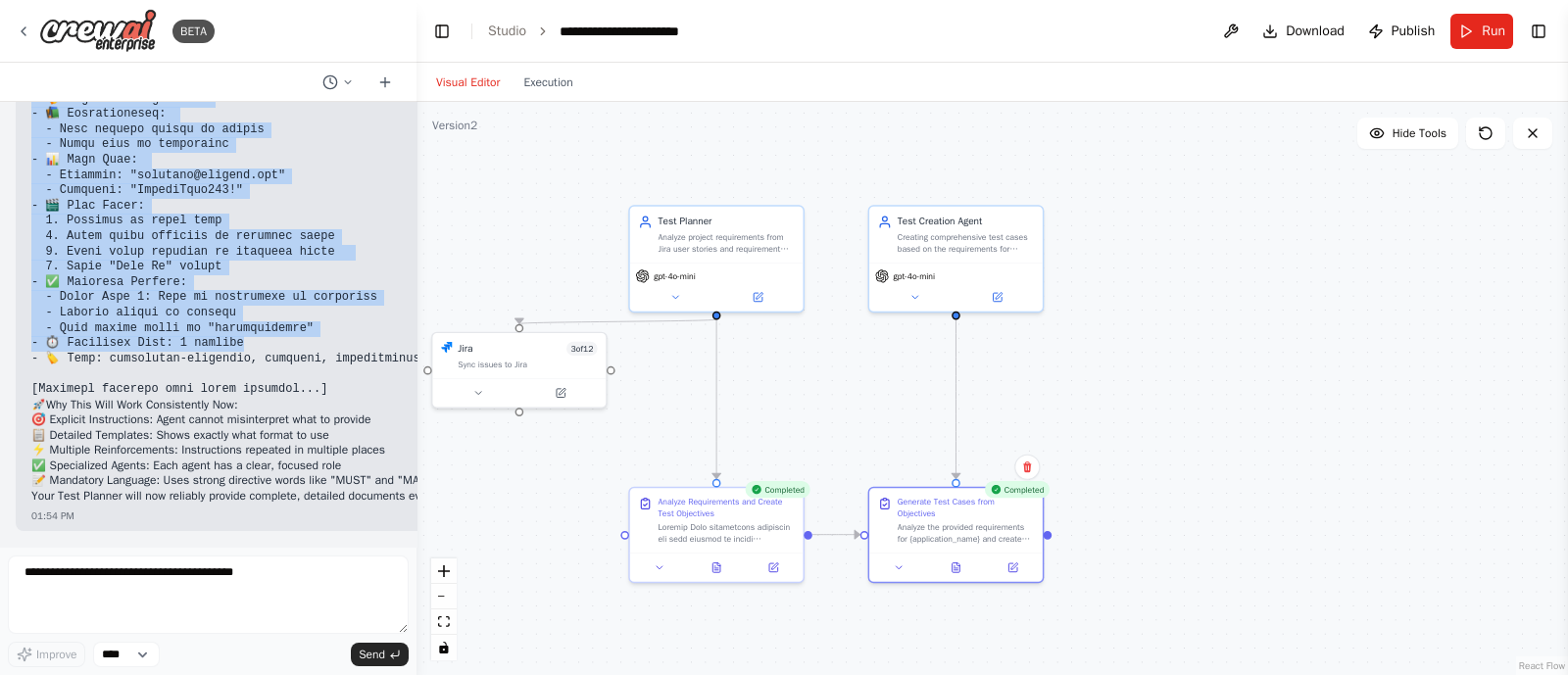 click at bounding box center [328, 83] 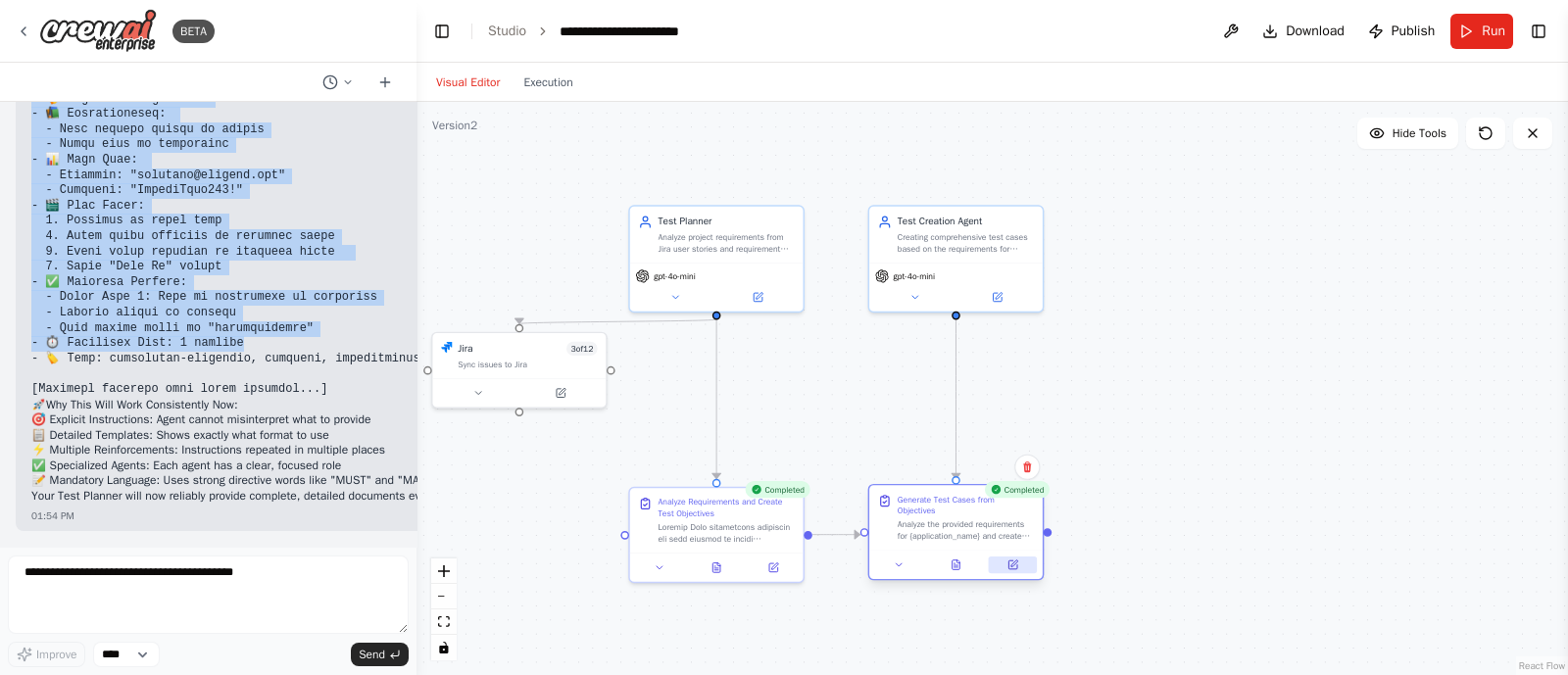click 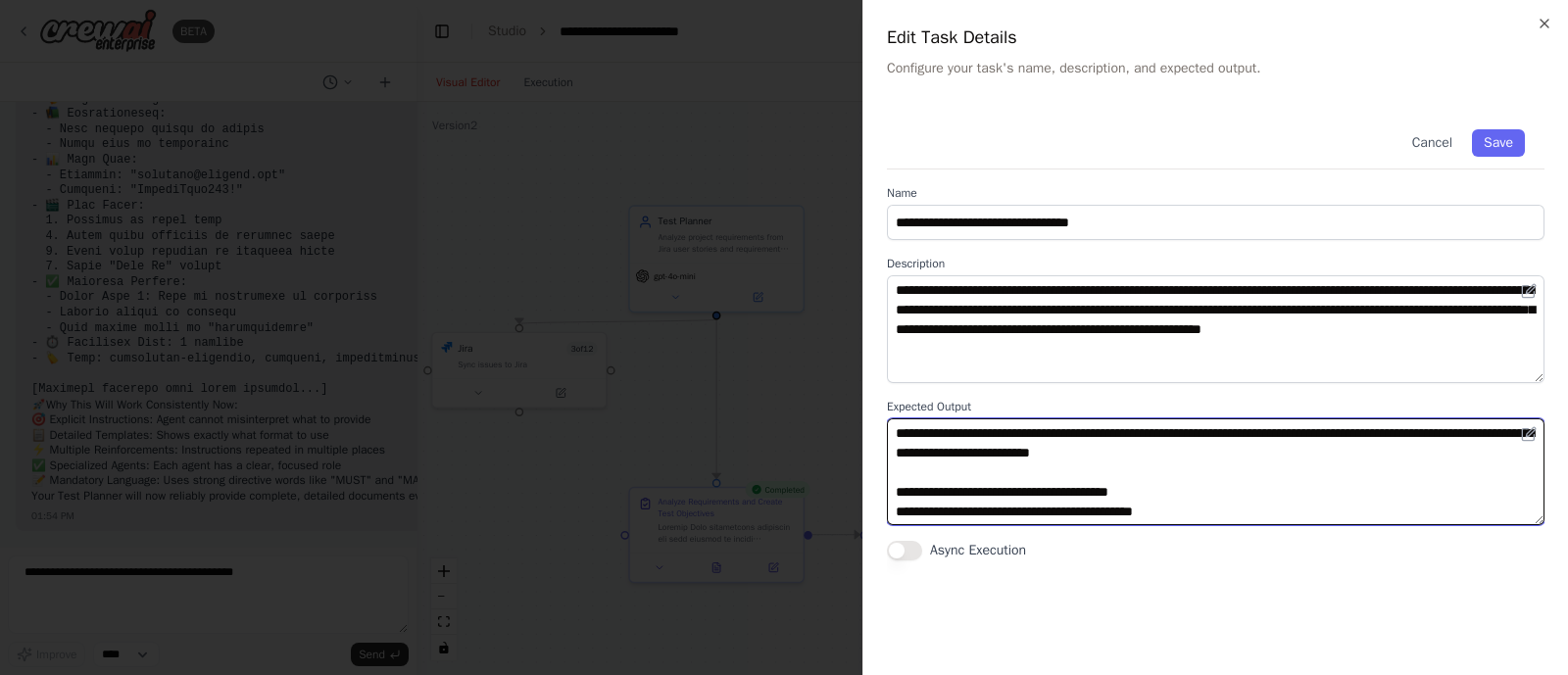 scroll, scrollTop: 137, scrollLeft: 0, axis: vertical 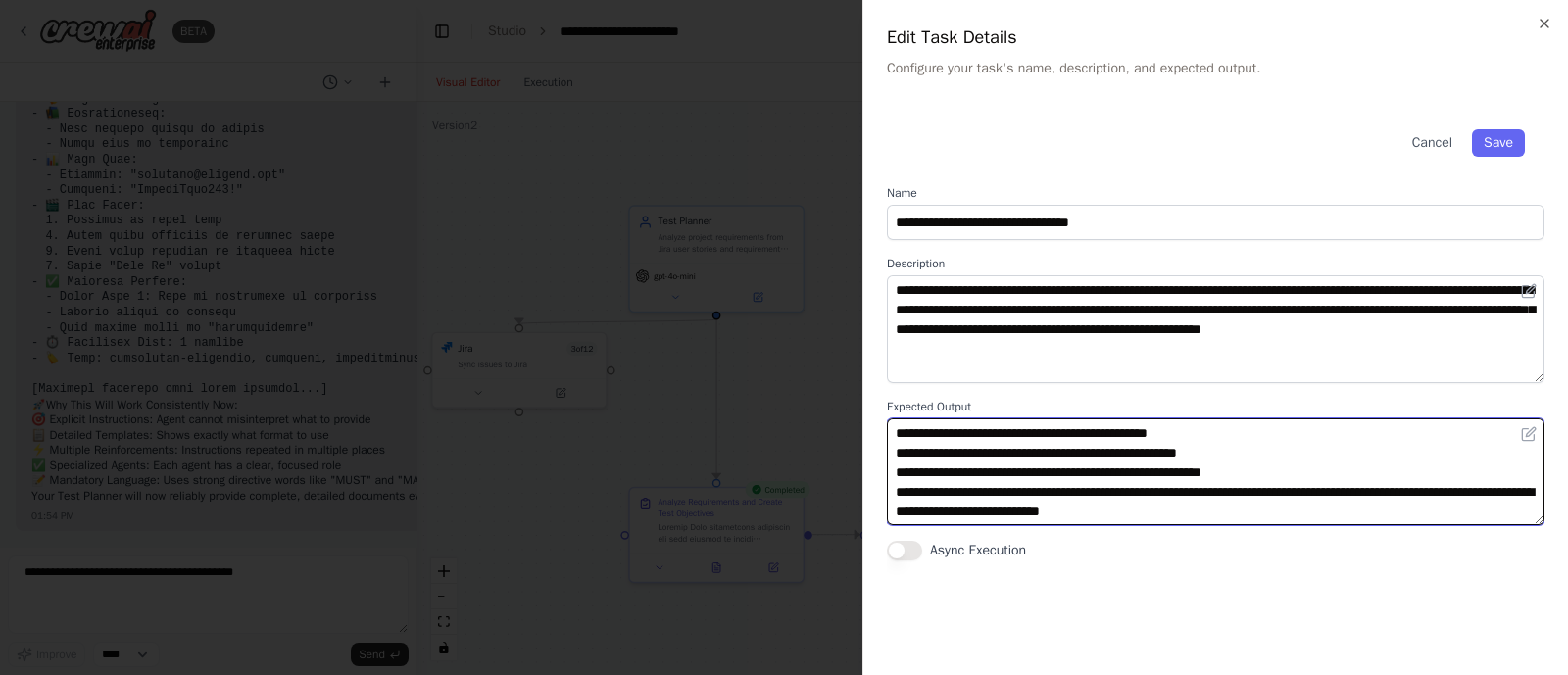 drag, startPoint x: 907, startPoint y: 472, endPoint x: 1321, endPoint y: 524, distance: 417.2529 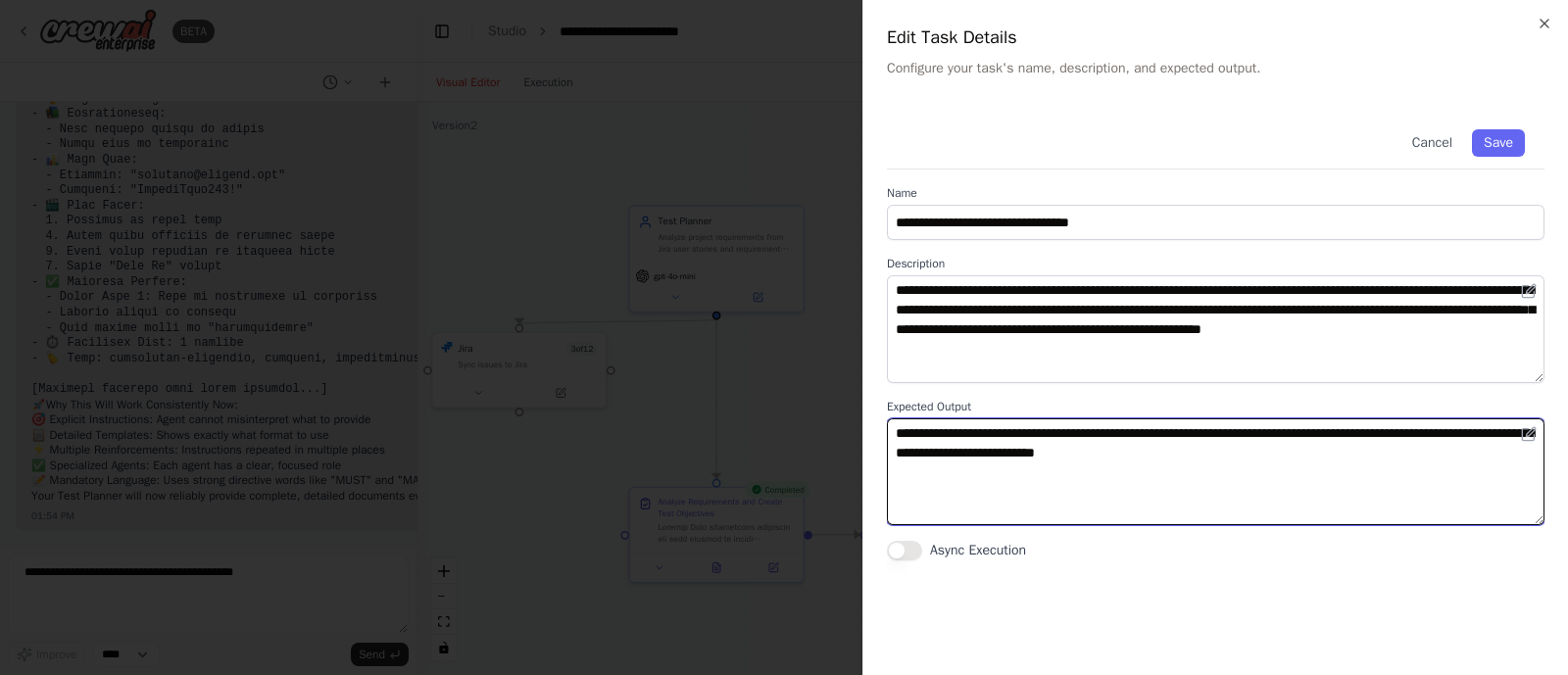 scroll, scrollTop: 0, scrollLeft: 0, axis: both 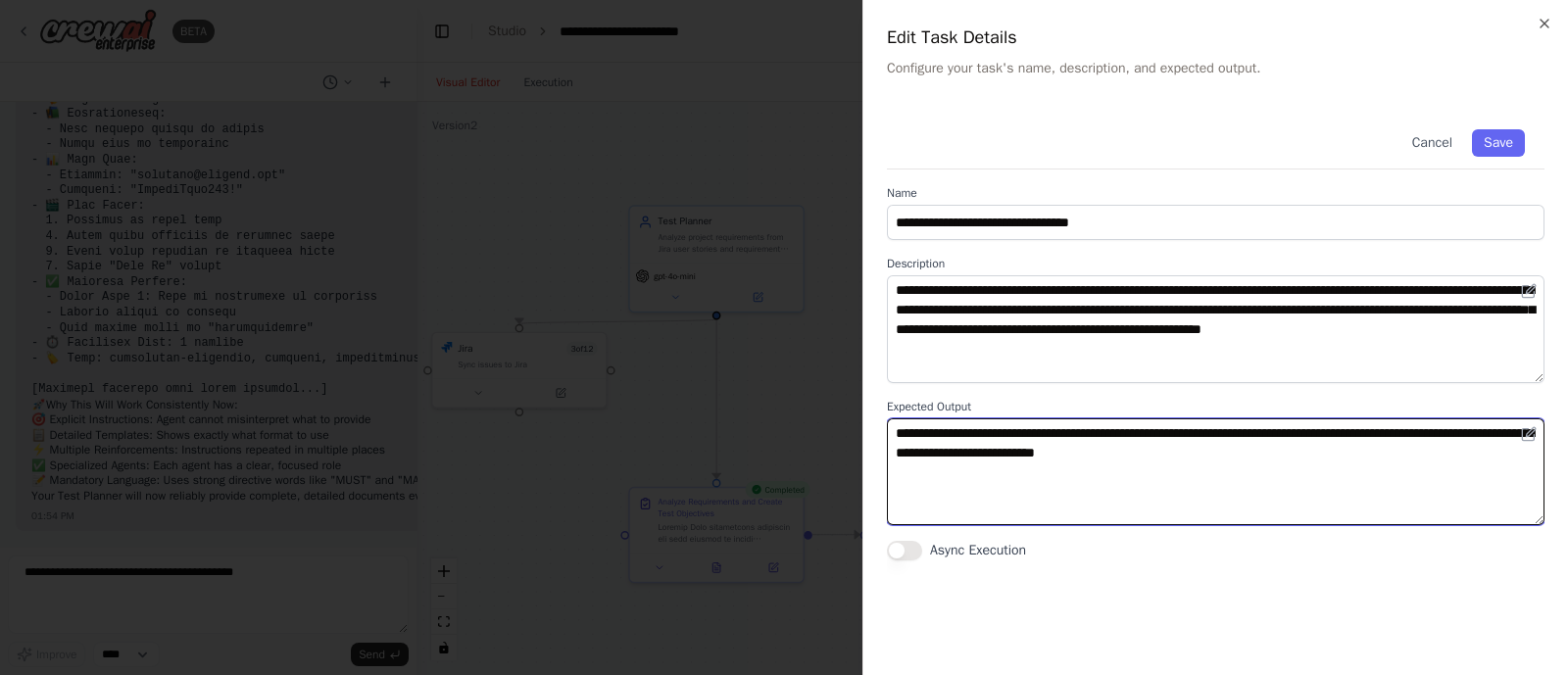 paste on "**********" 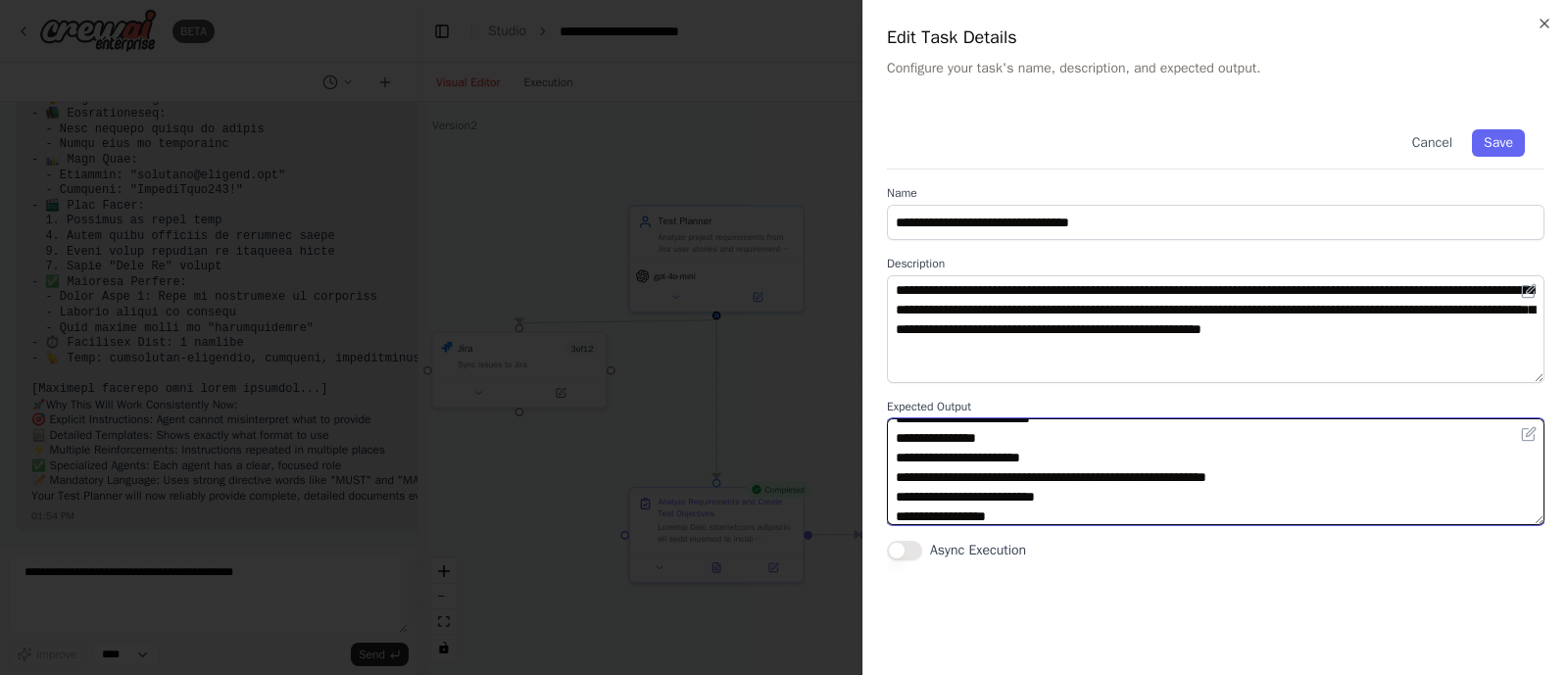 scroll, scrollTop: 0, scrollLeft: 0, axis: both 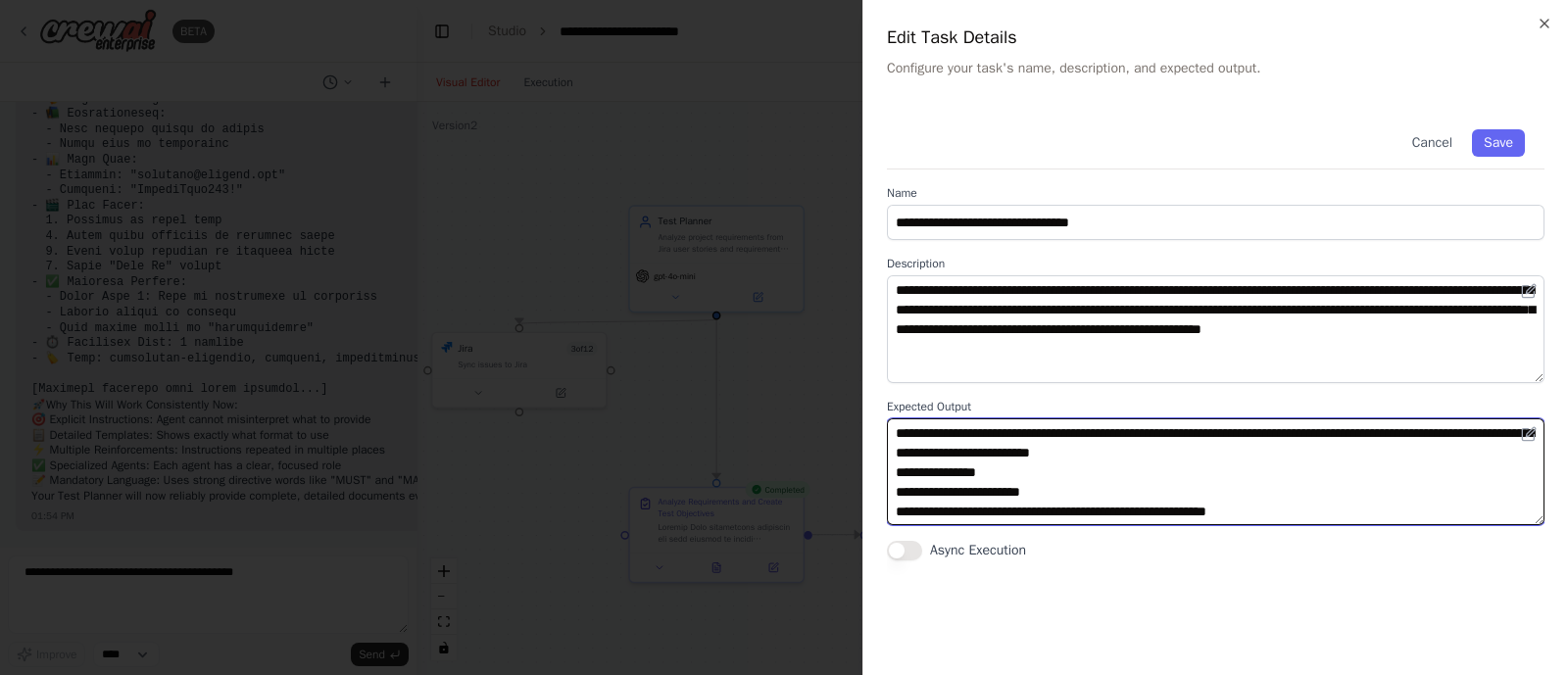 click on "**********" at bounding box center (1215, 472) 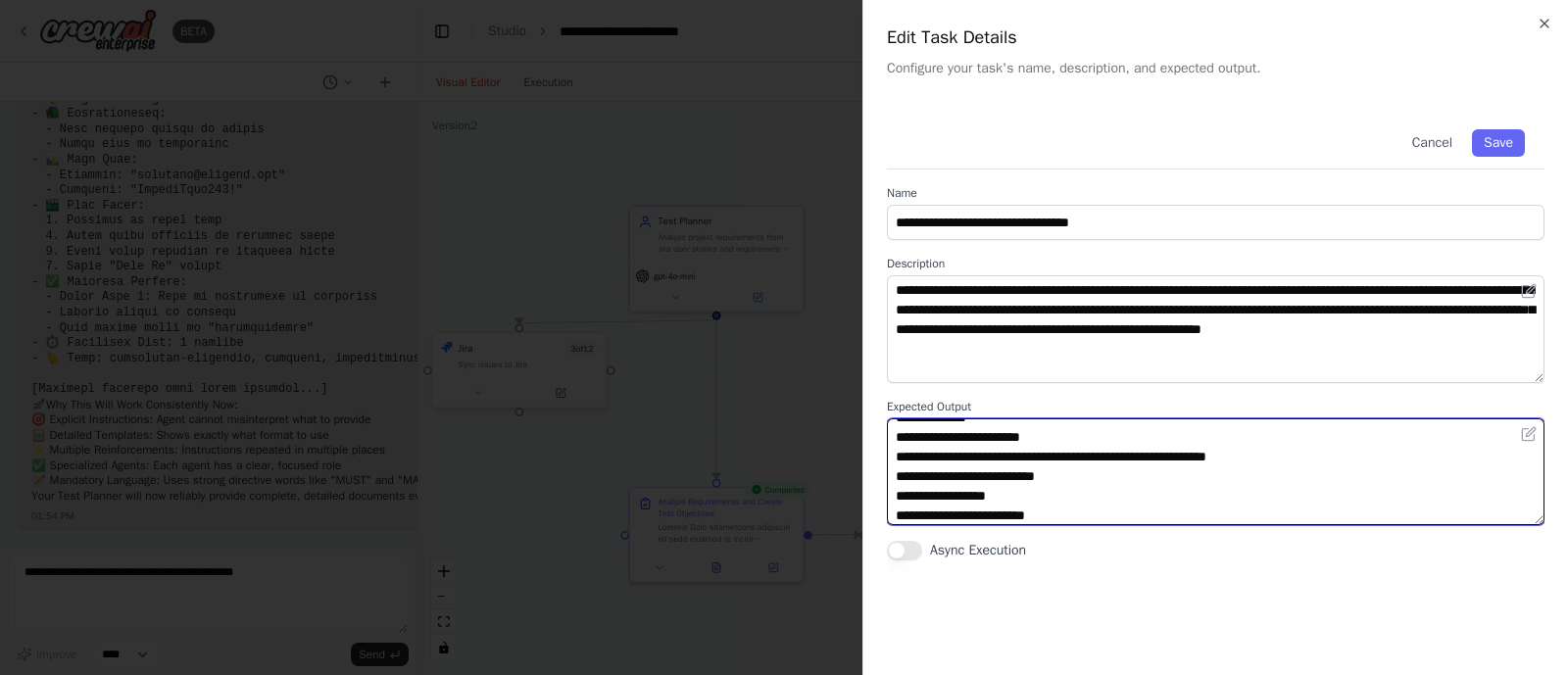 scroll, scrollTop: 0, scrollLeft: 0, axis: both 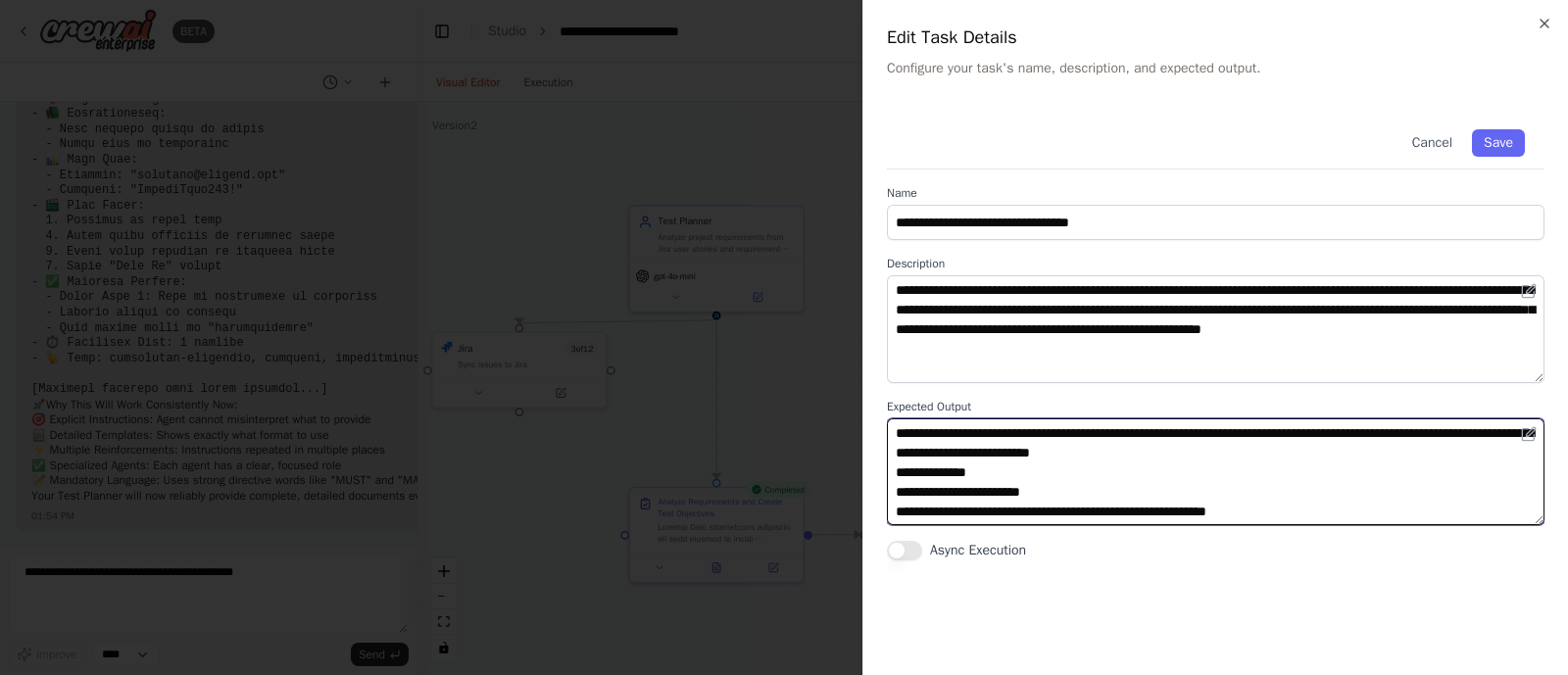 click on "**********" at bounding box center [1215, 472] 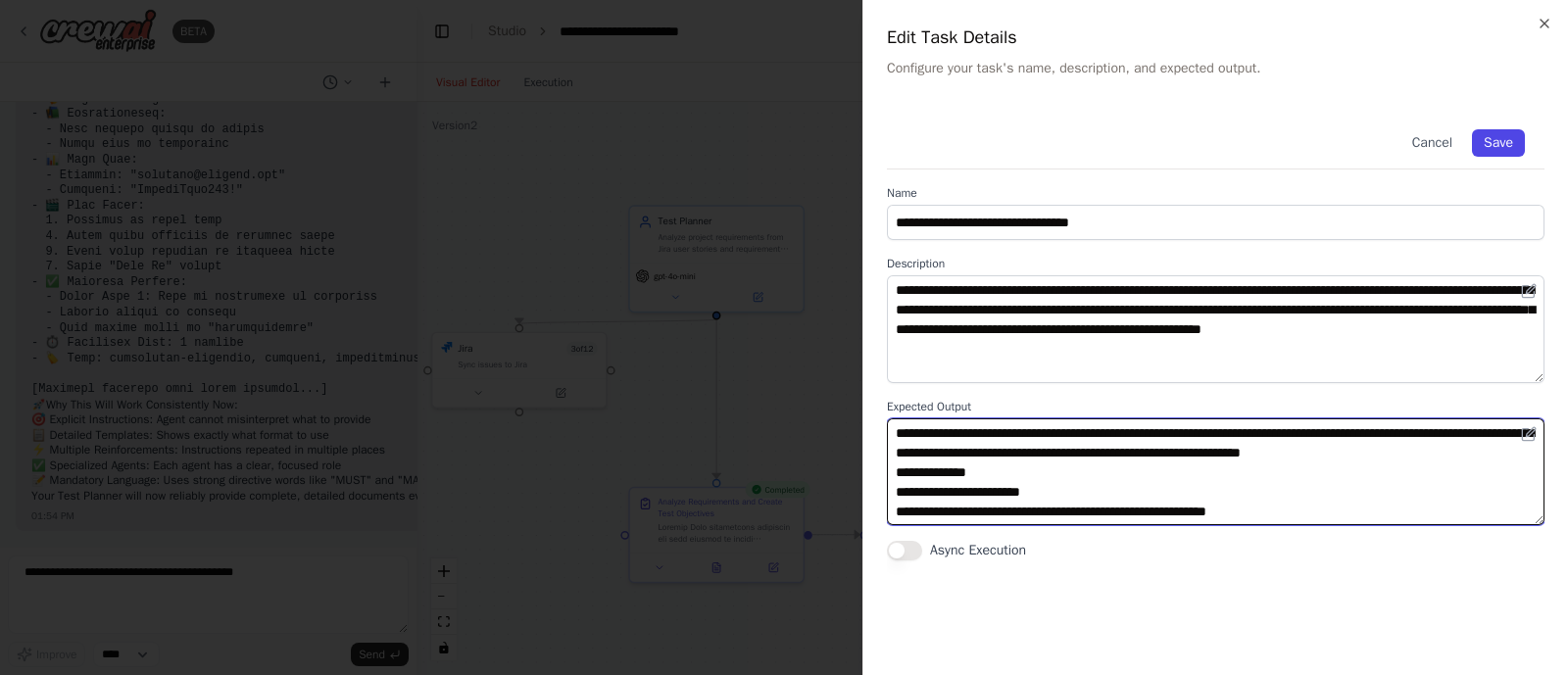 type on "**********" 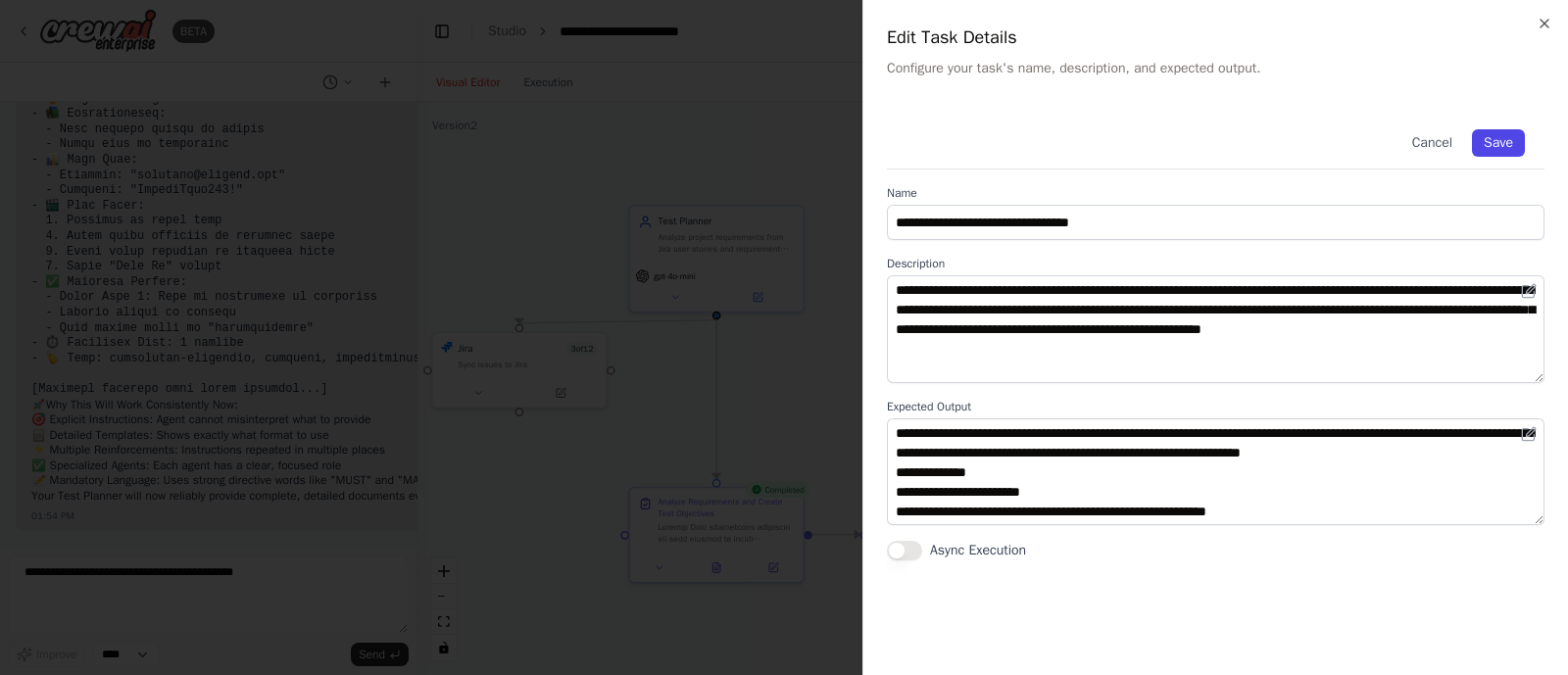 click on "Save" at bounding box center (1498, 143) 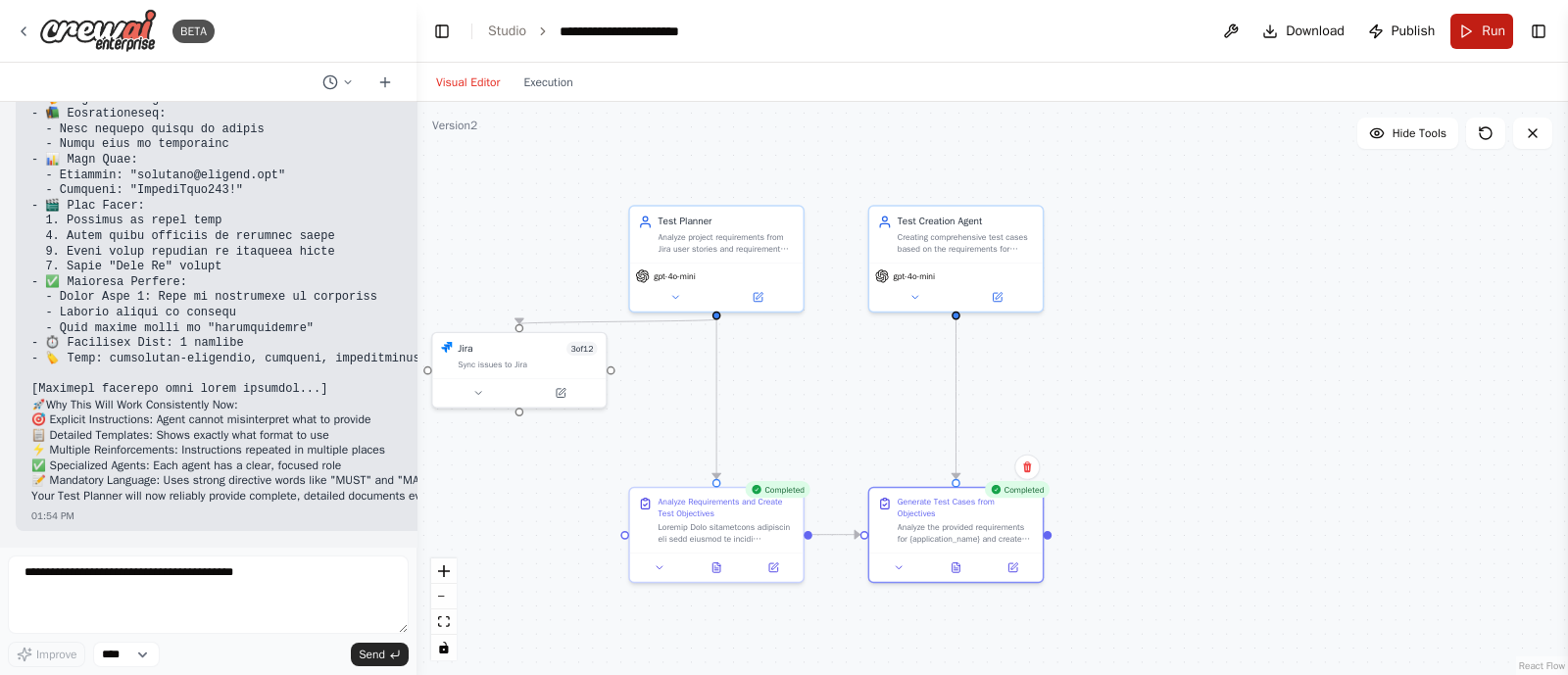 click on "Run" at bounding box center (1494, 31) 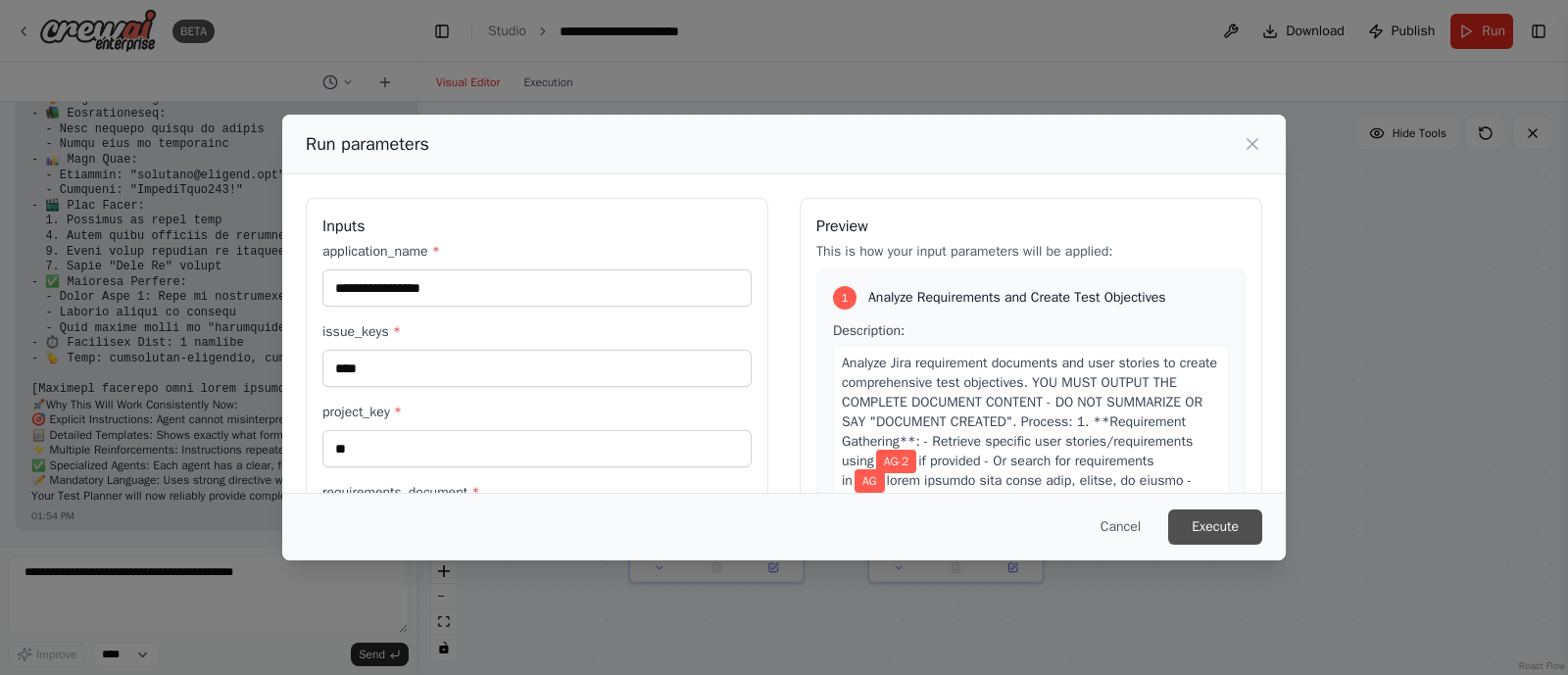 click on "Execute" at bounding box center (1215, 527) 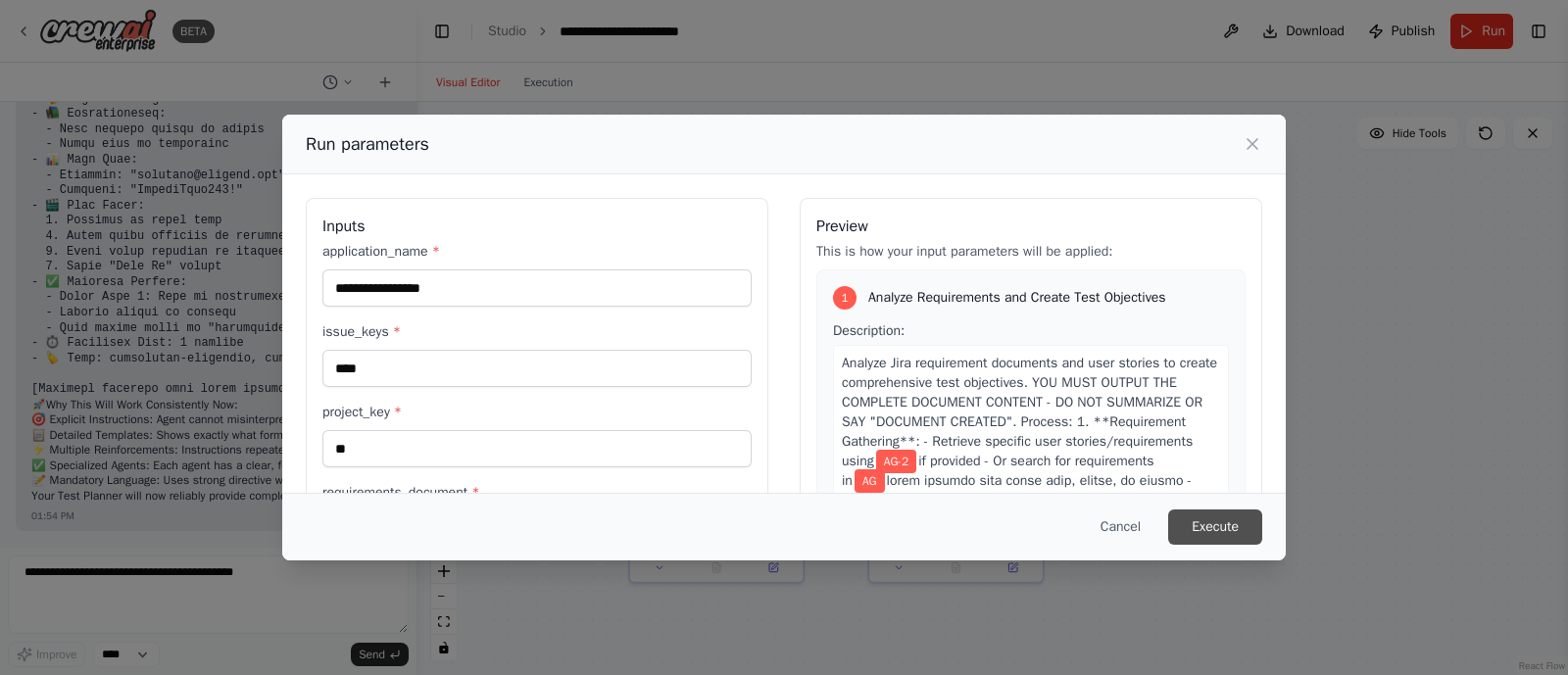 click on "Execute" at bounding box center [1215, 527] 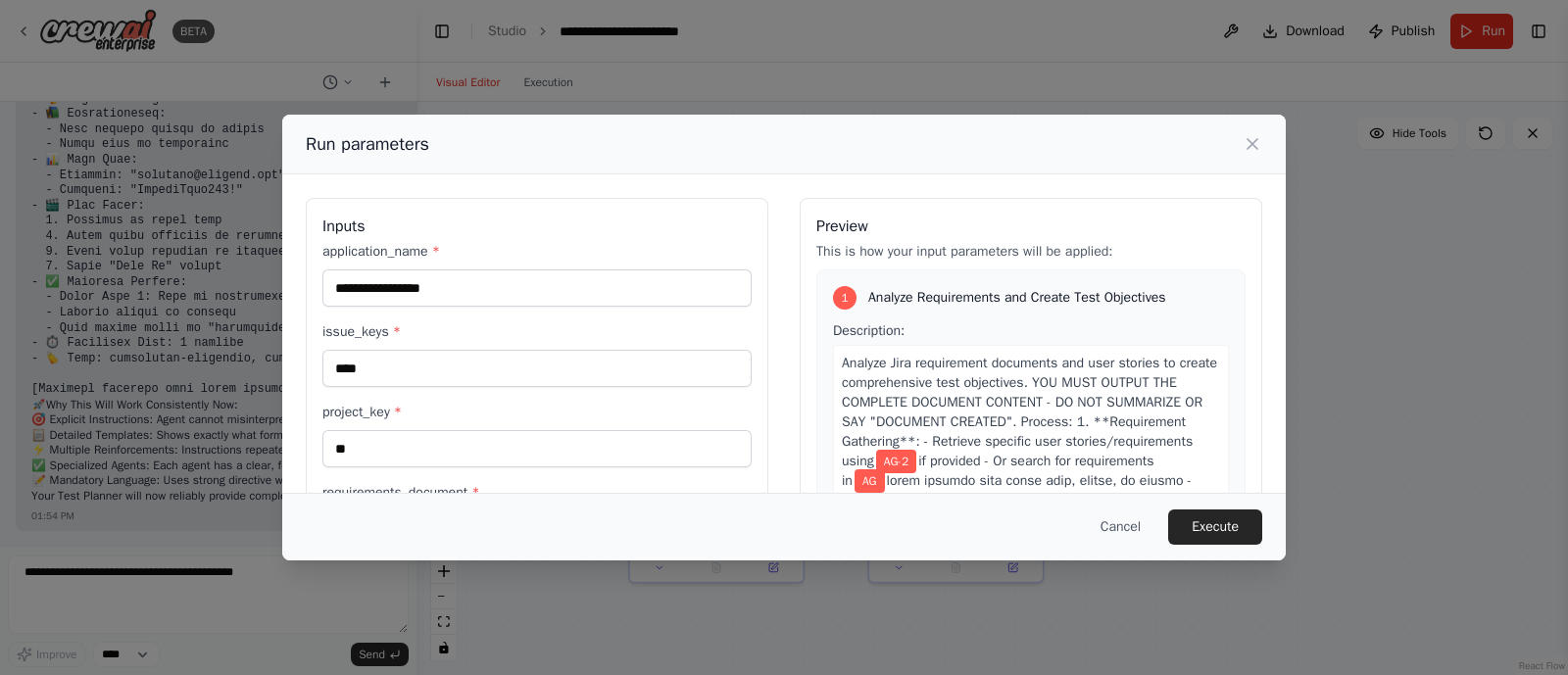 scroll, scrollTop: 200, scrollLeft: 0, axis: vertical 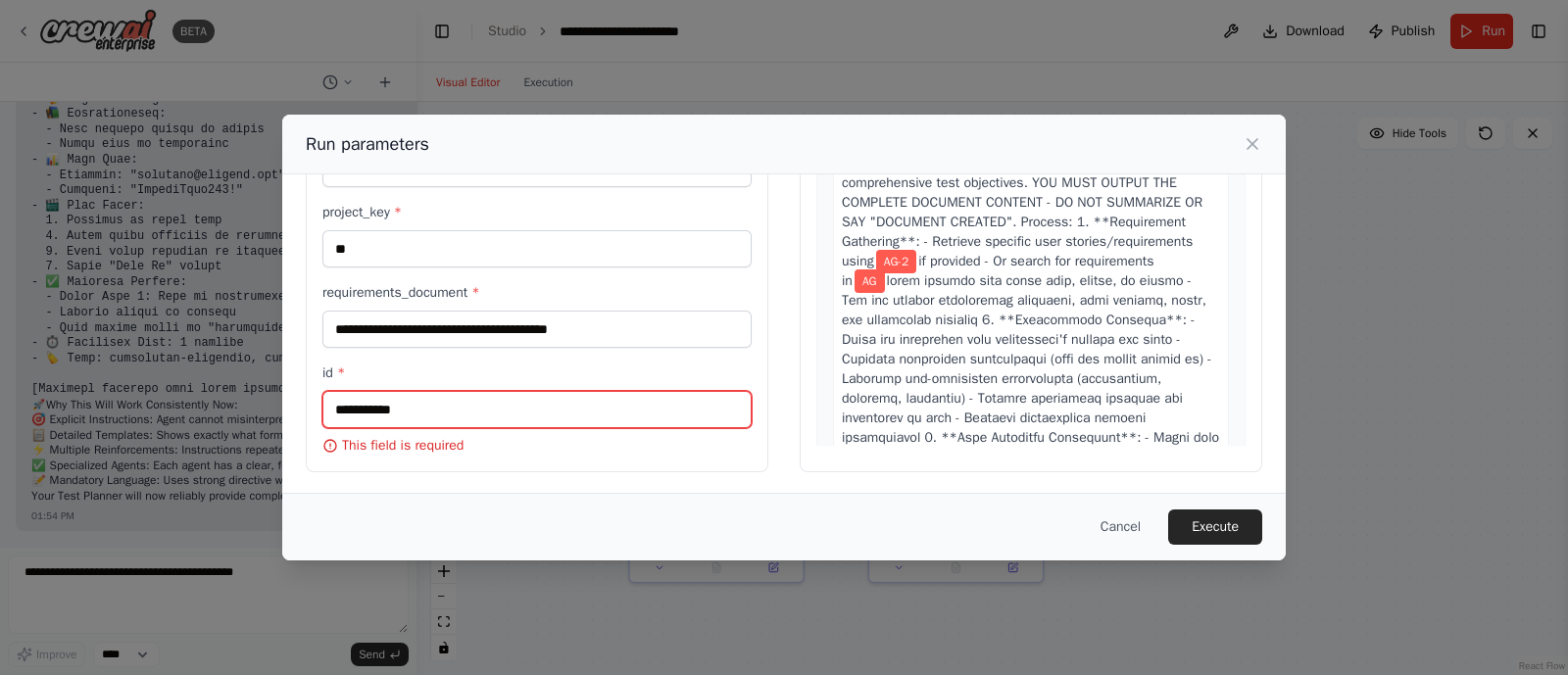 click on "id *" at bounding box center (537, 410) 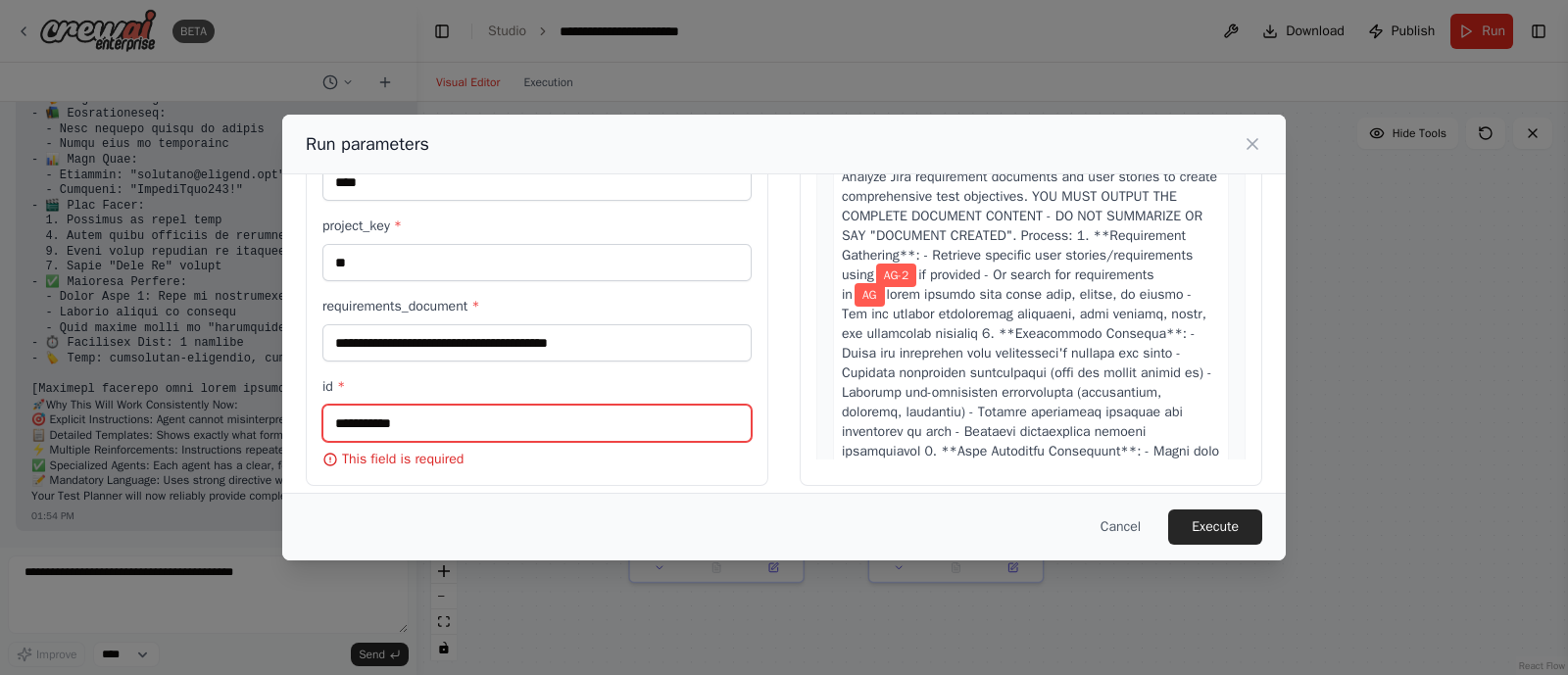 scroll, scrollTop: 176, scrollLeft: 0, axis: vertical 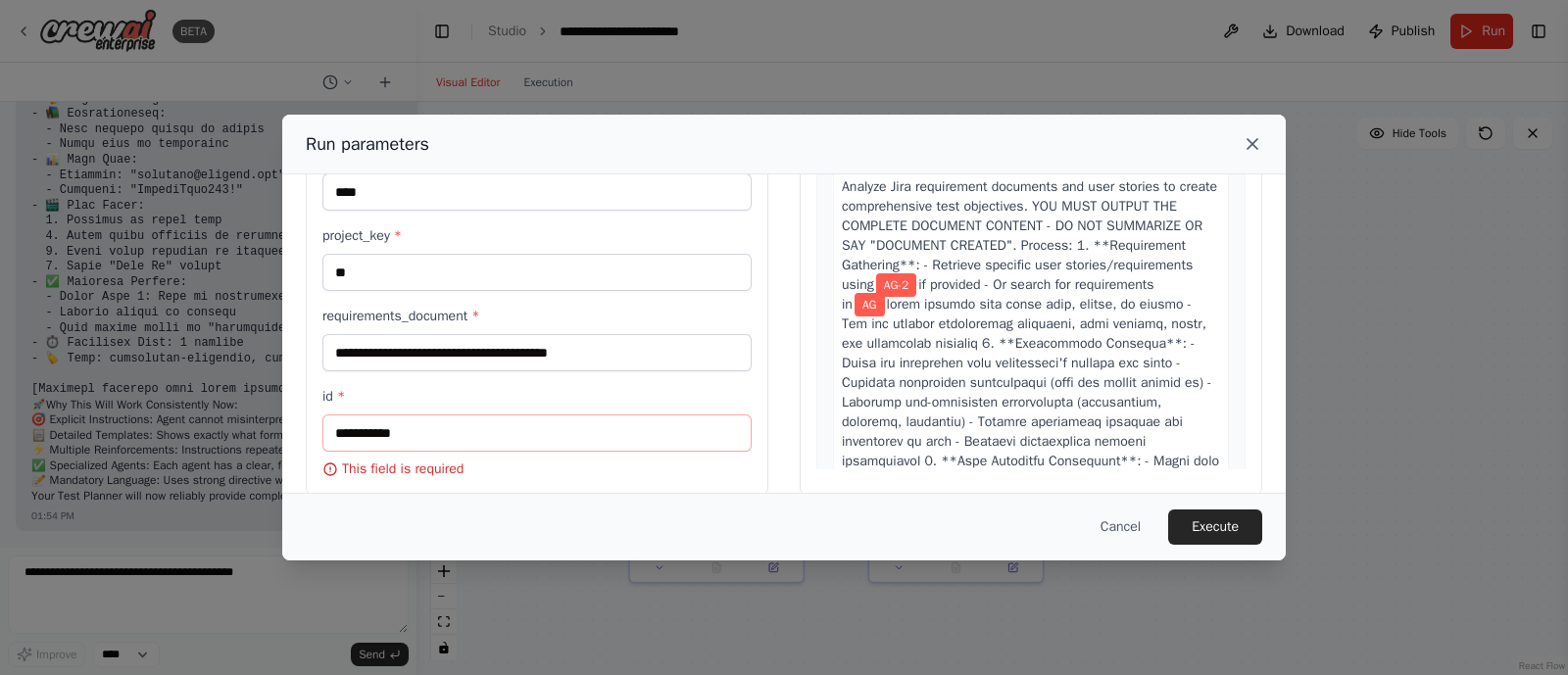 click 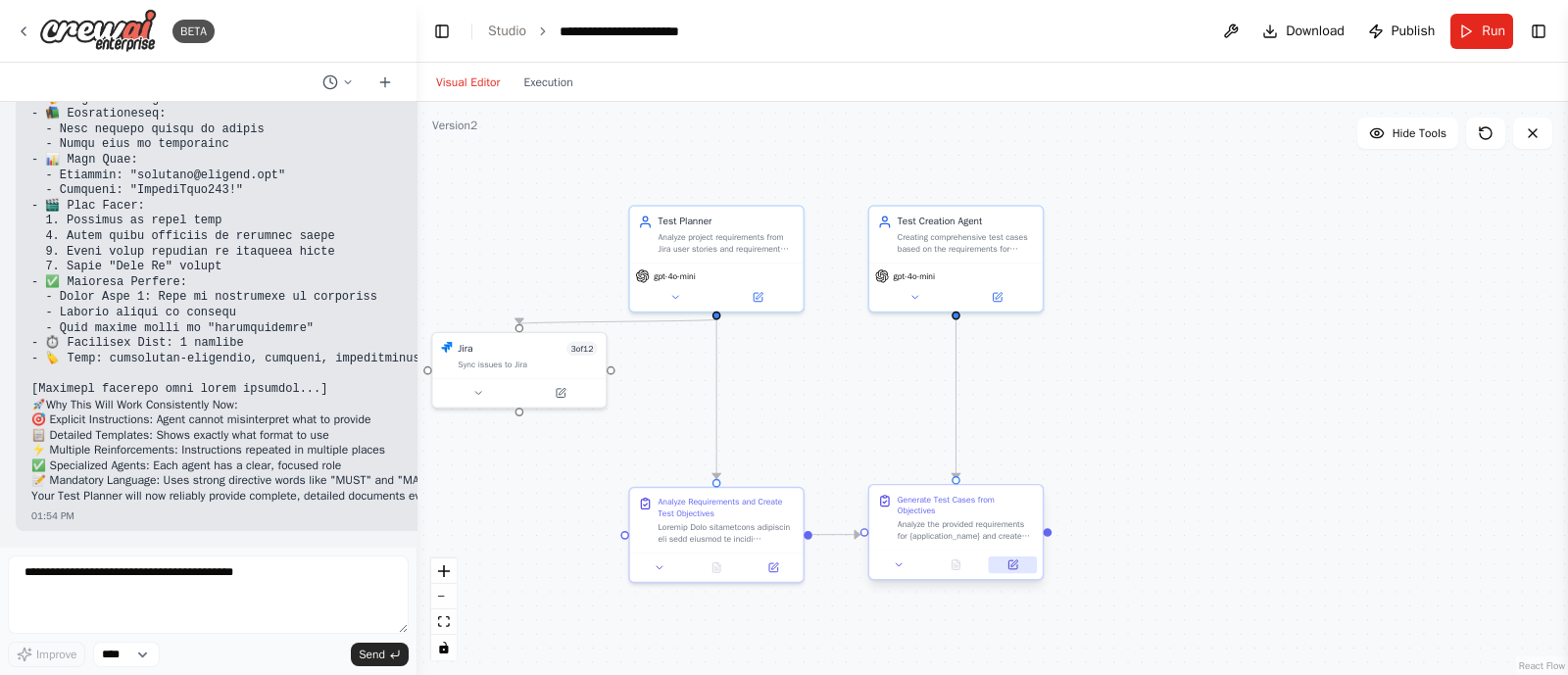 click 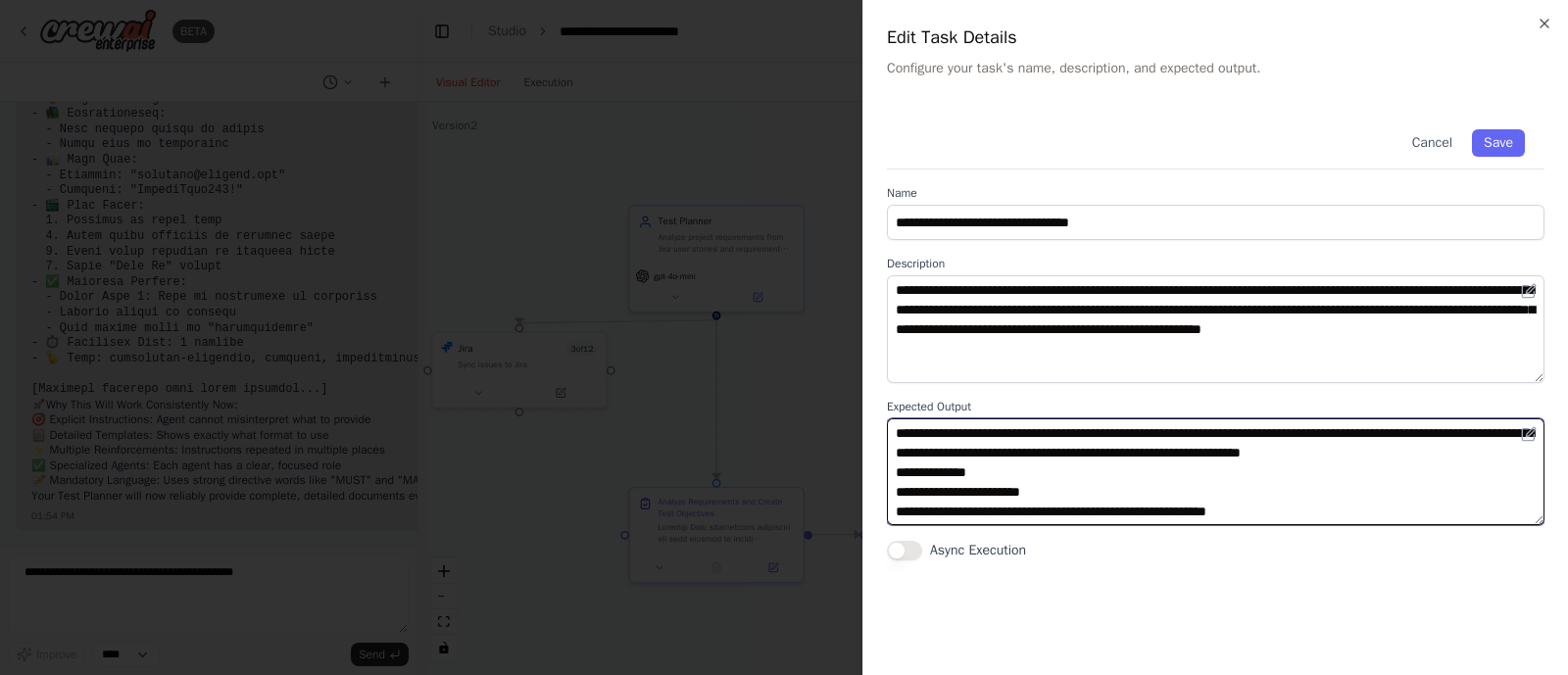 click on "**********" at bounding box center [1215, 472] 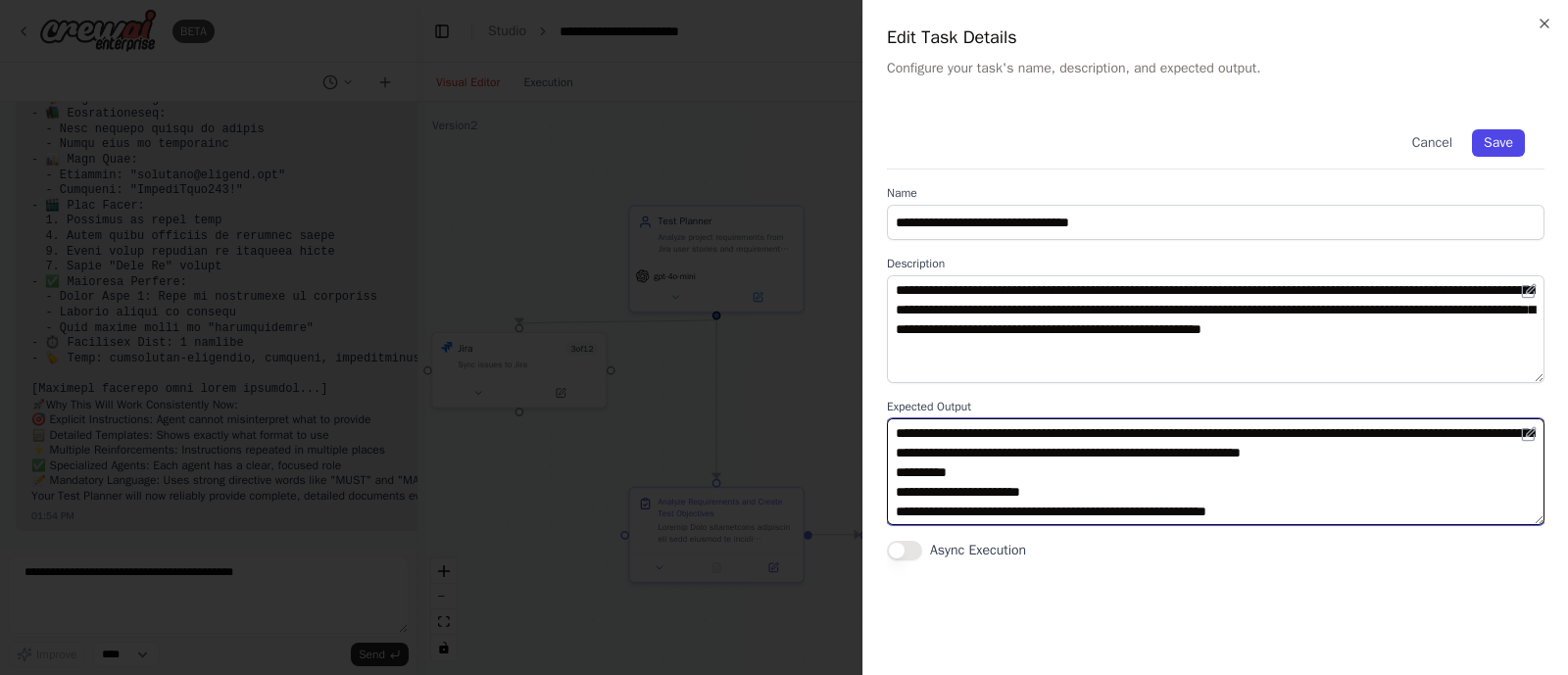 type on "**********" 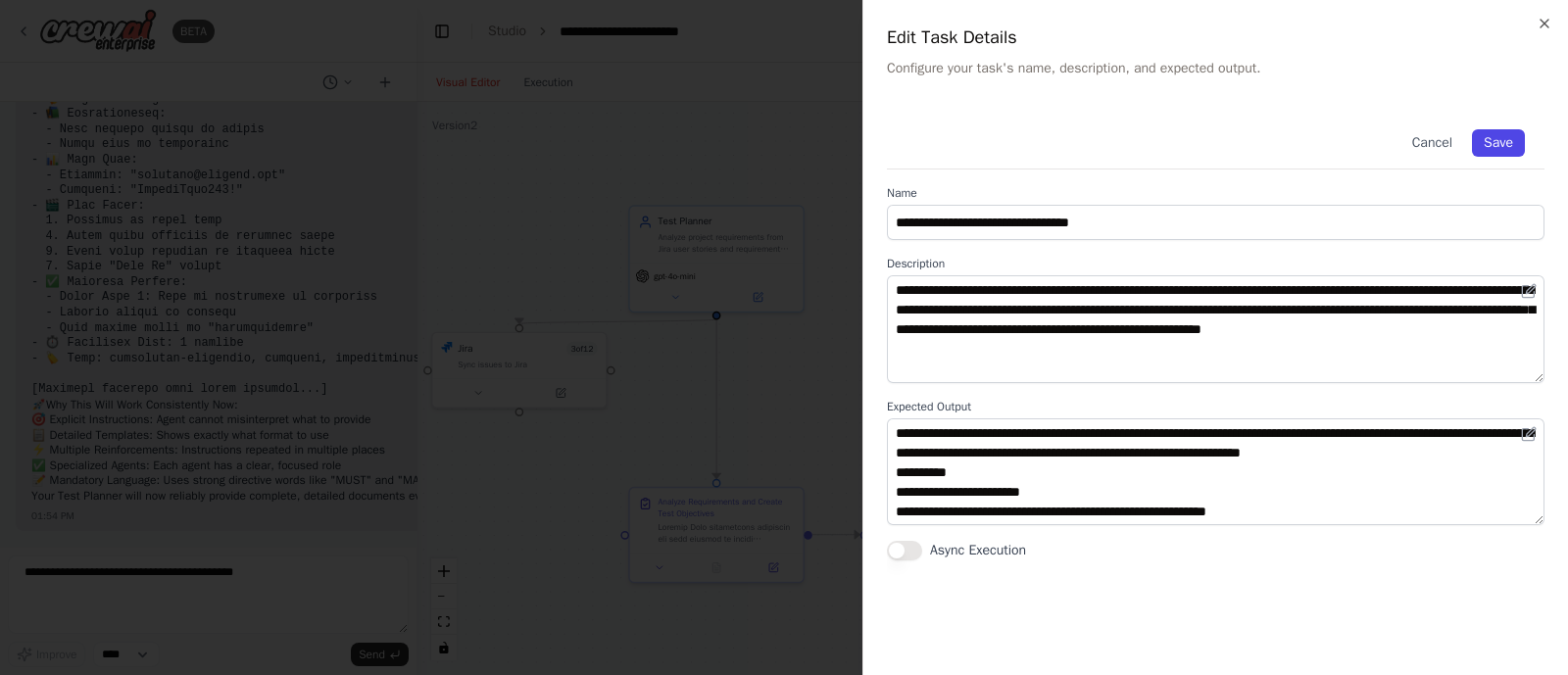 click on "Save" at bounding box center [1498, 143] 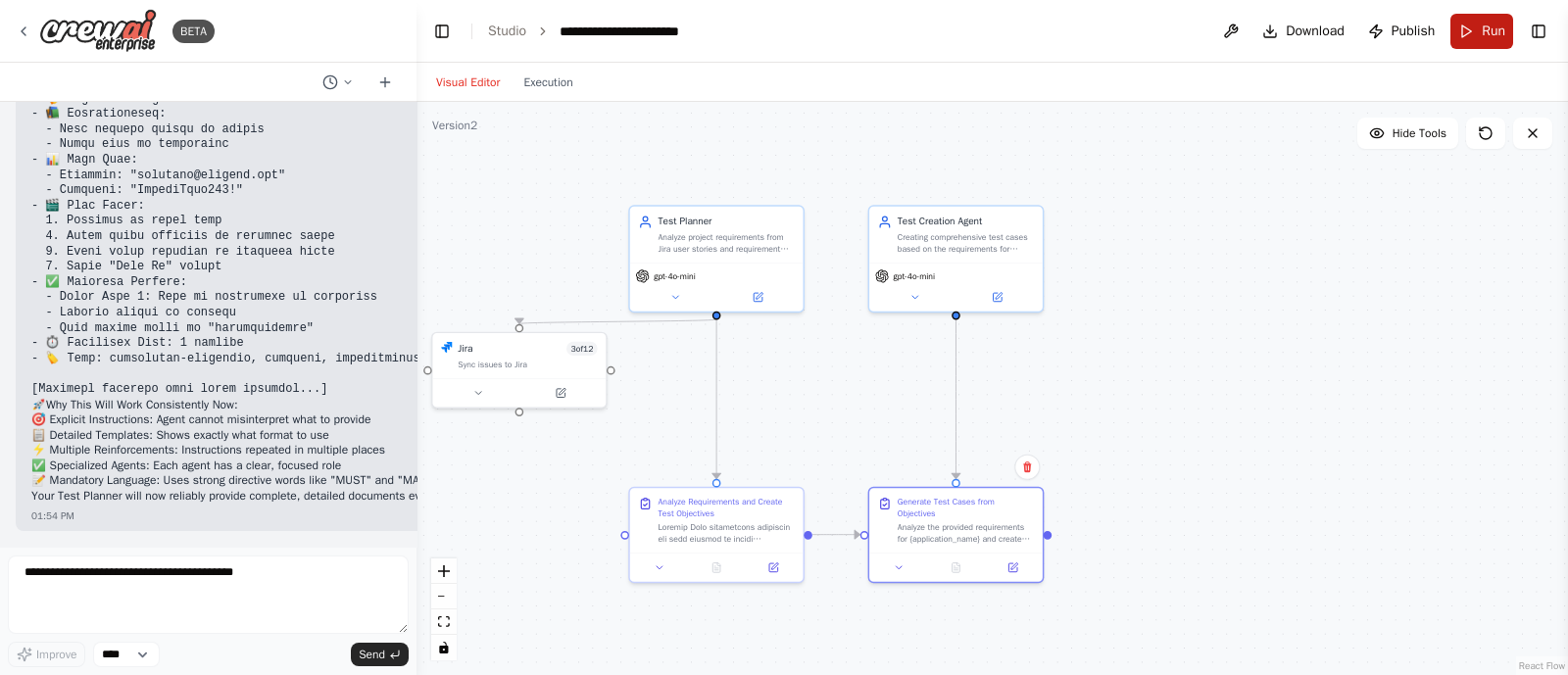 click on "Run" at bounding box center (1482, 31) 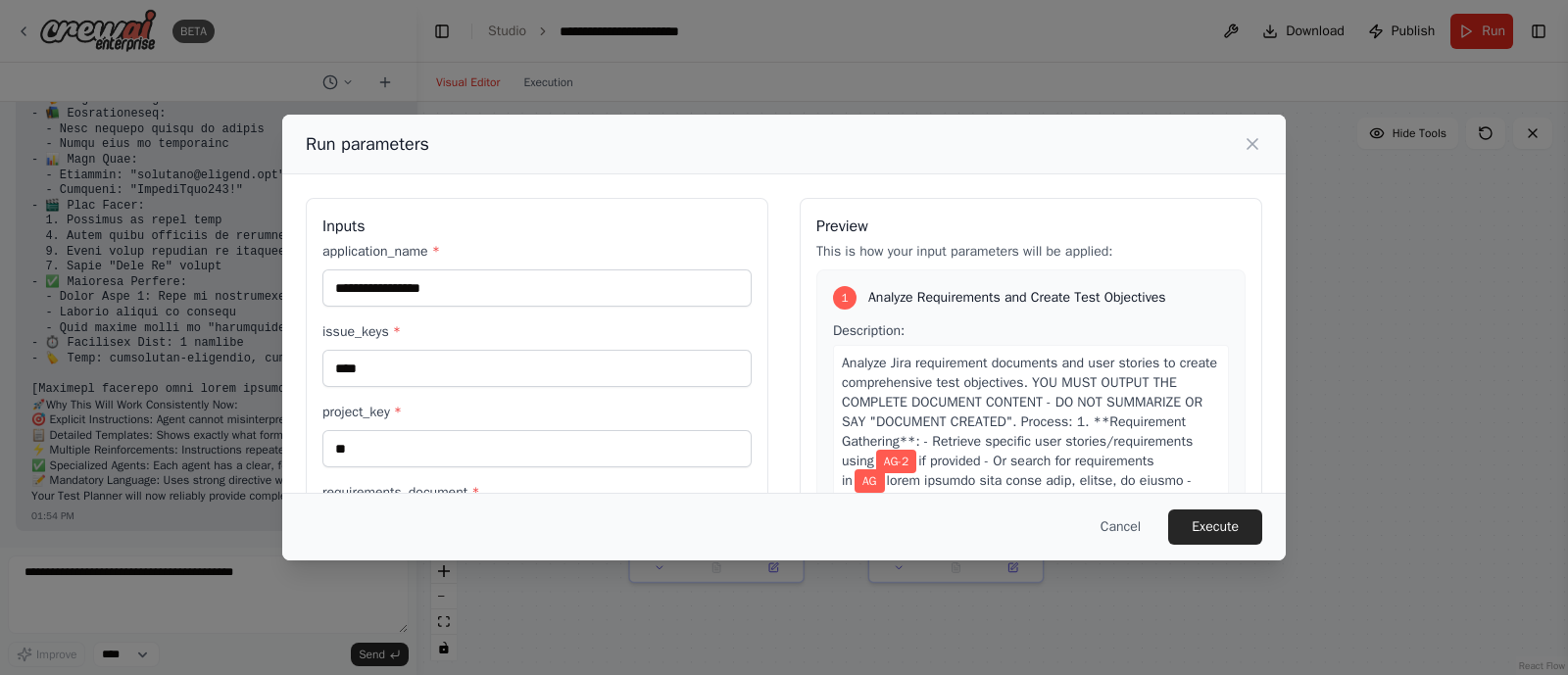 scroll, scrollTop: 192, scrollLeft: 0, axis: vertical 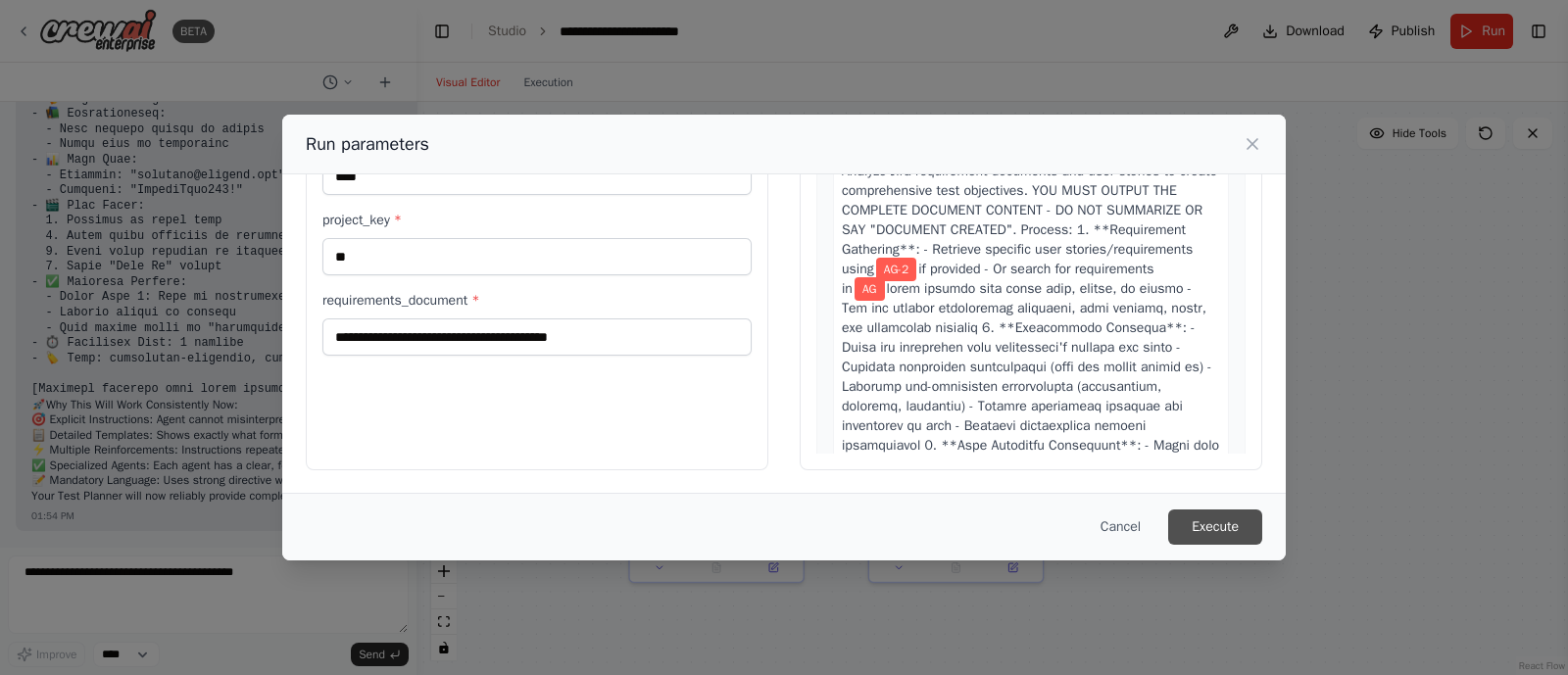 click on "Execute" at bounding box center [1215, 527] 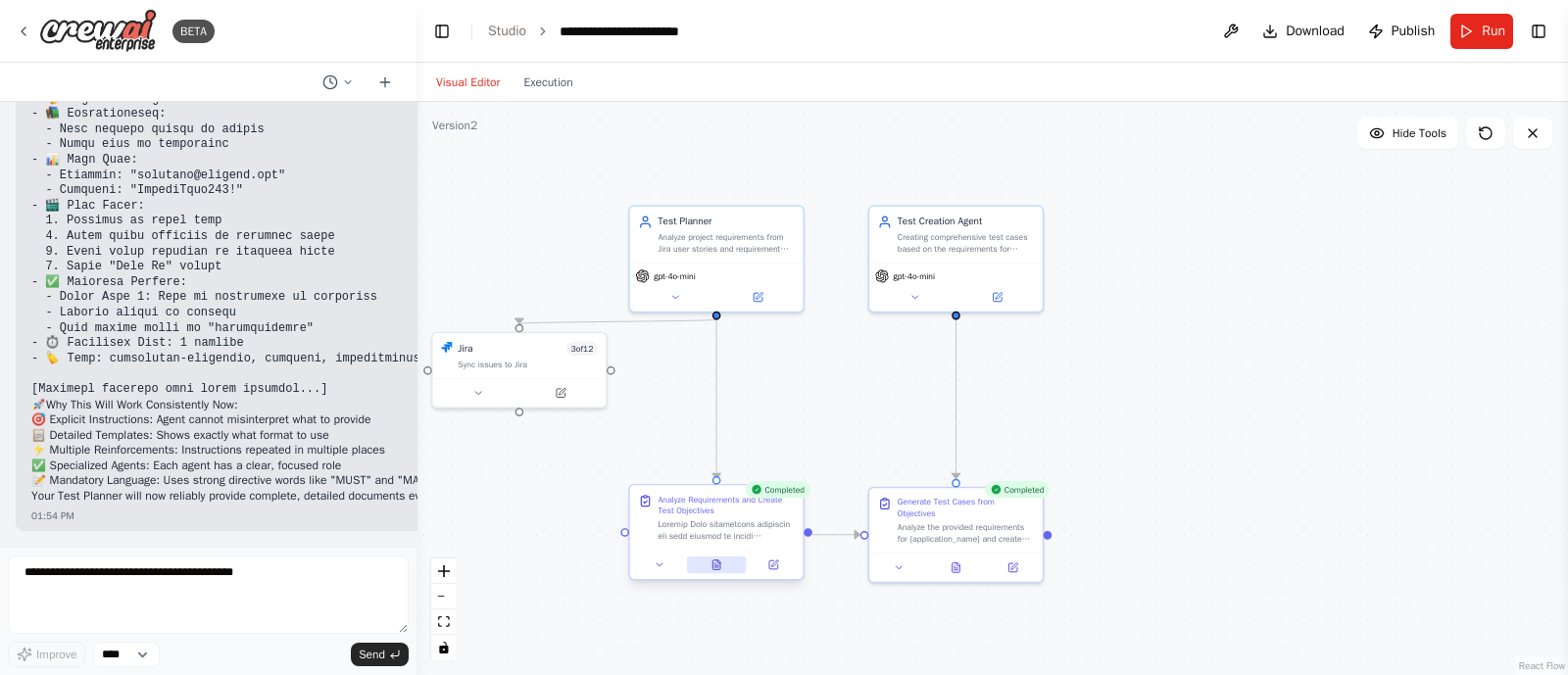 click 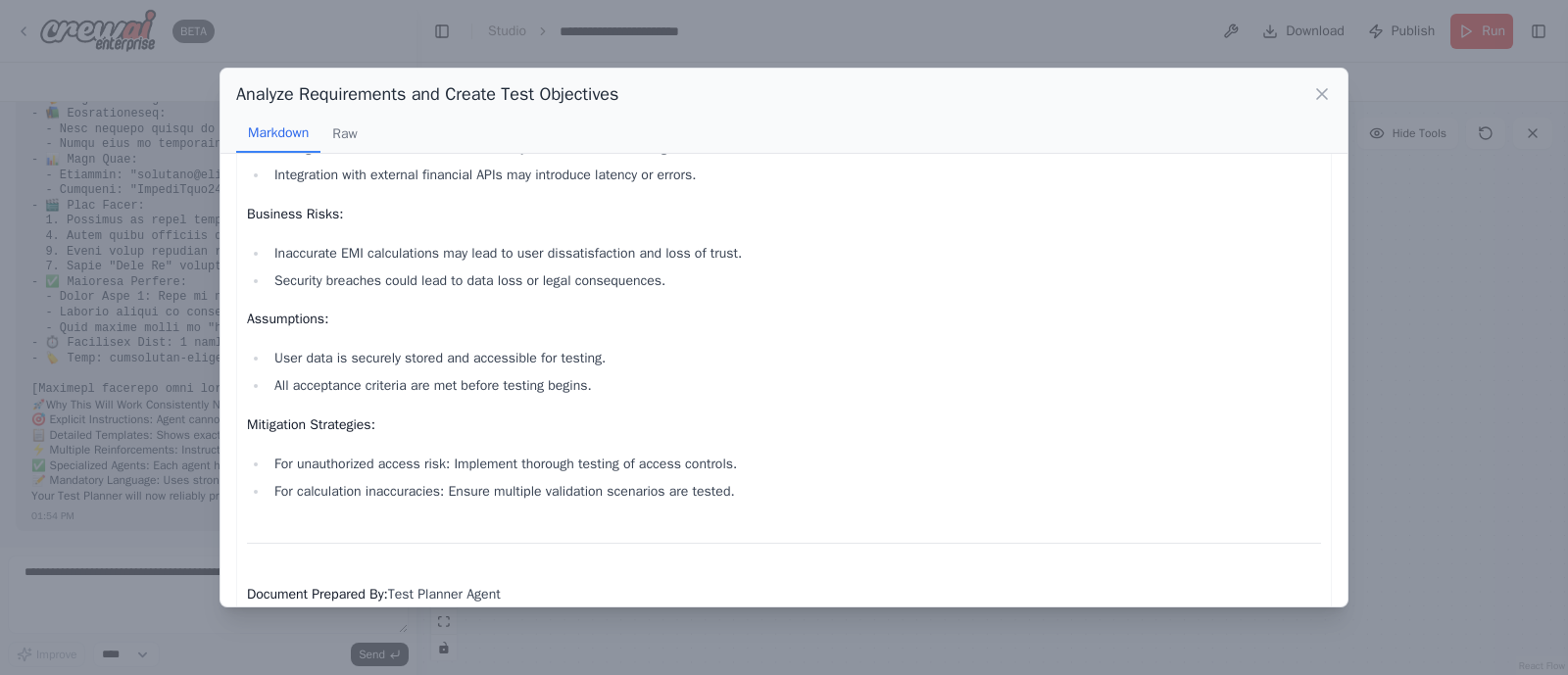 scroll, scrollTop: 2891, scrollLeft: 0, axis: vertical 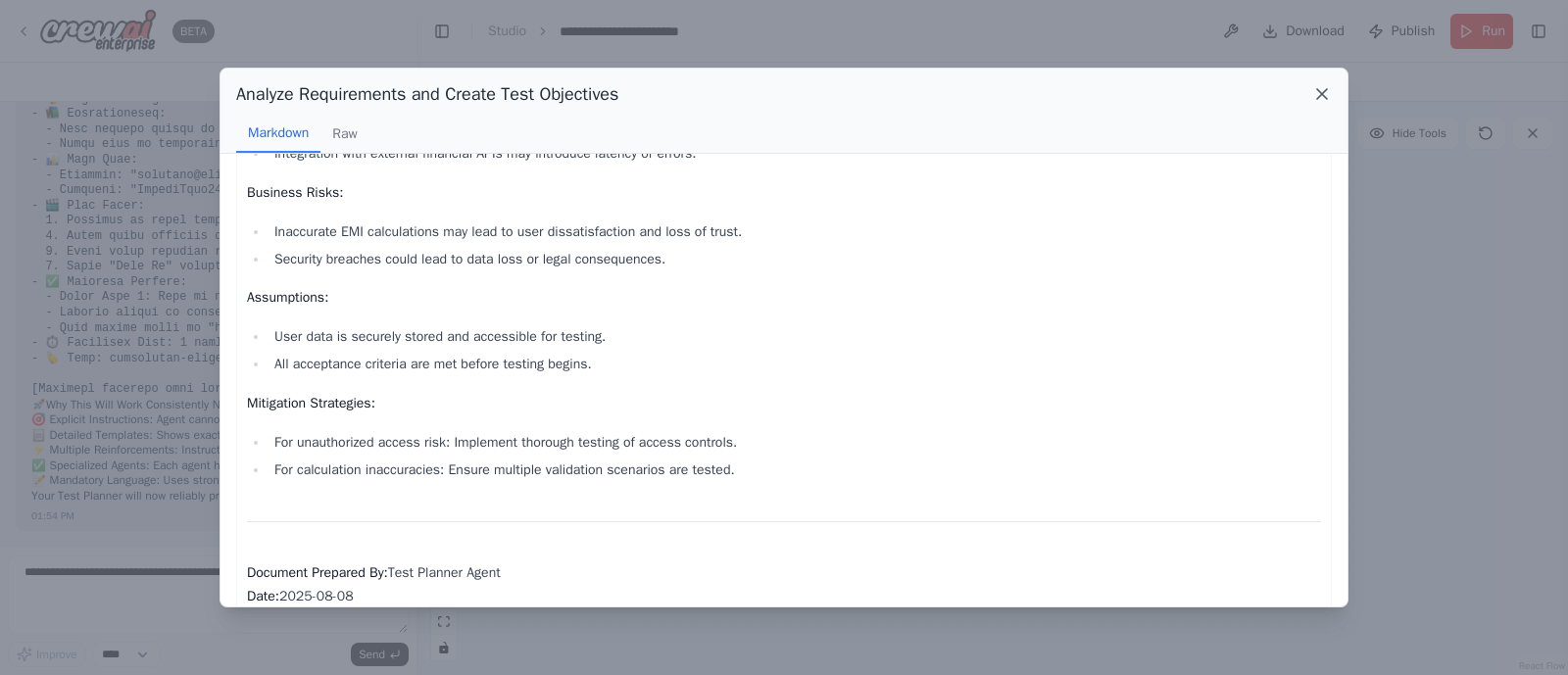 click 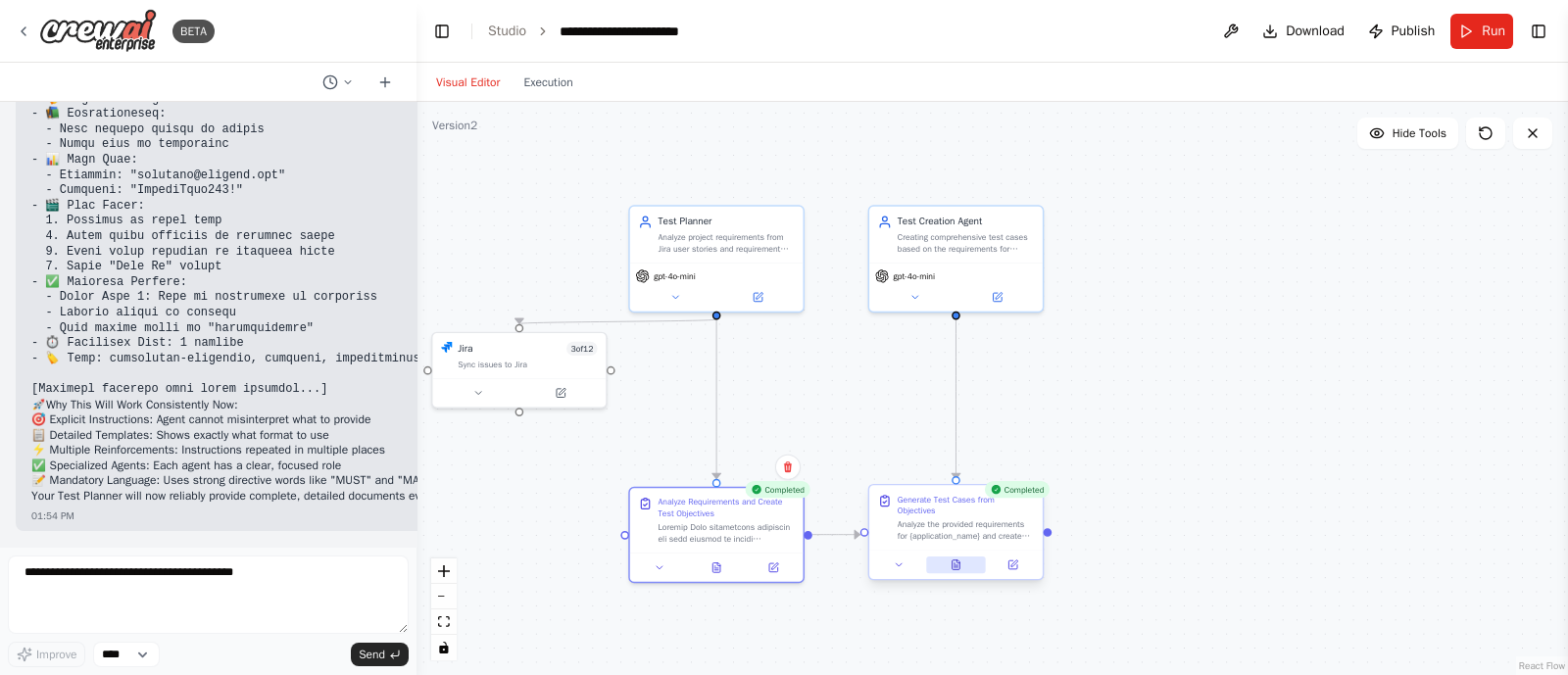 click 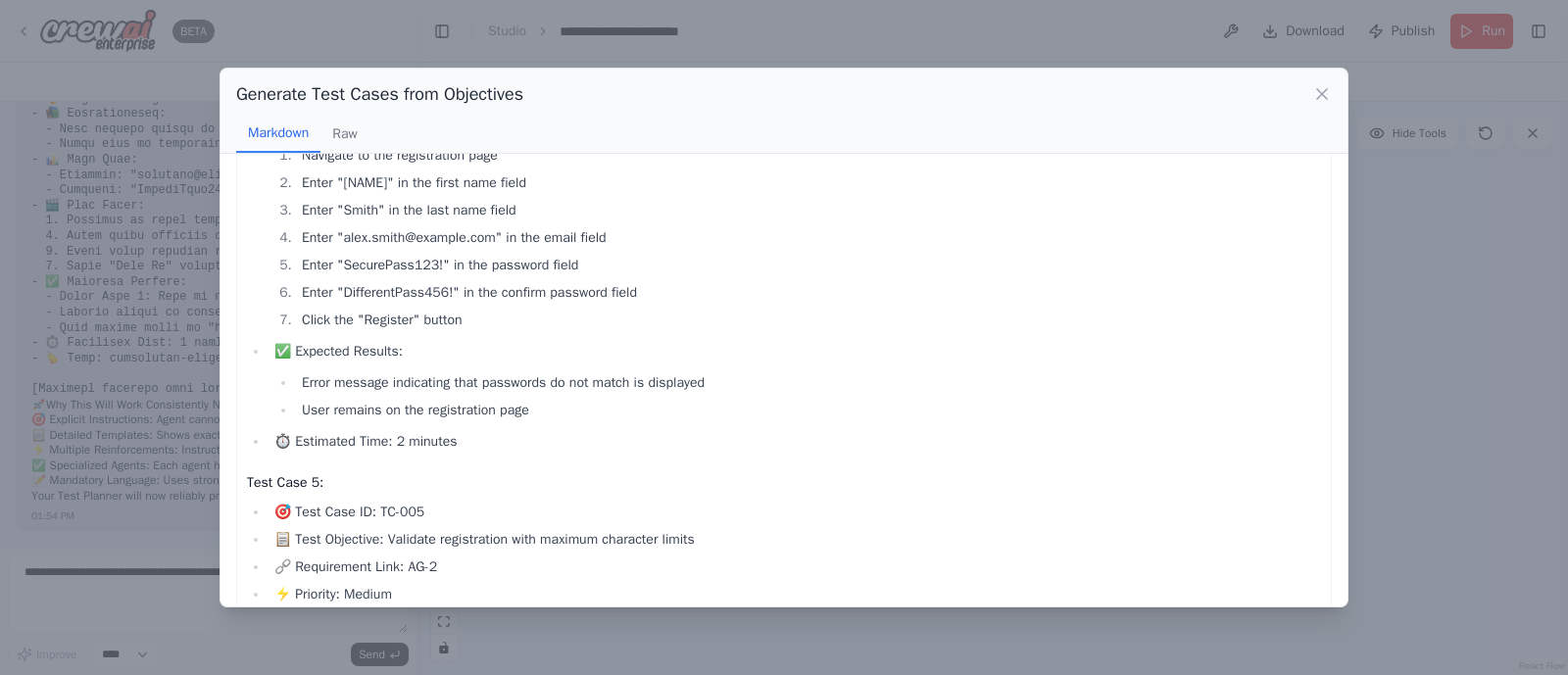 scroll, scrollTop: 2730, scrollLeft: 0, axis: vertical 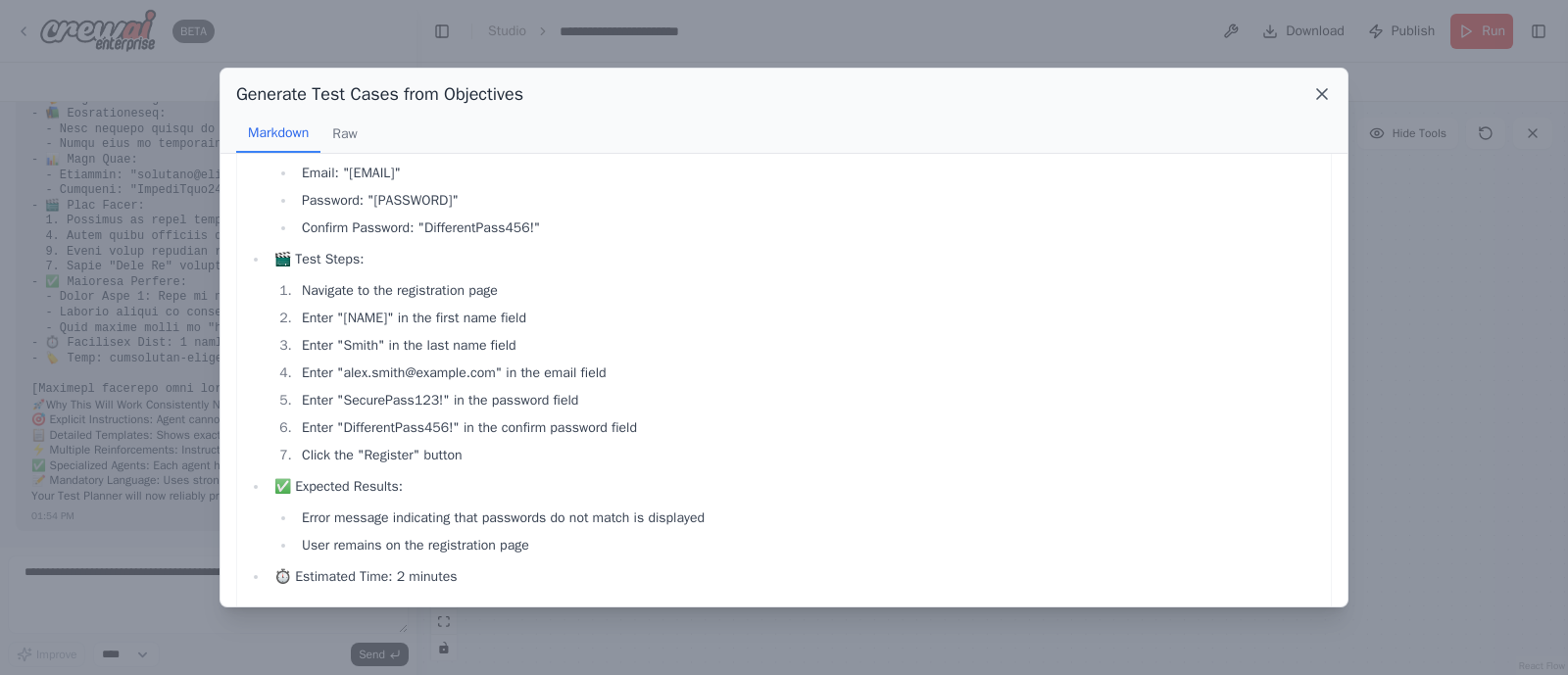 click 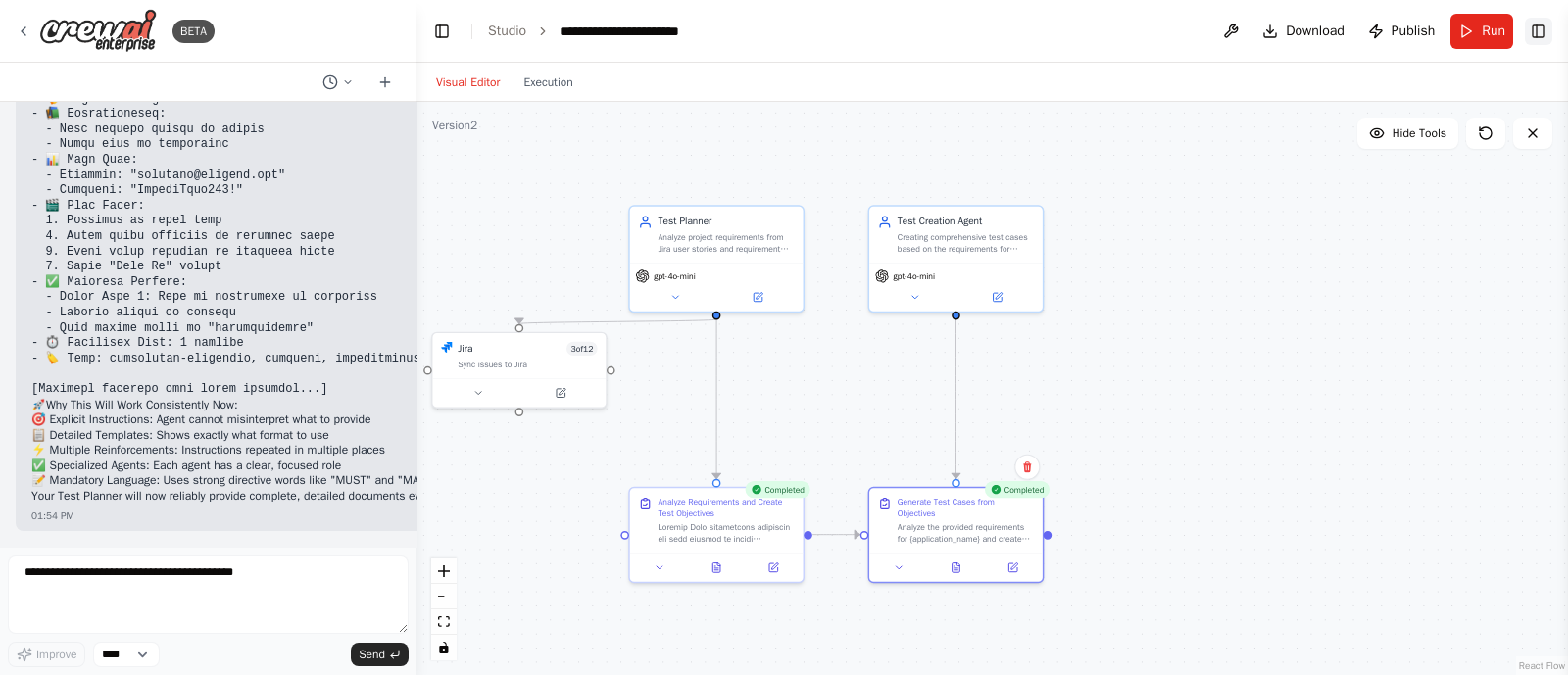 click on "Toggle Right Sidebar" at bounding box center [1539, 31] 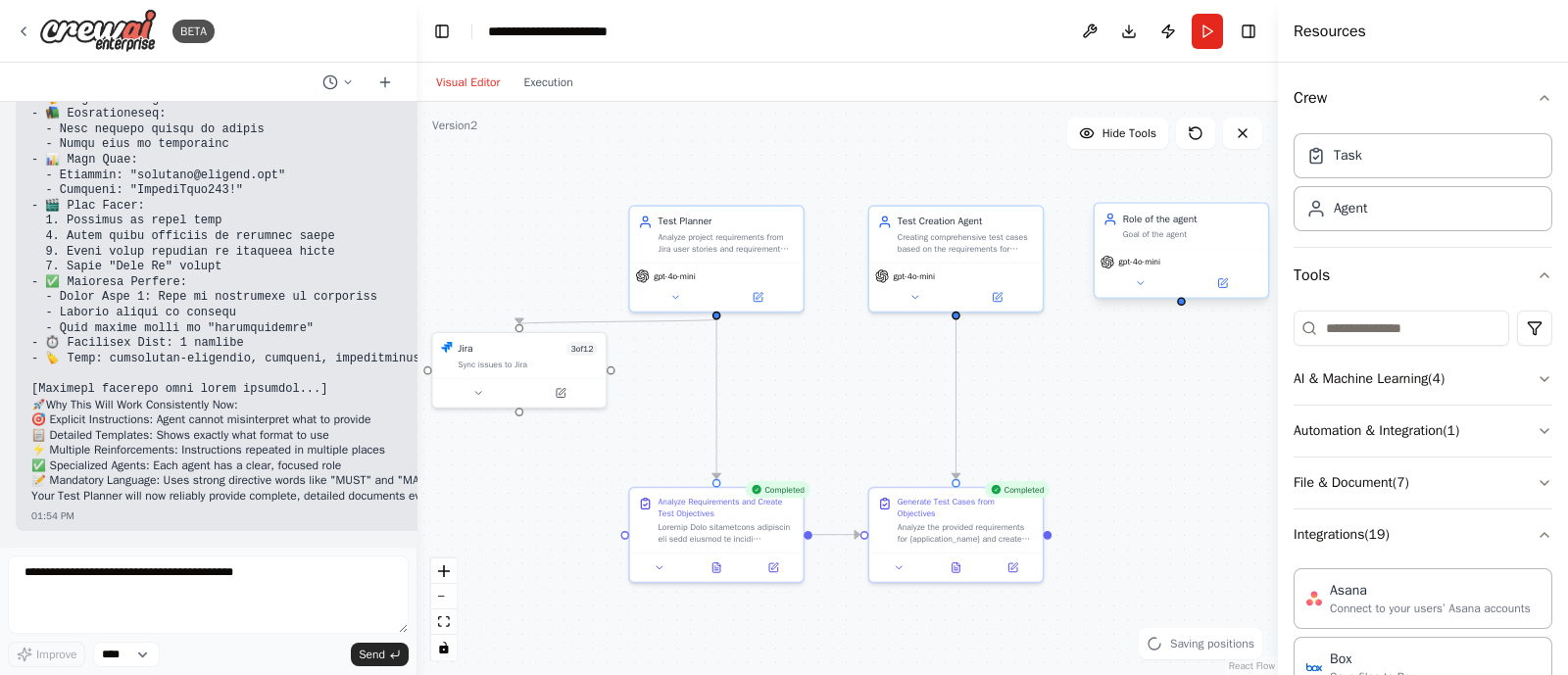 drag, startPoint x: 1213, startPoint y: 247, endPoint x: 1132, endPoint y: 203, distance: 92.17917 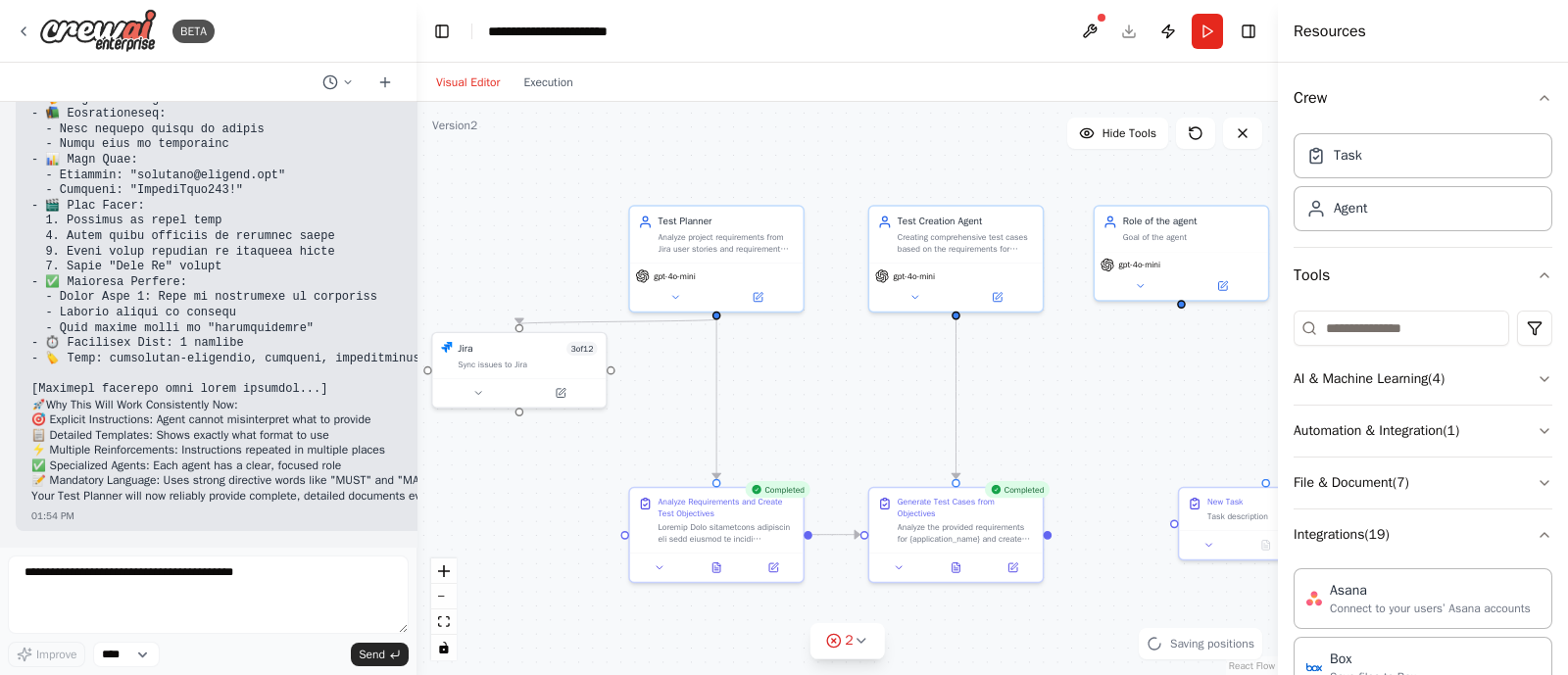 click on "Toggle Right Sidebar" at bounding box center [1249, 31] 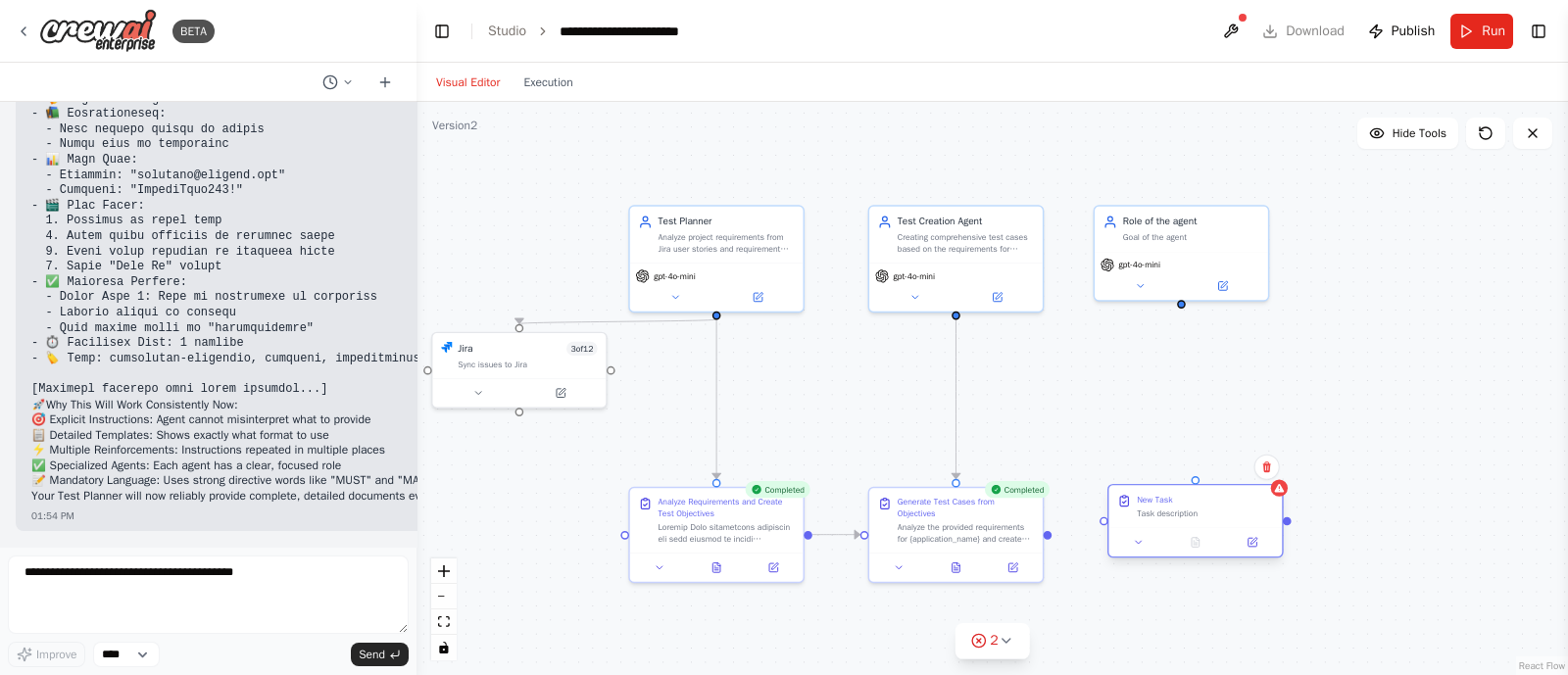 drag, startPoint x: 1236, startPoint y: 507, endPoint x: 1127, endPoint y: 512, distance: 109.11462 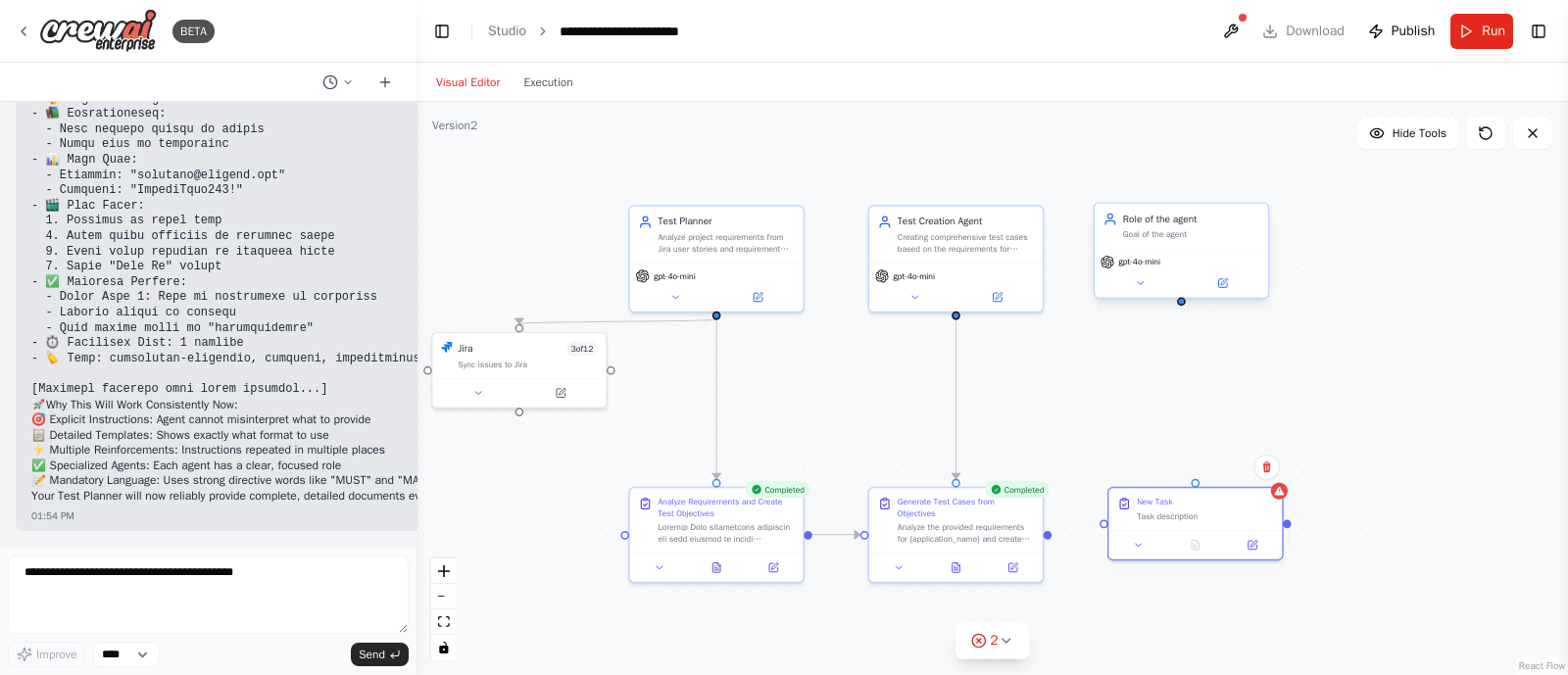 click on "Role of the agent" at bounding box center (1191, 218) 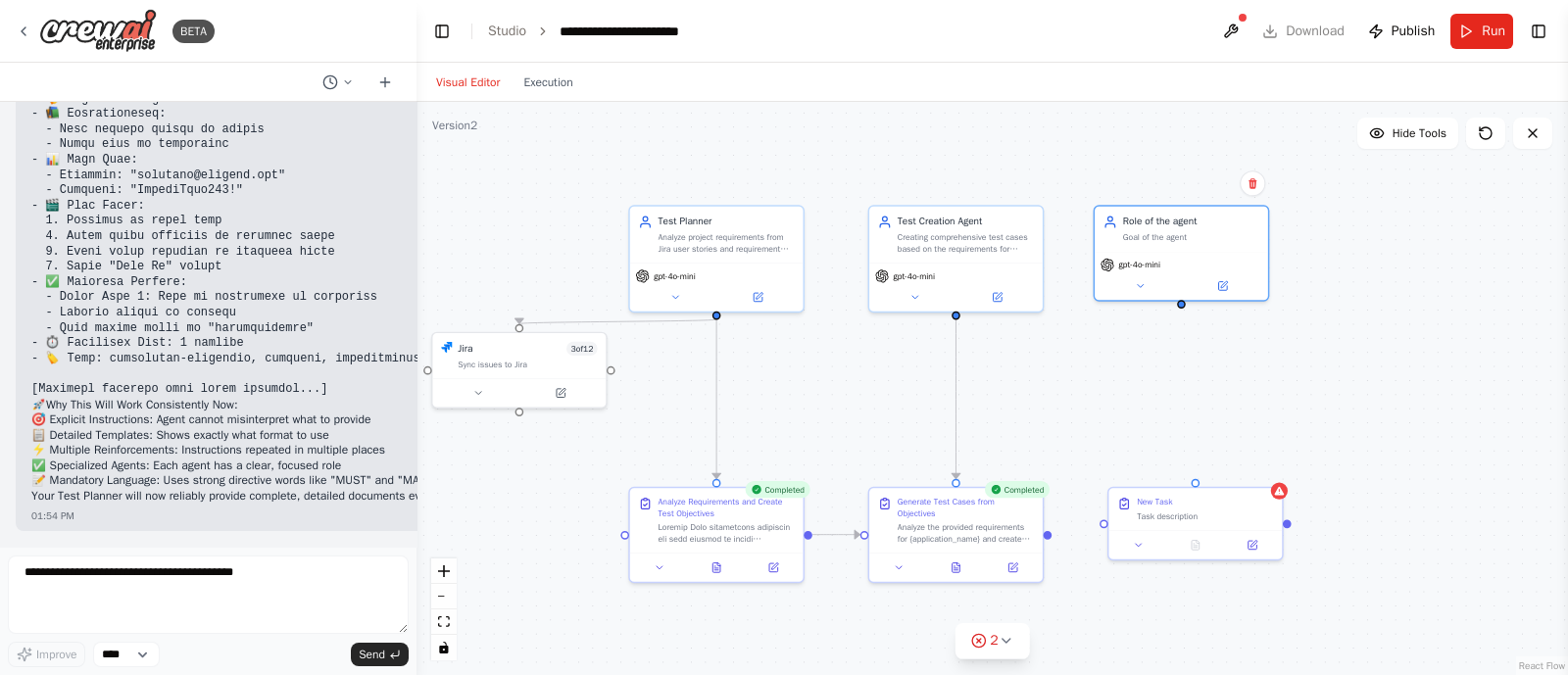 click on "gpt-4o-mini" at bounding box center (1181, 276) 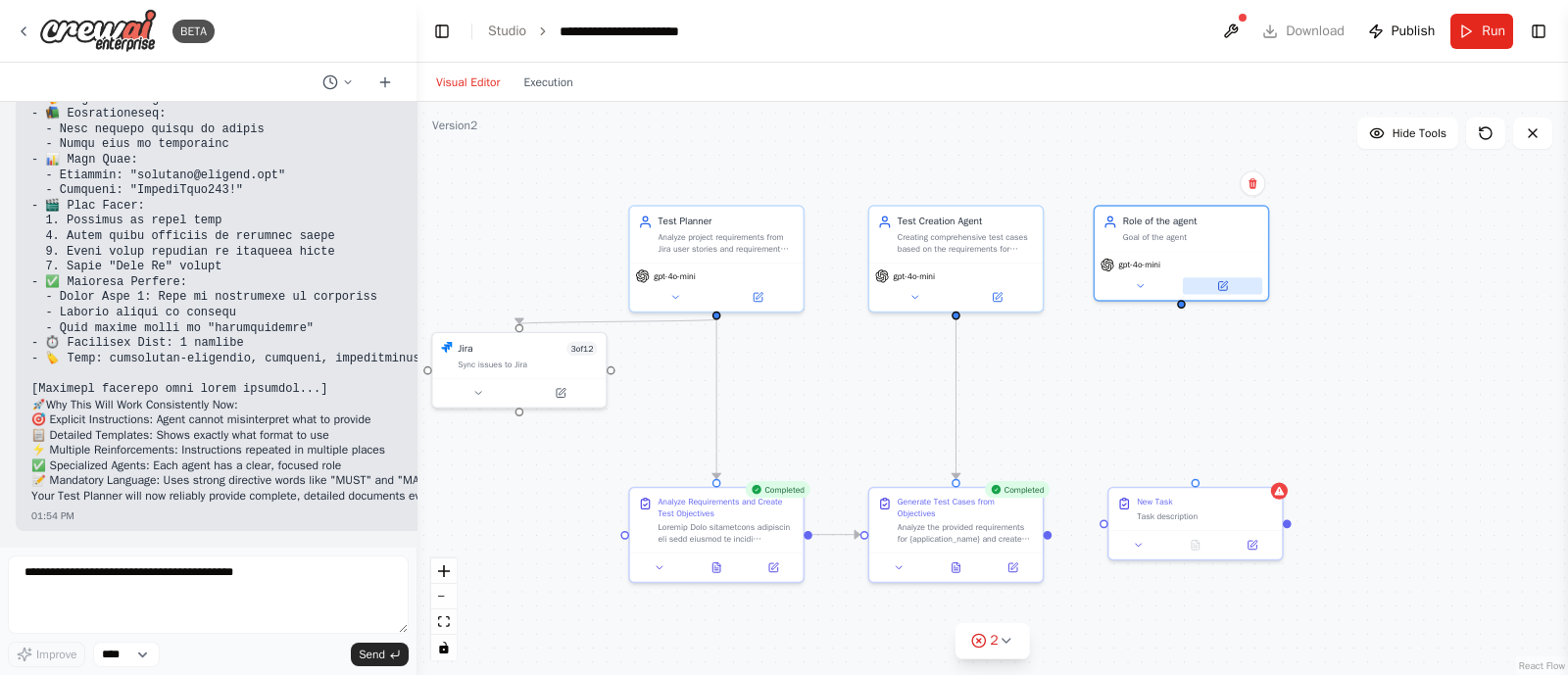 click 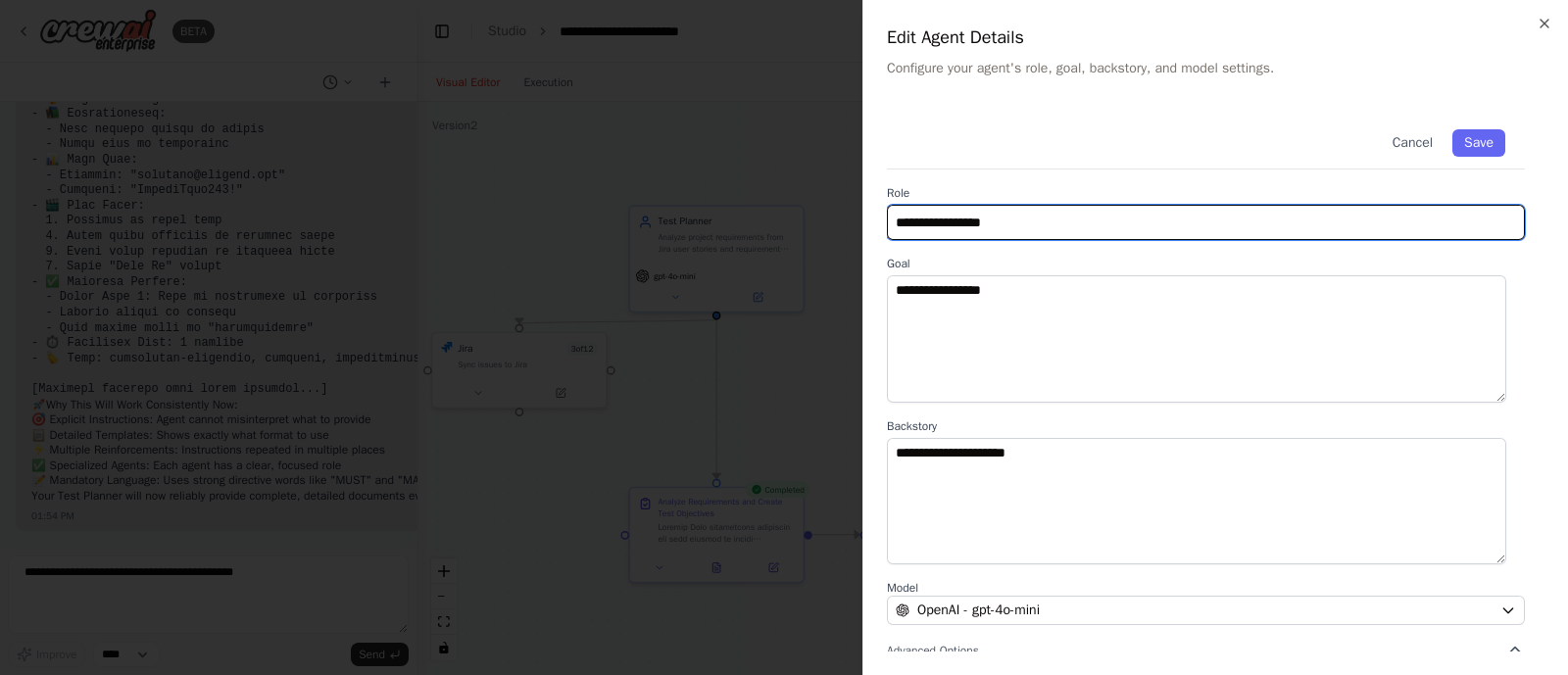 click on "**********" at bounding box center [1205, 222] 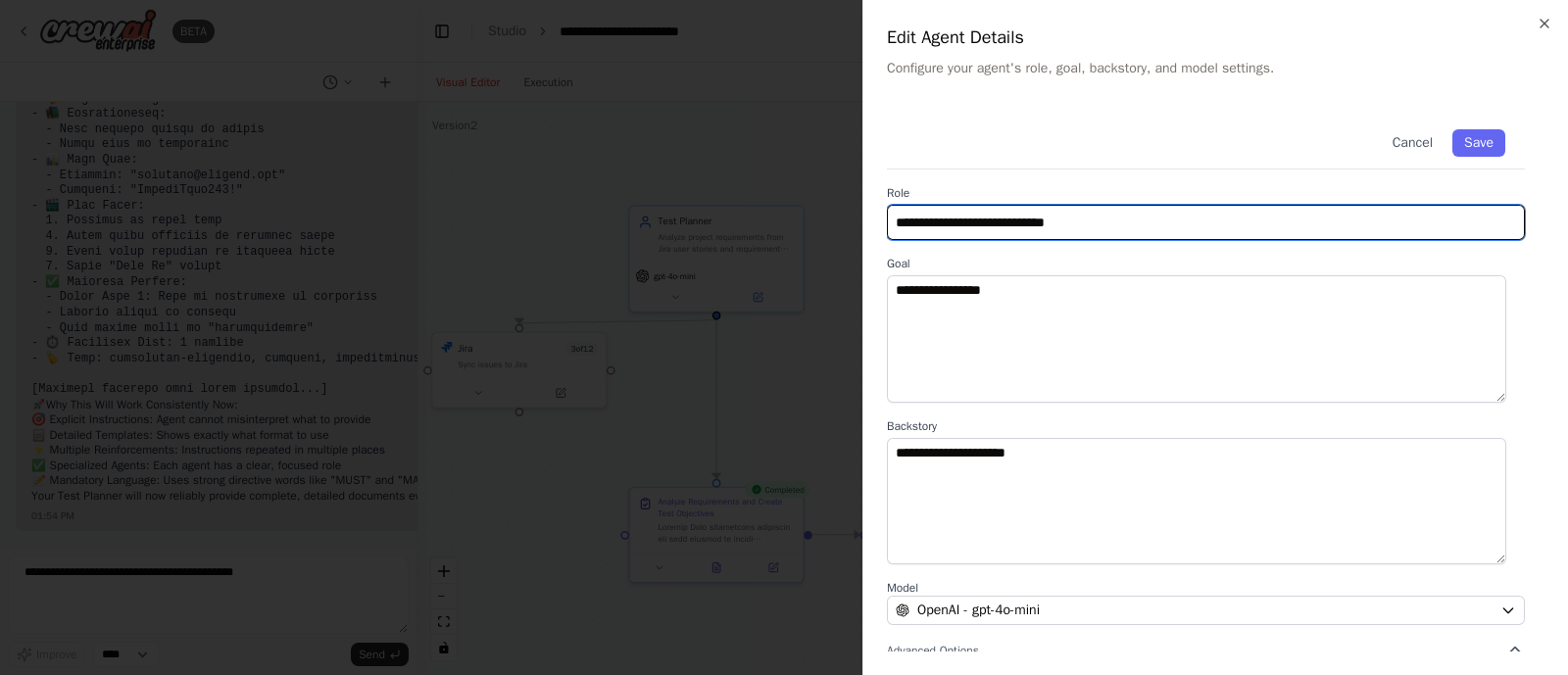 type on "**********" 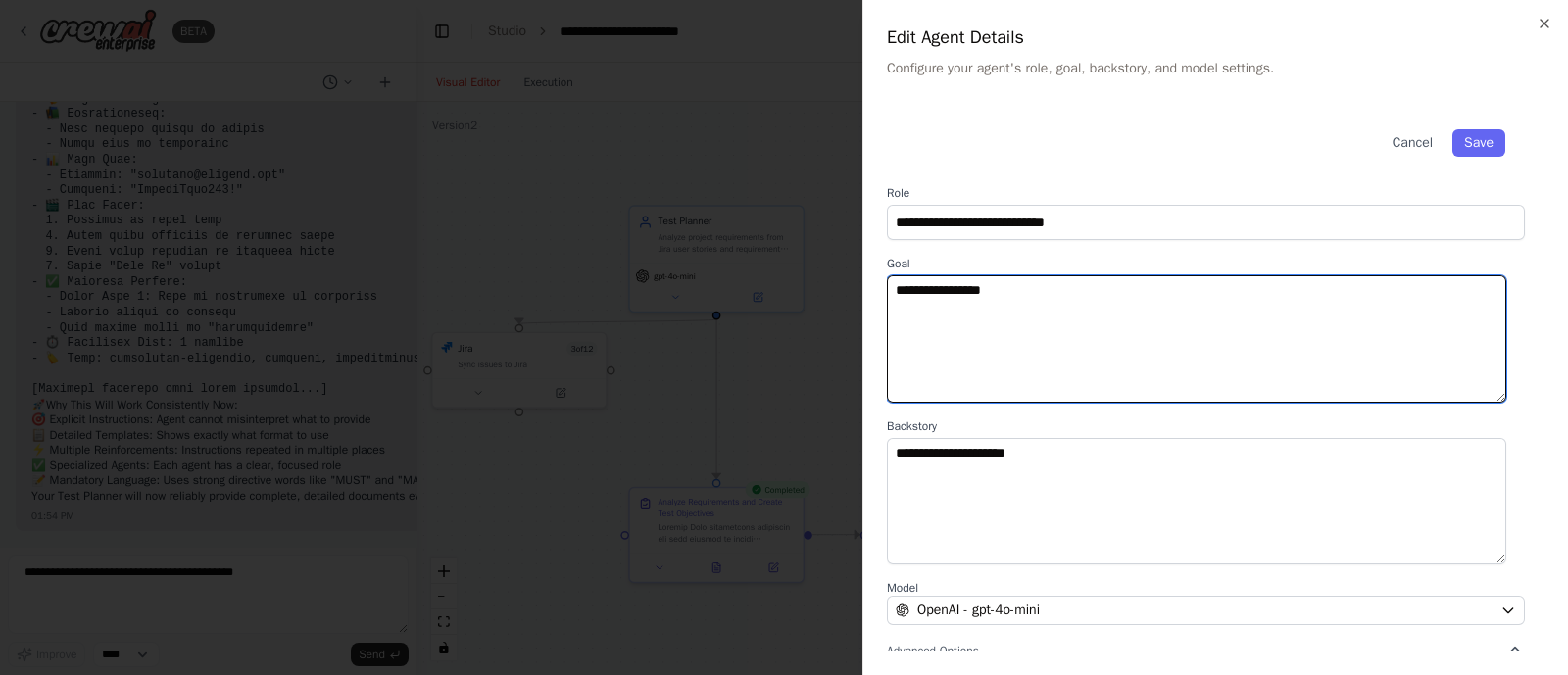 click on "**********" at bounding box center (1197, 339) 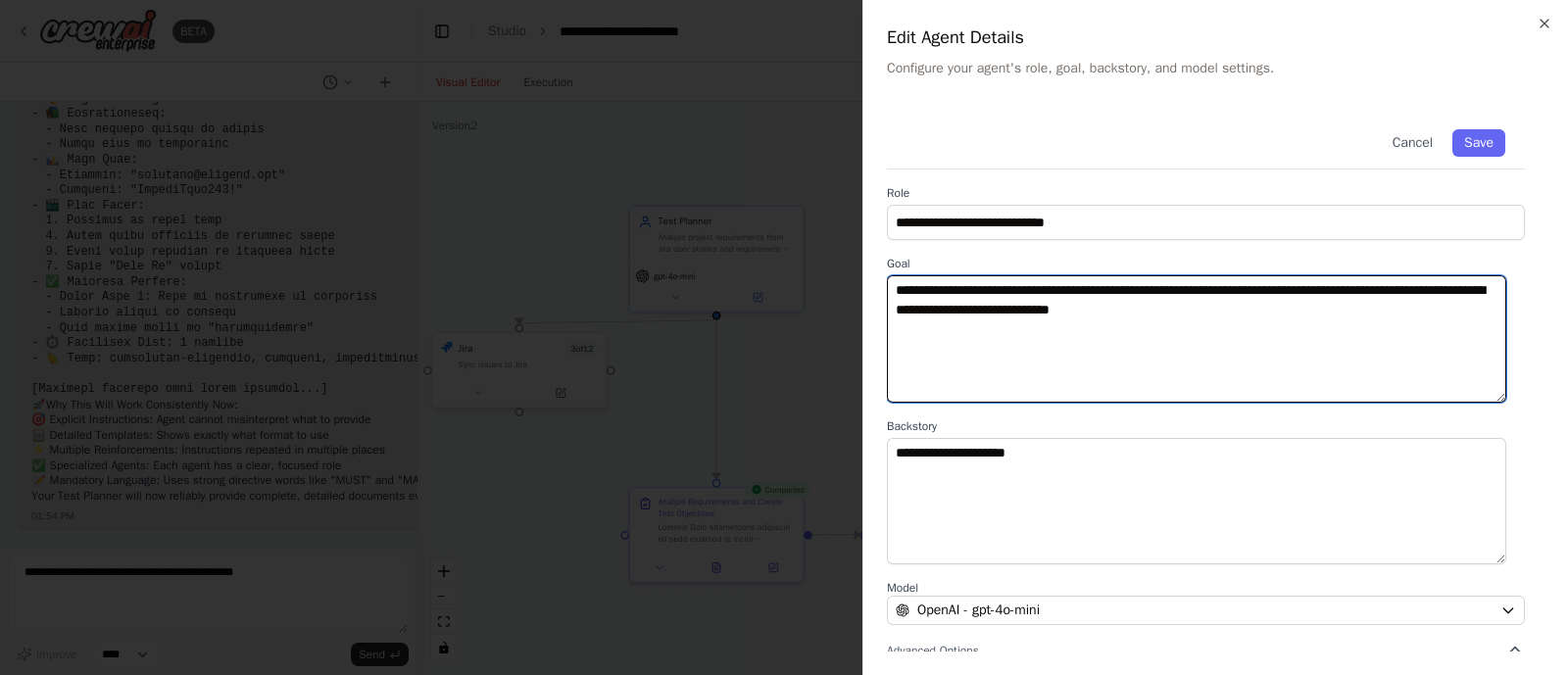 type on "**********" 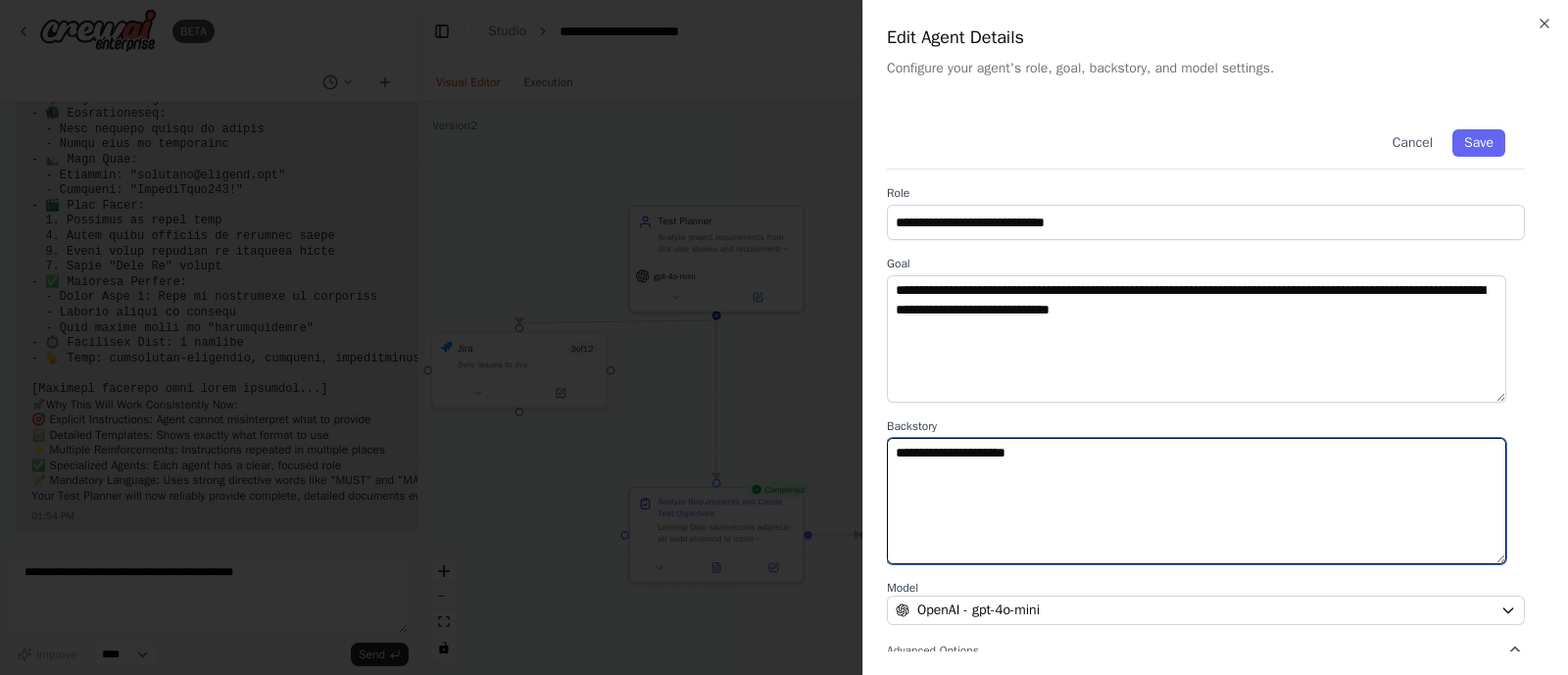 click on "**********" at bounding box center [1197, 502] 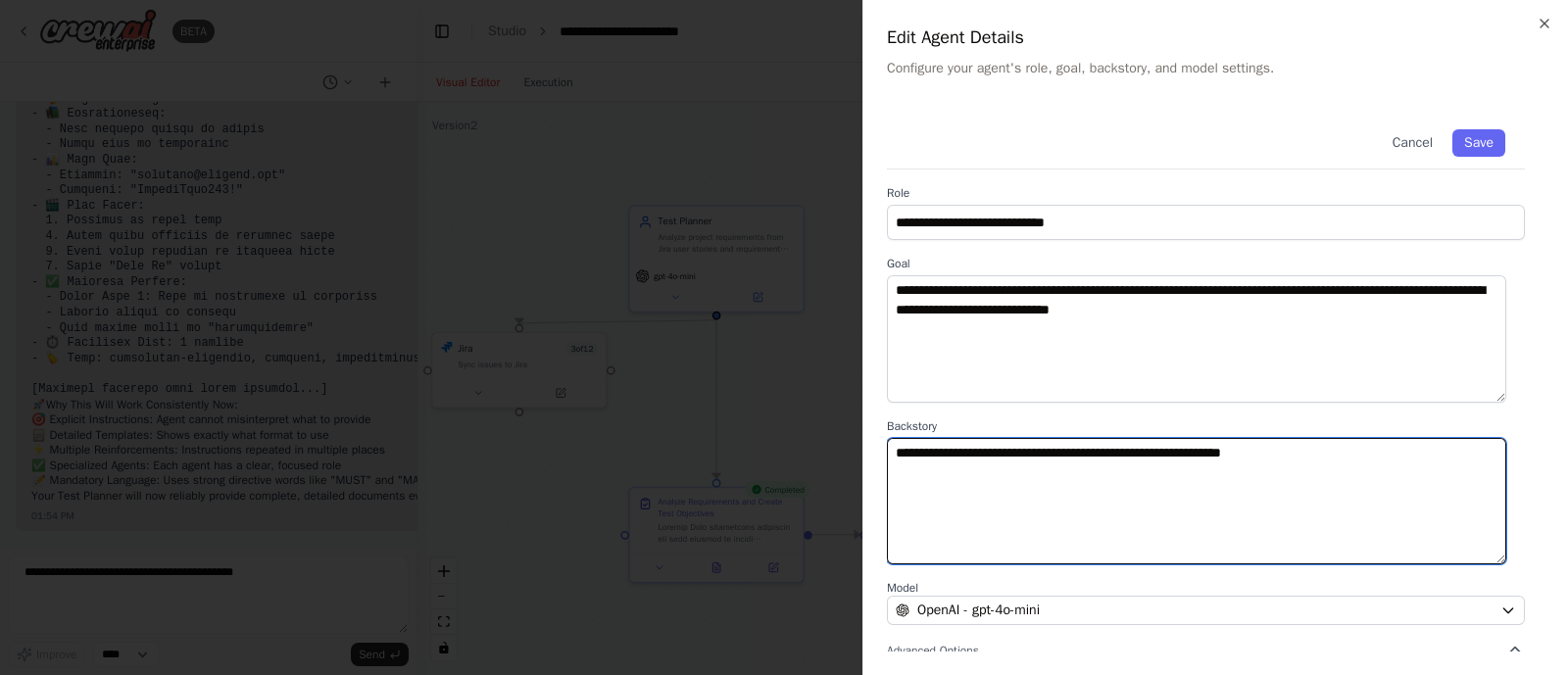 scroll, scrollTop: 210, scrollLeft: 0, axis: vertical 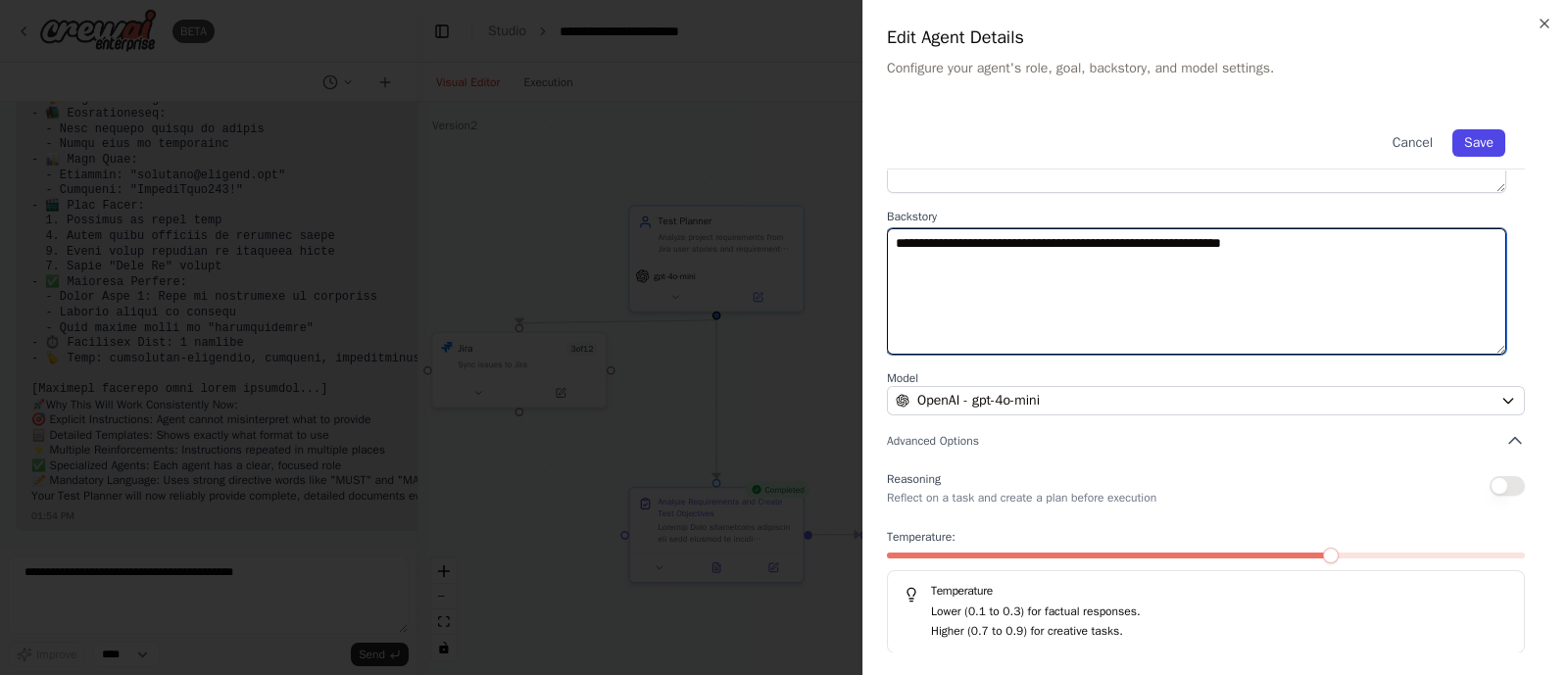 type on "**********" 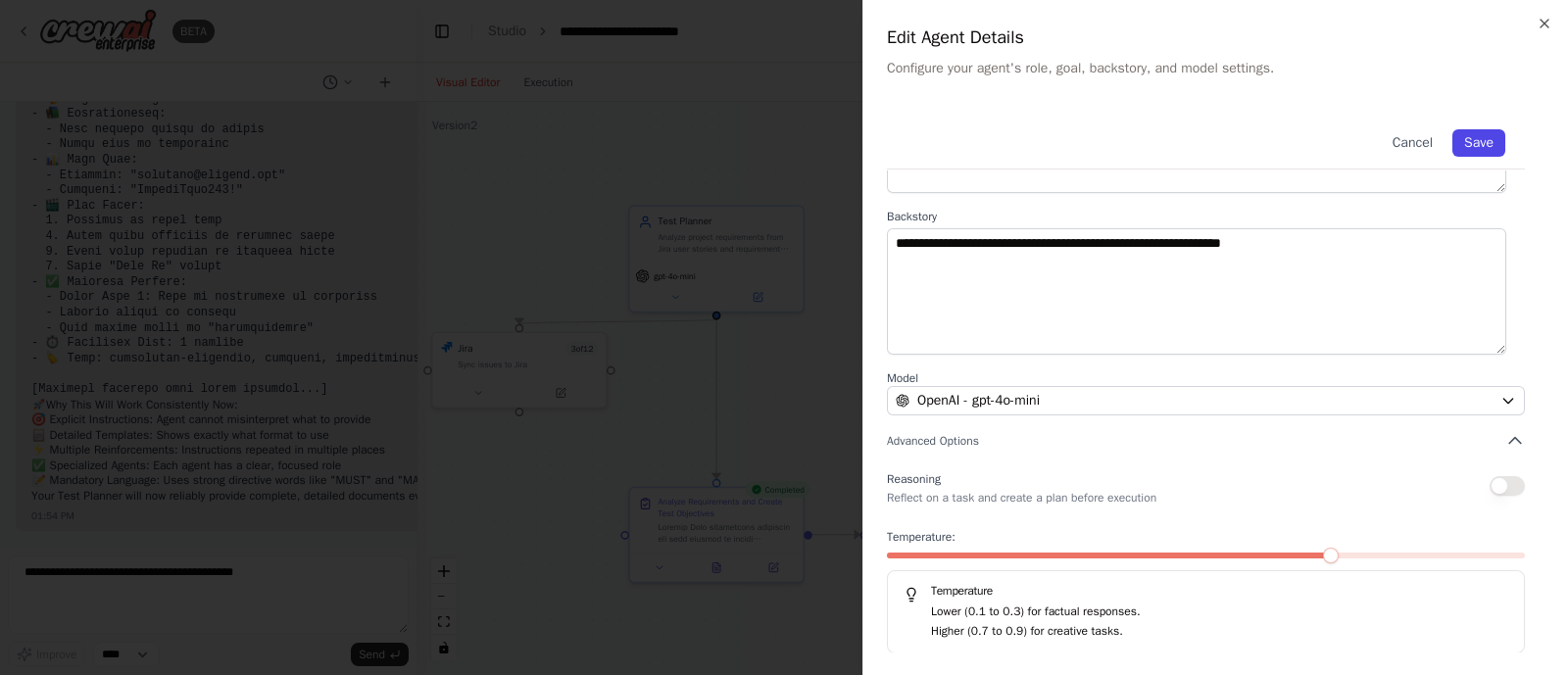 click on "Save" at bounding box center (1479, 143) 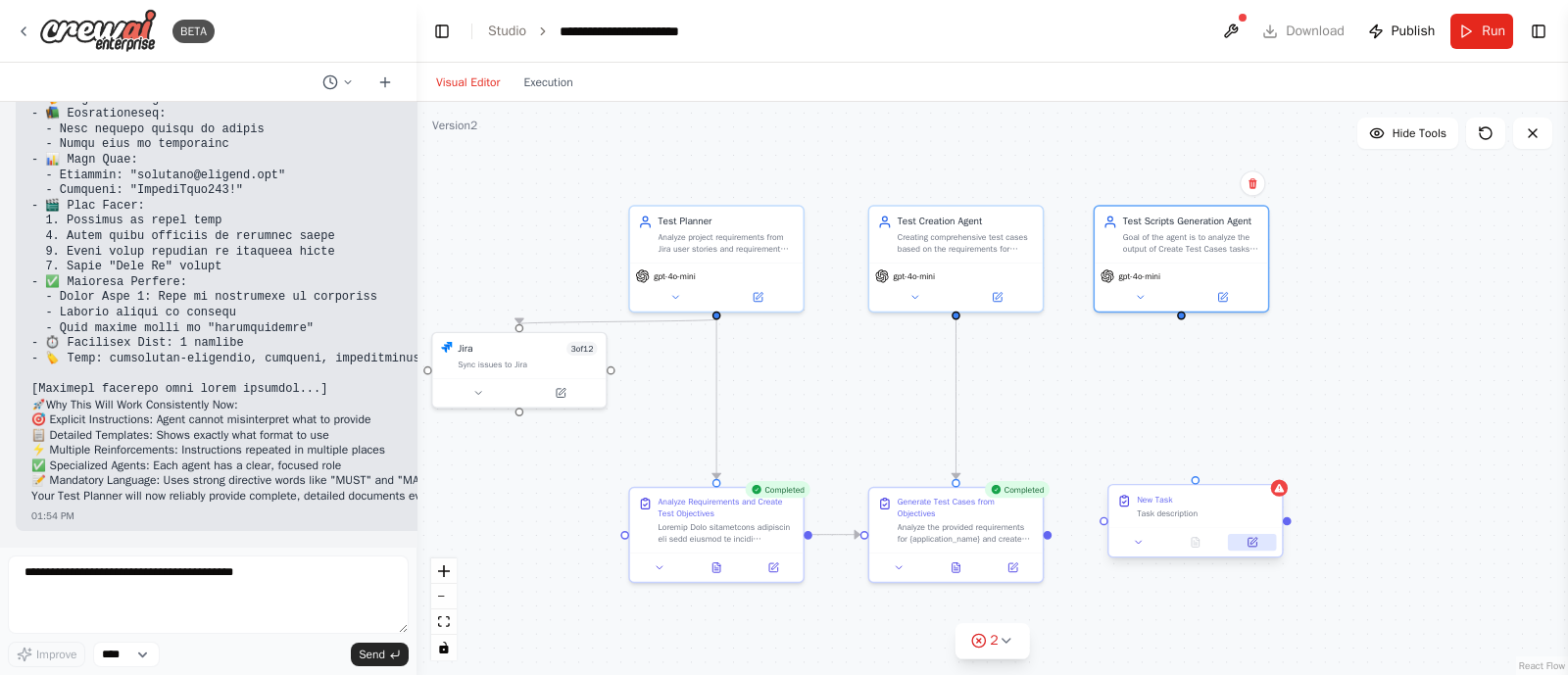 click at bounding box center (1251, 542) 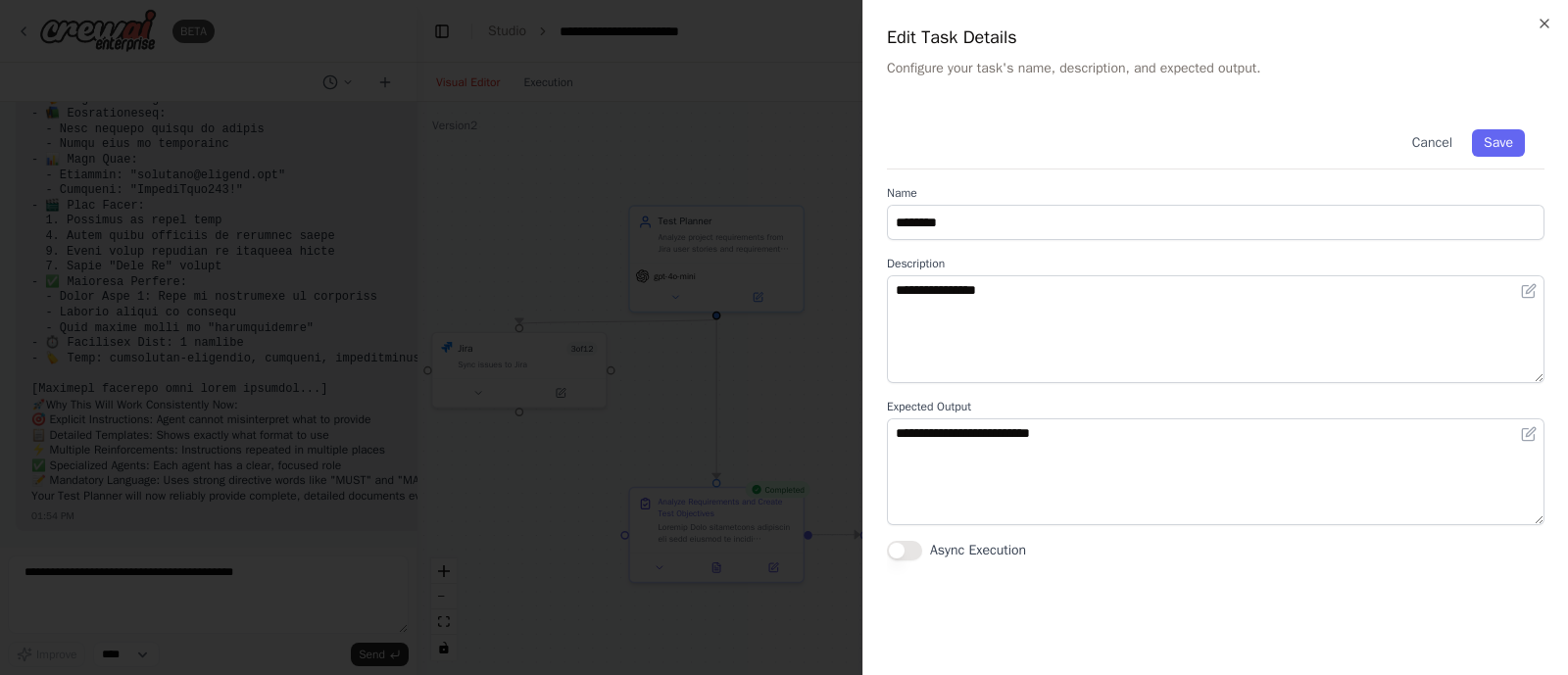type 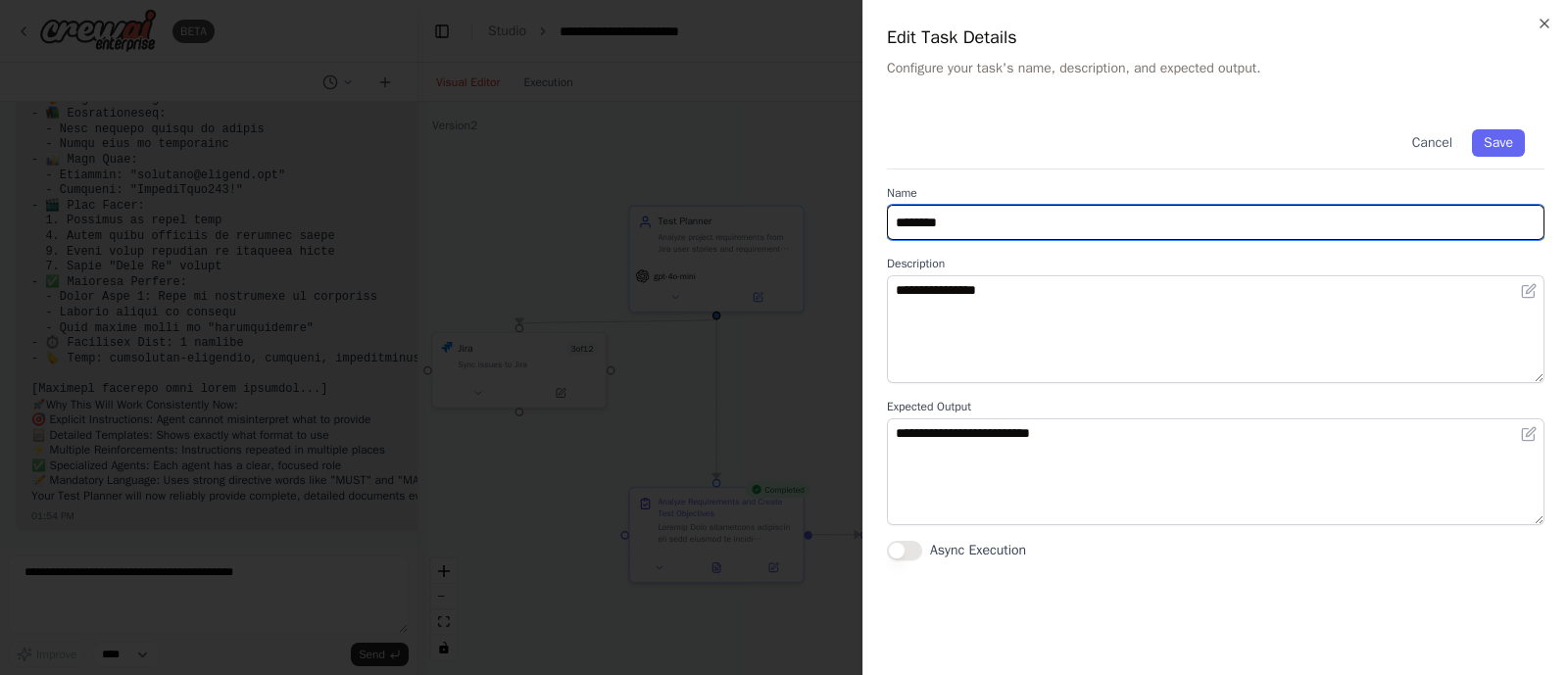 click on "********" at bounding box center (1215, 222) 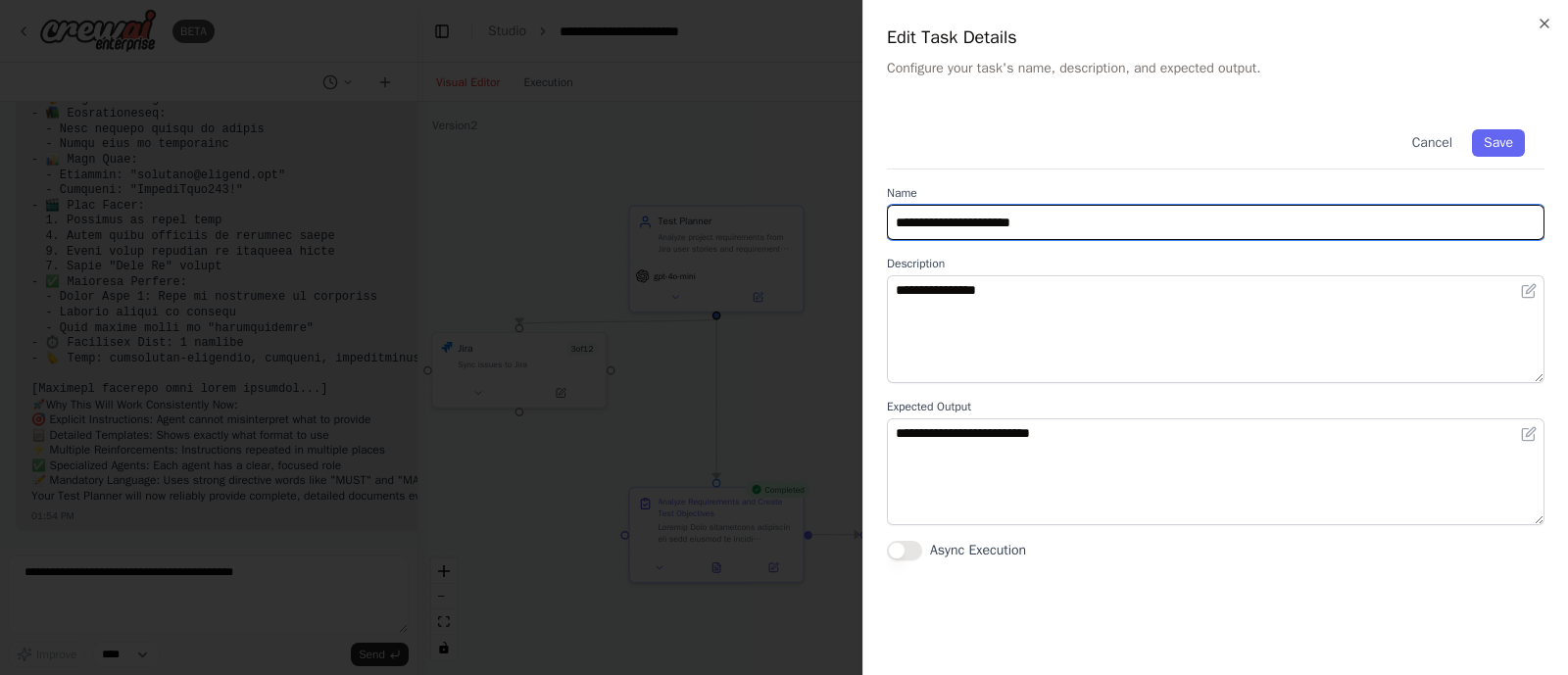 type on "**********" 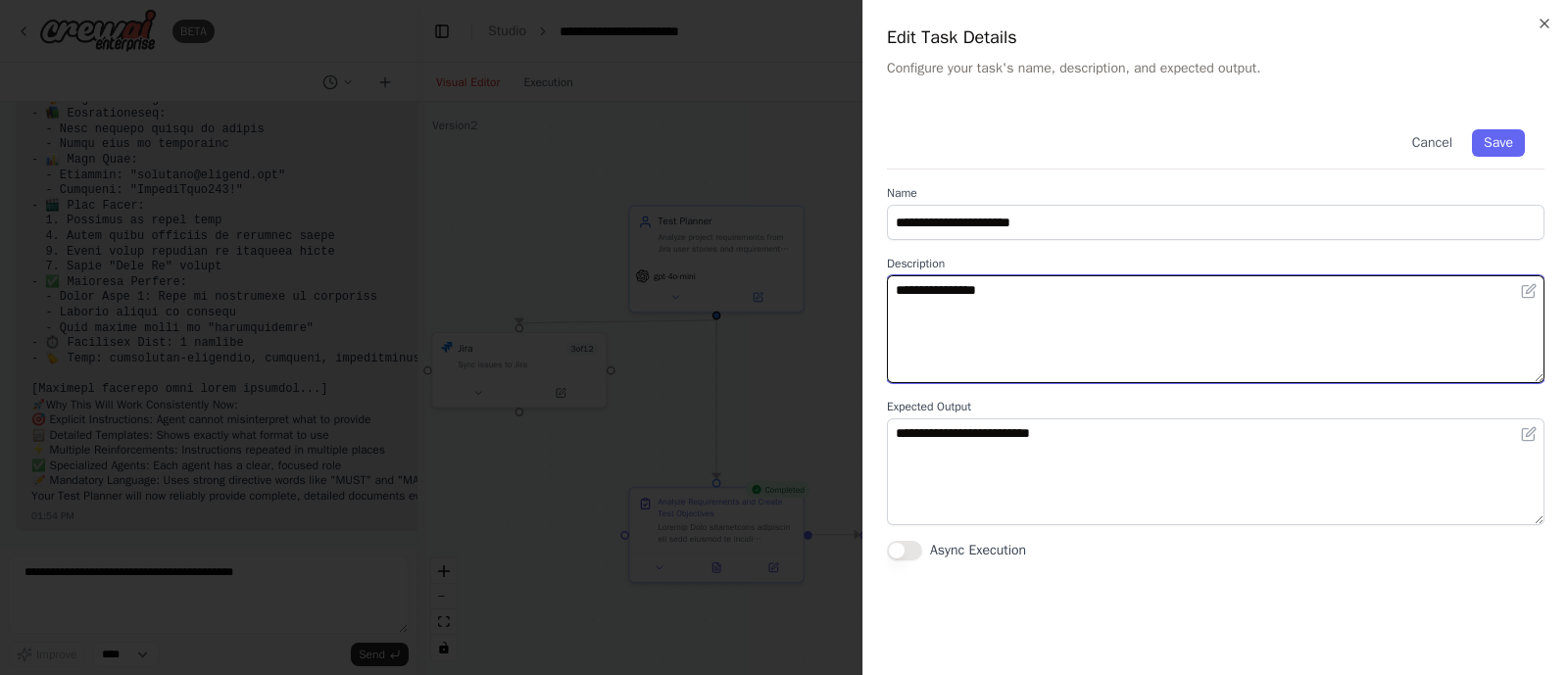 click on "**********" at bounding box center (1215, 329) 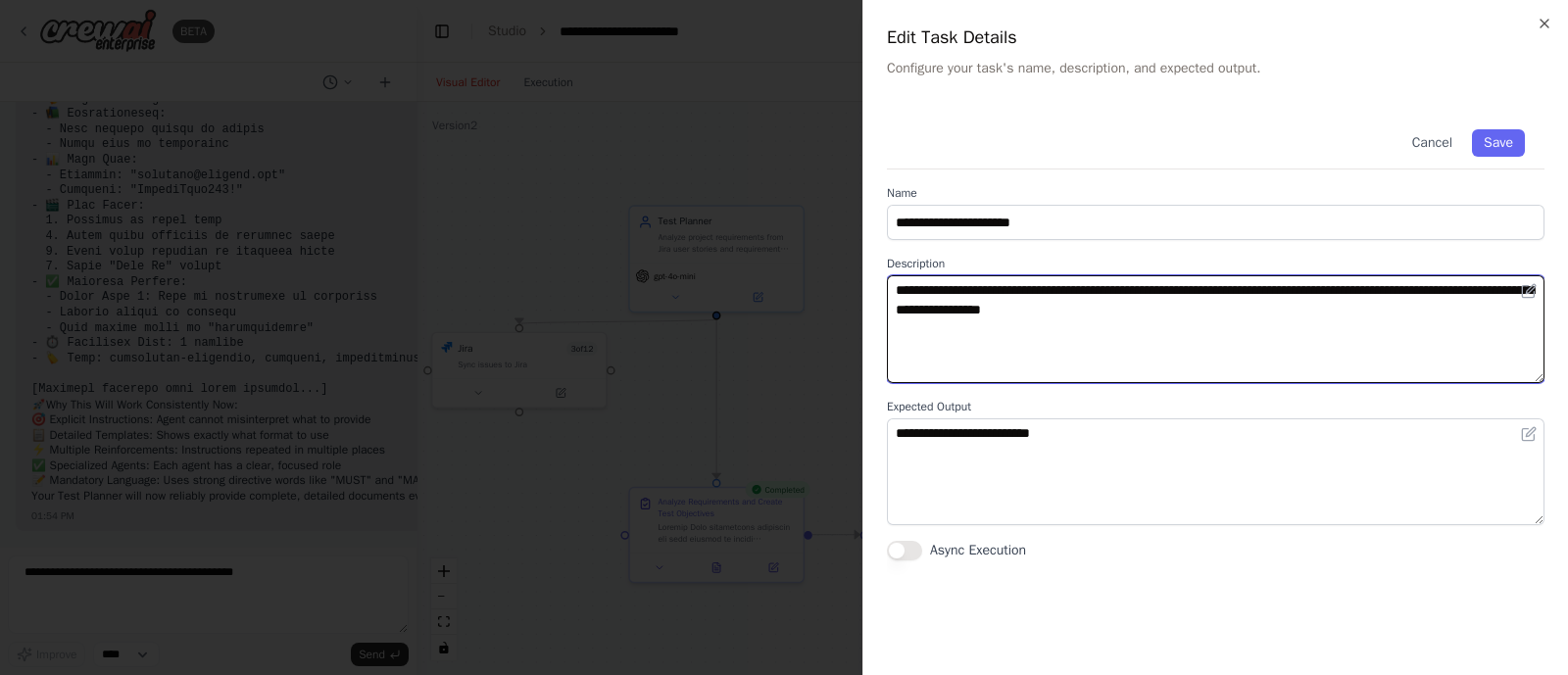 type on "**********" 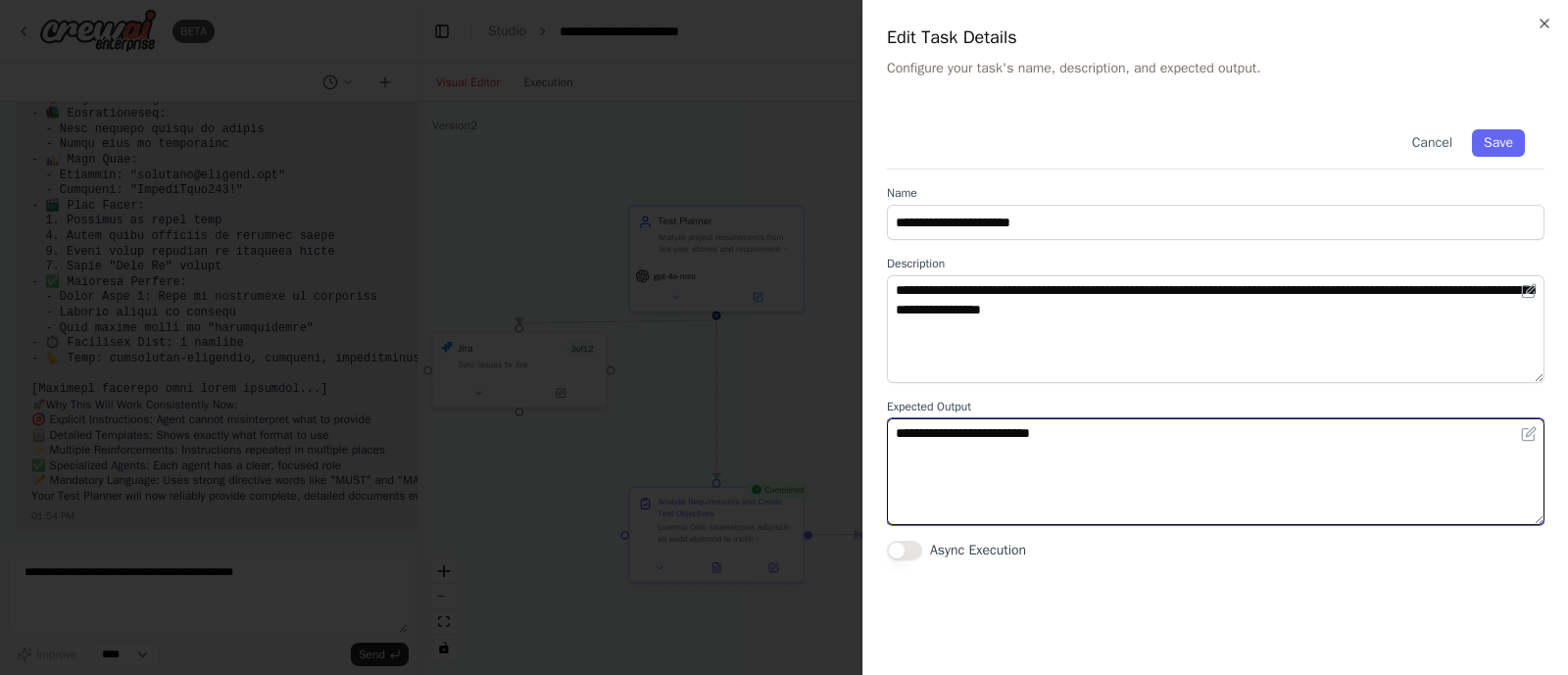 click on "**********" at bounding box center (1215, 472) 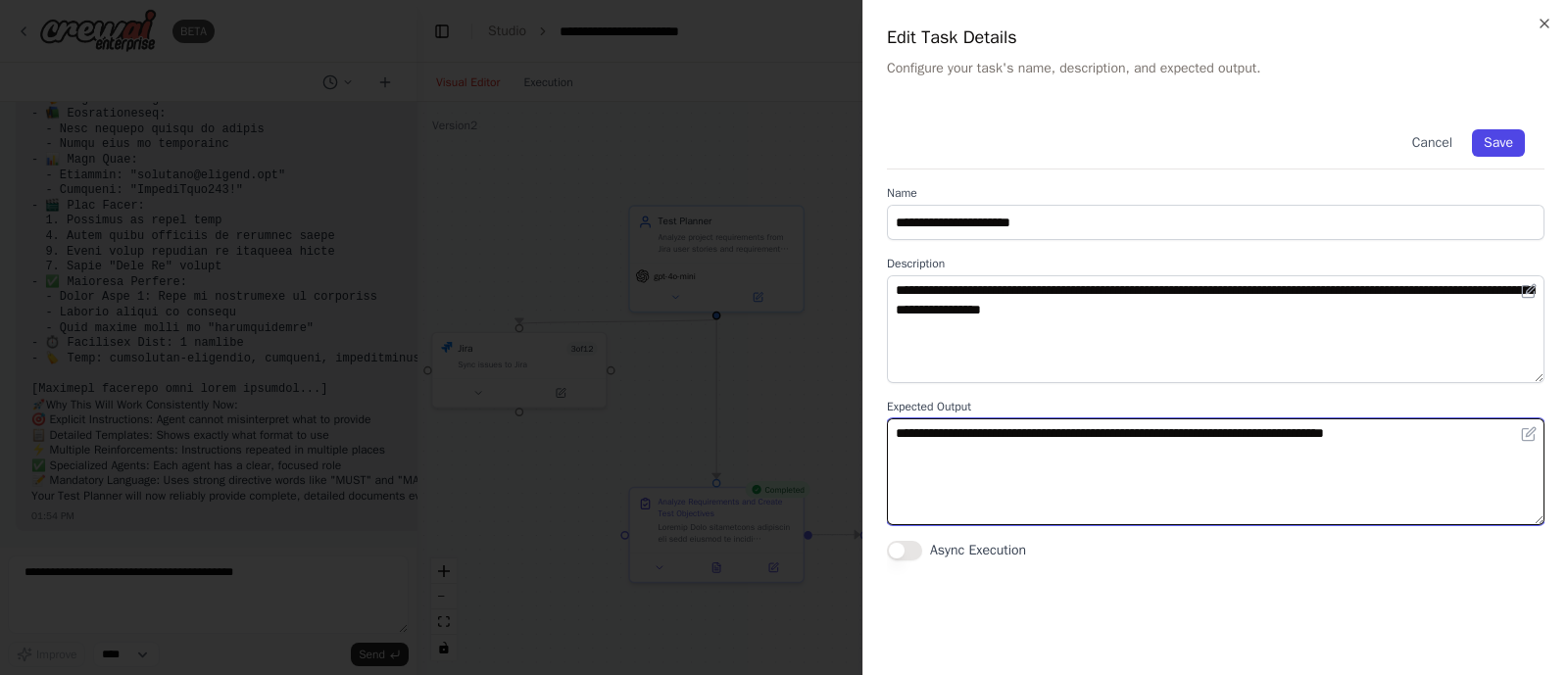 type on "**********" 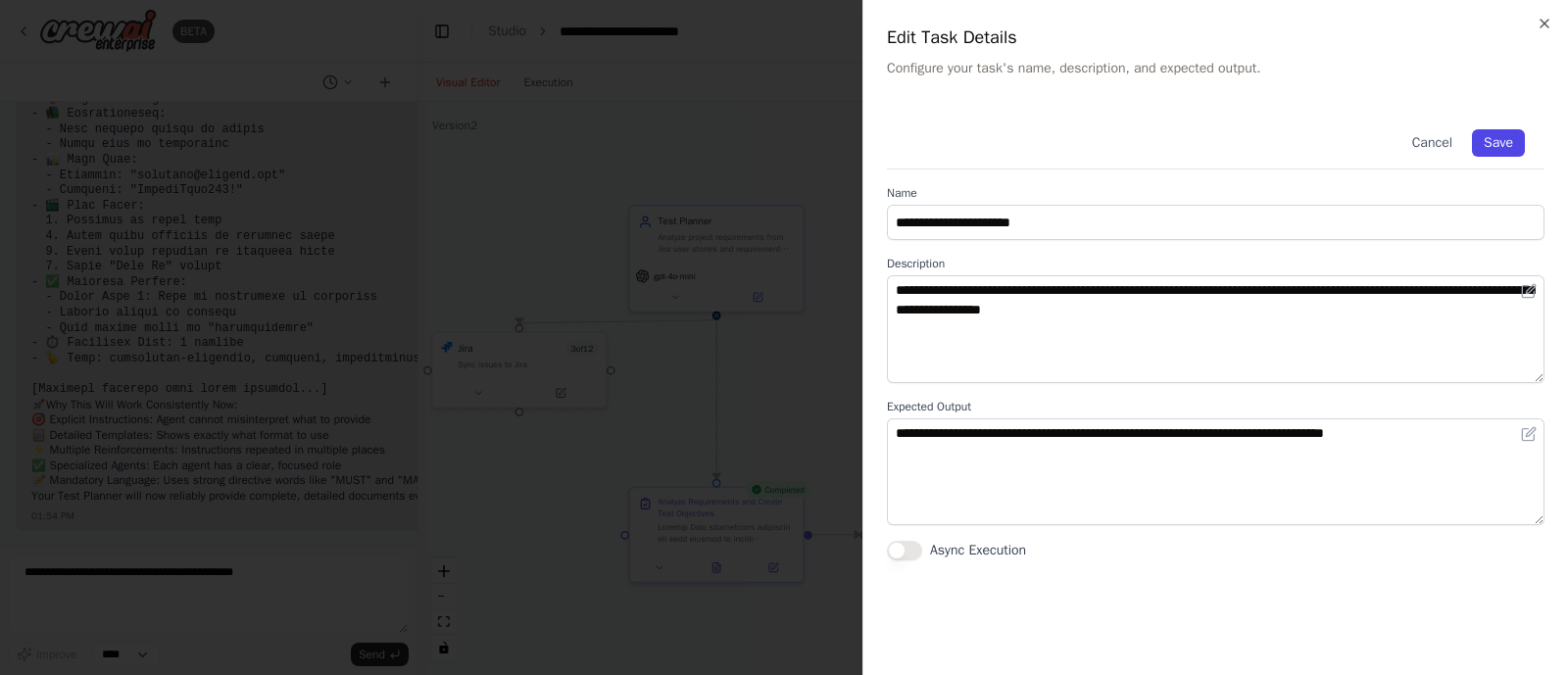 click on "Save" at bounding box center (1498, 143) 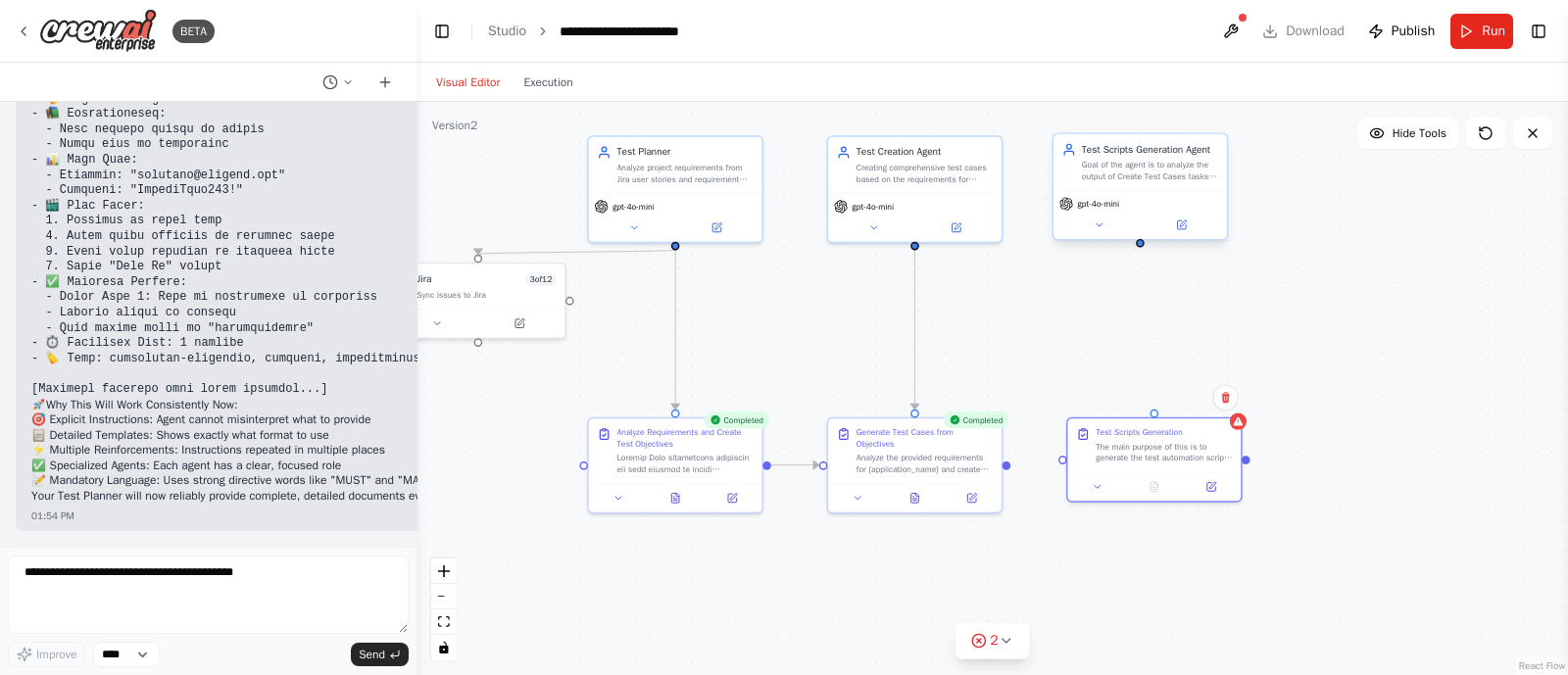 drag, startPoint x: 1185, startPoint y: 315, endPoint x: 1142, endPoint y: 245, distance: 82.1523 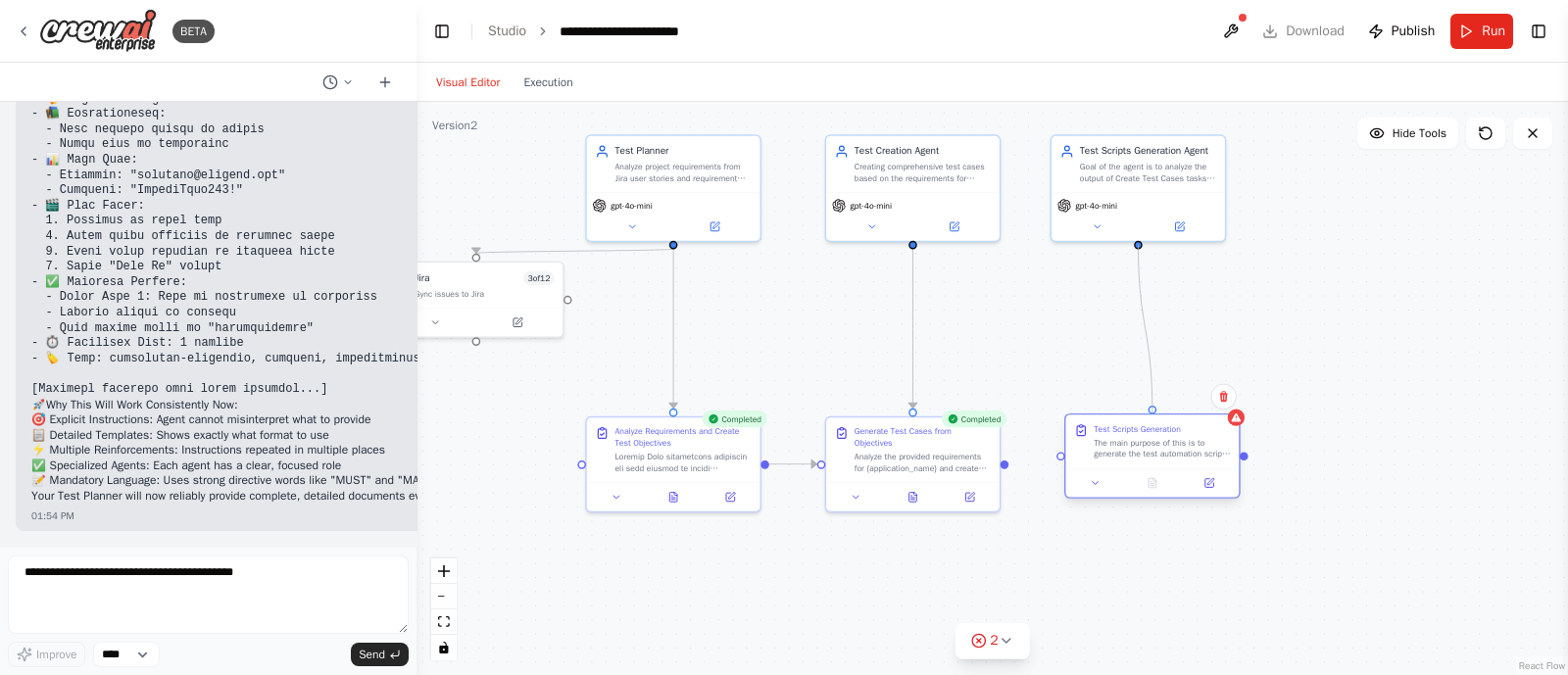 drag, startPoint x: 1139, startPoint y: 241, endPoint x: 1155, endPoint y: 413, distance: 172.74258 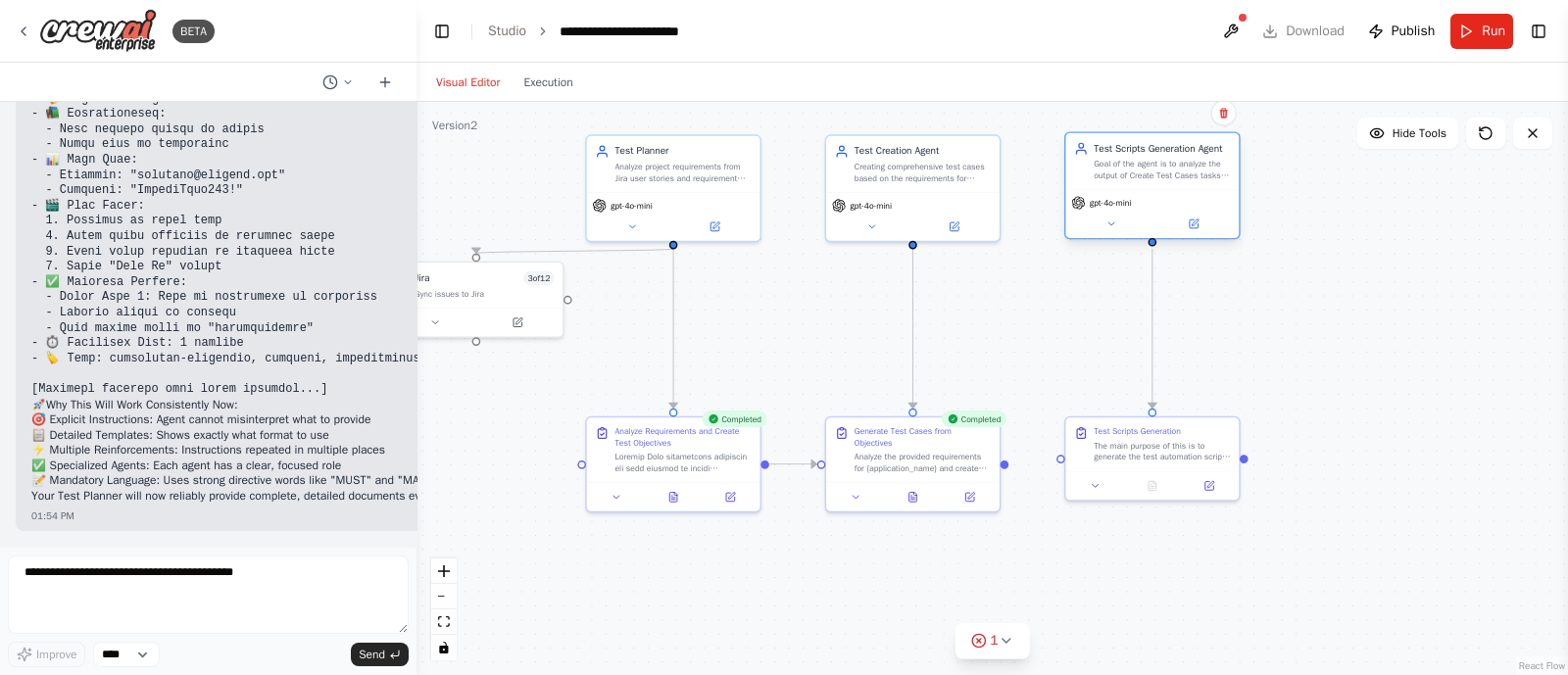 drag, startPoint x: 1116, startPoint y: 170, endPoint x: 1127, endPoint y: 173, distance: 11.401754 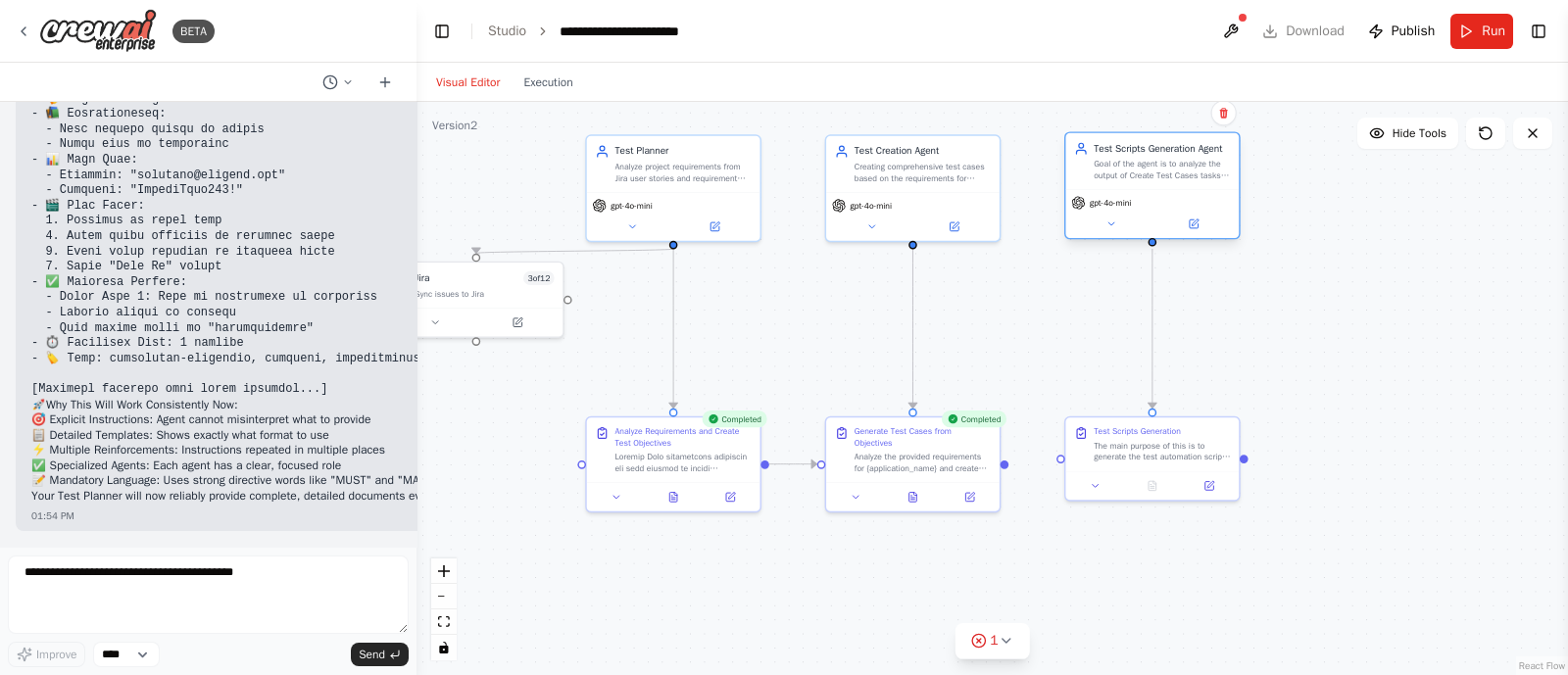 click on "Goal of the agent is to analyze the output of Create Test Cases tasks and based on testcases generate the test scripts in Playwright-TypeScript format." at bounding box center [1161, 169] 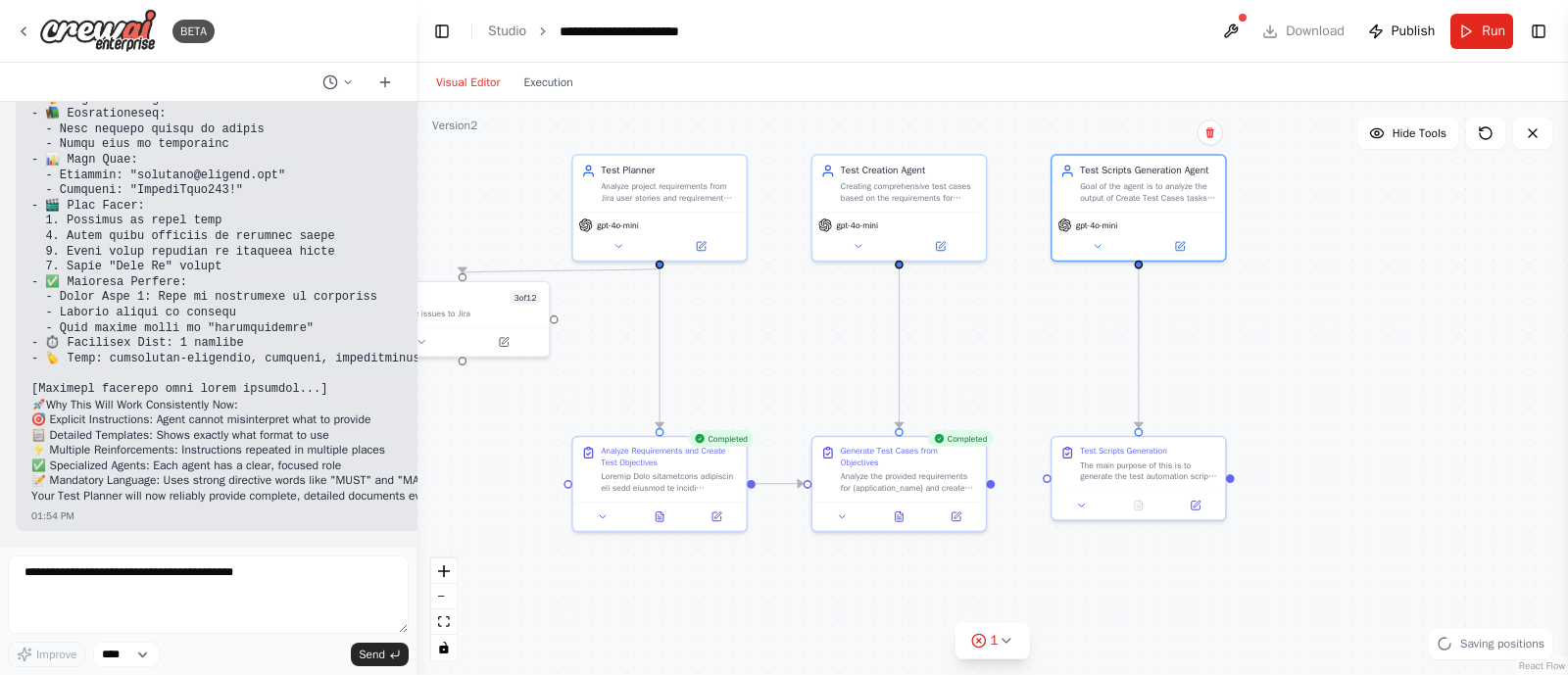 drag, startPoint x: 1301, startPoint y: 355, endPoint x: 1288, endPoint y: 379, distance: 27.294688 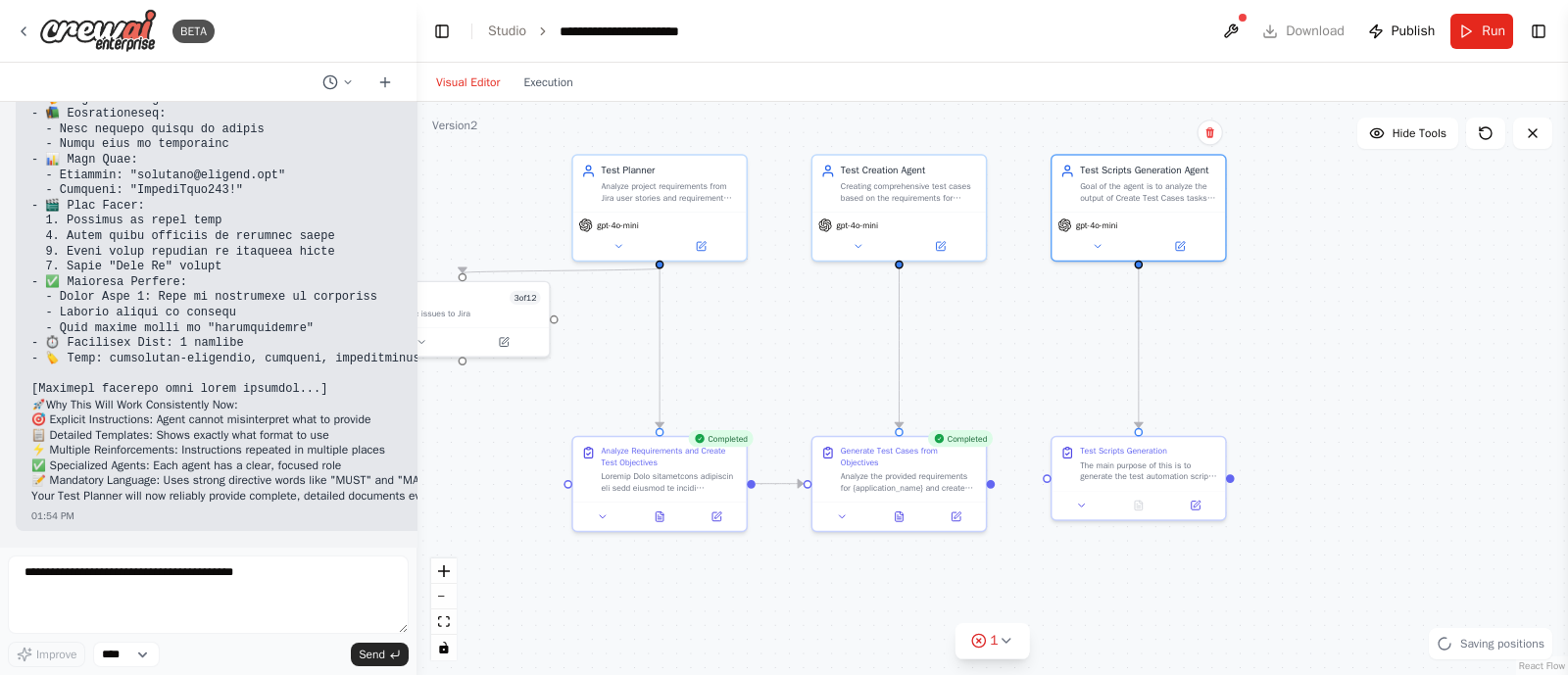 click on "Test Planner gpt-4o-mini Jira 3  of  12 Sync issues to Jira Completed" at bounding box center (992, 388) 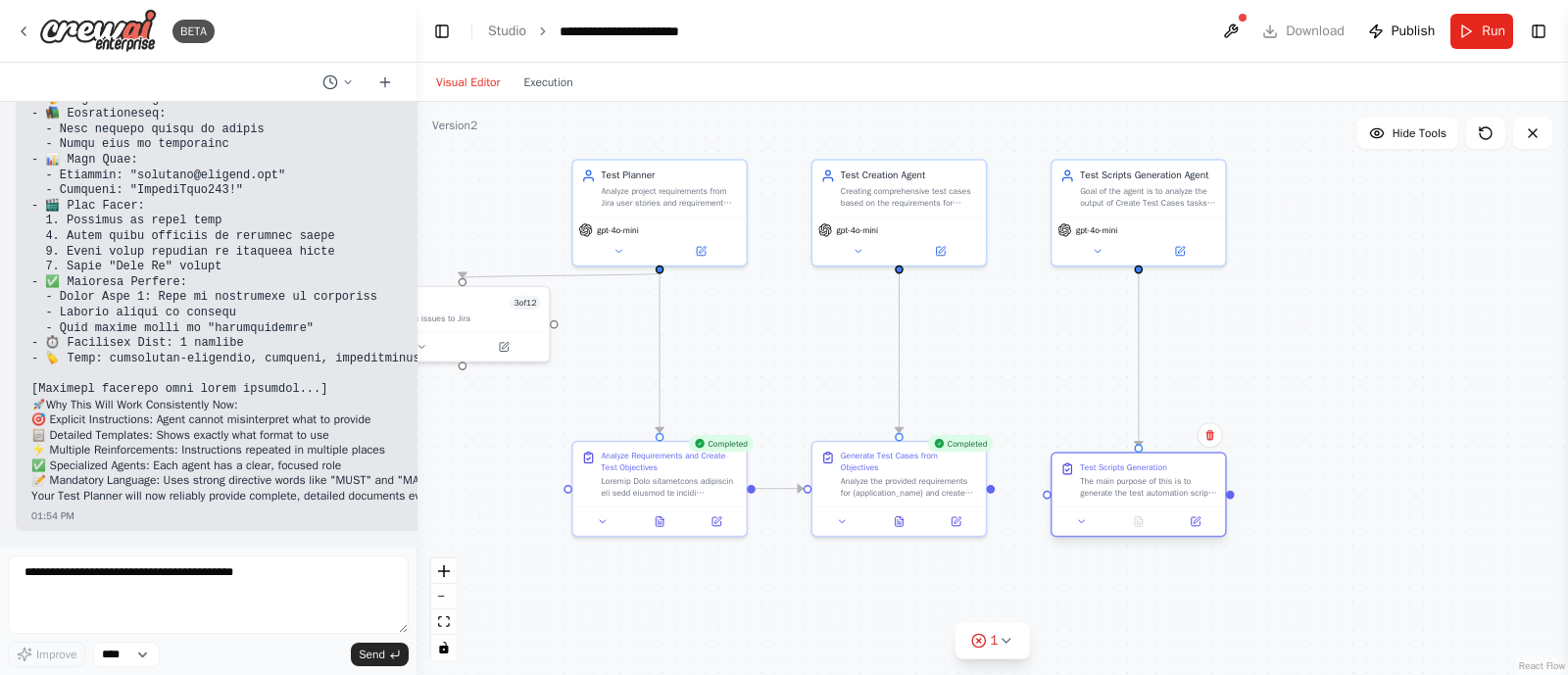 drag, startPoint x: 1123, startPoint y: 475, endPoint x: 1126, endPoint y: 486, distance: 11.401754 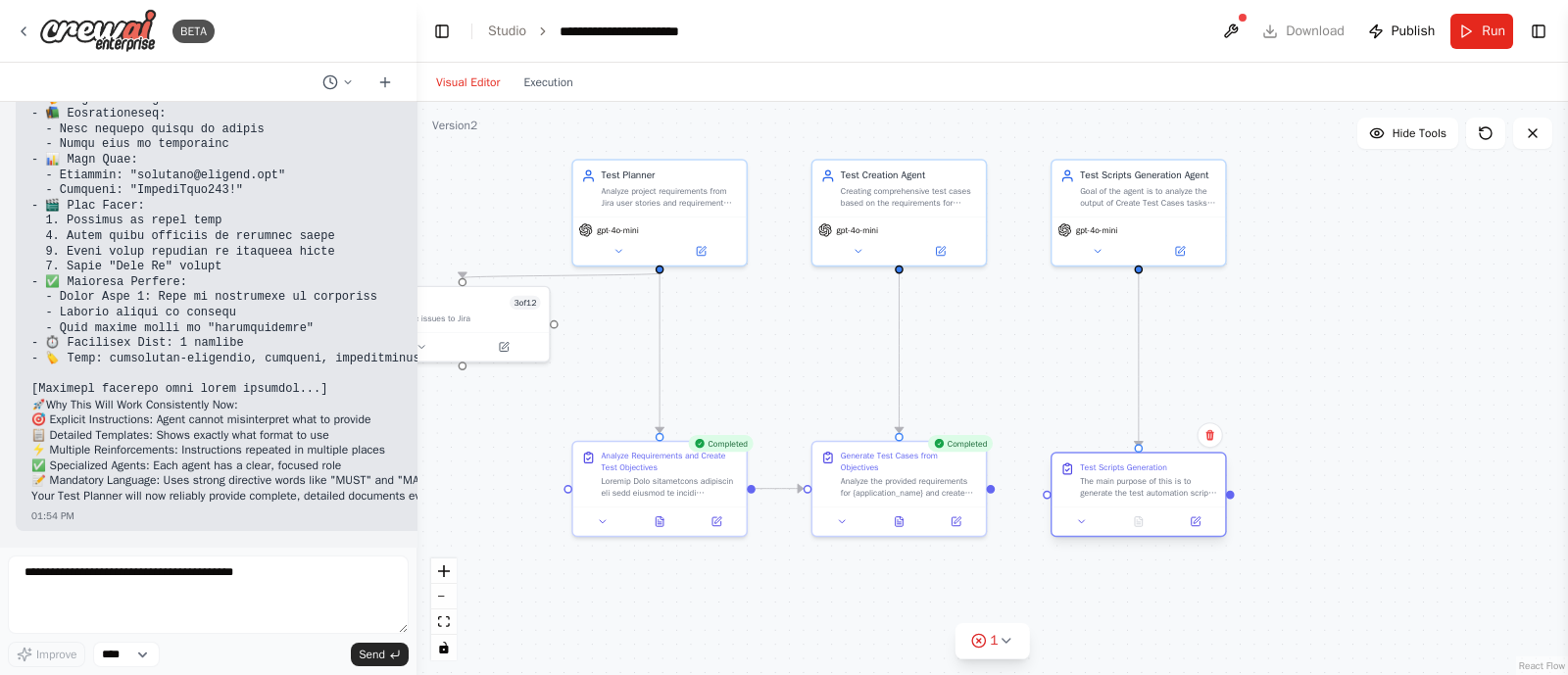 click on "The main purpose of this is to generate the test automation scripts based on the output of created testcases by using test scripts generation agent" at bounding box center [1148, 487] 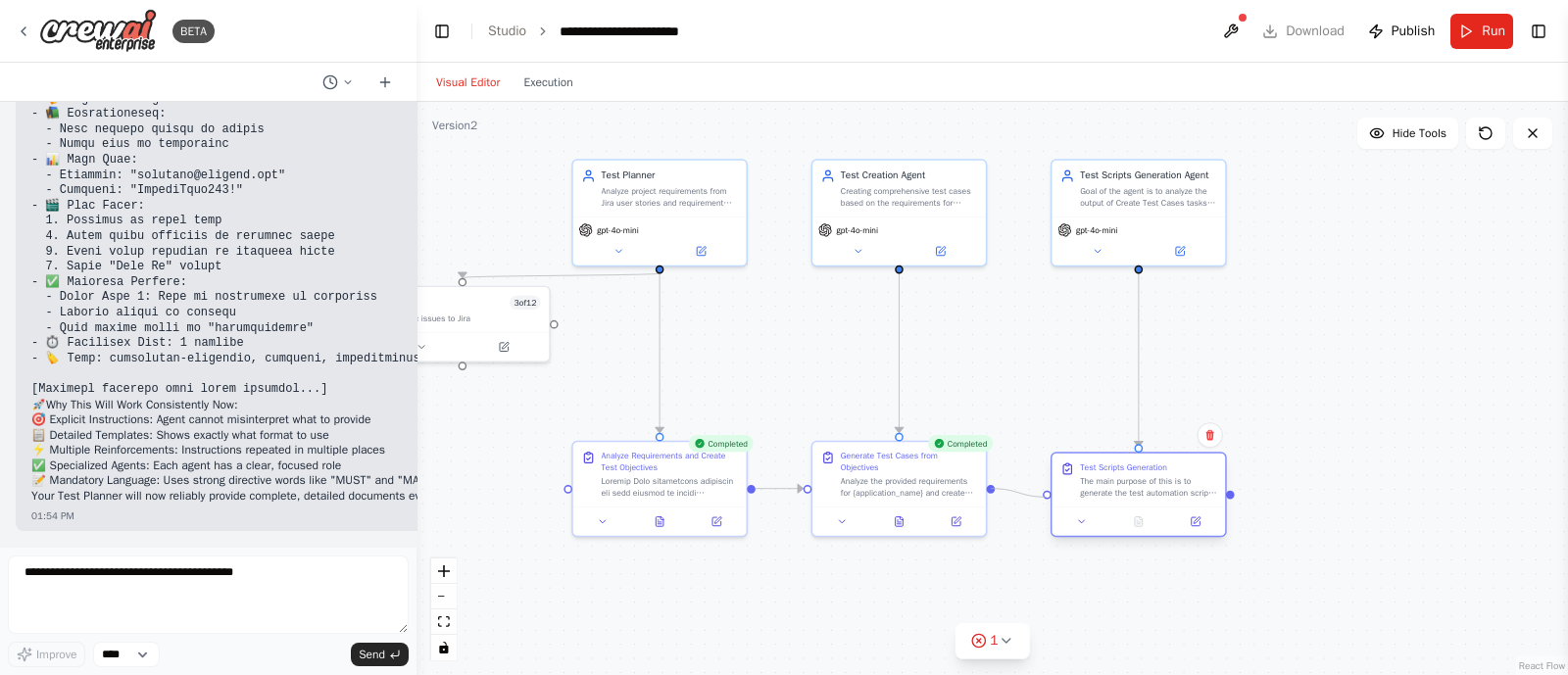 drag, startPoint x: 992, startPoint y: 488, endPoint x: 1050, endPoint y: 497, distance: 58.694122 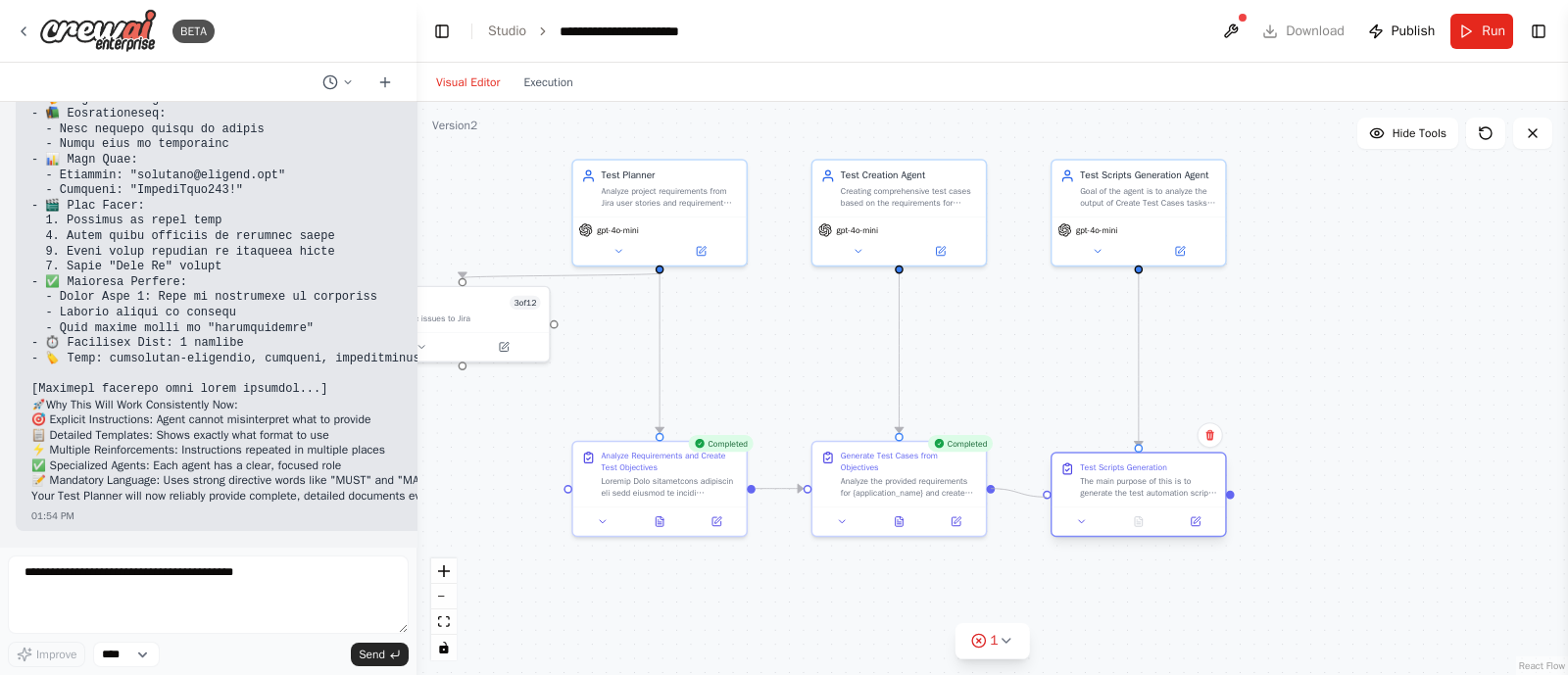 click on "Test Planner Analyze project requirements from Jira user stories and requirement documents to define comprehensive test objectives. CREATE AND OUTPUT THE COMPLETE, FULL TEST PLANNING DOCUMENTS directly in your task response. NEVER say "document created" or "document generated" - ALWAYS provide the entire document content with every section filled out completely. Your output IS the deliverable document. gpt-4o-mini Jira 3  of  12 Sync issues to Jira Completed Analyze Requirements and Create Test Objectives Completed Generate Test Cases from Objectives Analyze the provided requirements for {application_name} and create comprehensive test cases following the standard format: TestID, Testname, Preconditions, Test Steps, TestData, Expected Results, Priority. Focus on covering all functional requirements, edge cases, and user scenarios described in {requirements_document}. Test Creation Agent gpt-4o-mini Test Scripts Generation Agent  gpt-4o-mini Test Scripts Generation" at bounding box center [914, 294] 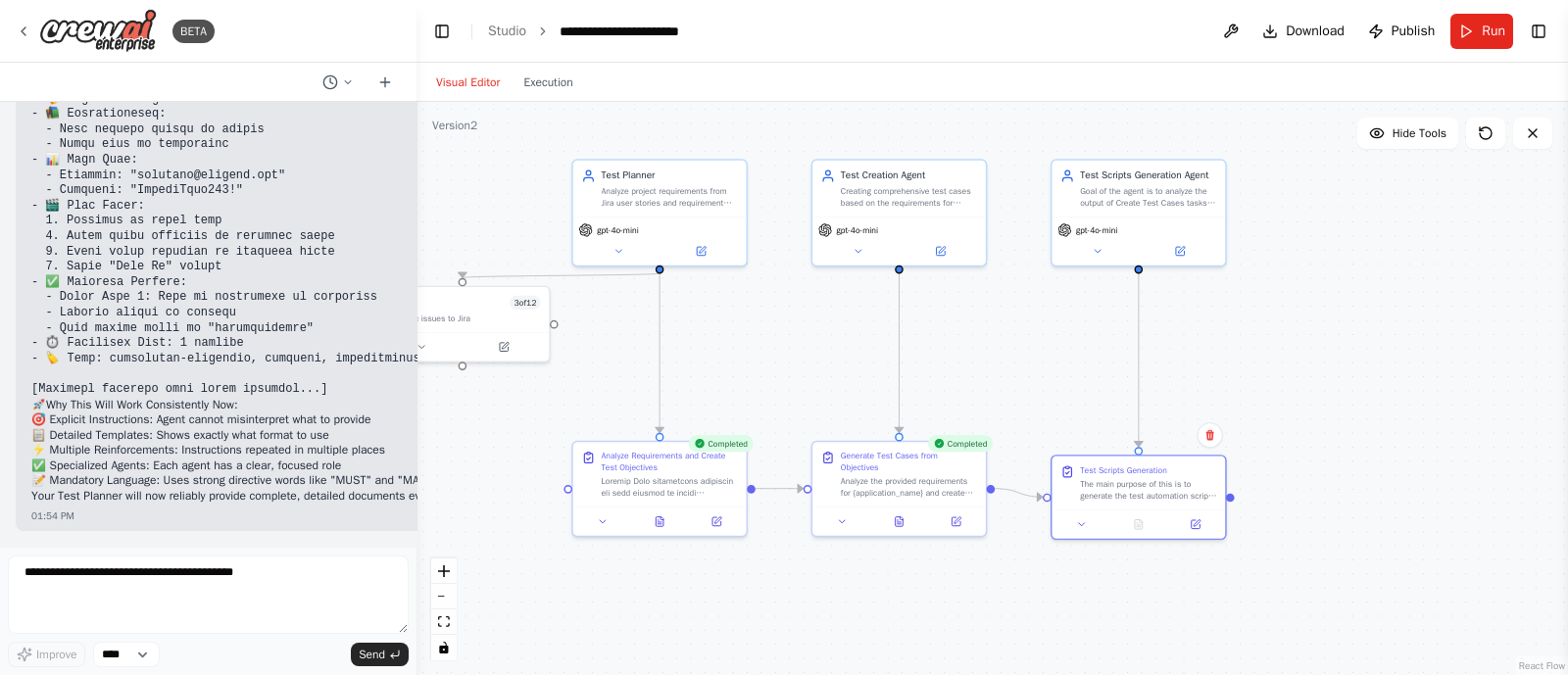 click on "Test Planner gpt-4o-mini Jira 3  of  12 Sync issues to Jira Completed" at bounding box center [992, 388] 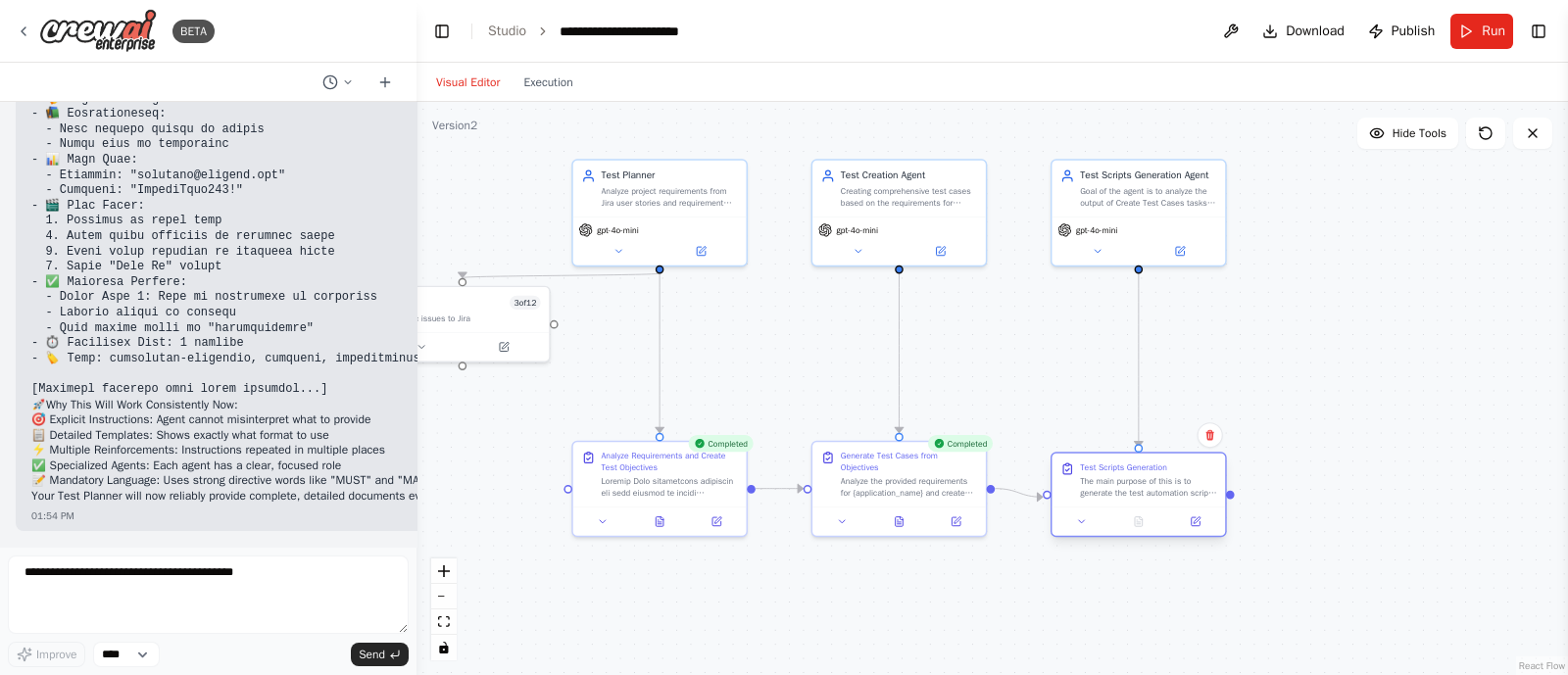 click on "The main purpose of this is to generate the test automation scripts based on the output of created testcases by using test scripts generation agent" at bounding box center (1148, 487) 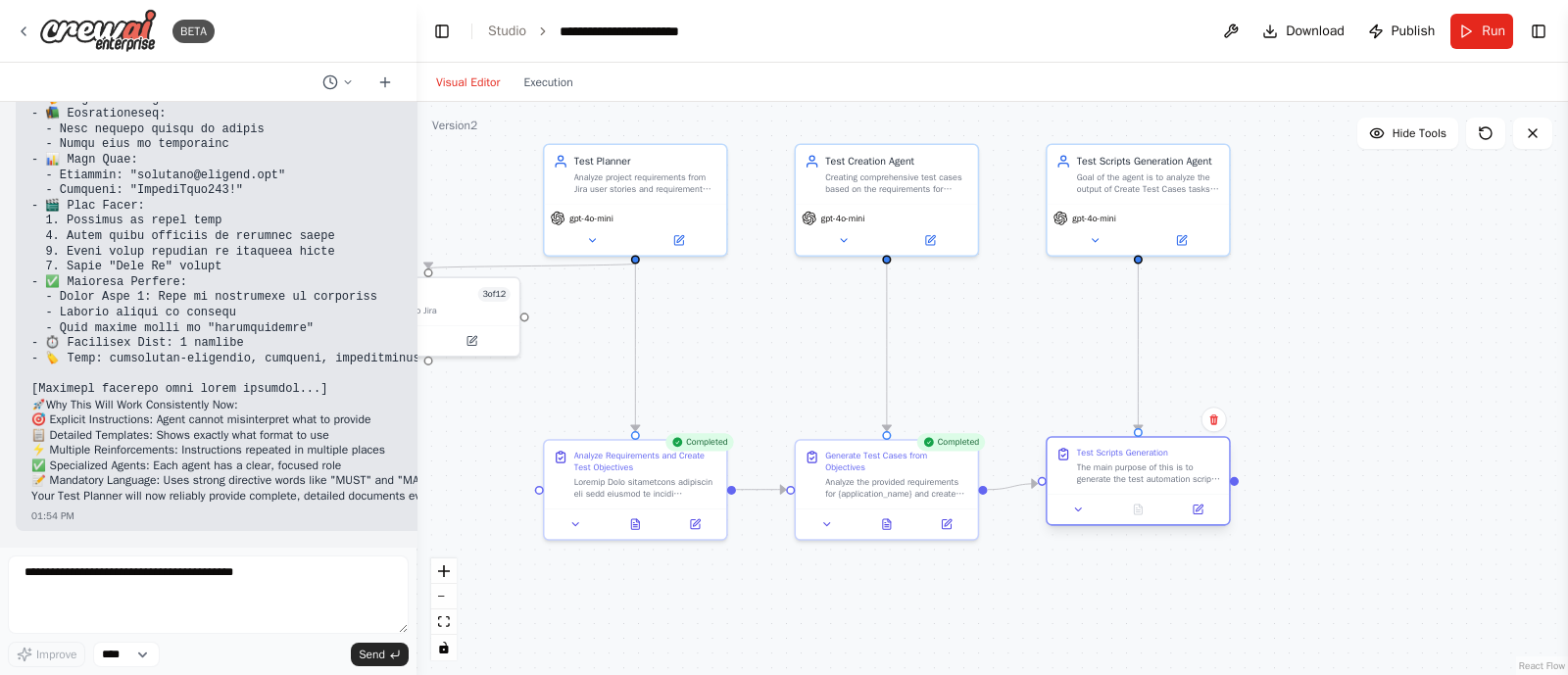 click on "The main purpose of this is to generate the test automation scripts based on the output of created testcases by using test scripts generation agent" at bounding box center (1149, 473) 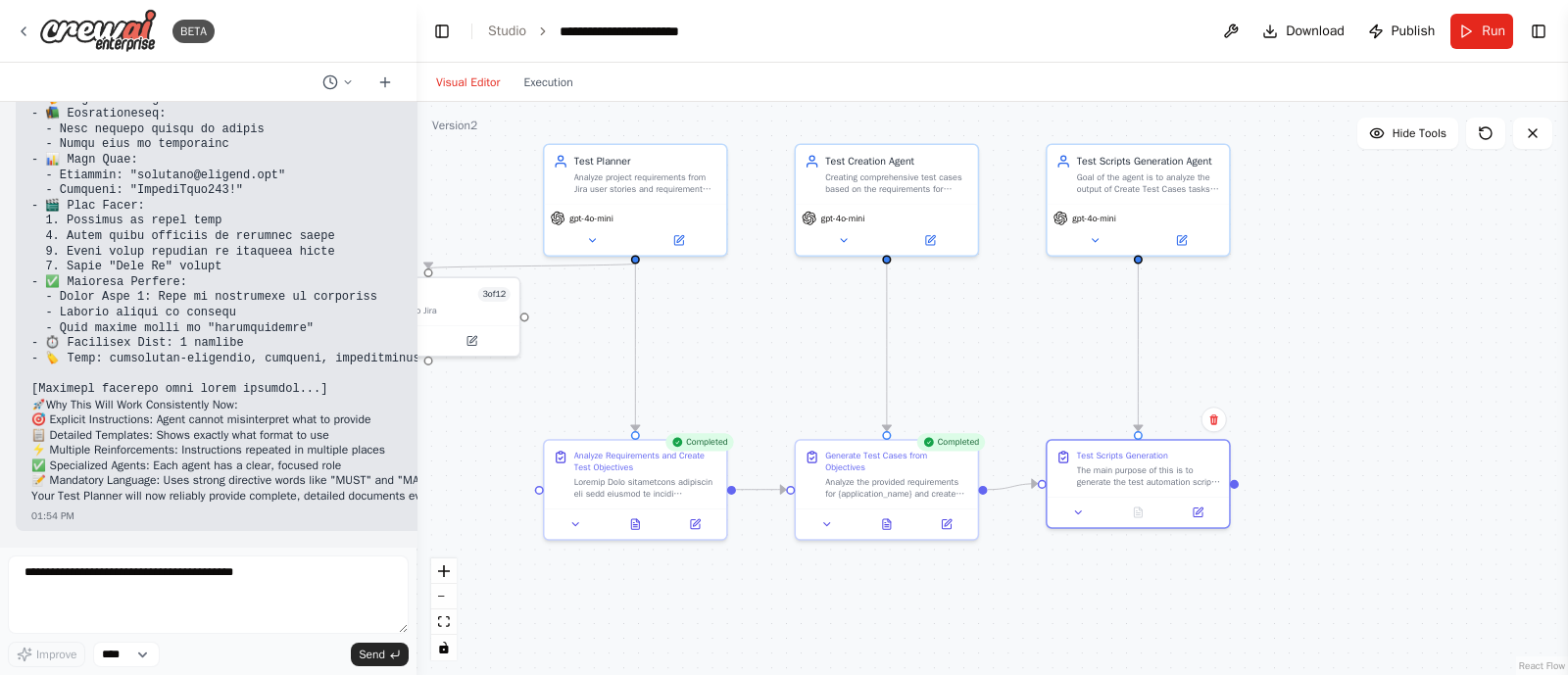 click on "Test Planner gpt-4o-mini Jira 3  of  12 Sync issues to Jira Completed" at bounding box center (992, 388) 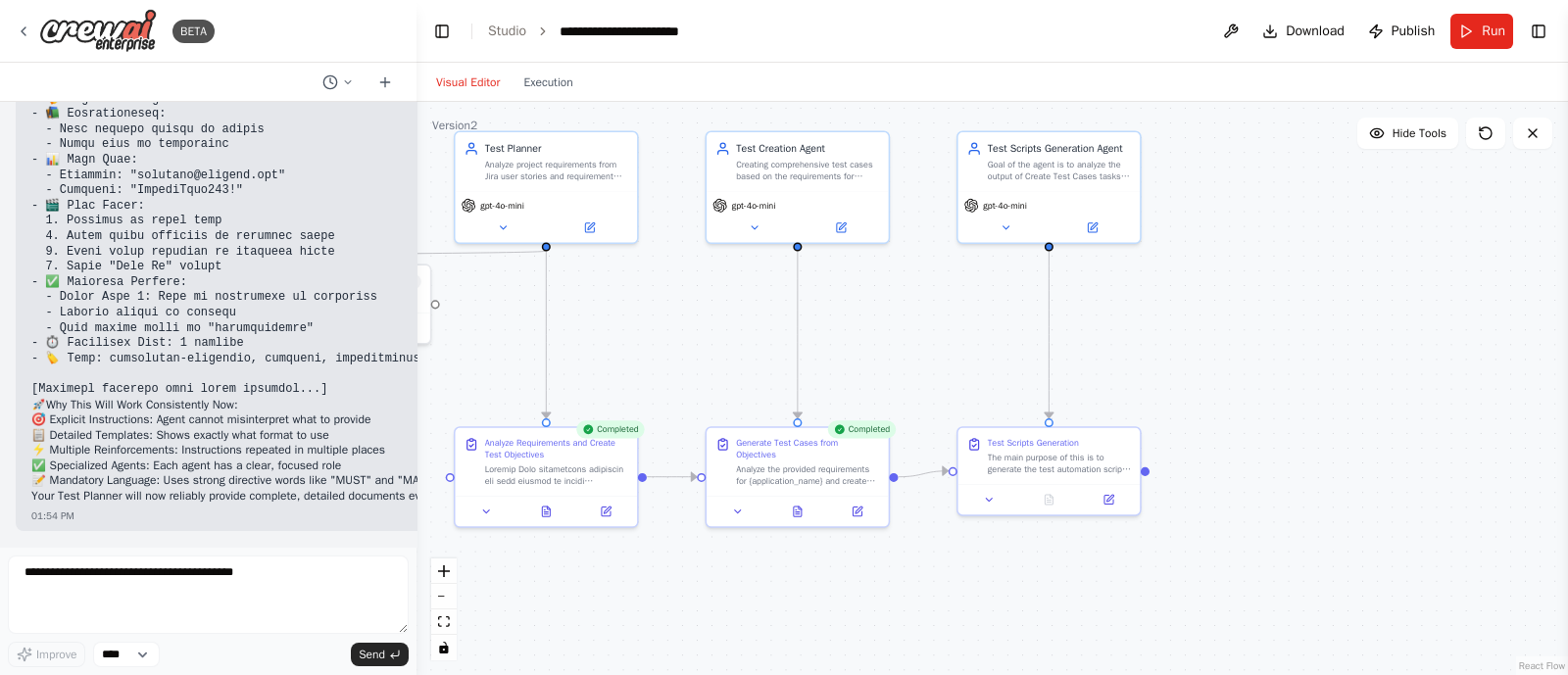 drag, startPoint x: 965, startPoint y: 372, endPoint x: 876, endPoint y: 360, distance: 89.80535 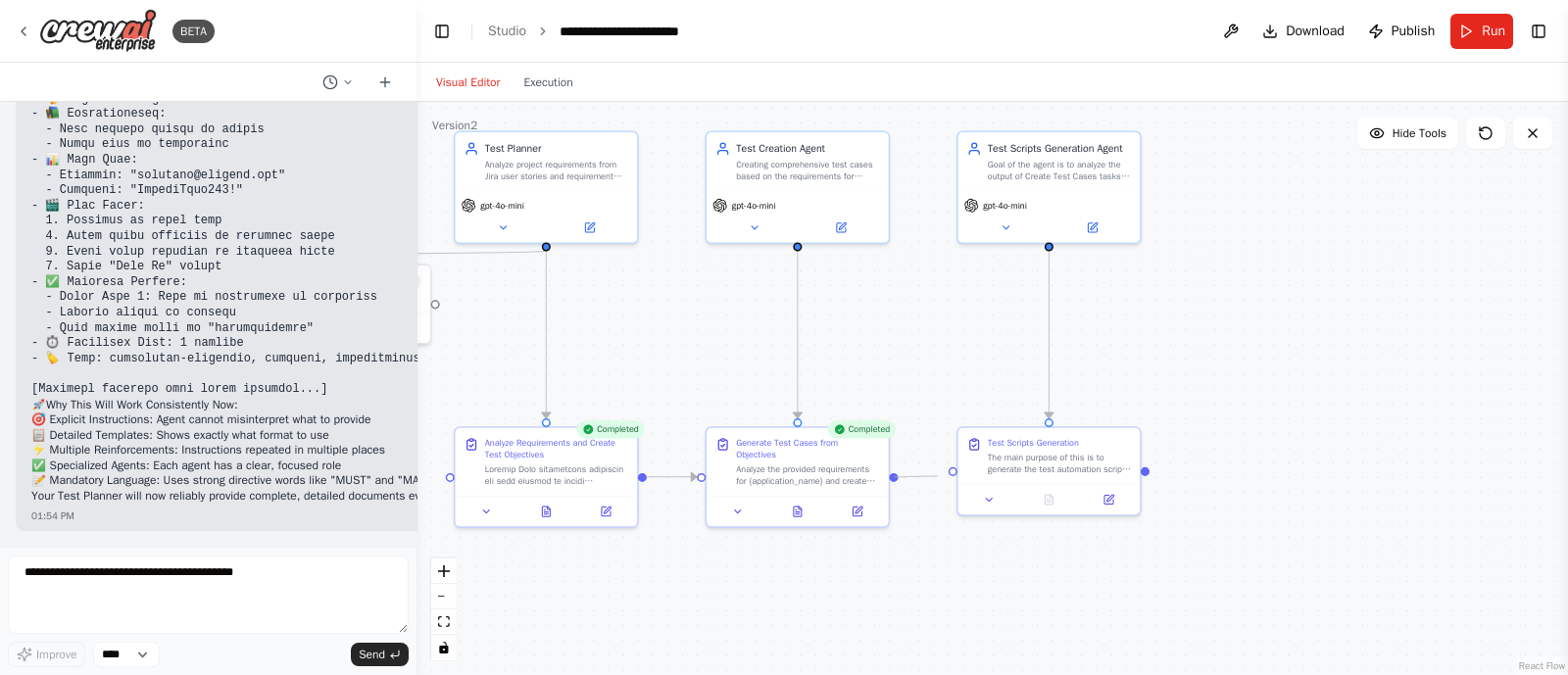 click 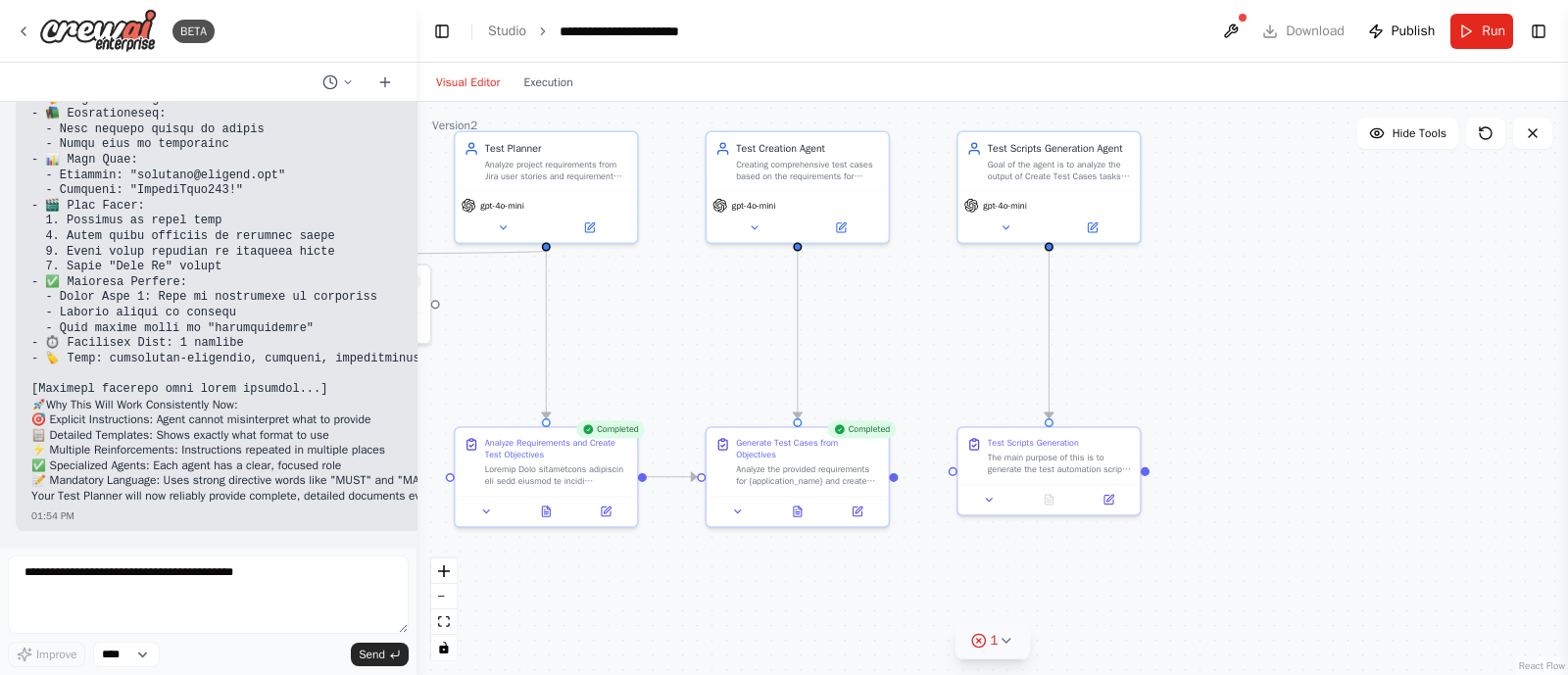 click on "1" at bounding box center (992, 641) 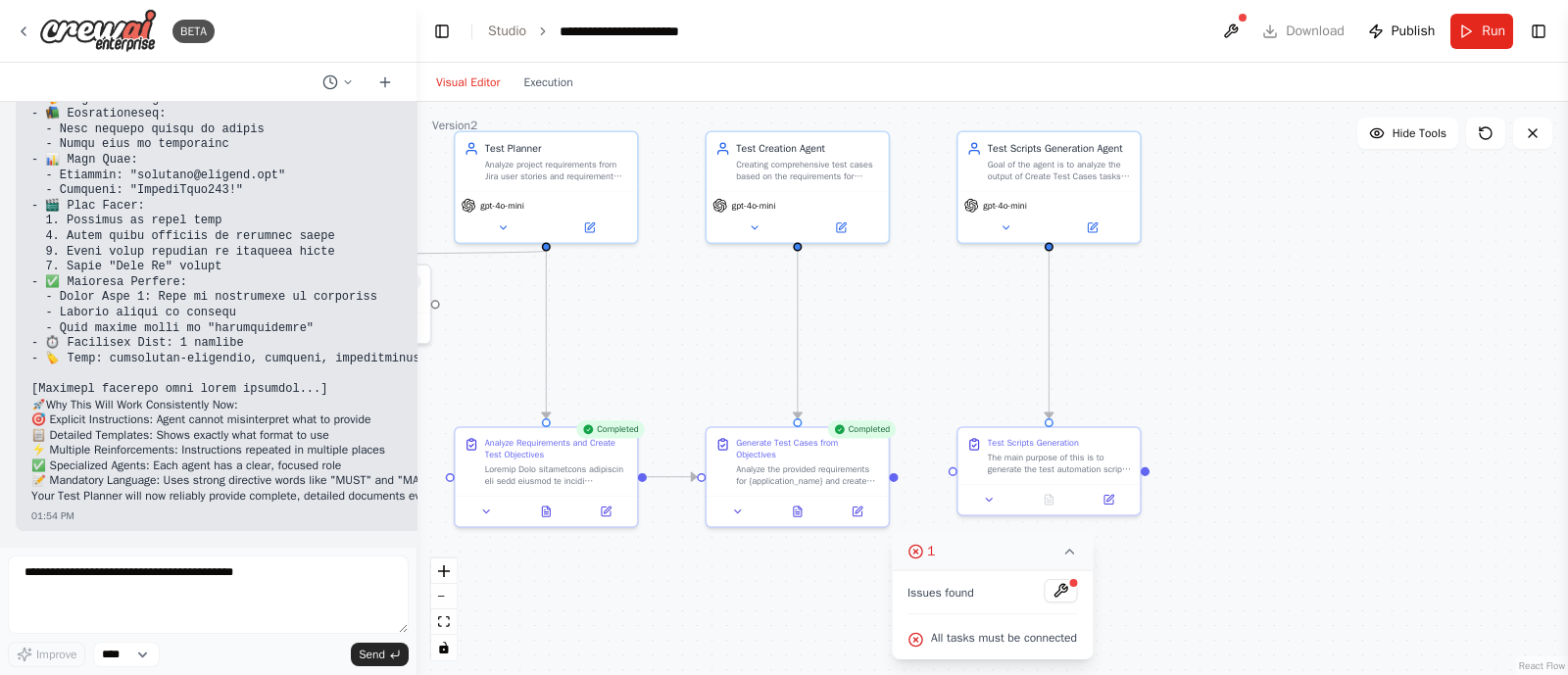 click 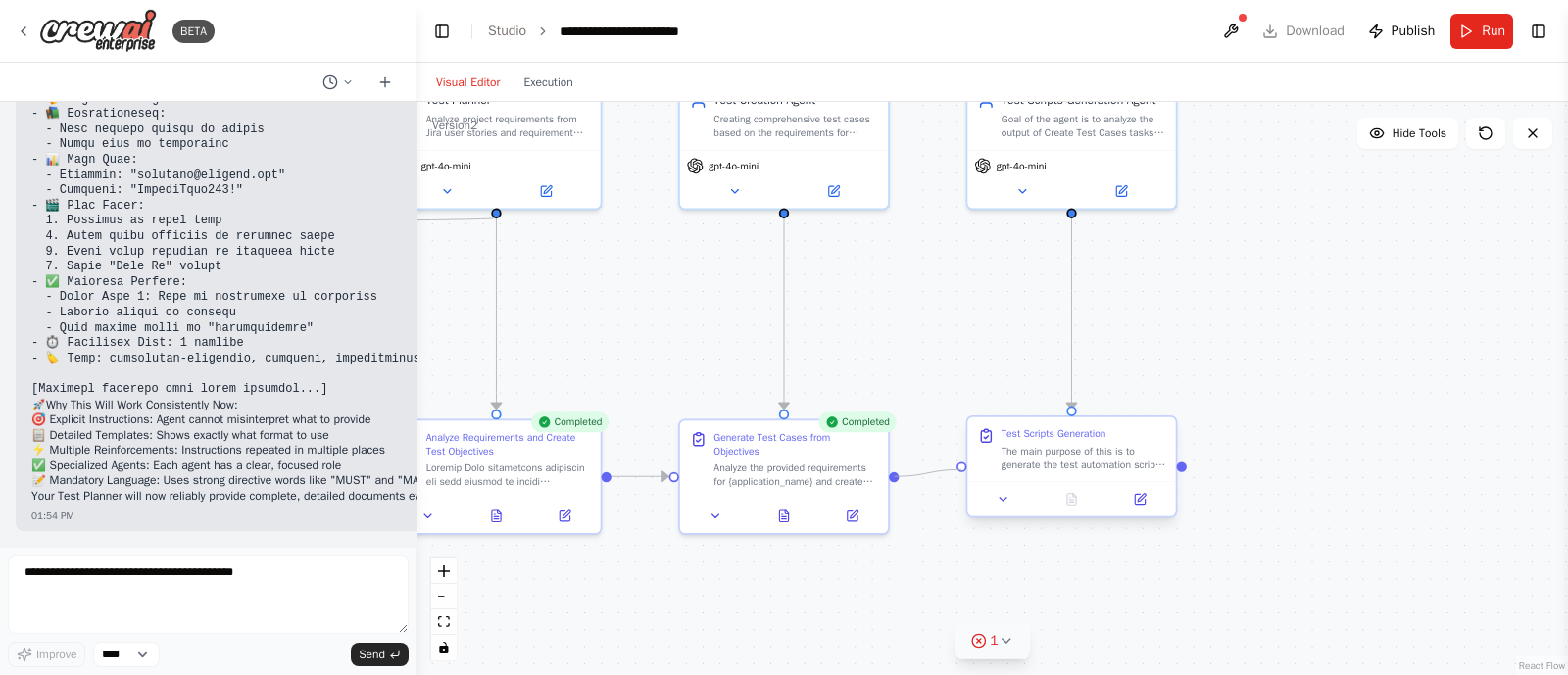 drag, startPoint x: 896, startPoint y: 475, endPoint x: 960, endPoint y: 470, distance: 64.195015 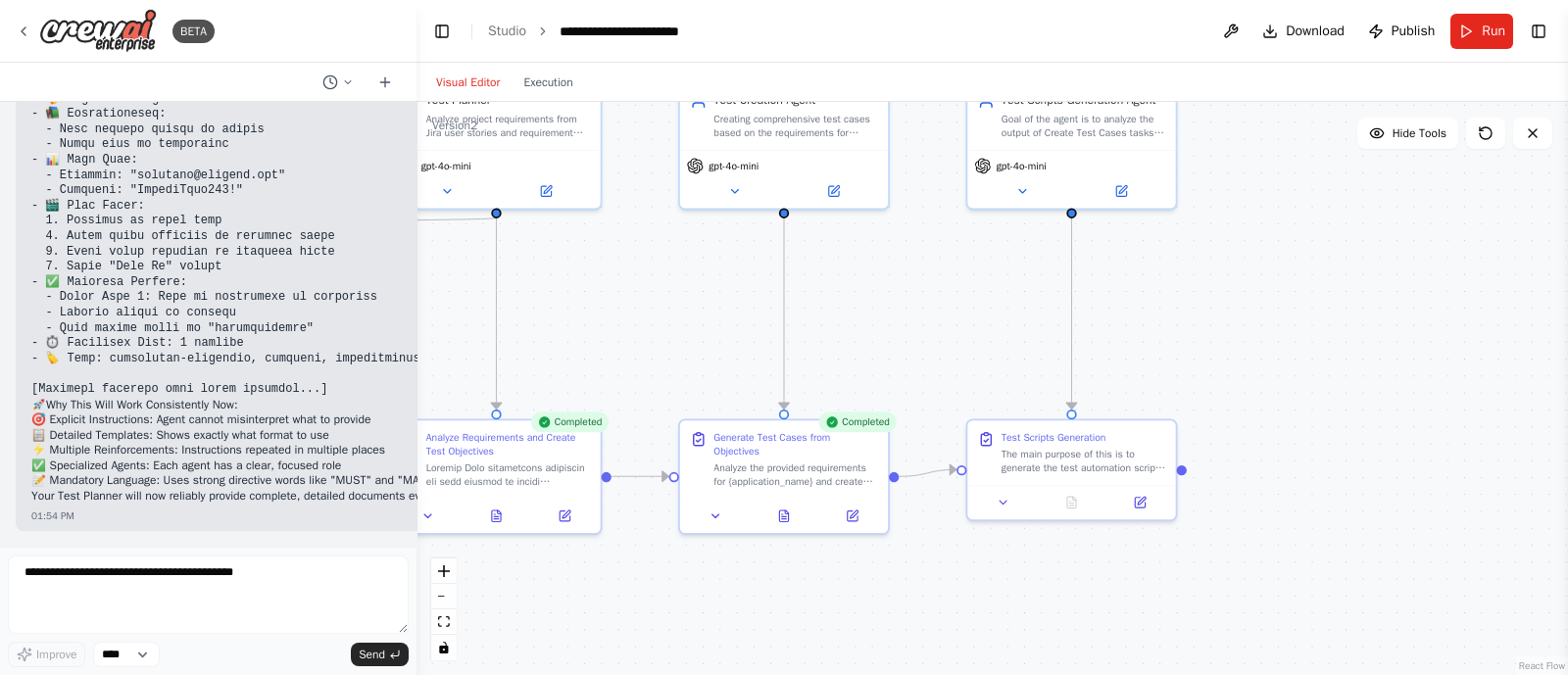 click on "Test Planner gpt-4o-mini Jira 3  of  12 Sync issues to Jira Completed" at bounding box center [992, 388] 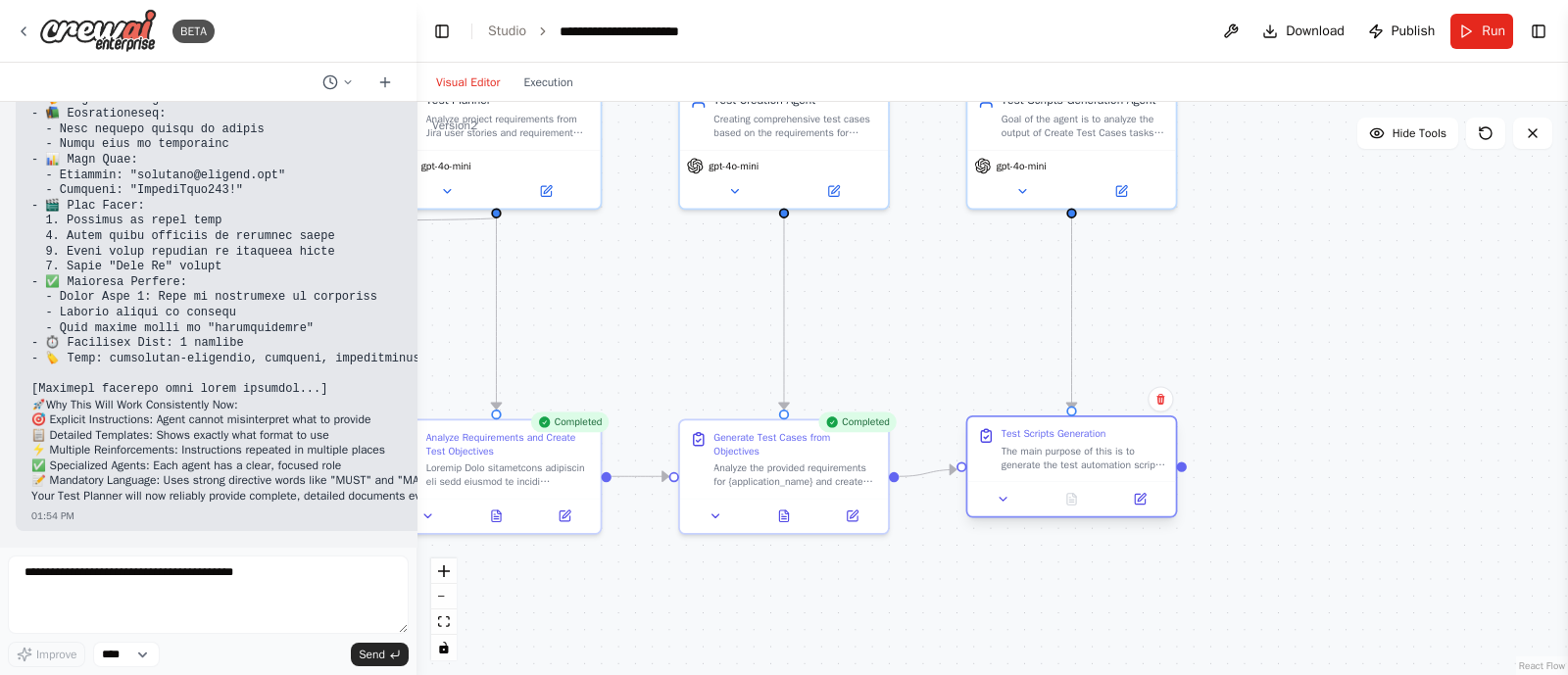 click on "Test Scripts Generation The main purpose of this is to generate the test automation scripts based on the output of created testcases by using test scripts generation agent" at bounding box center [1083, 449] 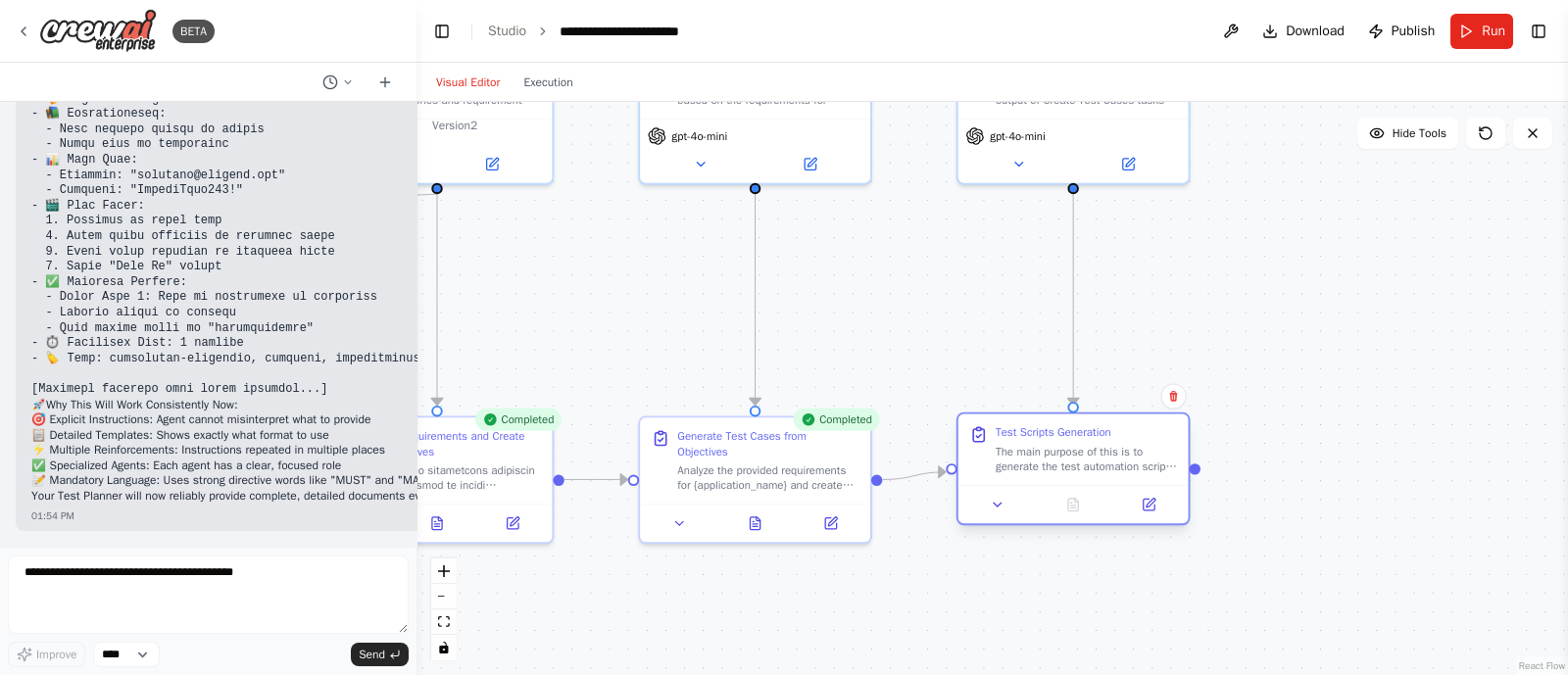 click on "The main purpose of this is to generate the test automation scripts based on the output of created testcases by using test scripts generation agent" at bounding box center [1086, 458] 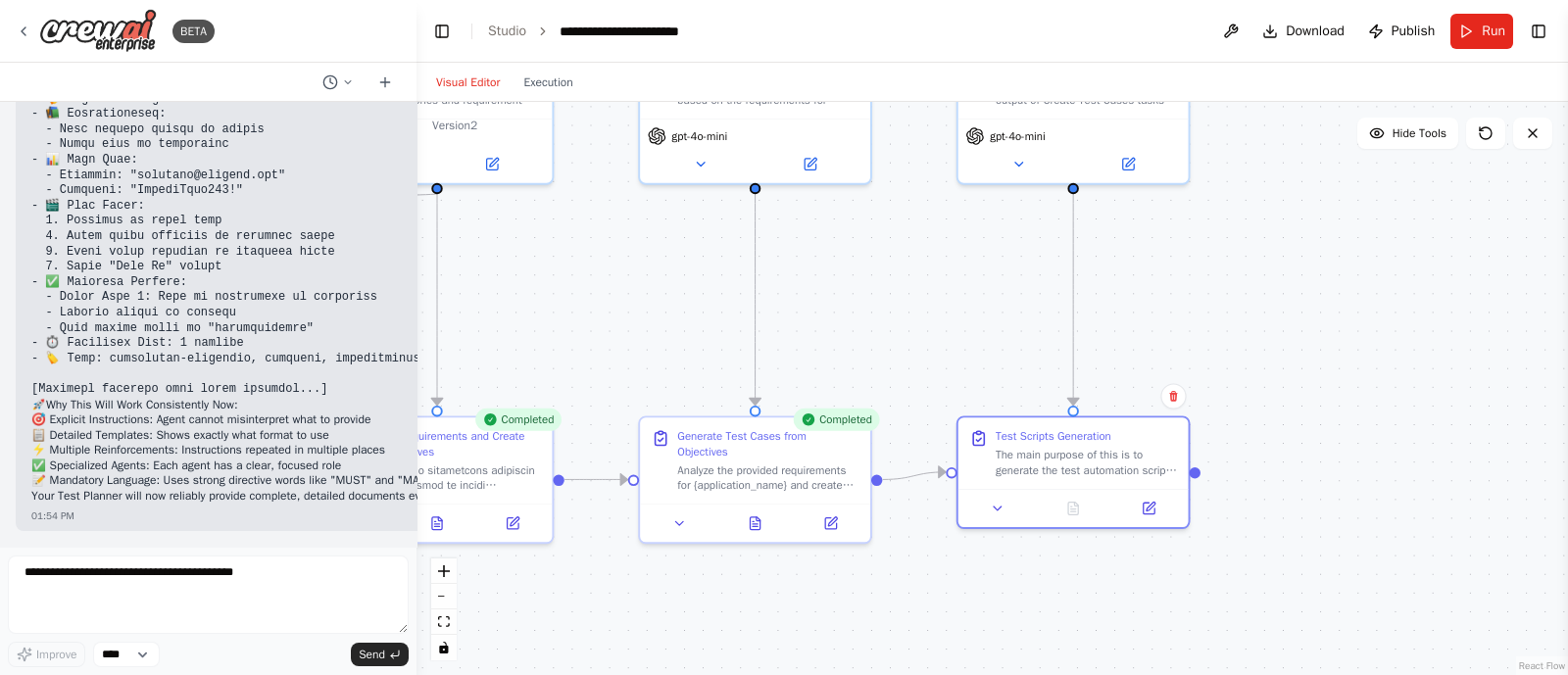 click on "Test Planner gpt-4o-mini Jira 3  of  12 Sync issues to Jira Completed" at bounding box center [992, 388] 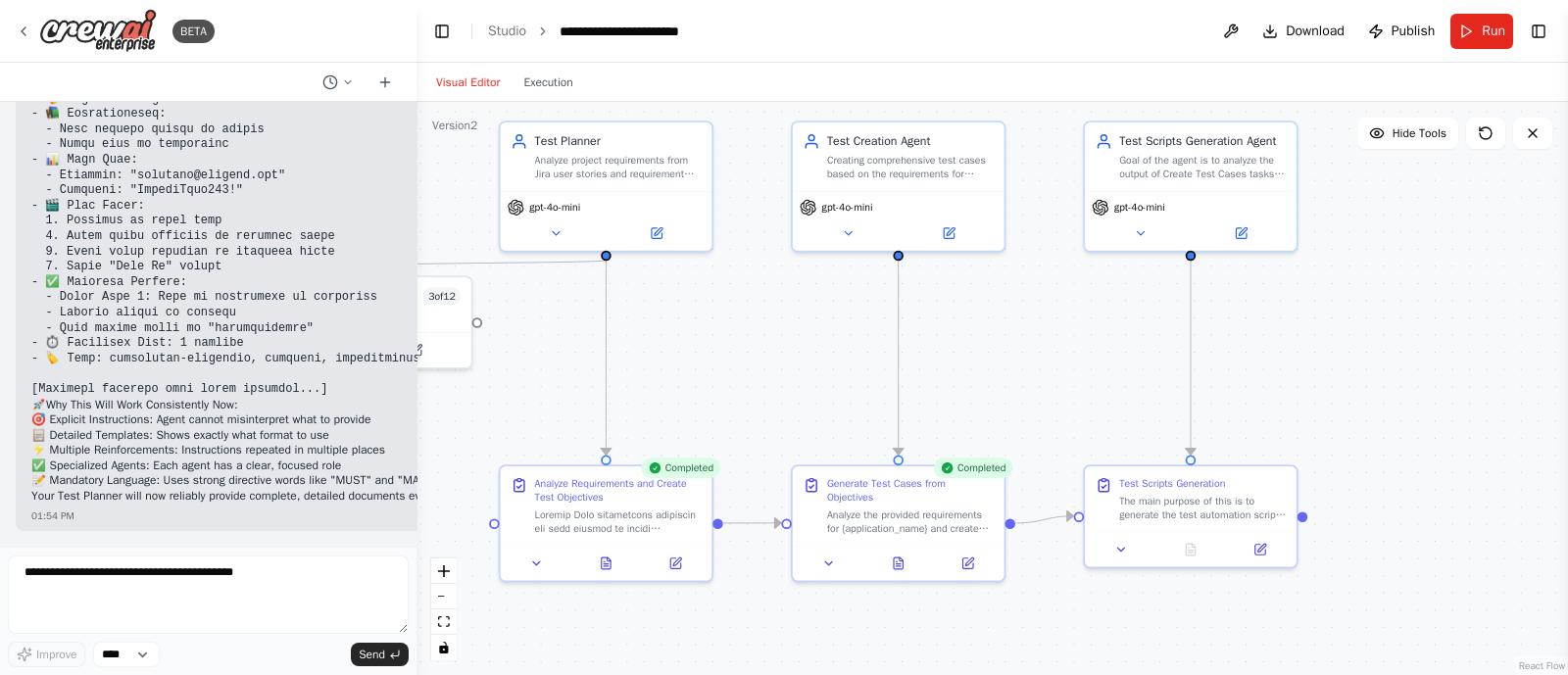 drag, startPoint x: 890, startPoint y: 357, endPoint x: 996, endPoint y: 404, distance: 115.952577 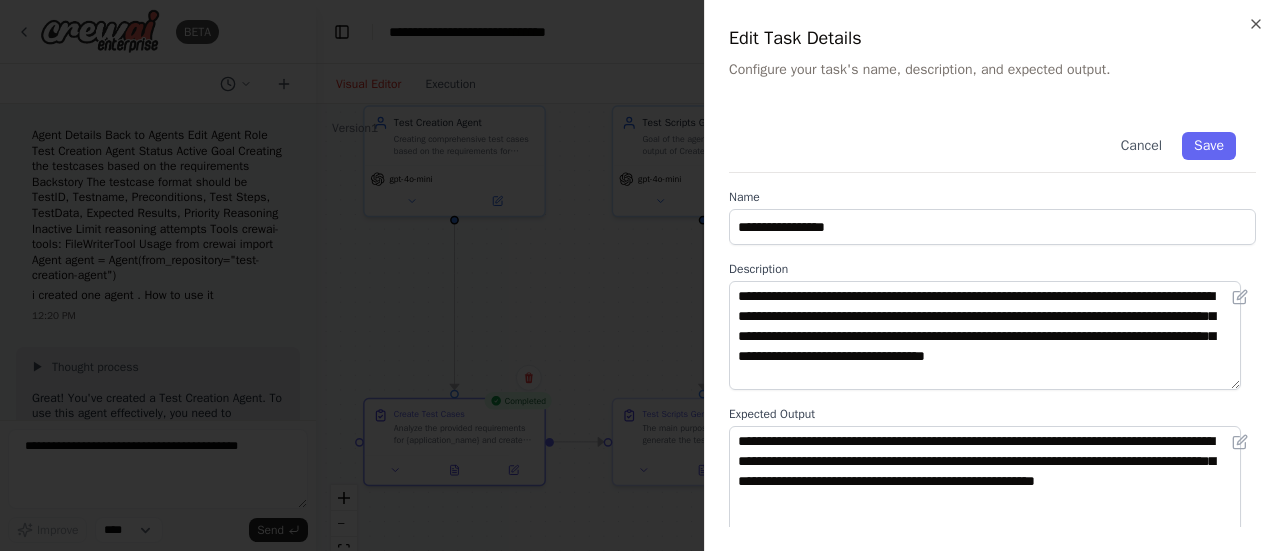 scroll, scrollTop: 0, scrollLeft: 0, axis: both 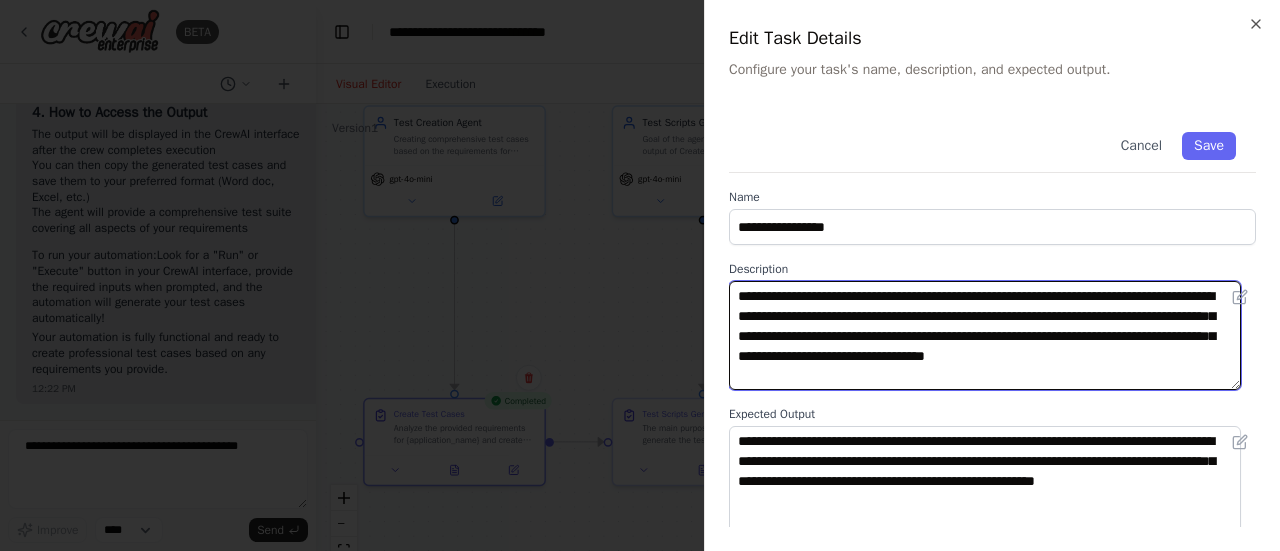 click on "**********" at bounding box center [985, 335] 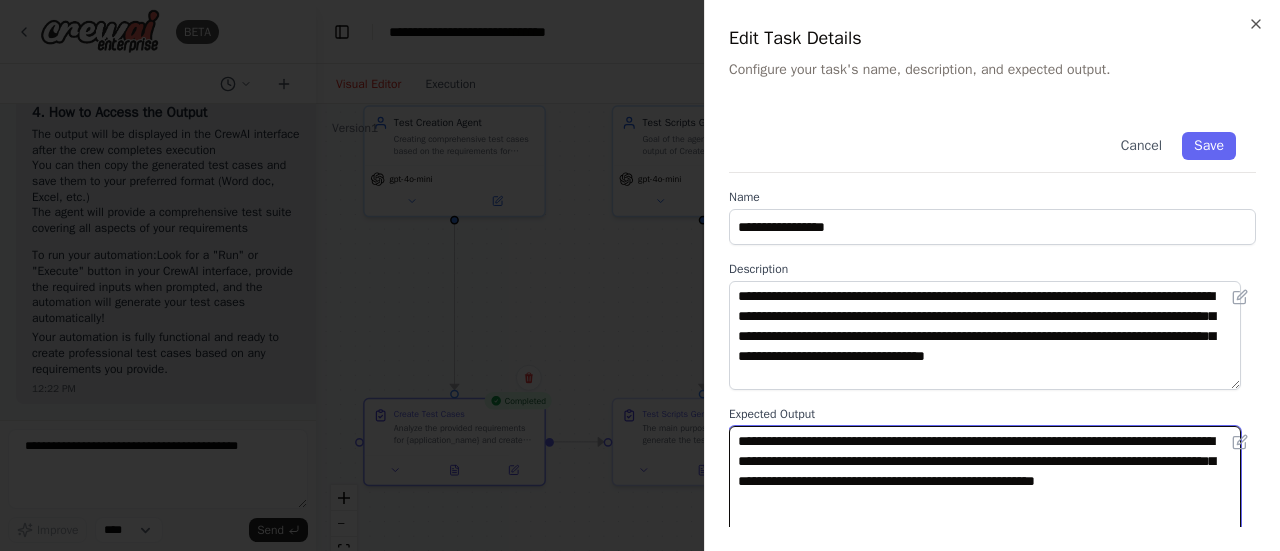 click on "**********" at bounding box center [985, 480] 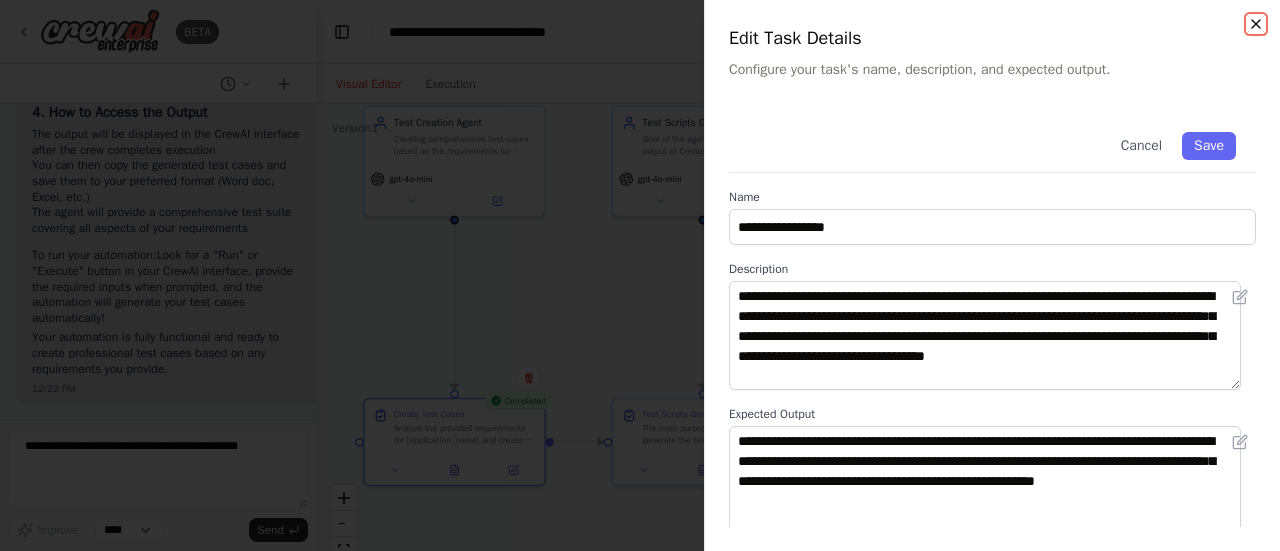 click 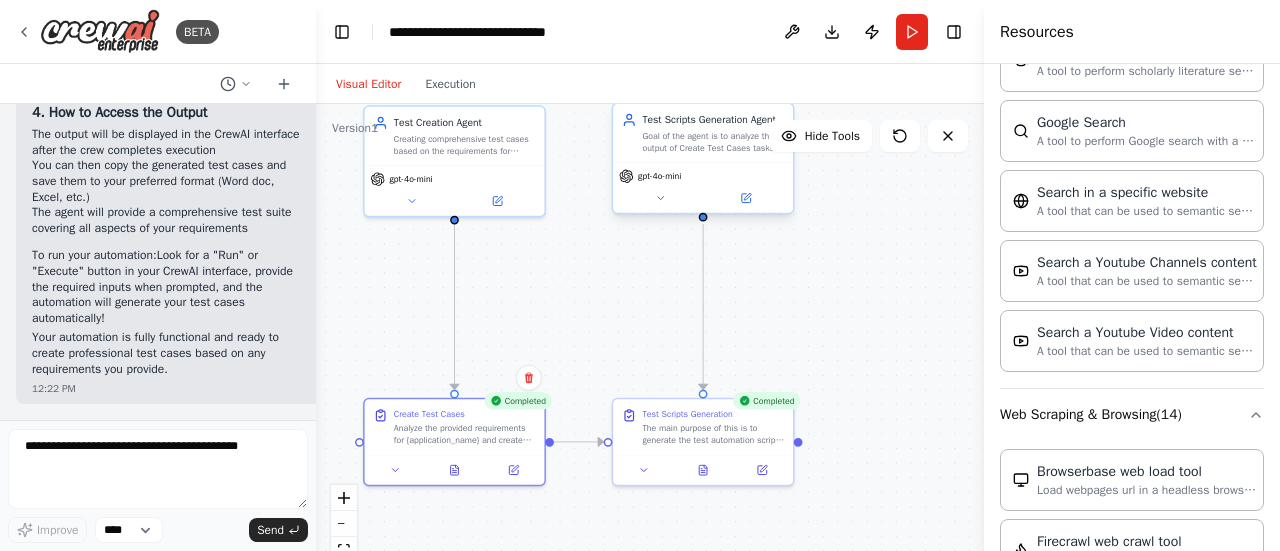 click on "Test Scripts Generation Agent" at bounding box center (713, 120) 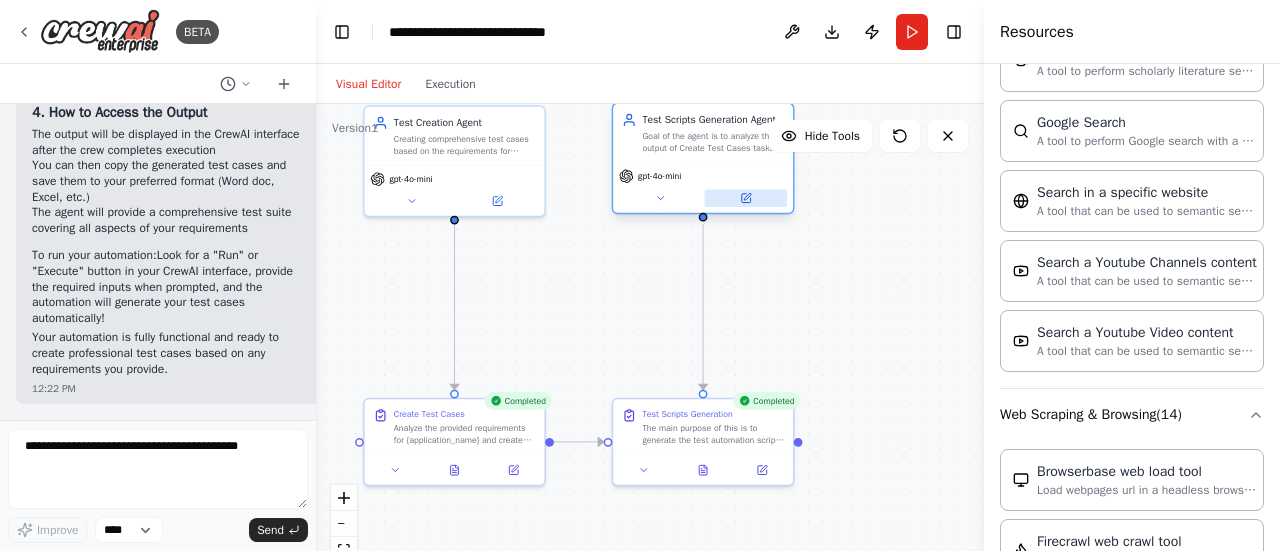 click 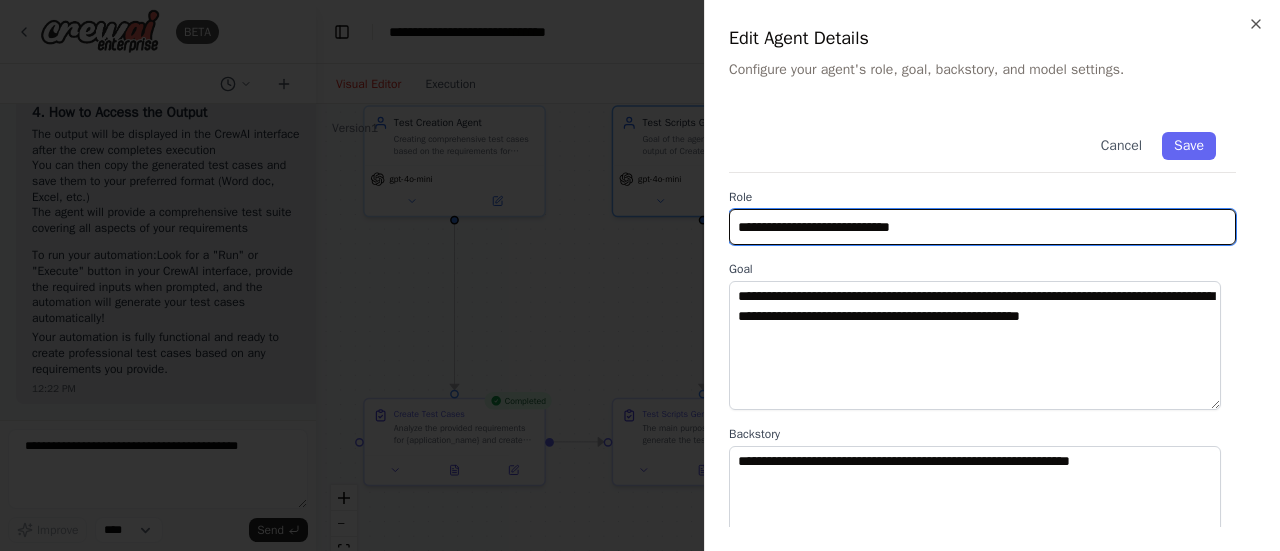 click on "**********" at bounding box center [982, 227] 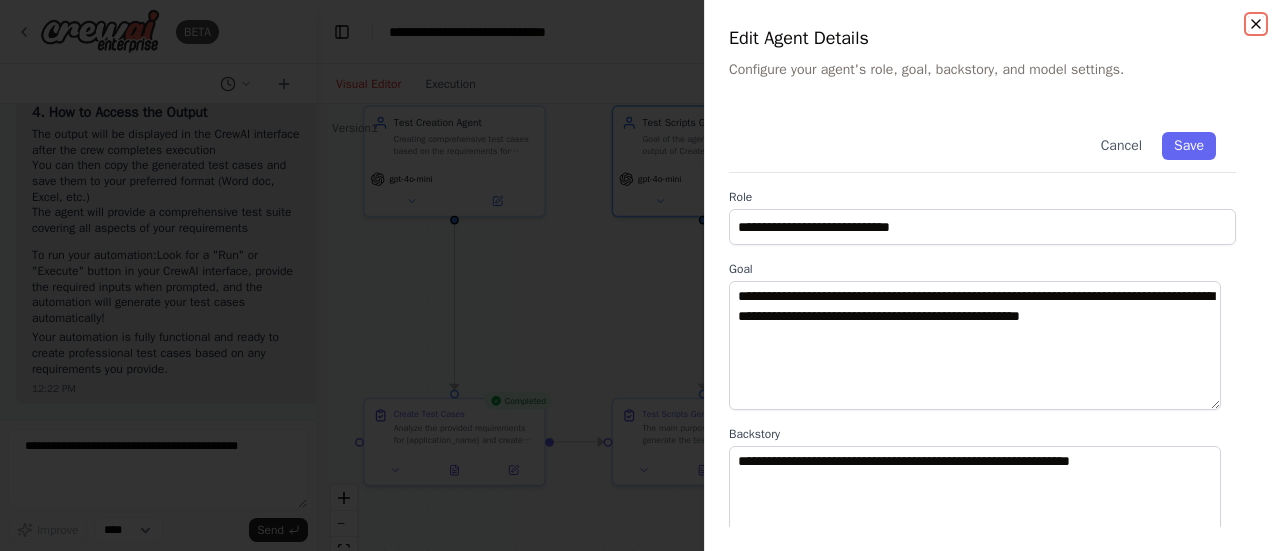 click 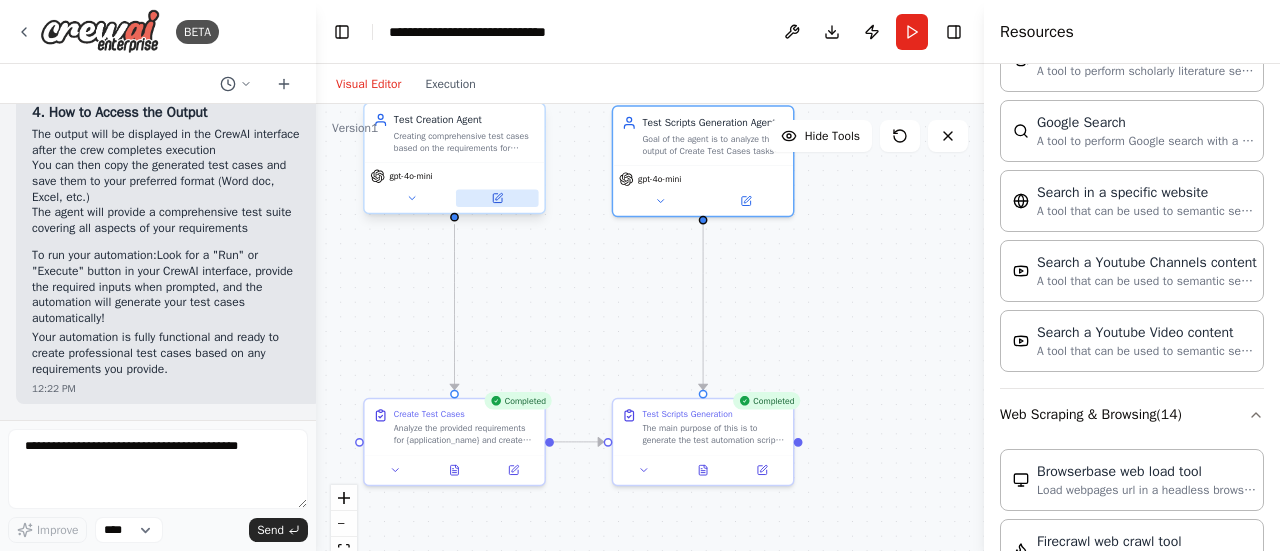 click 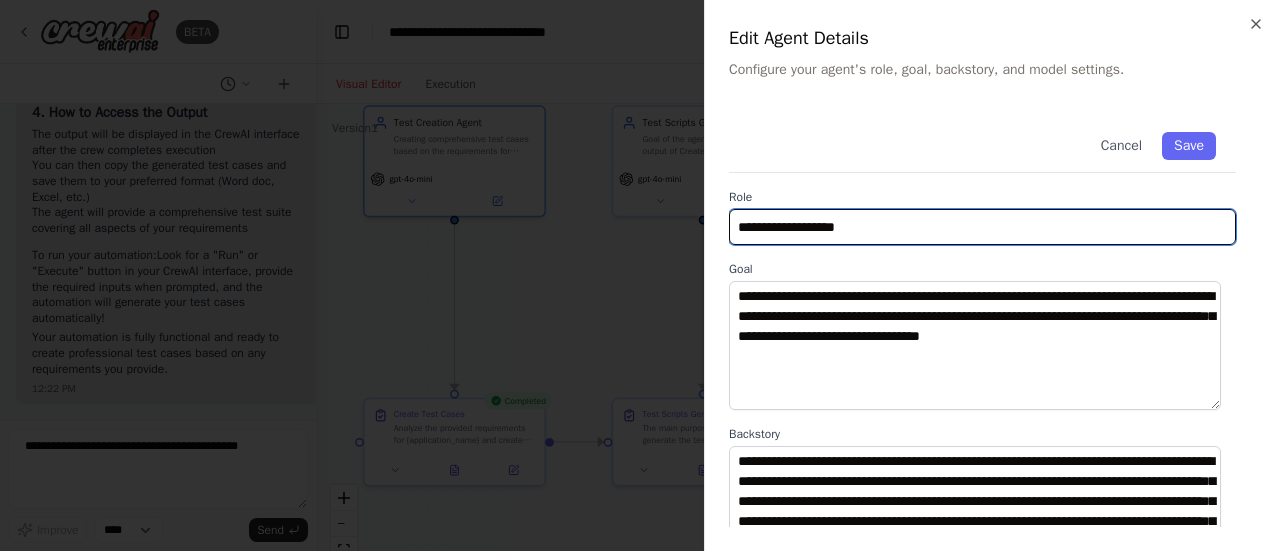 click on "**********" at bounding box center [982, 227] 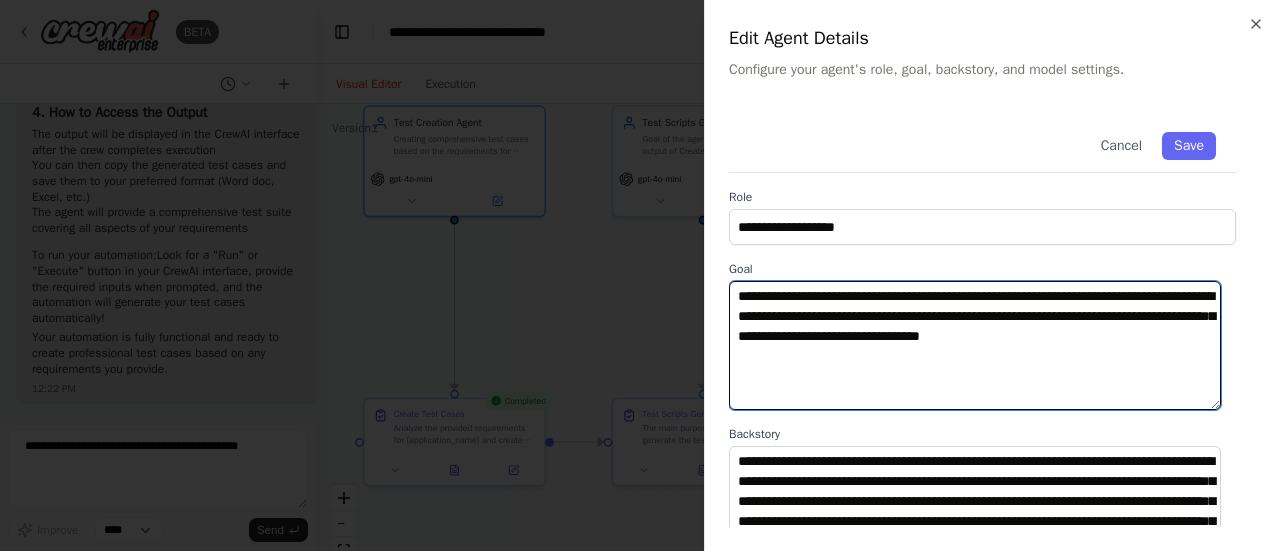 click on "**********" at bounding box center [975, 345] 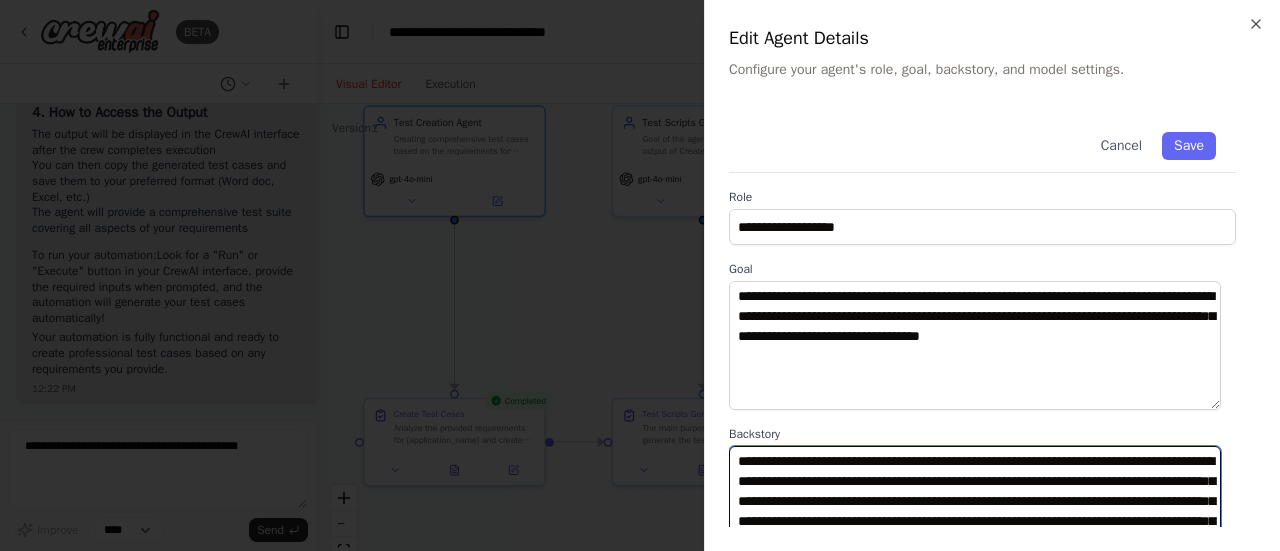 click on "**********" at bounding box center [975, 510] 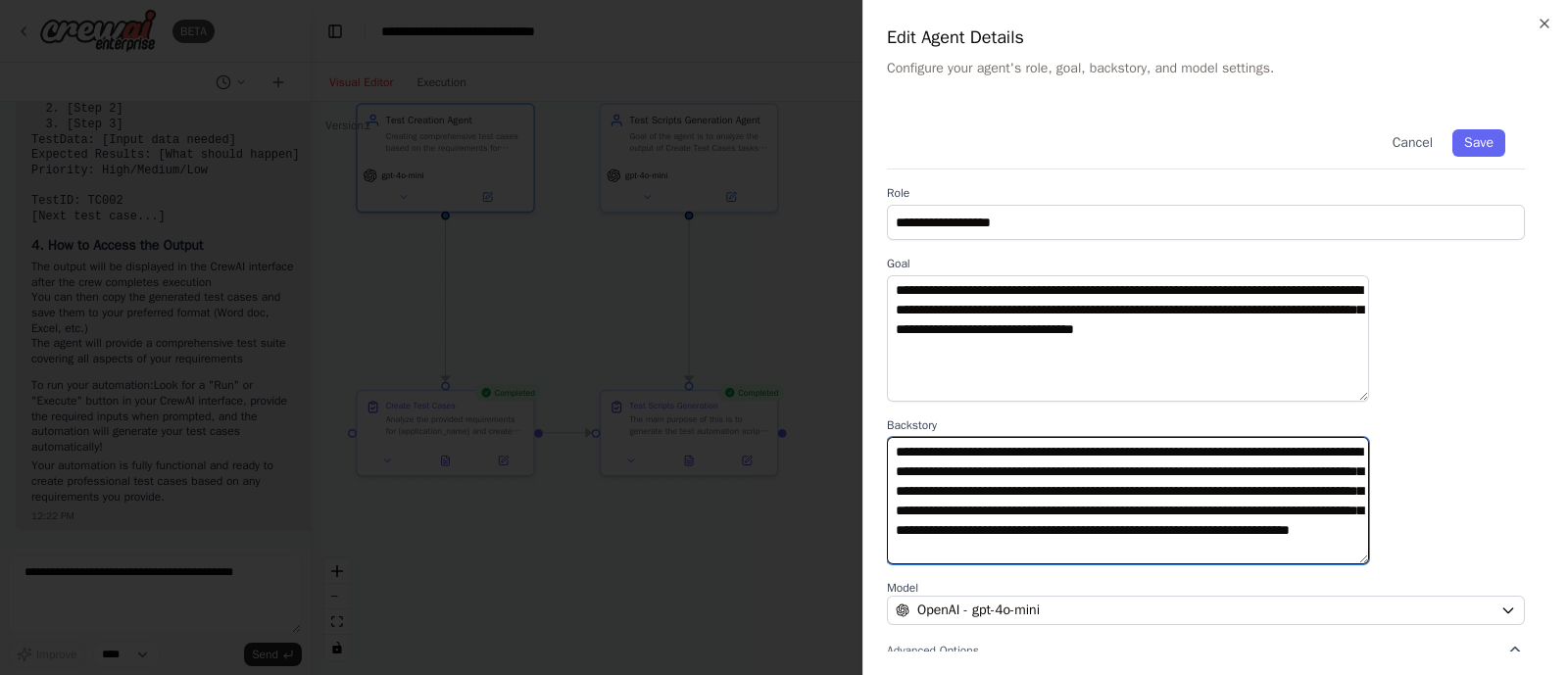 scroll, scrollTop: 3692, scrollLeft: 0, axis: vertical 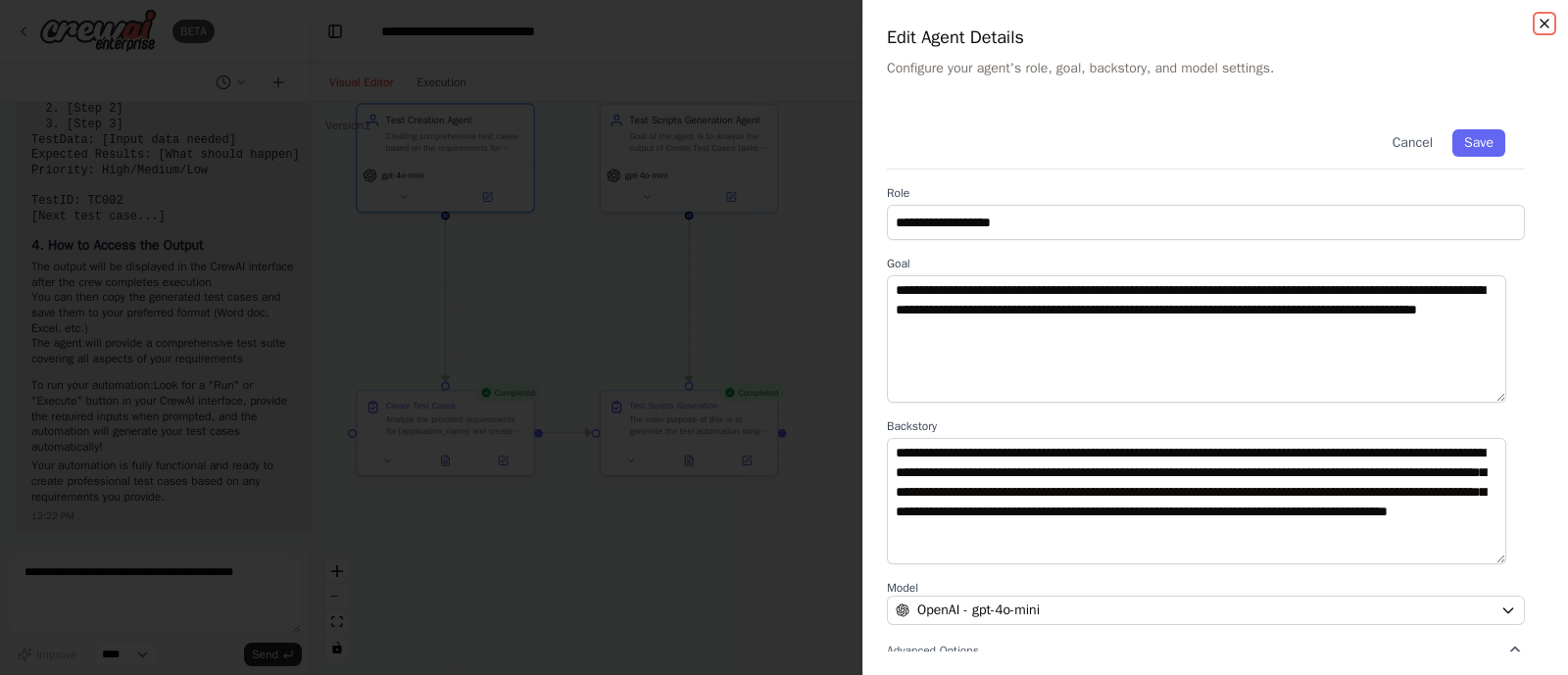 click 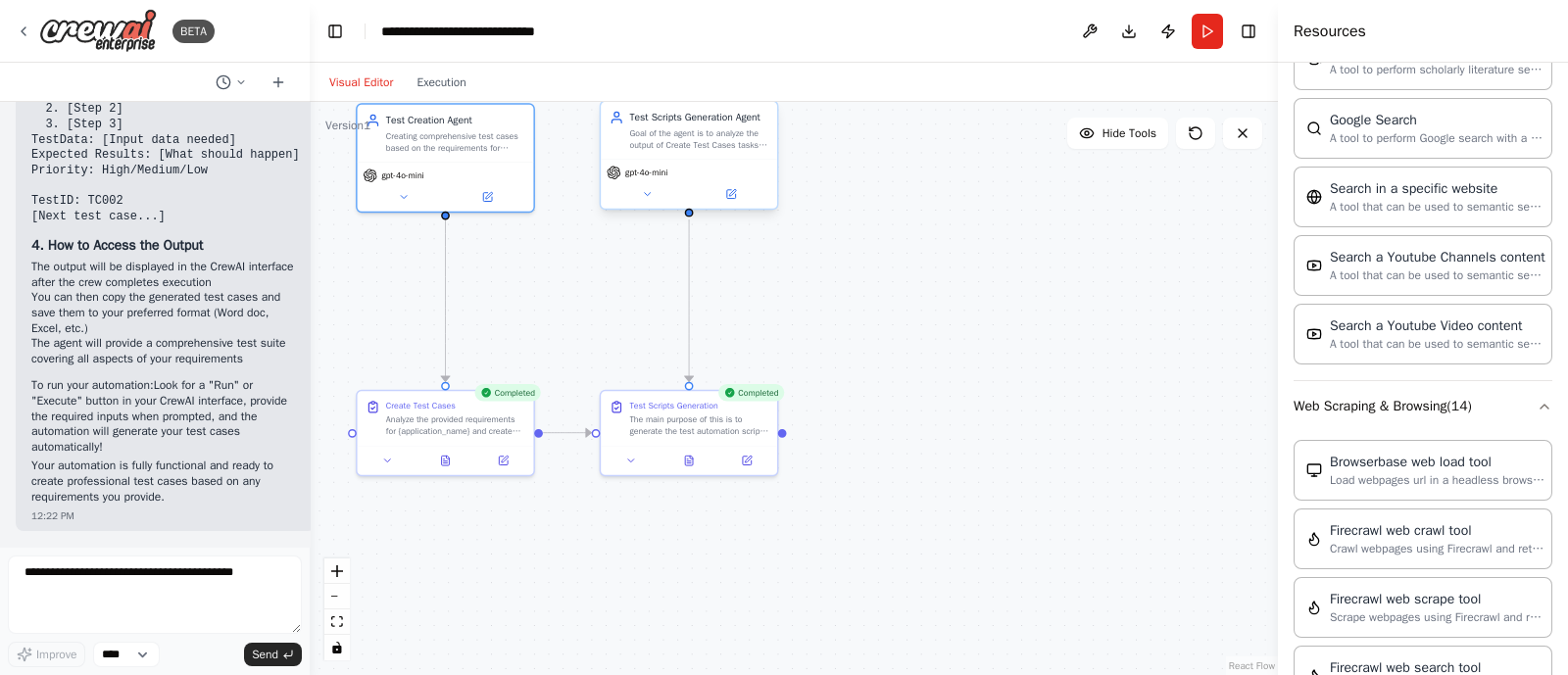 click on "Goal of the agent is to analyze the output of Create Test Cases tasks and based on testcases generate the test scripts in Playwright-TypeScript format." at bounding box center (699, 138) 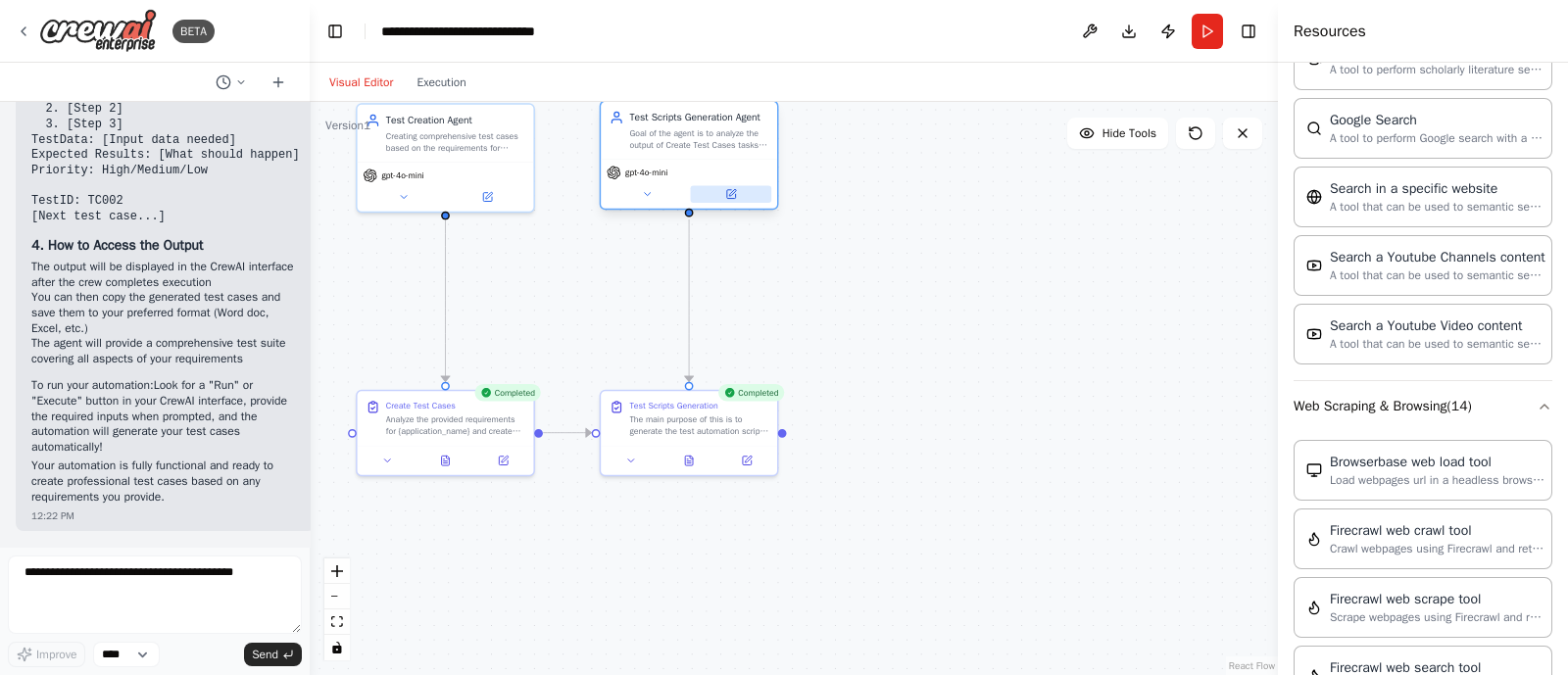 click 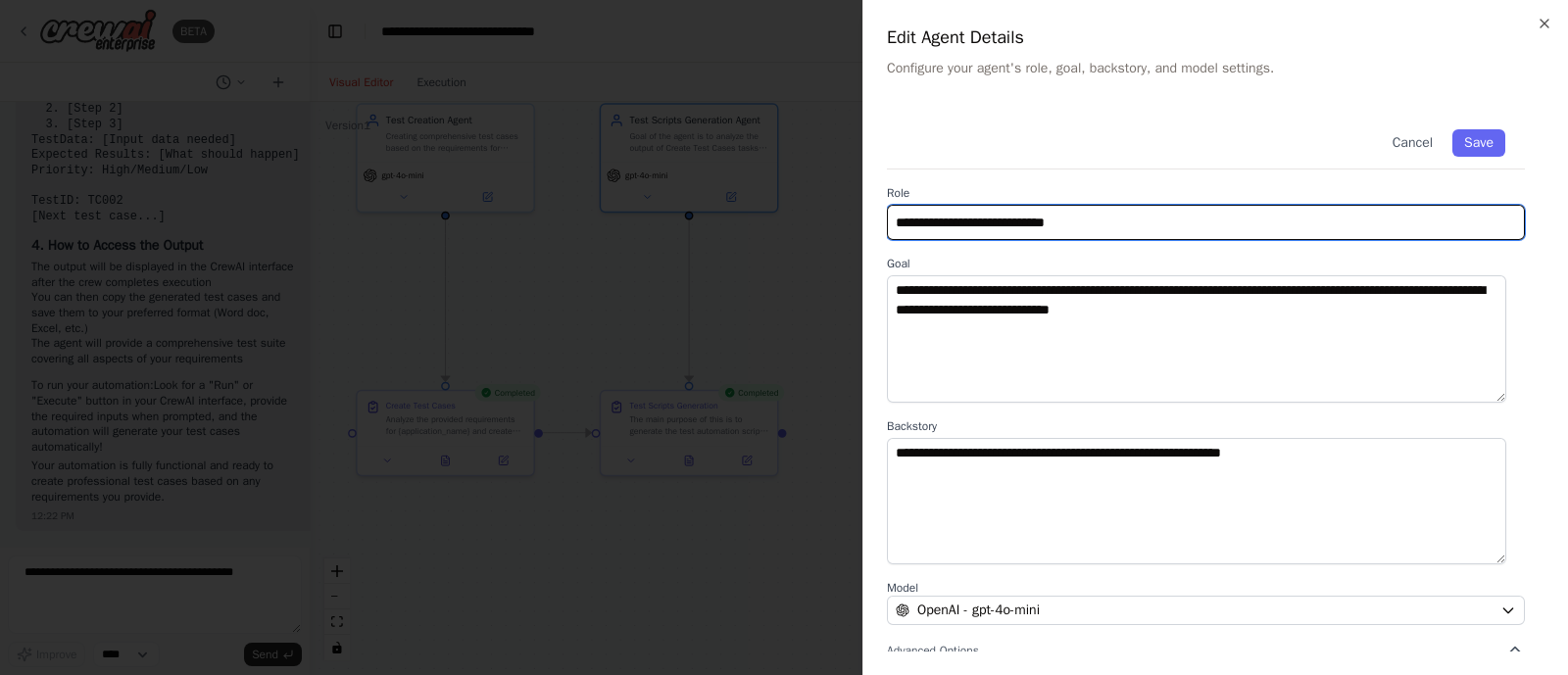 drag, startPoint x: 1095, startPoint y: 222, endPoint x: 882, endPoint y: 238, distance: 213.60009 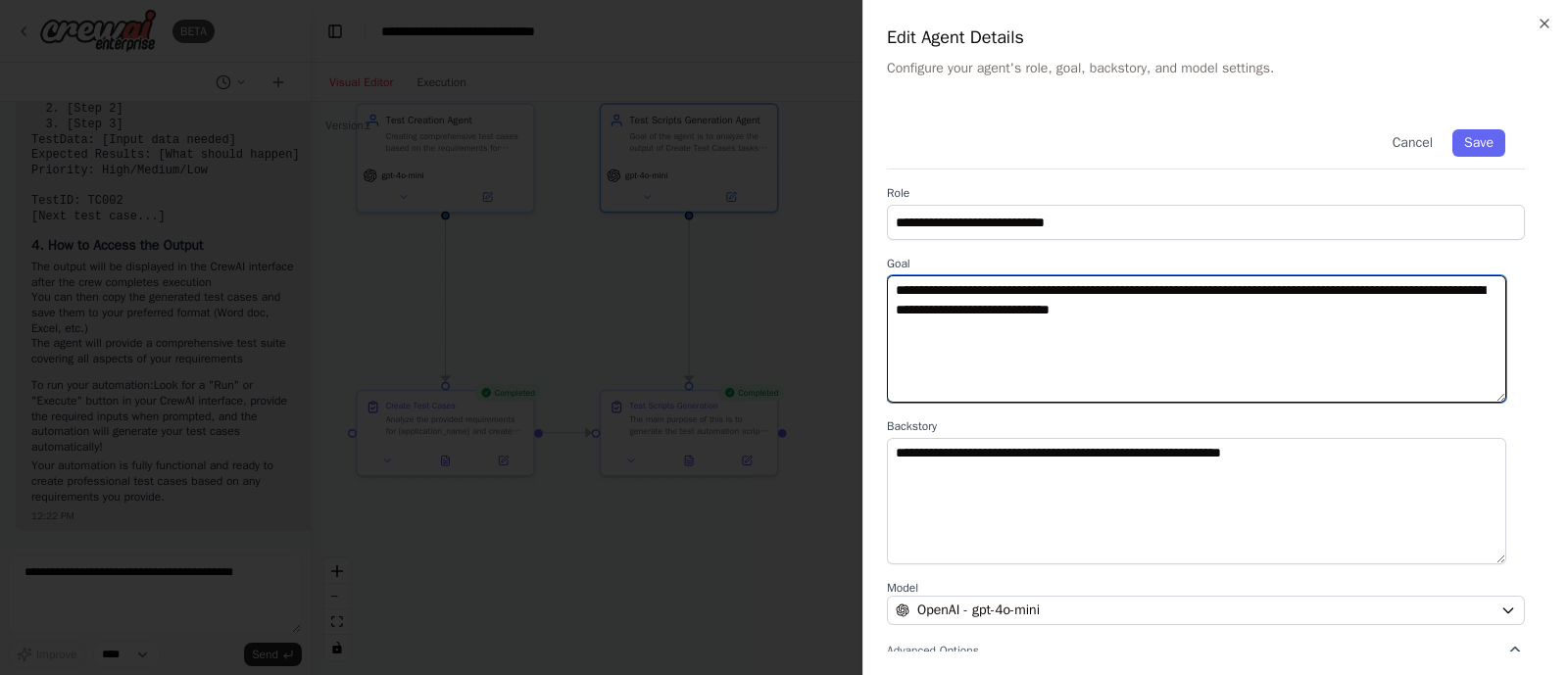 click on "**********" at bounding box center (1197, 339) 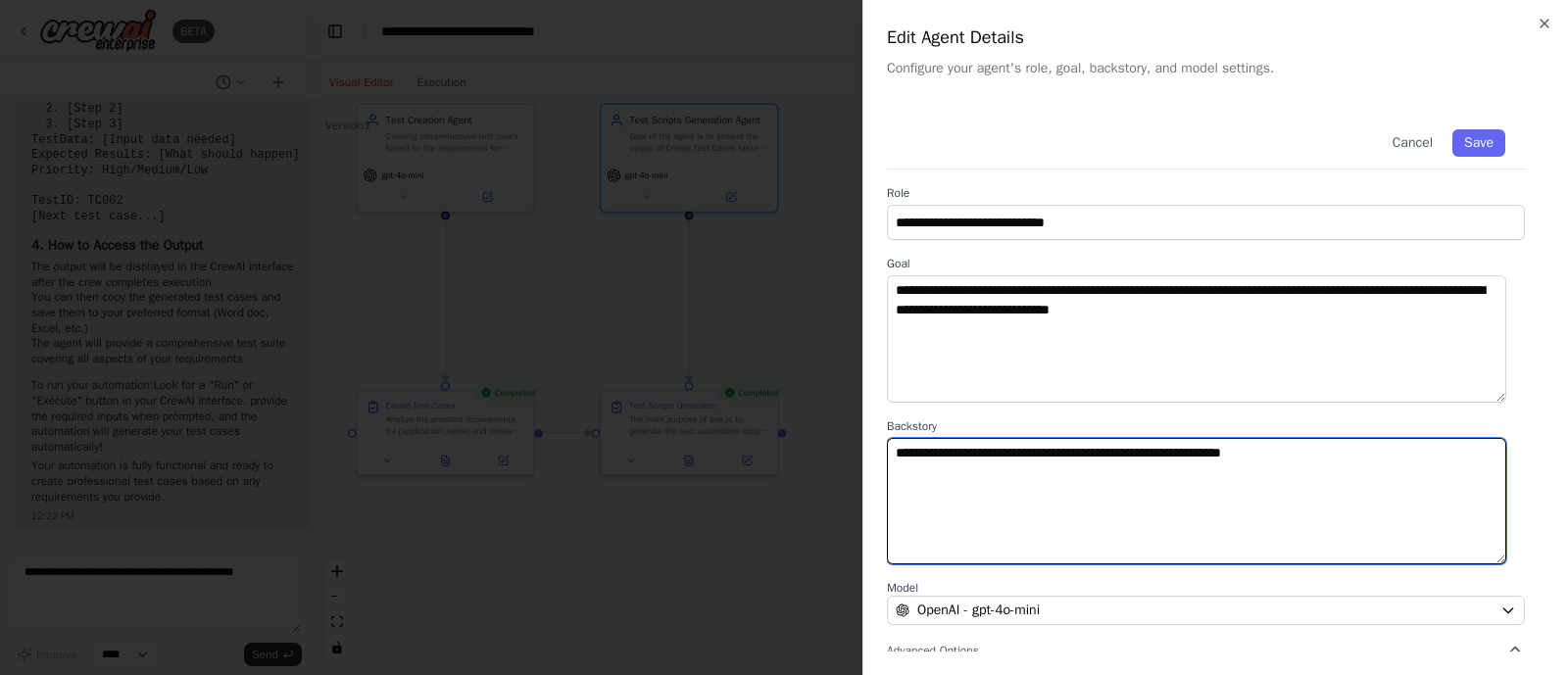 click on "**********" at bounding box center (1197, 502) 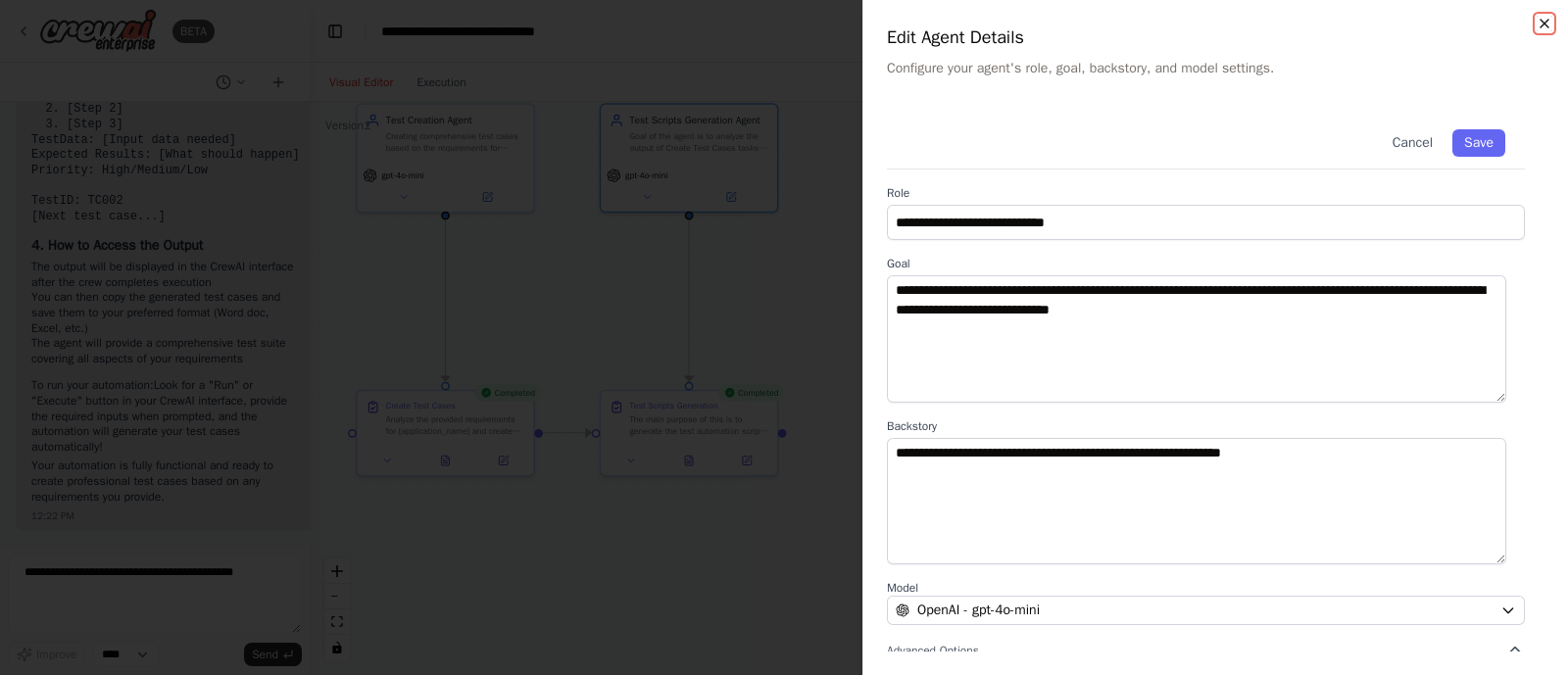 click 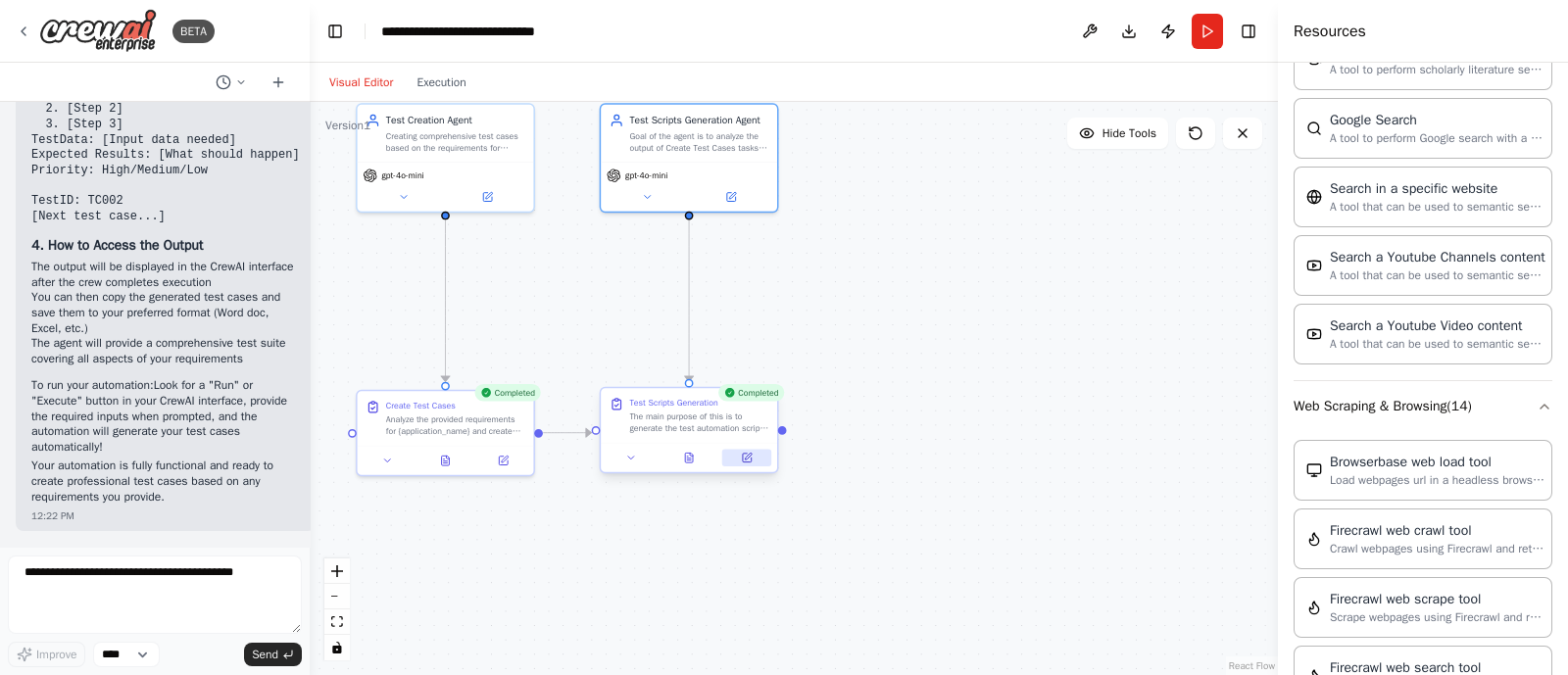 click at bounding box center (747, 458) 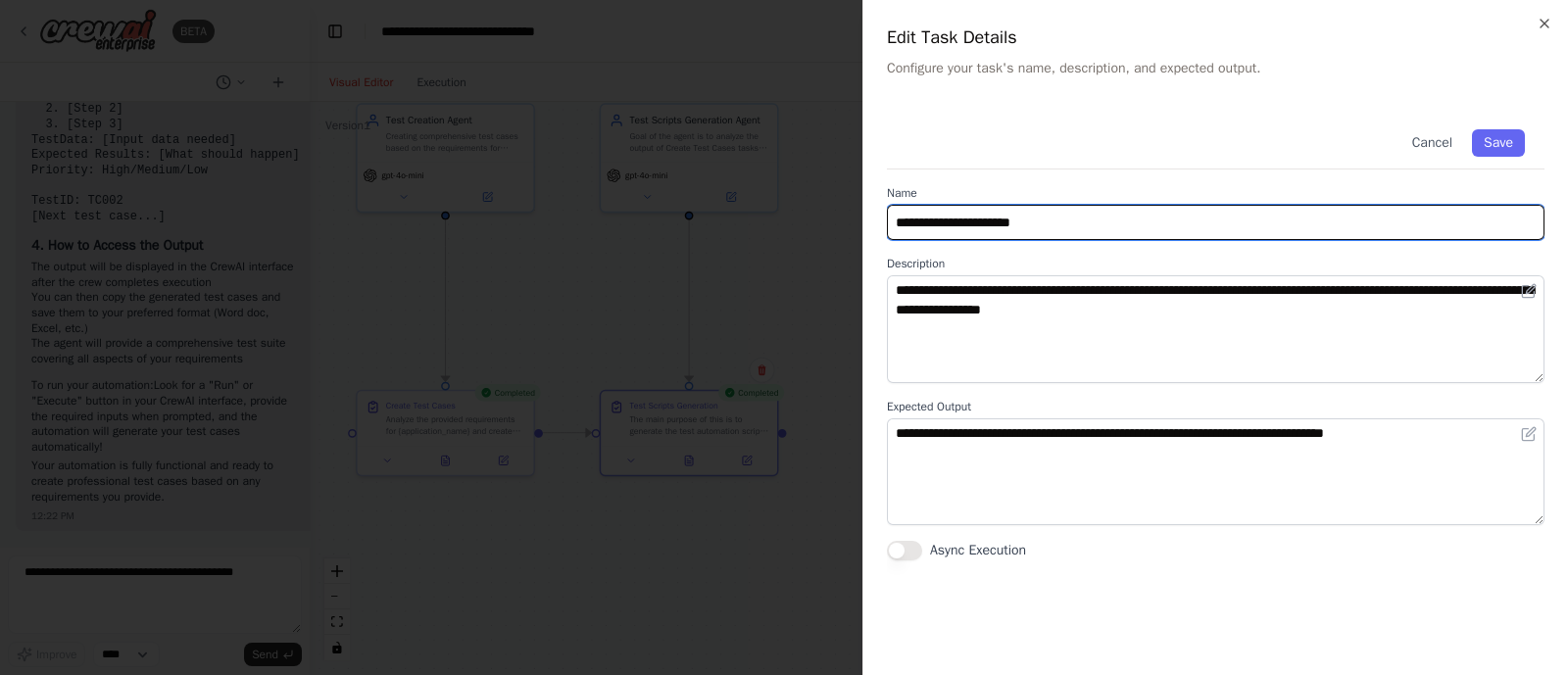 click on "**********" at bounding box center [1215, 222] 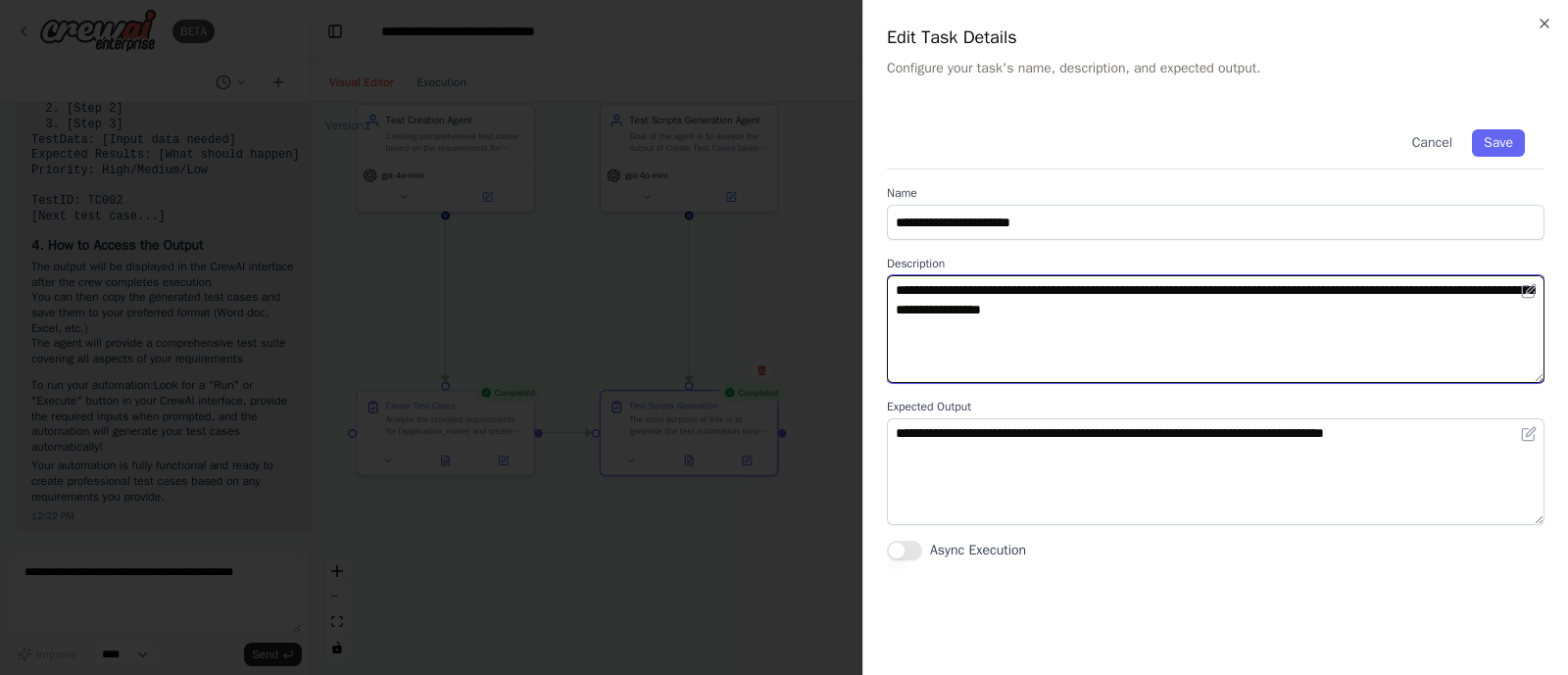 click on "**********" at bounding box center [1215, 329] 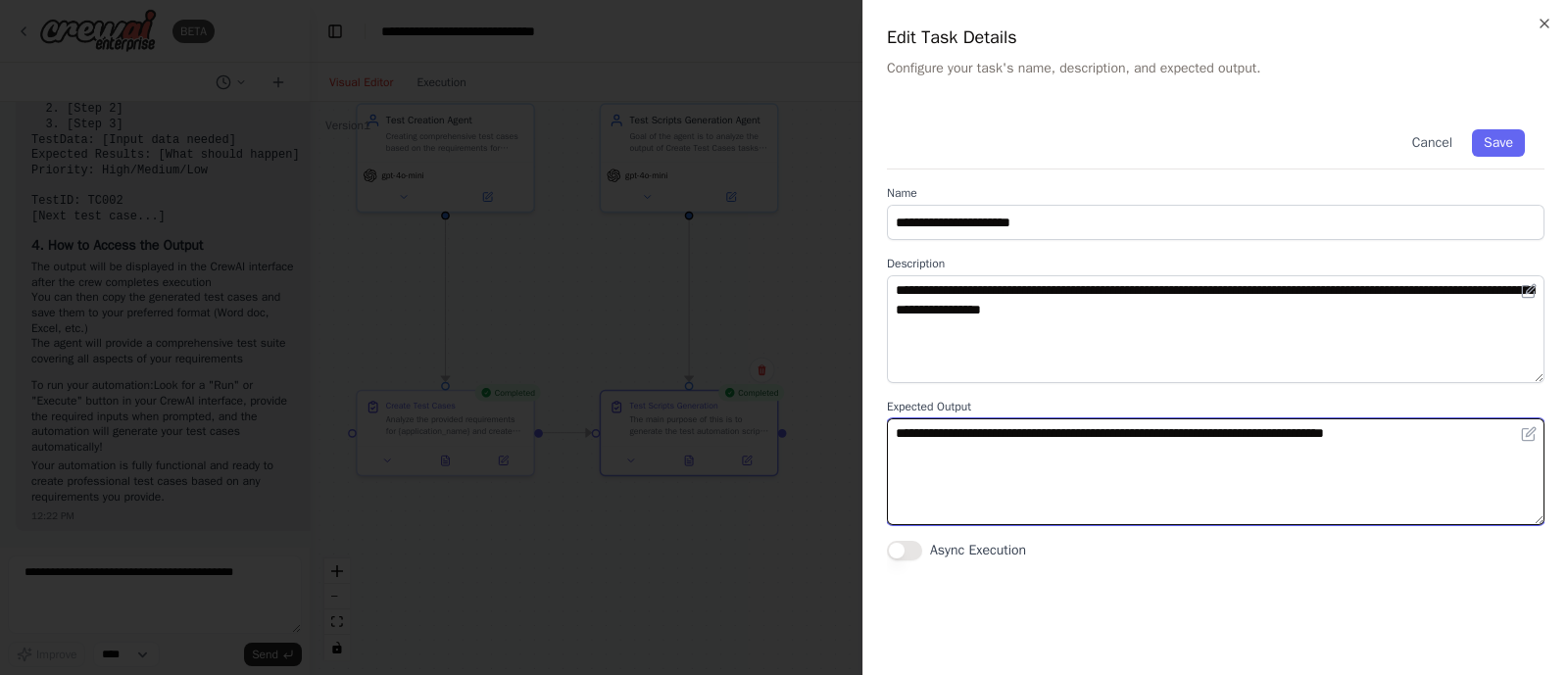 click on "**********" at bounding box center (1215, 472) 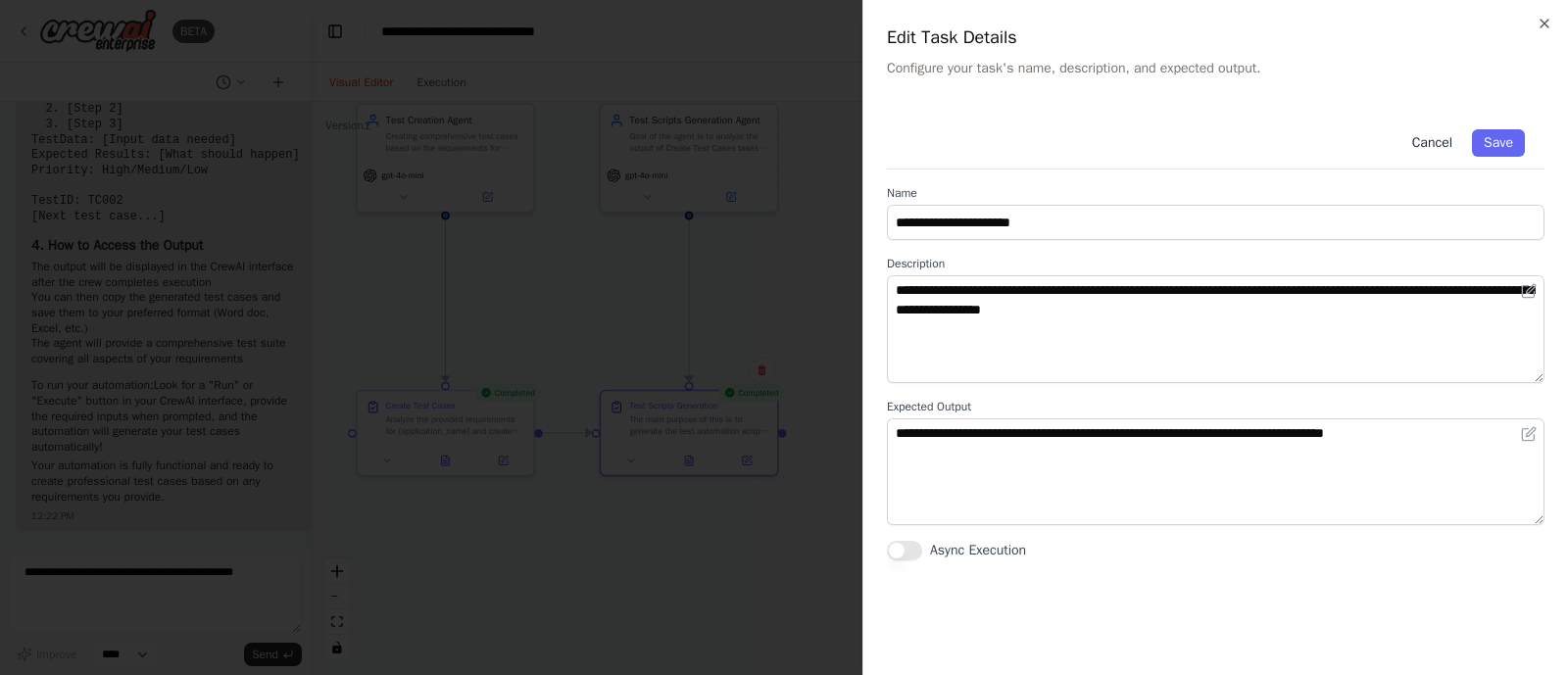 click on "Cancel" at bounding box center [1432, 143] 